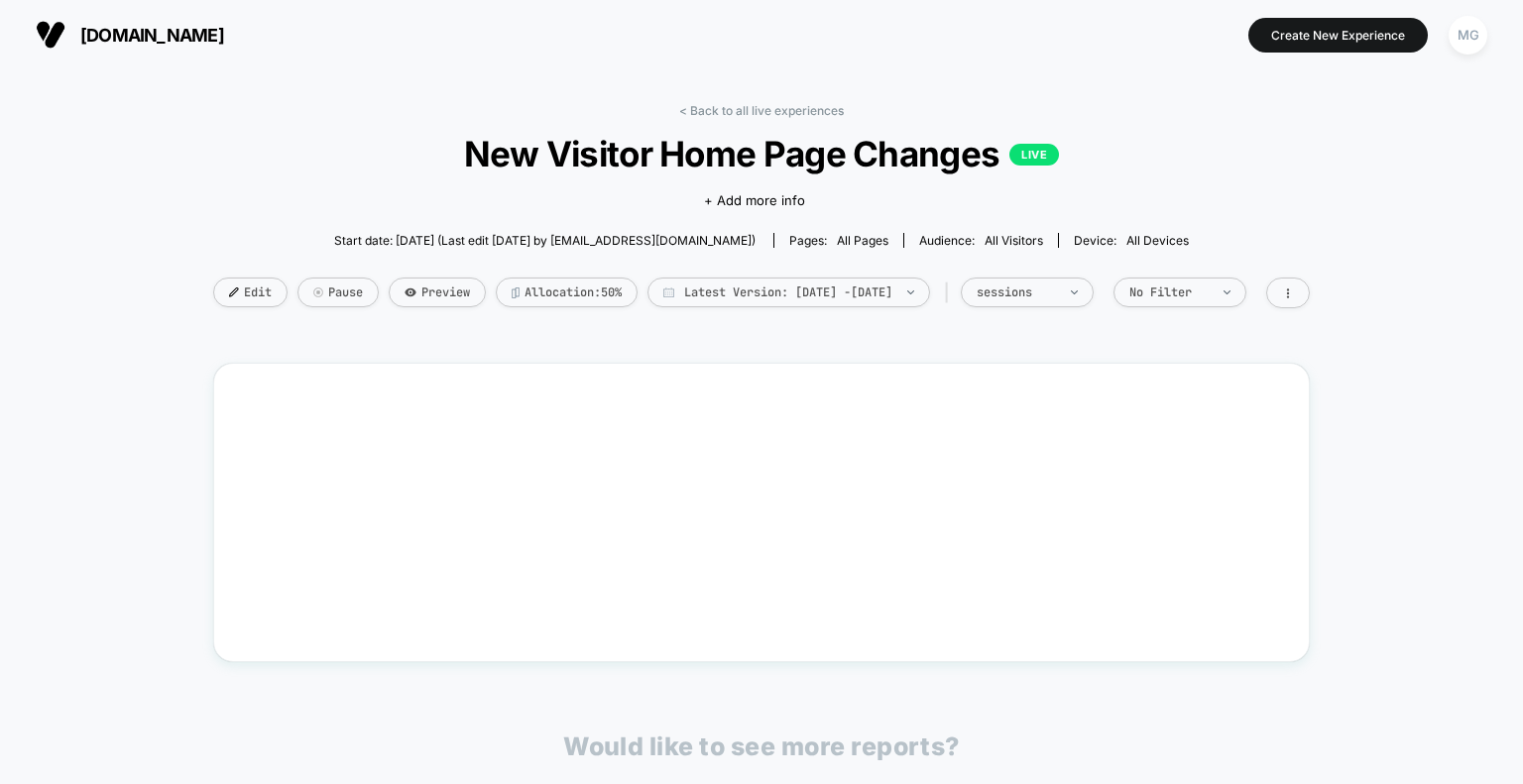scroll, scrollTop: 0, scrollLeft: 0, axis: both 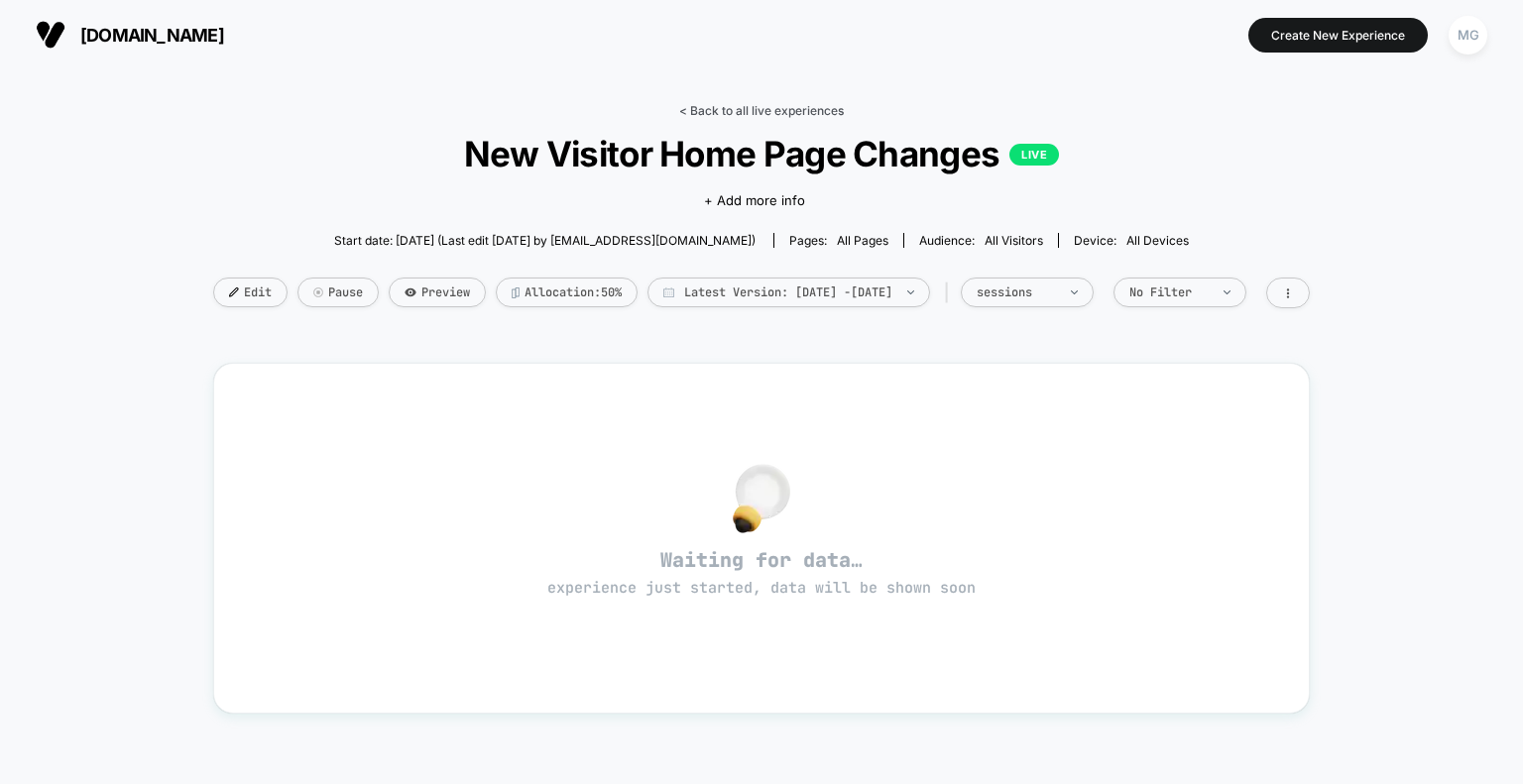 click on "< Back to all live experiences" at bounding box center (762, 110) 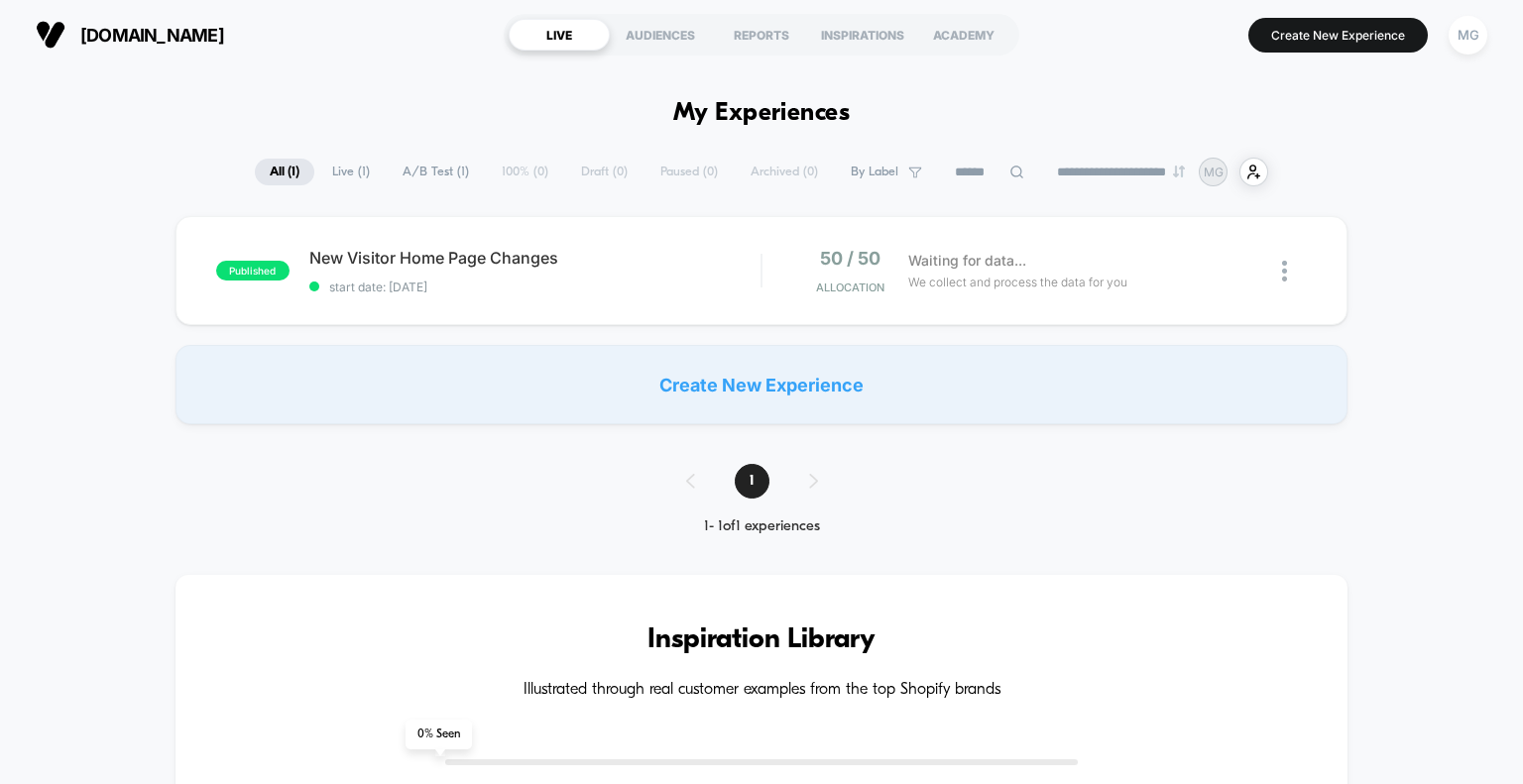 scroll, scrollTop: 0, scrollLeft: 0, axis: both 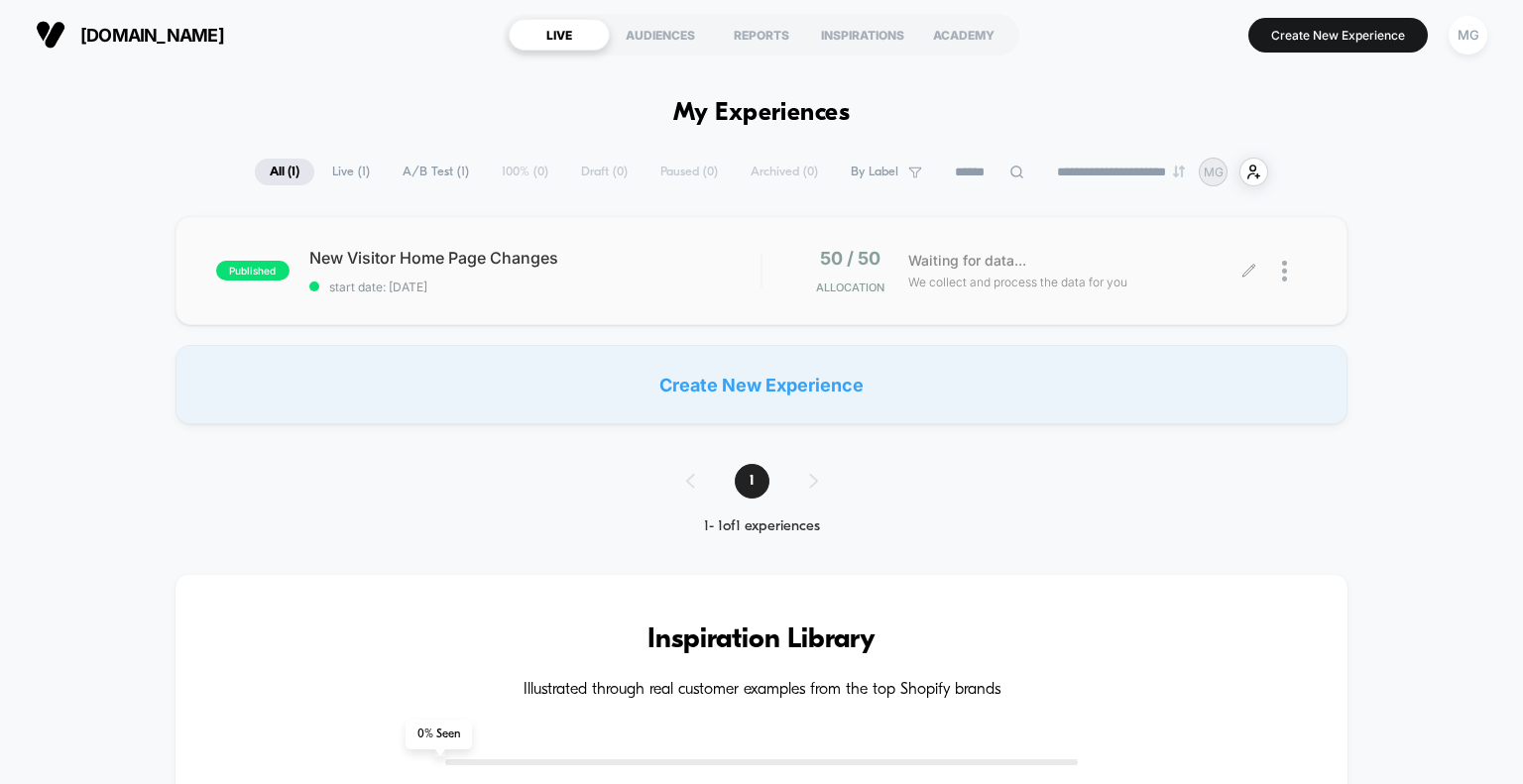 click at bounding box center (1278, 271) 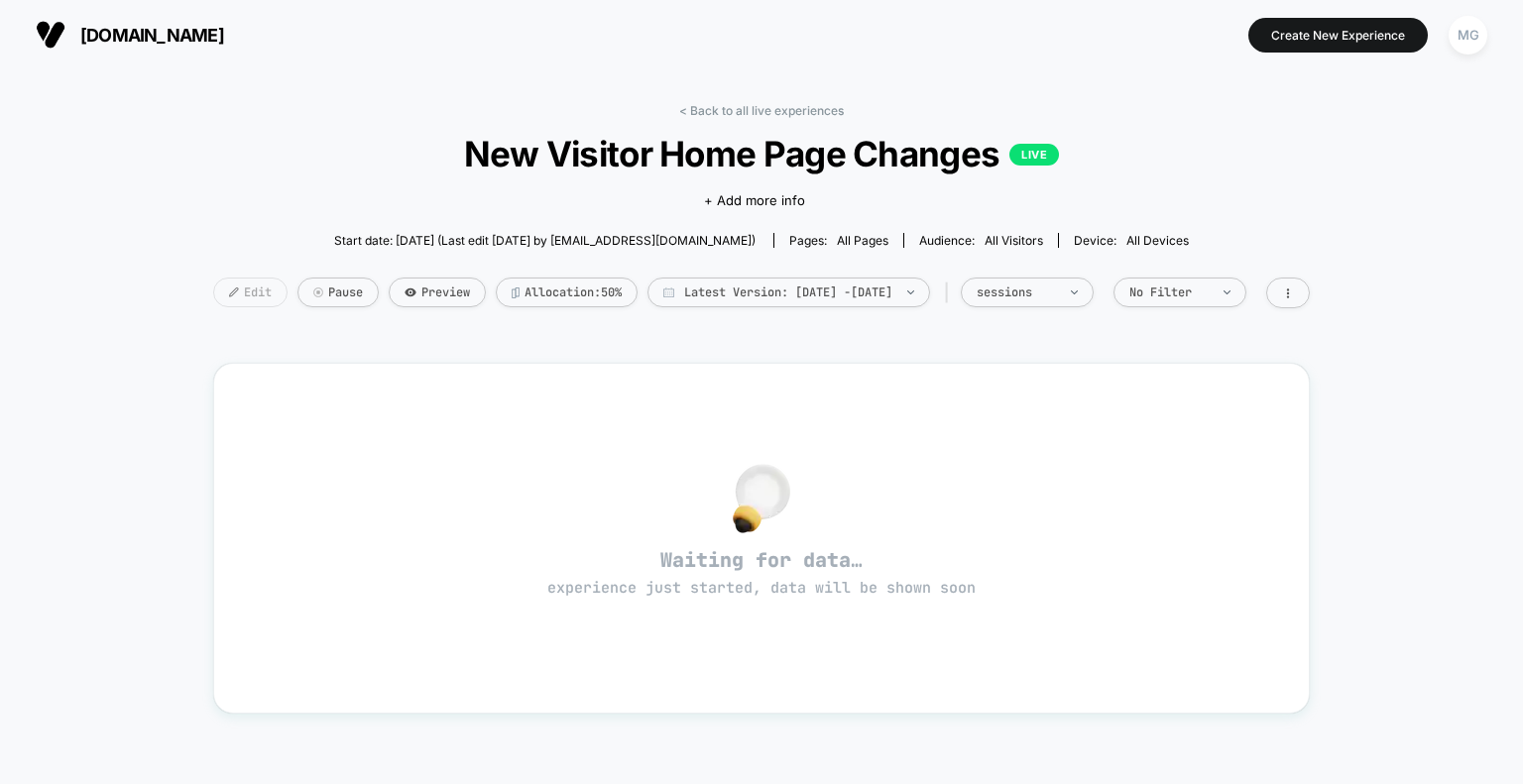 click on "Edit" at bounding box center [250, 292] 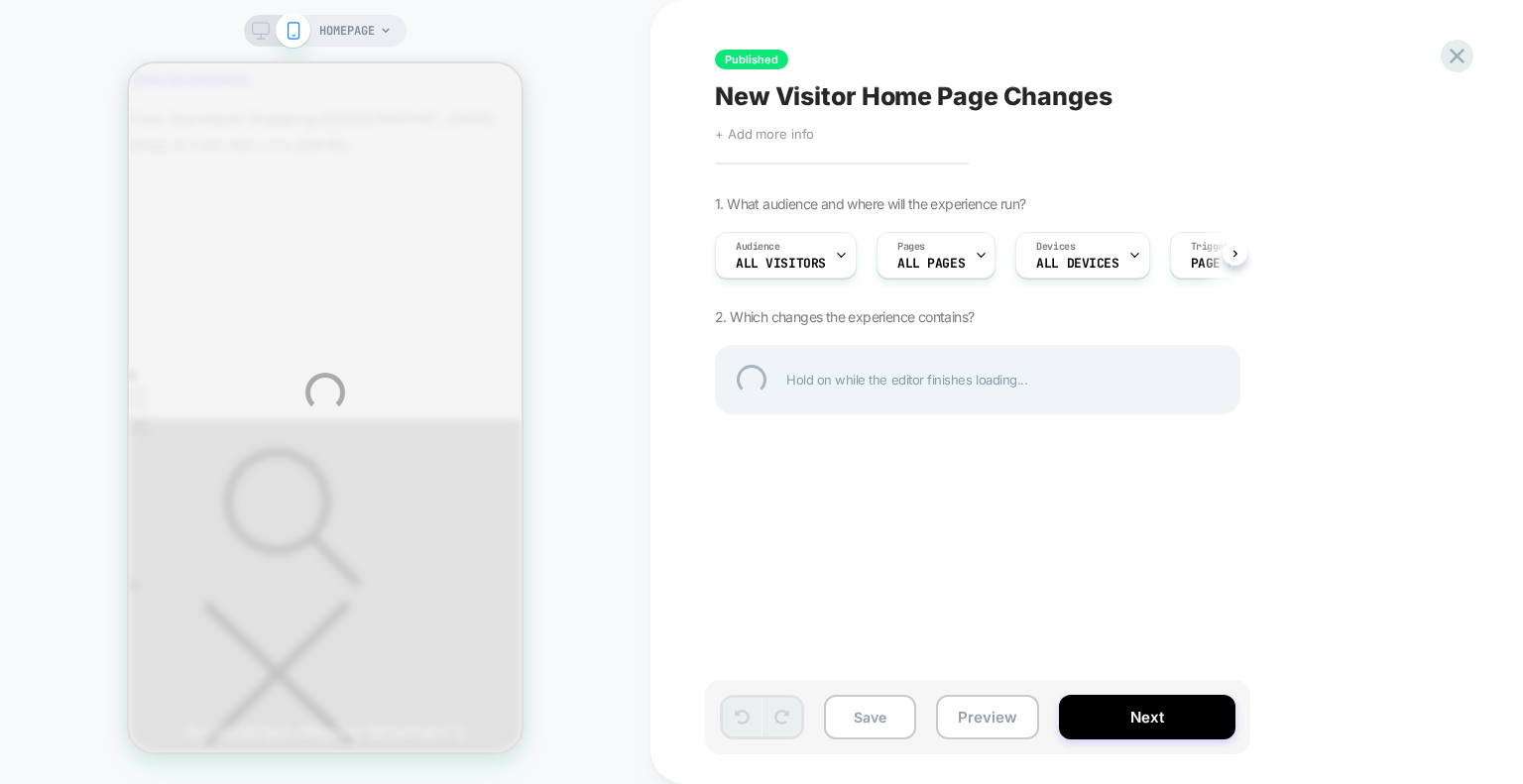 scroll, scrollTop: 0, scrollLeft: 0, axis: both 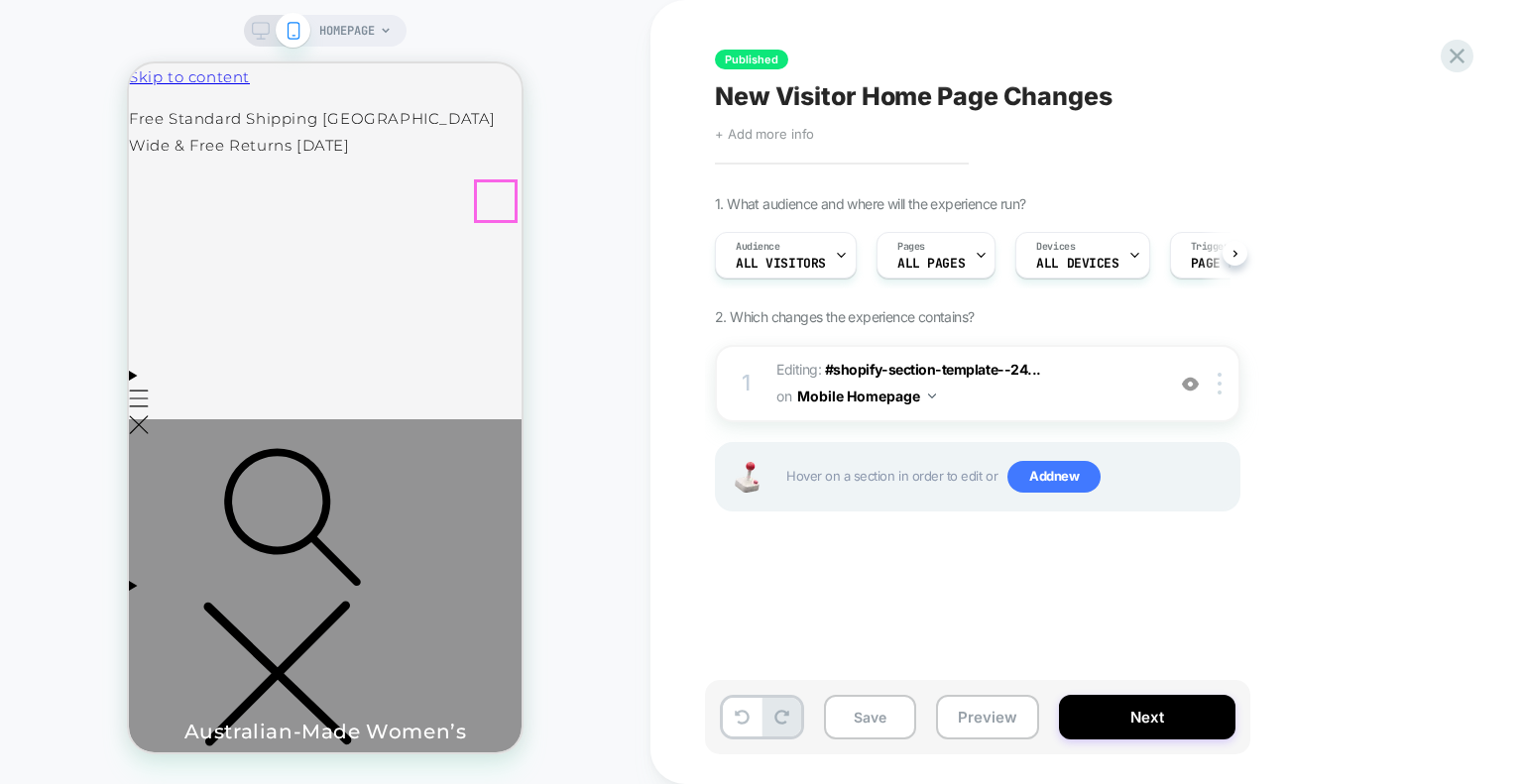 click at bounding box center (129, 63) 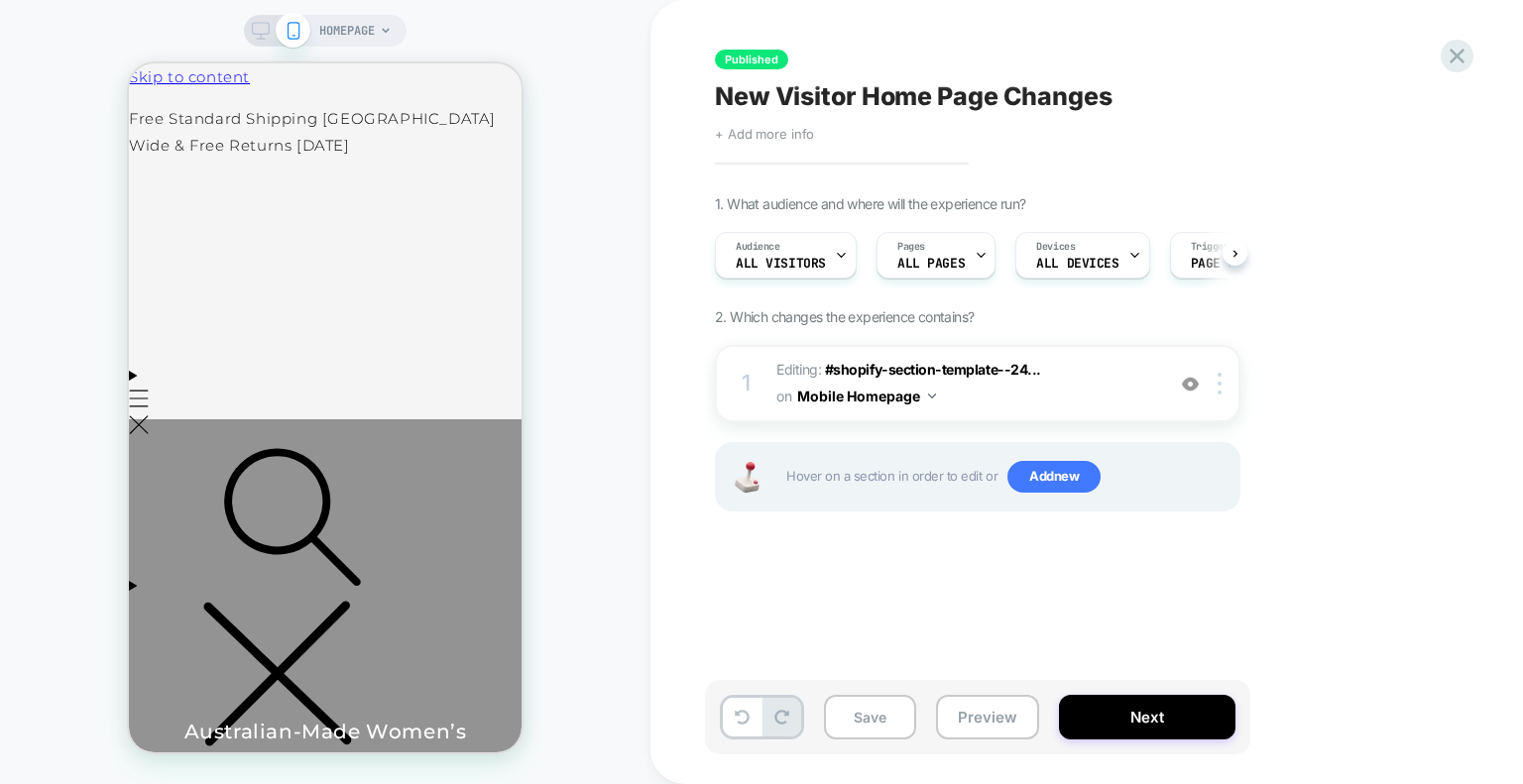 click 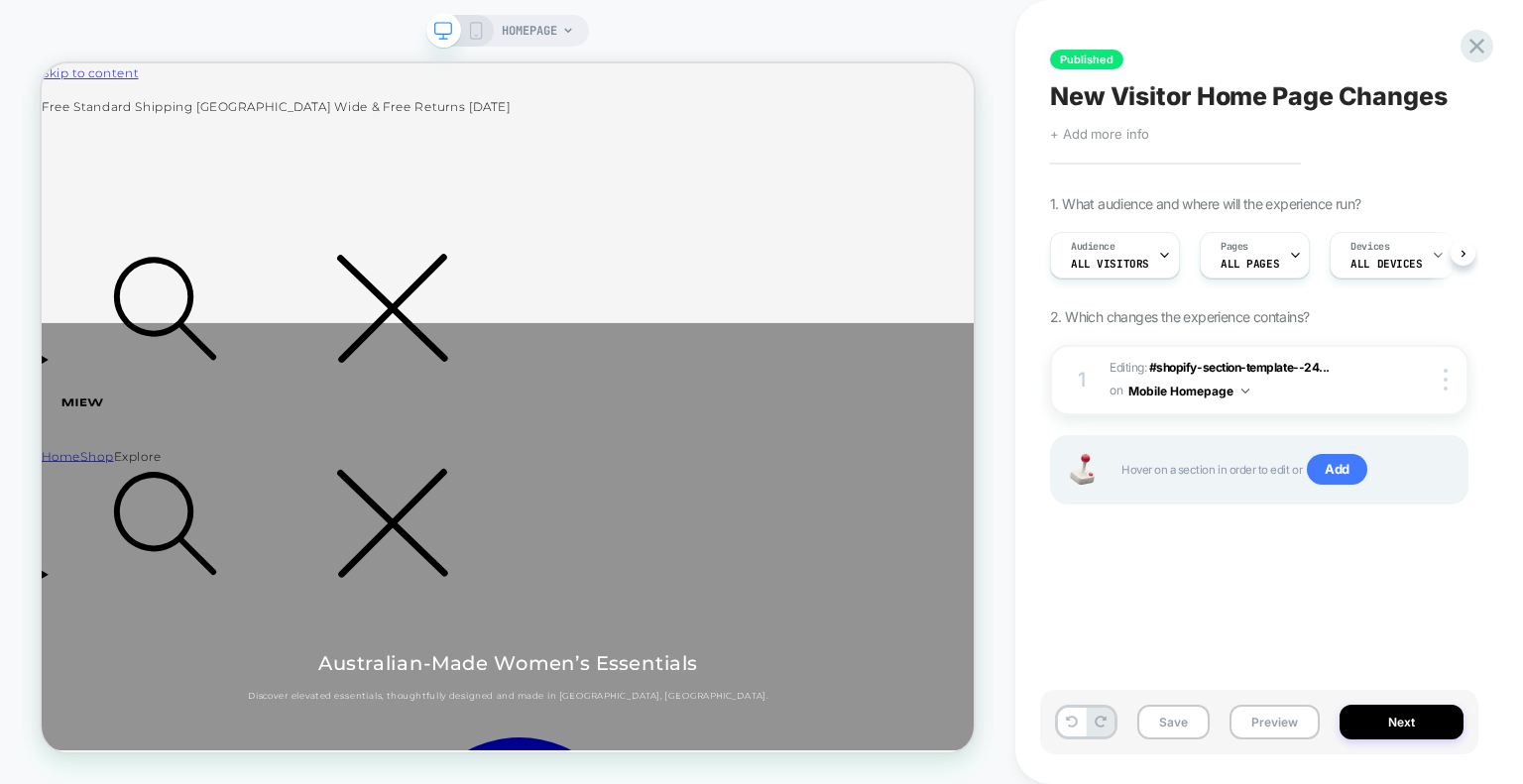 scroll, scrollTop: 0, scrollLeft: 0, axis: both 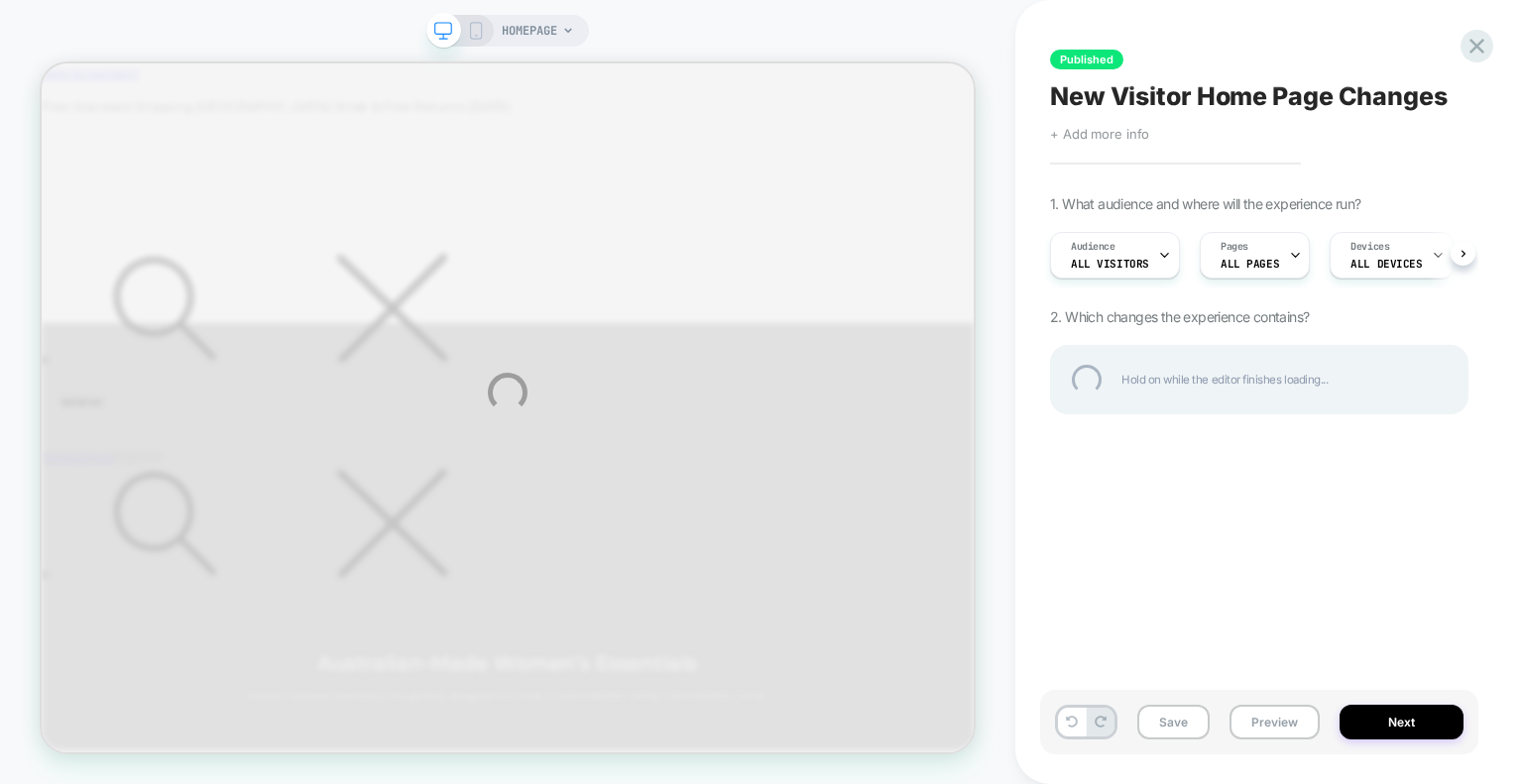 click on "HOMEPAGE Published New Visitor Home Page Changes  Click to edit experience details + Add more info 1. What audience and where will the experience run? Audience All Visitors Pages ALL PAGES Devices ALL DEVICES Trigger Page Load 2. Which changes the experience contains? Hold on while the editor finishes loading... Save Preview Next" at bounding box center (762, 392) 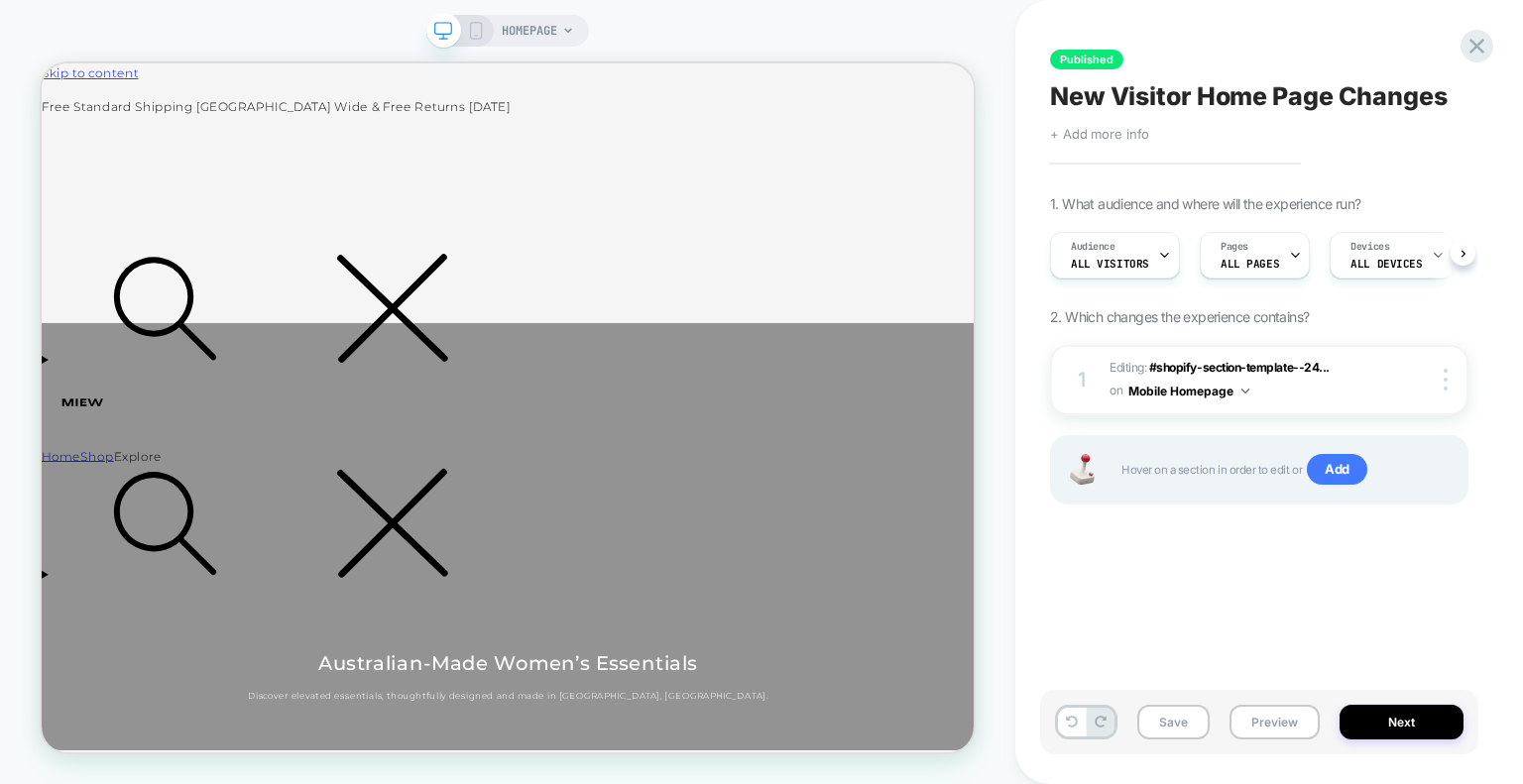 scroll, scrollTop: 0, scrollLeft: 1, axis: horizontal 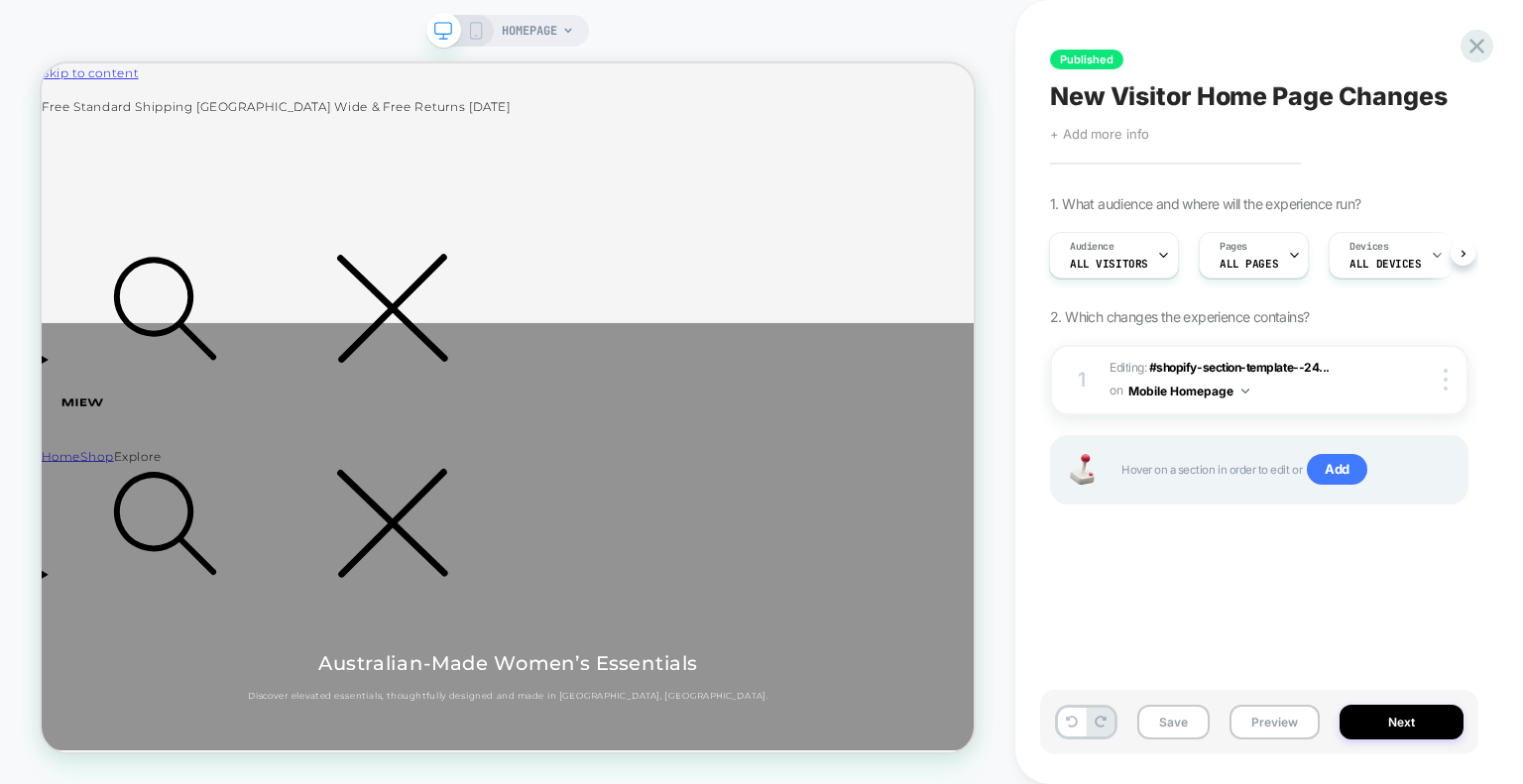 click 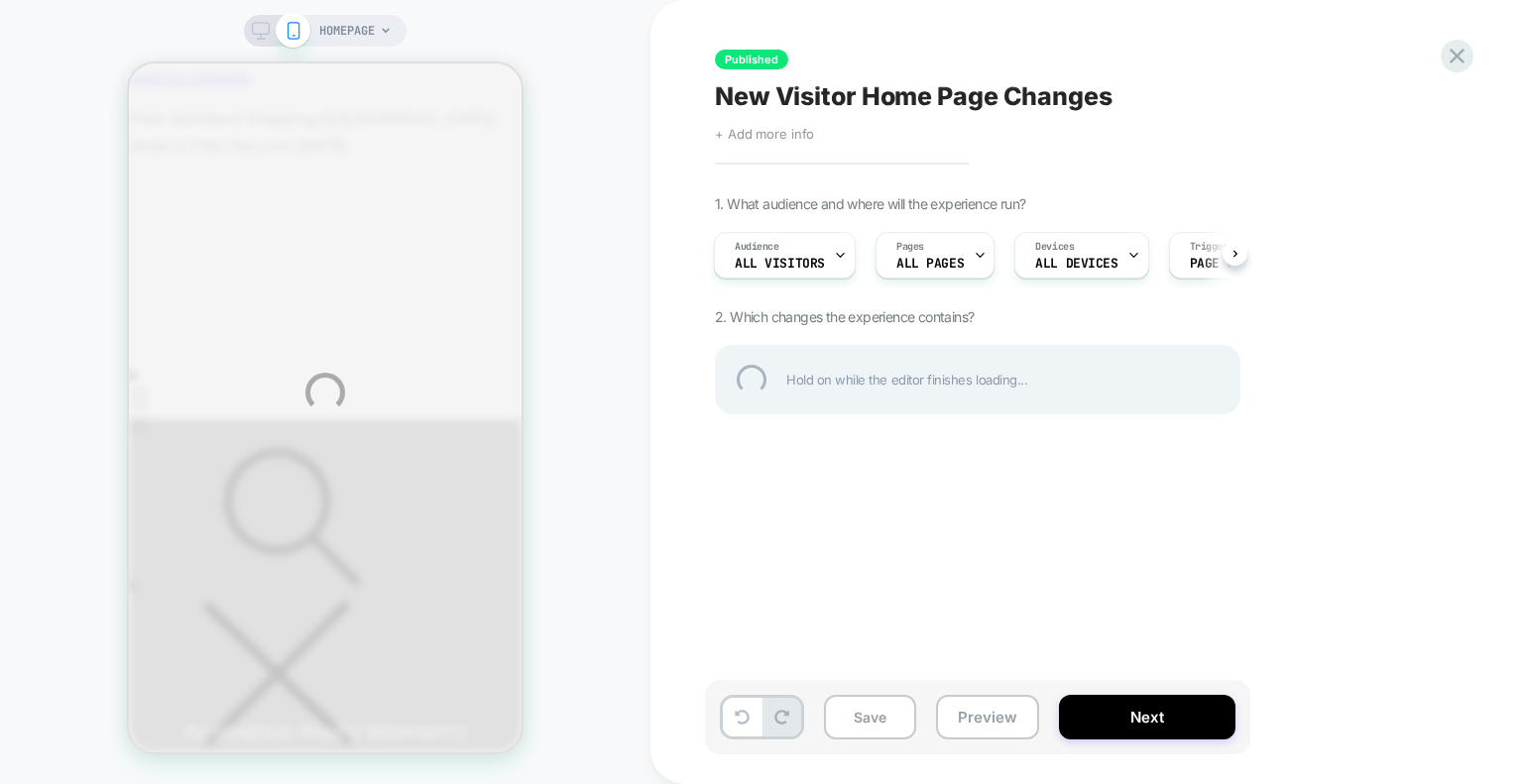scroll, scrollTop: 0, scrollLeft: 0, axis: both 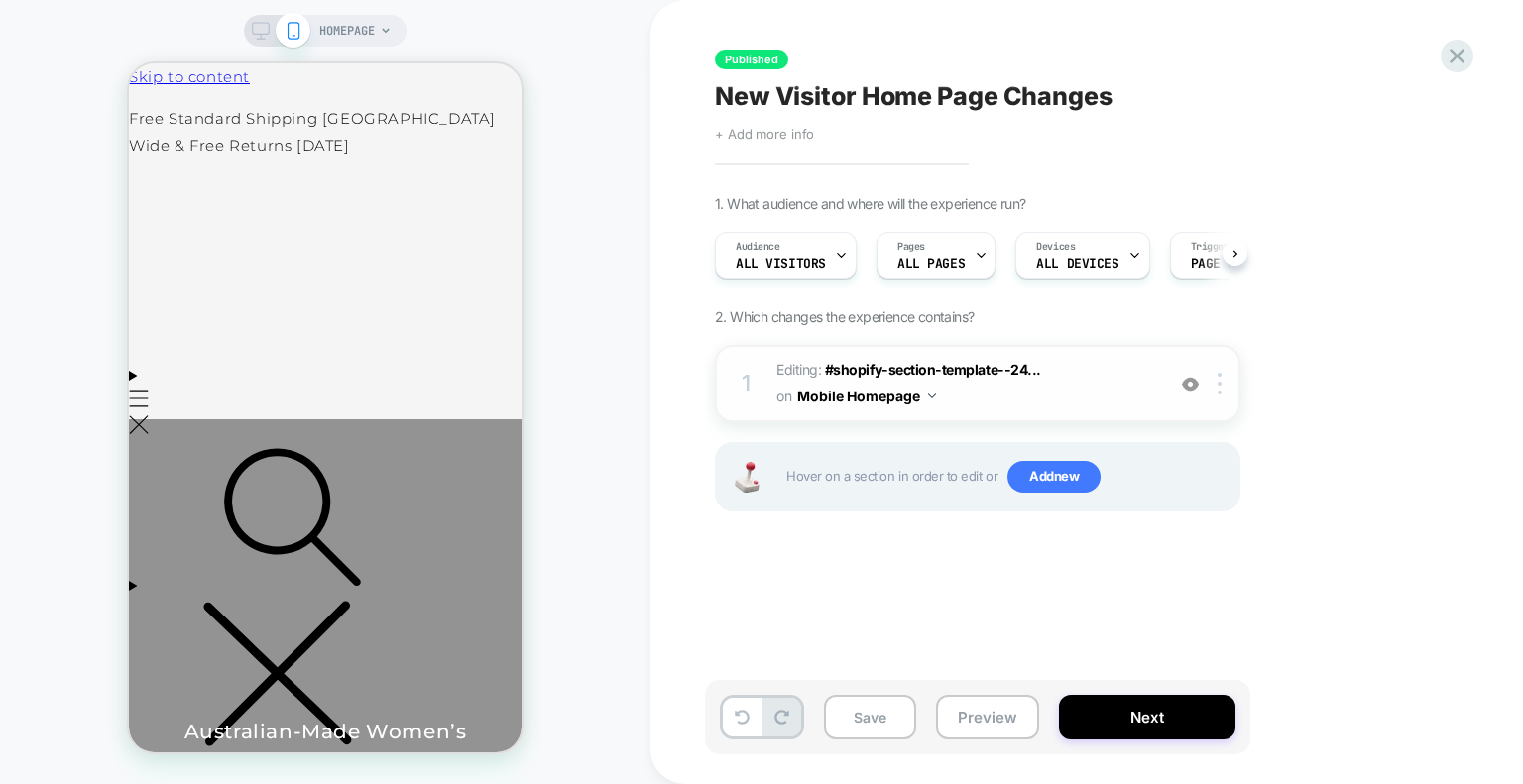 click on "Editing :   #shopify-section-template--24... #shopify-section-template--24542129586487__image_banner_a78DXX   on Mobile Homepage" at bounding box center (965, 384) 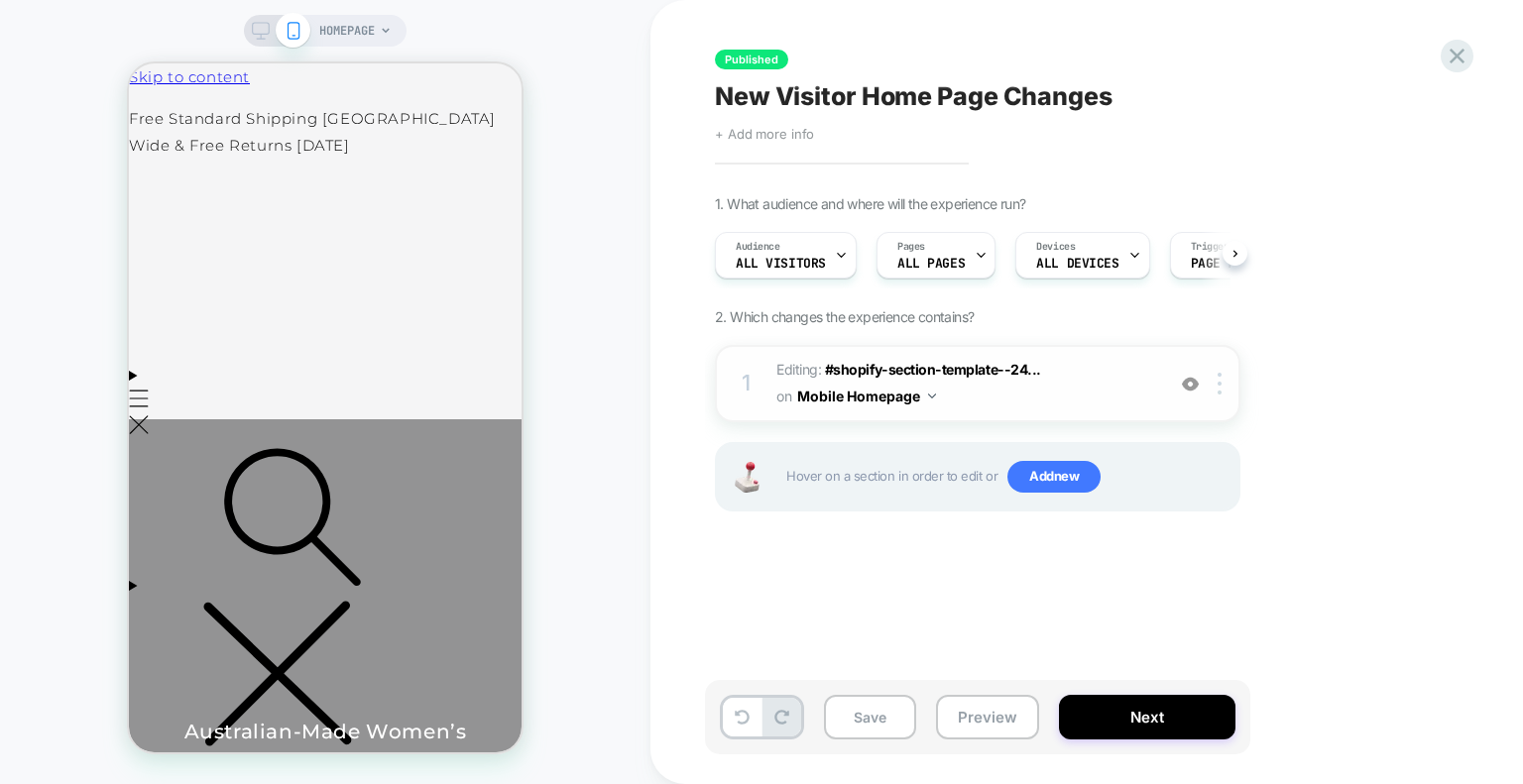 click at bounding box center (1190, 384) 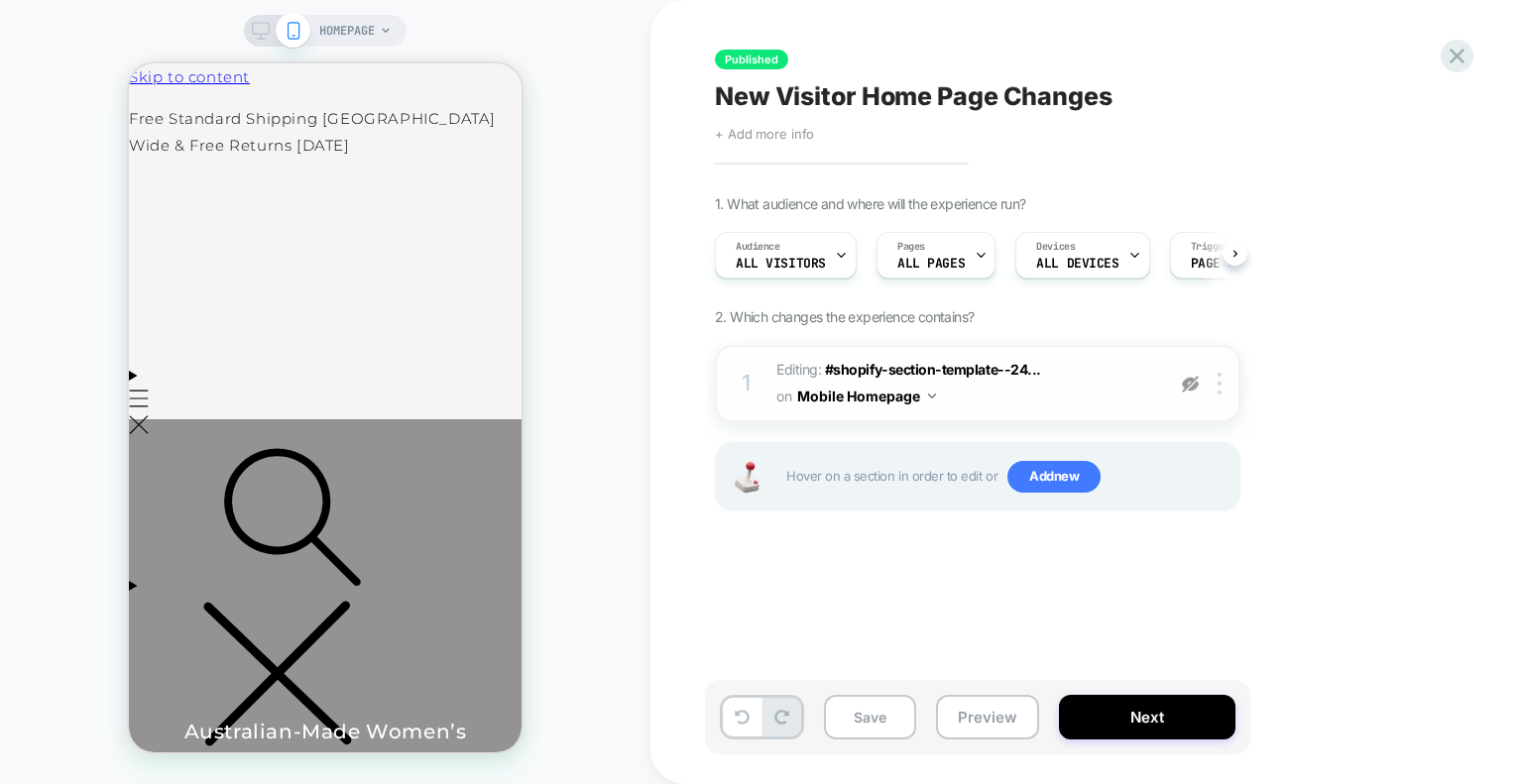 click at bounding box center [1190, 384] 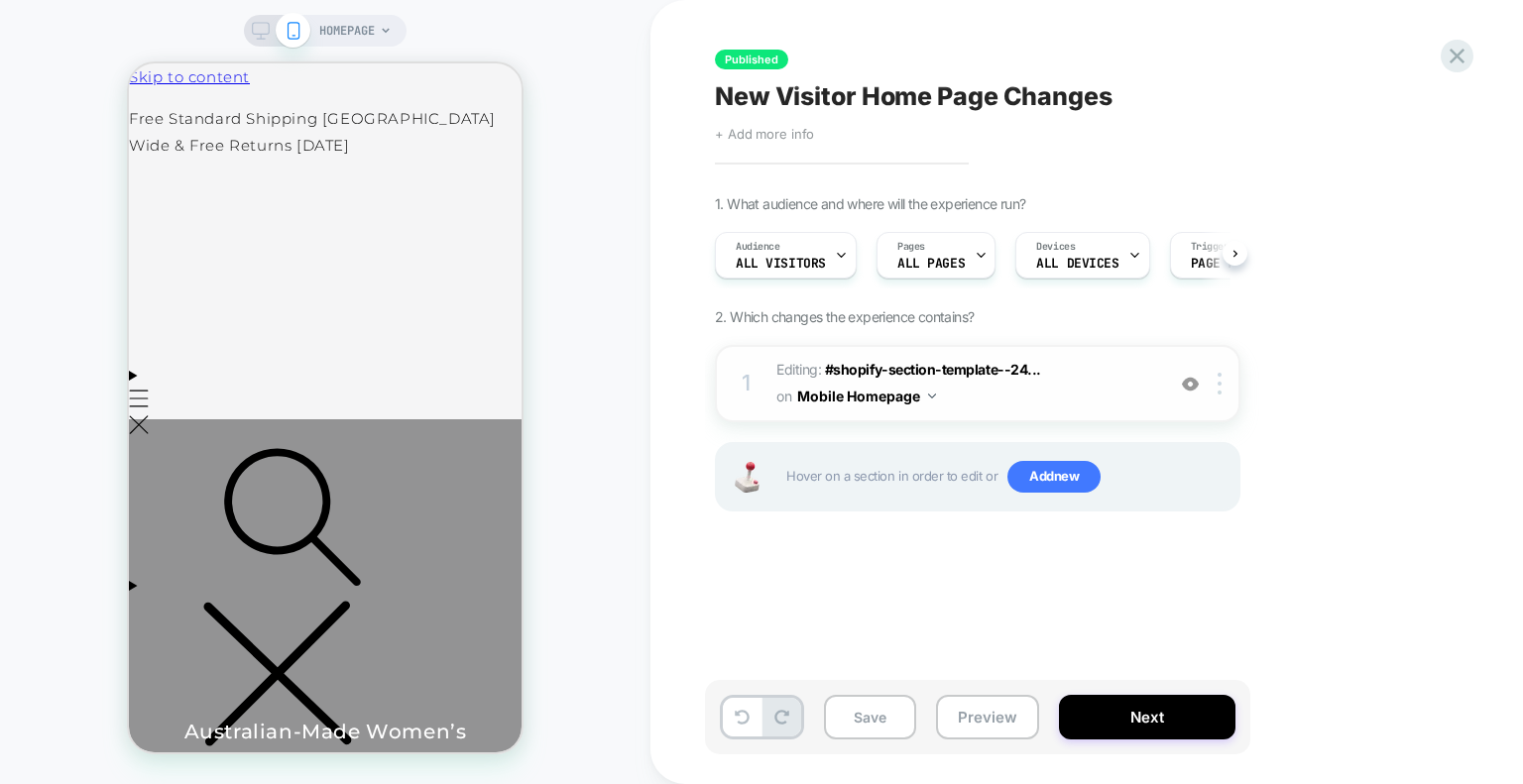 click on "1. What audience and where will the experience run? Audience All Visitors Pages ALL PAGES Devices ALL DEVICES Trigger Page Load 2. Which changes the experience contains? 1 Editing :   #shopify-section-template--24... #shopify-section-template--24542129586487__image_banner_a78DXX   on Mobile Homepage Add Before Add After Delete Hover on a section in order to edit or  Add  new" at bounding box center (1077, 378) 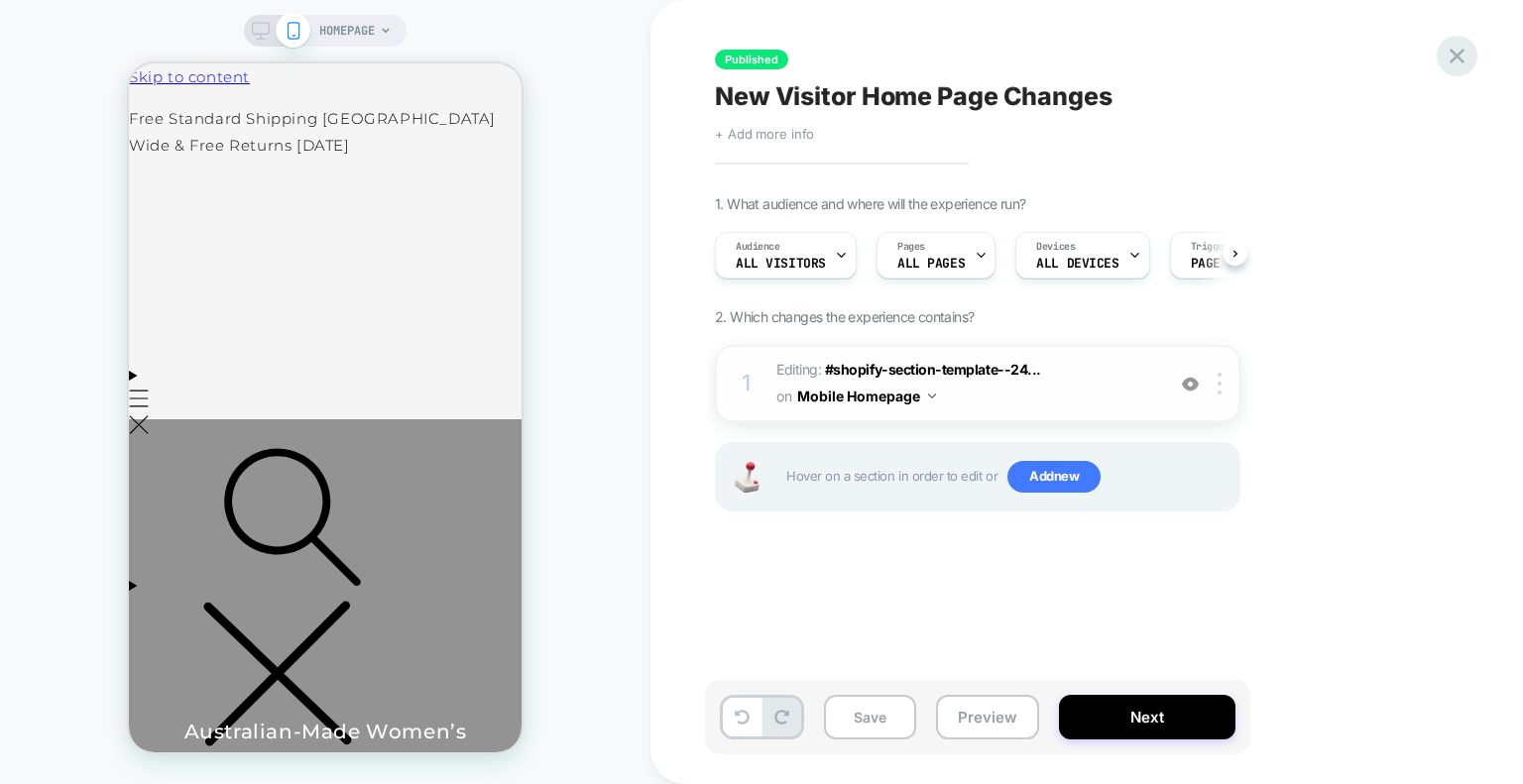 click 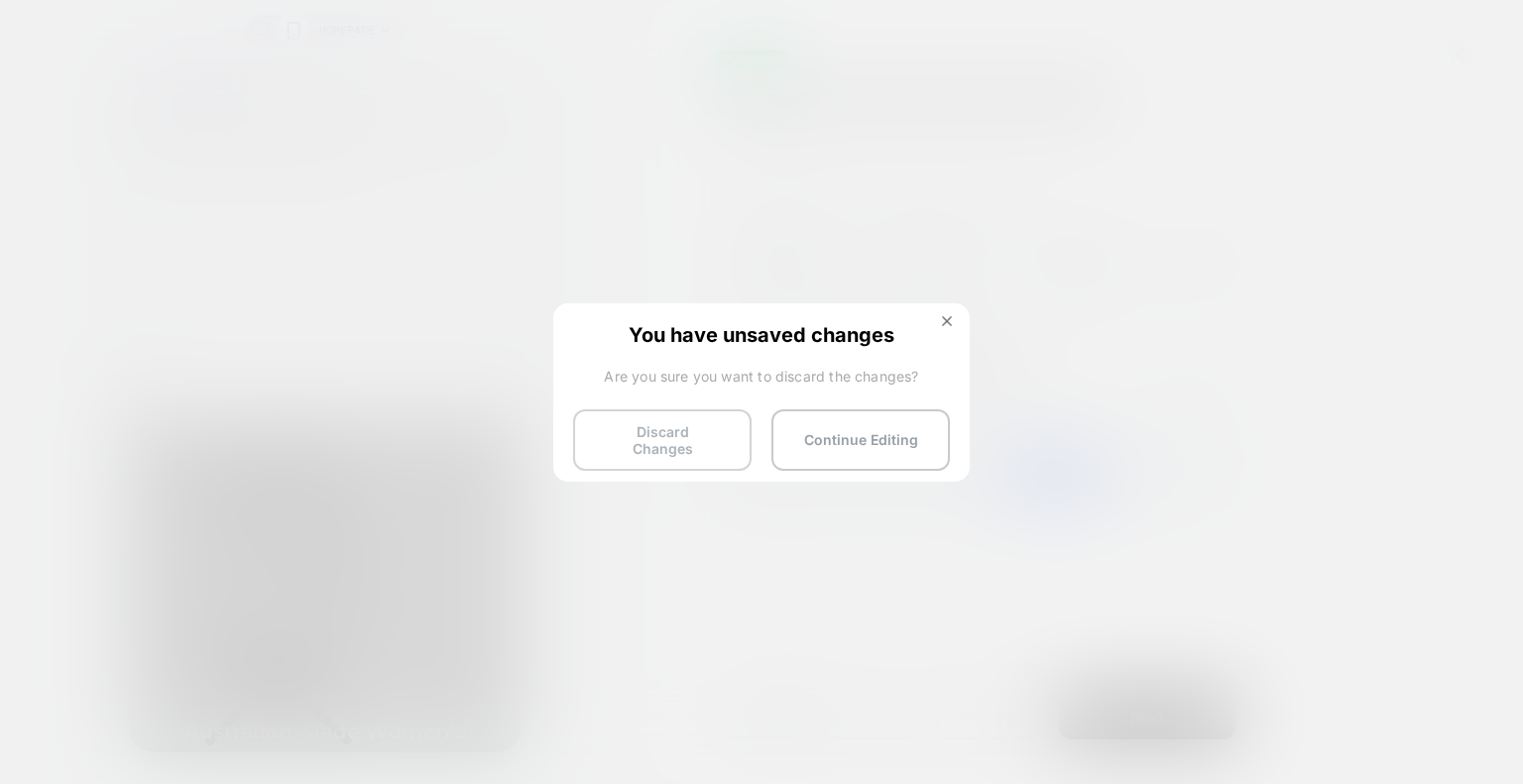 click on "Discard Changes" at bounding box center (662, 440) 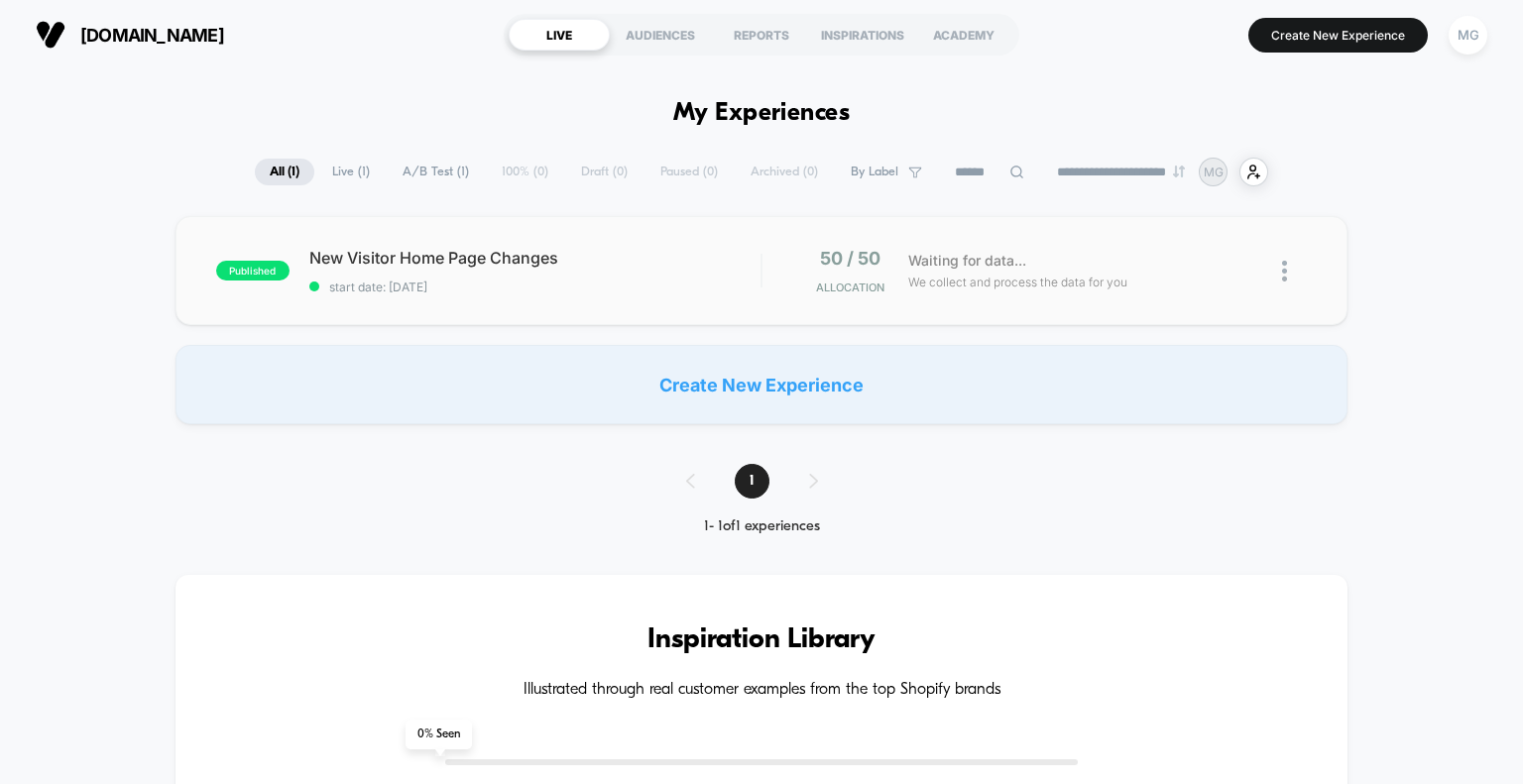 scroll, scrollTop: 0, scrollLeft: 0, axis: both 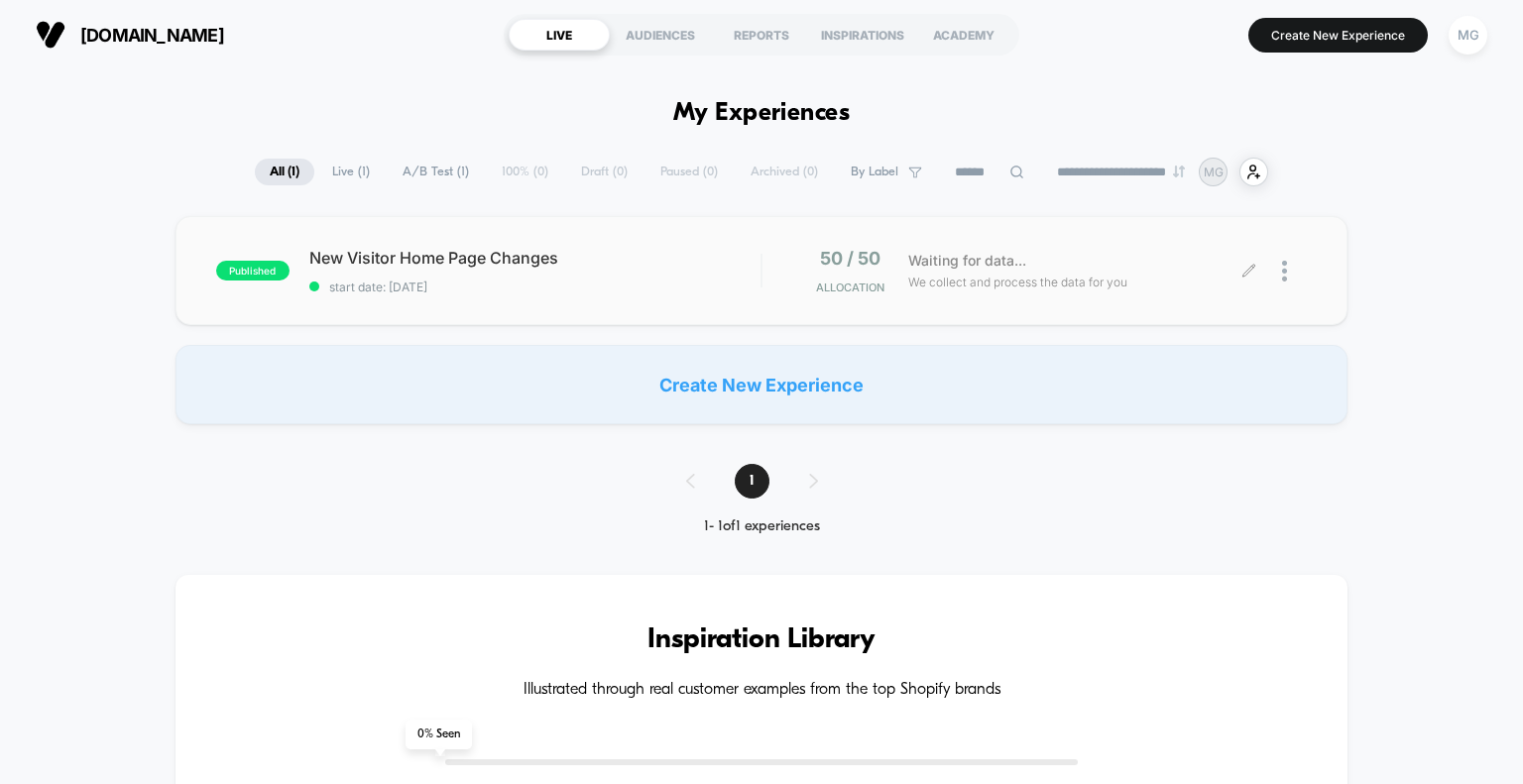 click on "Waiting for data... We collect and process the data for you" at bounding box center [1073, 271] 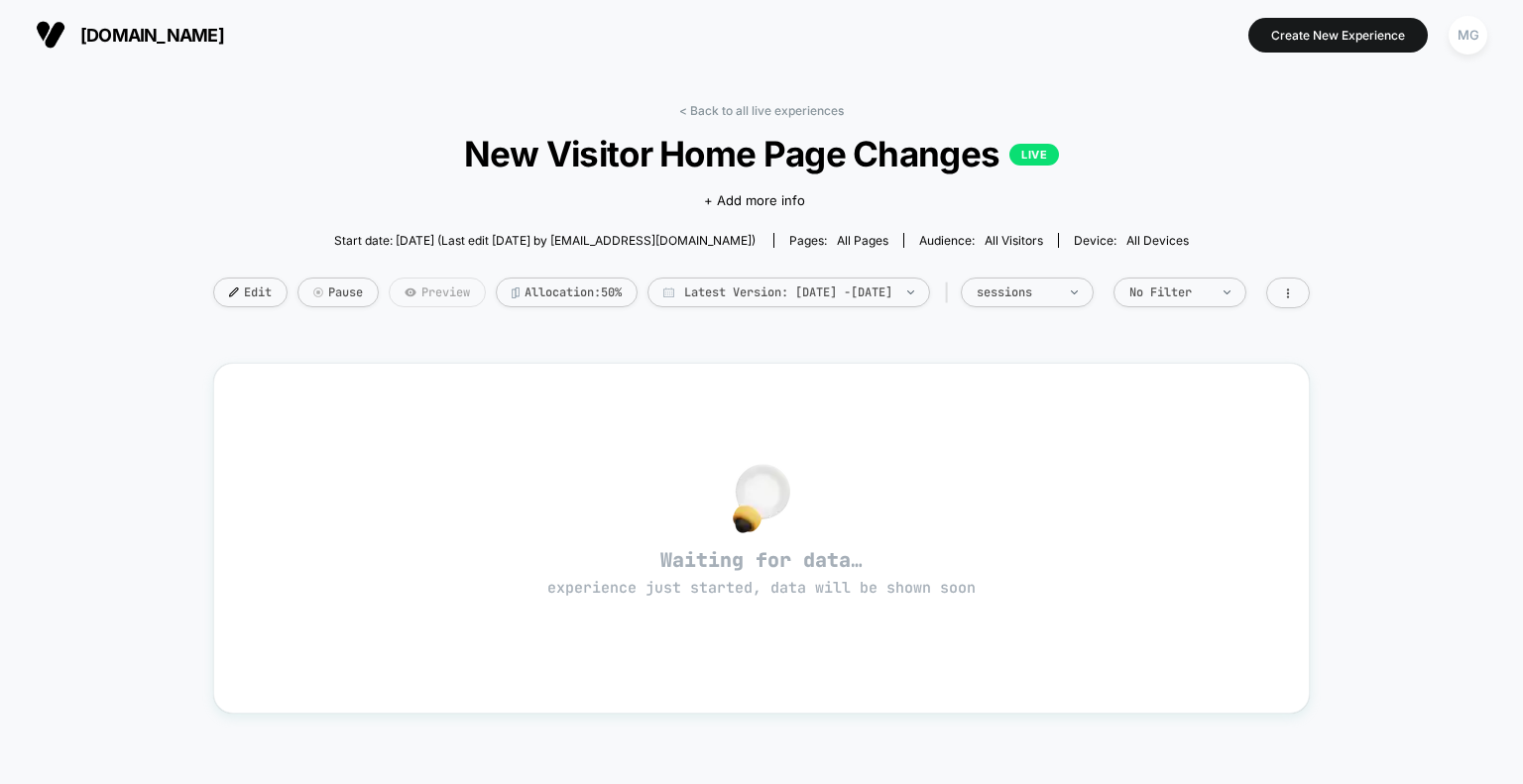 click on "Preview" at bounding box center [437, 292] 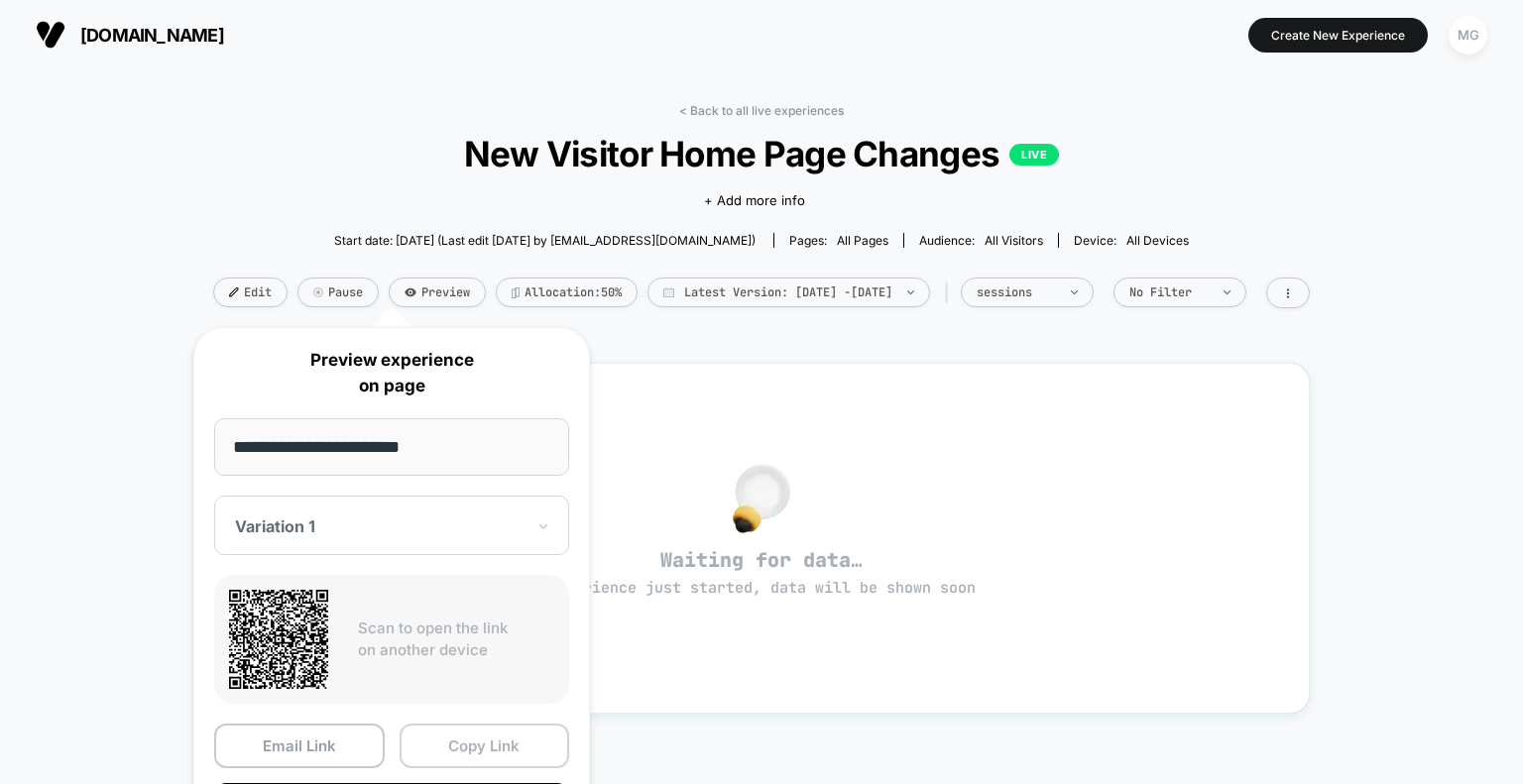 click on "Copy Link" at bounding box center (485, 745) 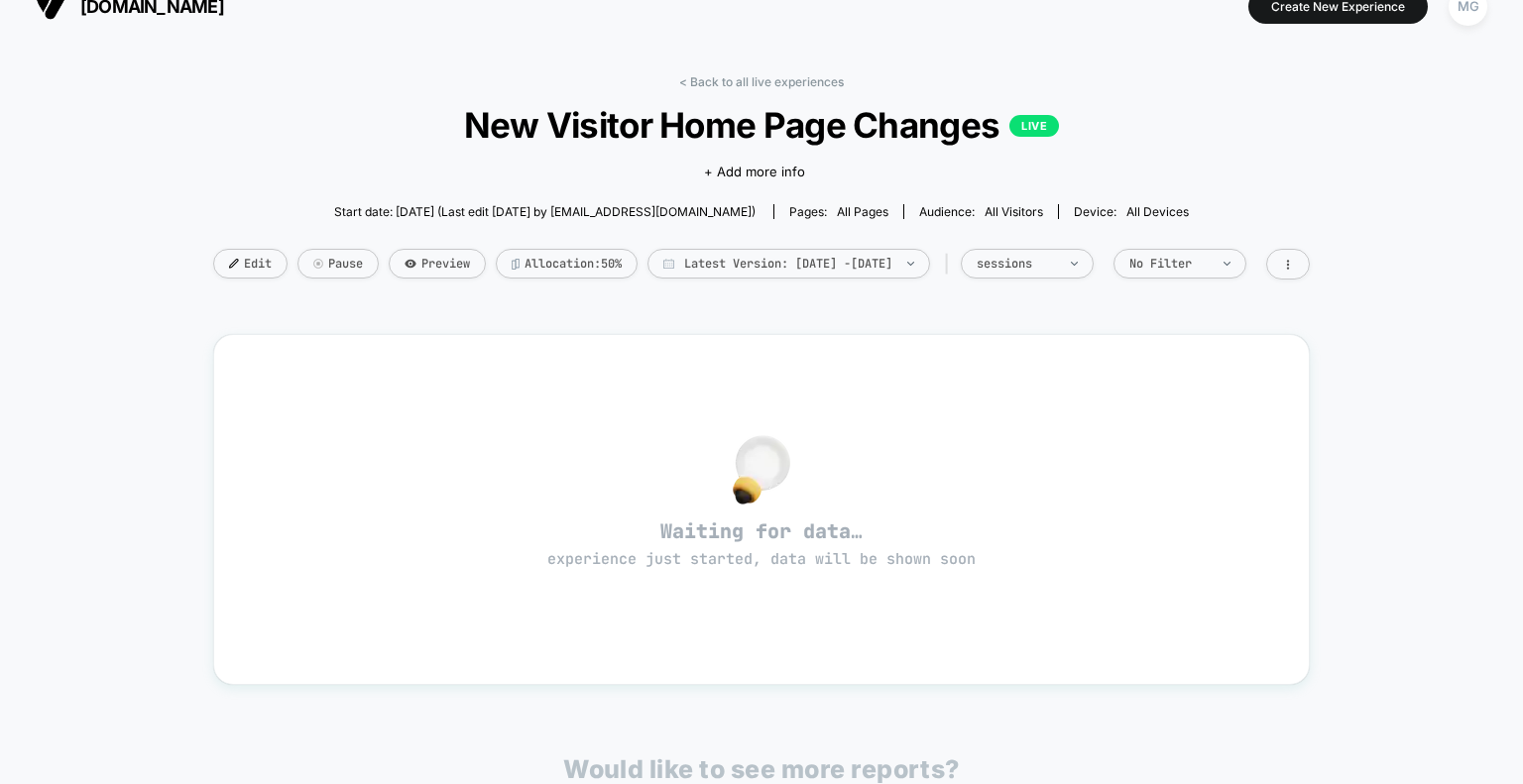 scroll, scrollTop: 0, scrollLeft: 0, axis: both 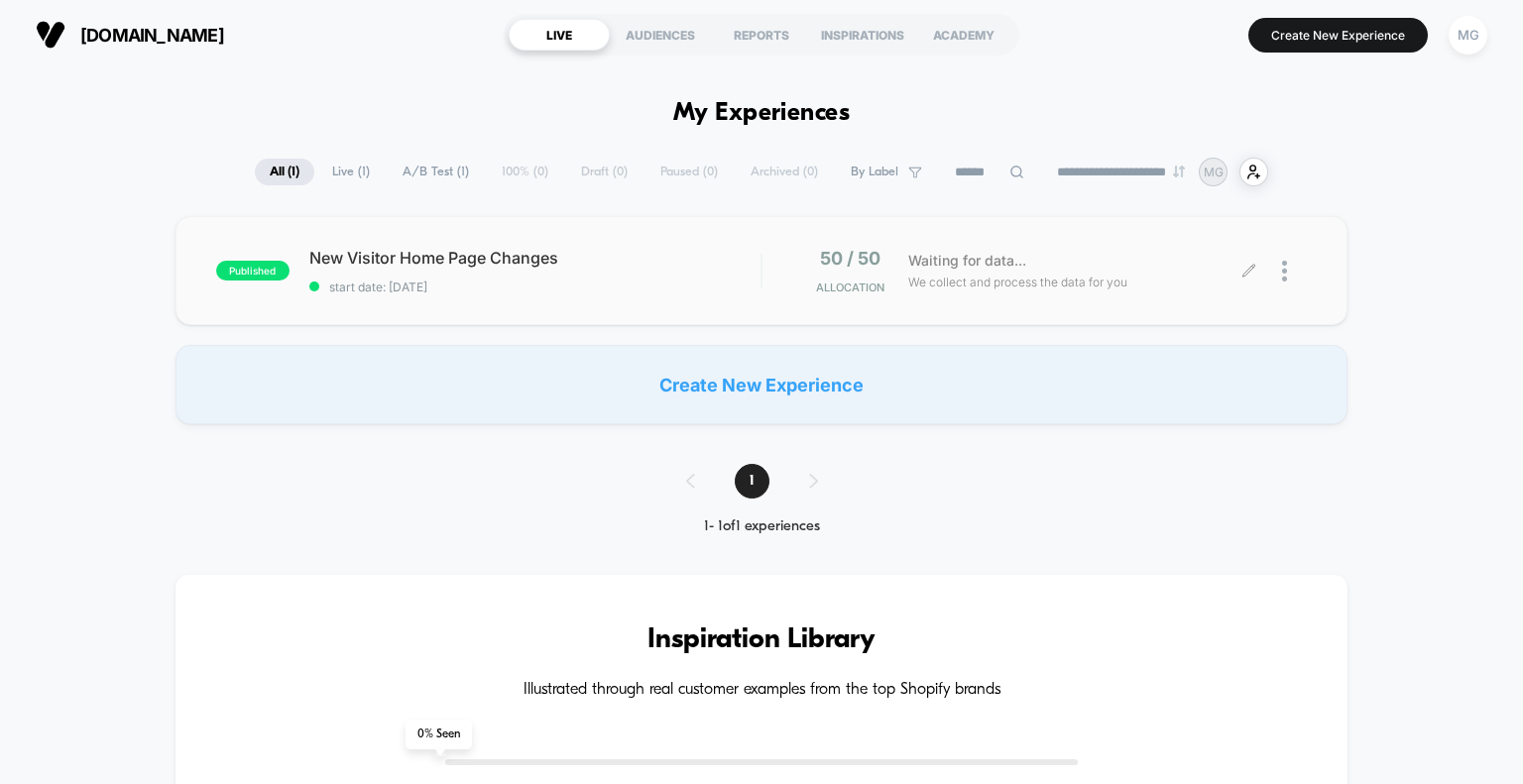 click on "Waiting for data... We collect and process the data for you" at bounding box center [1073, 271] 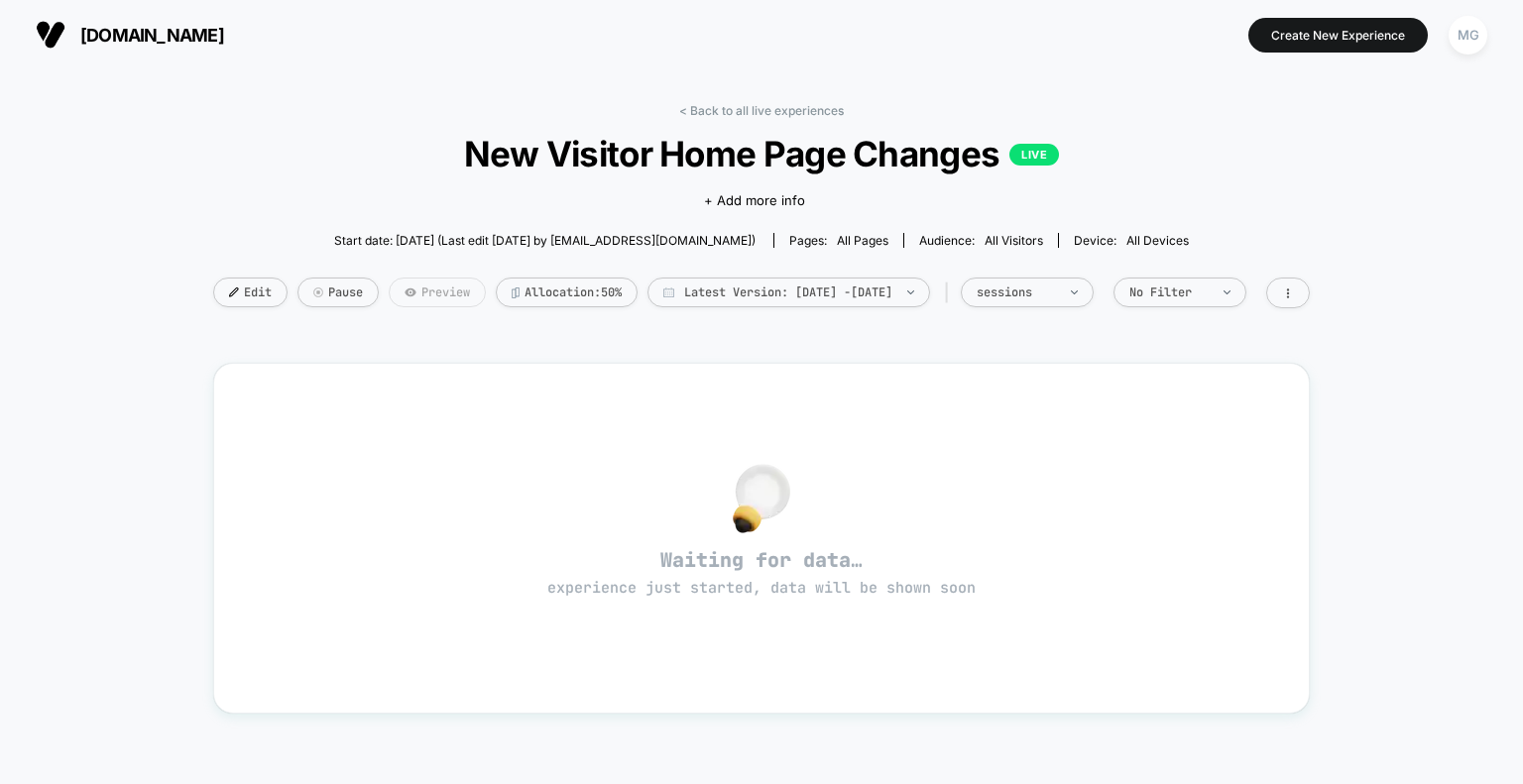 click on "Preview" at bounding box center [437, 292] 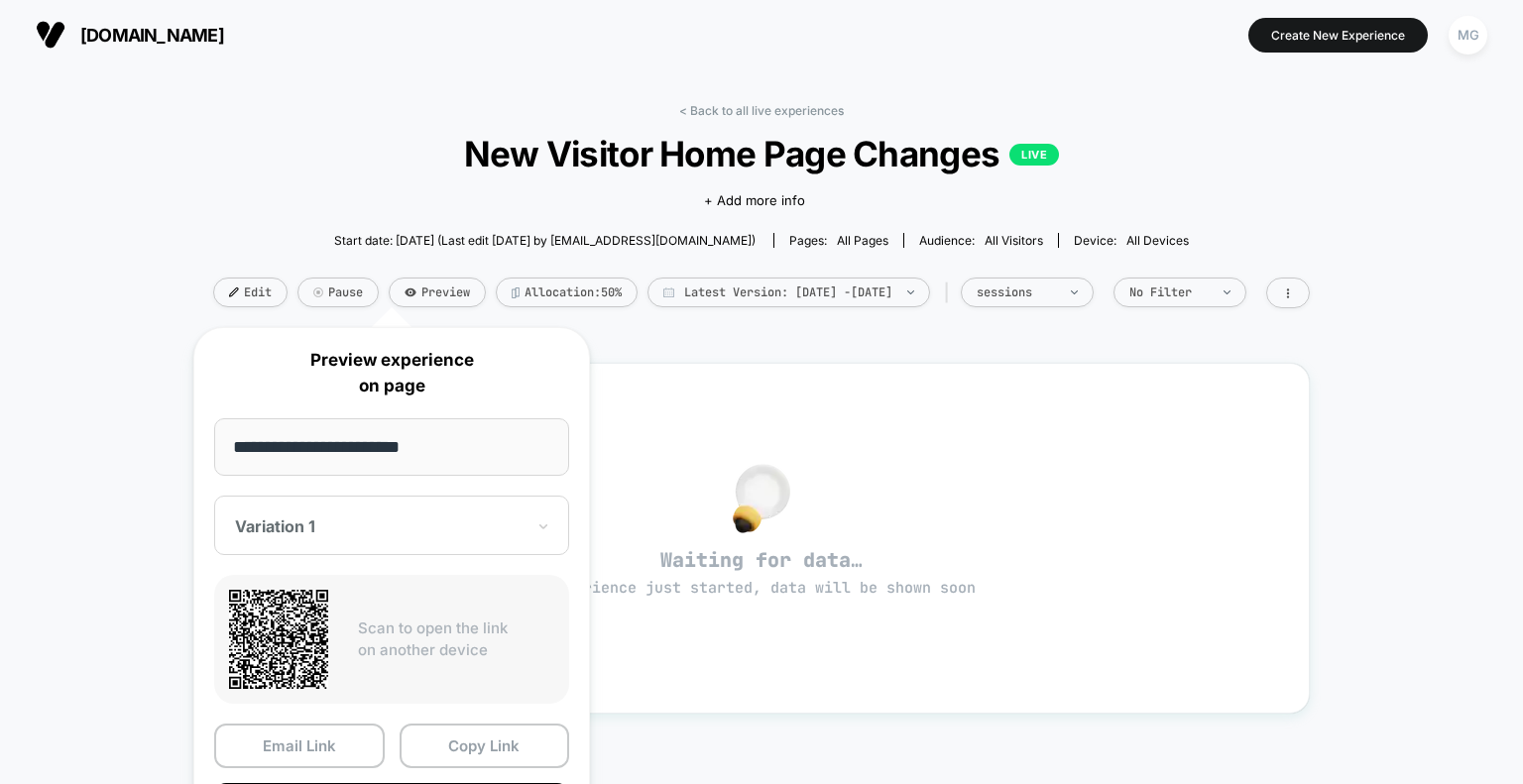 click on "< Back to all live experiences  New Visitor Home Page Changes  LIVE Click to edit experience details + Add more info Start date: [DATE] (Last edit [DATE] by [EMAIL_ADDRESS][DOMAIN_NAME]) Pages: all pages Audience: All Visitors Device: all devices Edit Pause  Preview Allocation:  50% Latest Version:     [DATE]    -    [DATE] |   sessions   No Filter Waiting for data… experience just started, data will be shown soon Would like to see more reports? Revenue Sessions Avg Order Value Add To Cart Rate Transactions Items Per Purchase Product Details Views Rate Pages Per Session Signups Signups Rate Avg Session Duration Profit Per Session Returns Returns Per Session Subscriptions Subscriptions Rate Checkout Rate Ctr Clicks Custom 1 Custom 1 Rate Custom 2 Custom 2 Rate Custom 3 Custom 3 Rate" at bounding box center (762, 621) 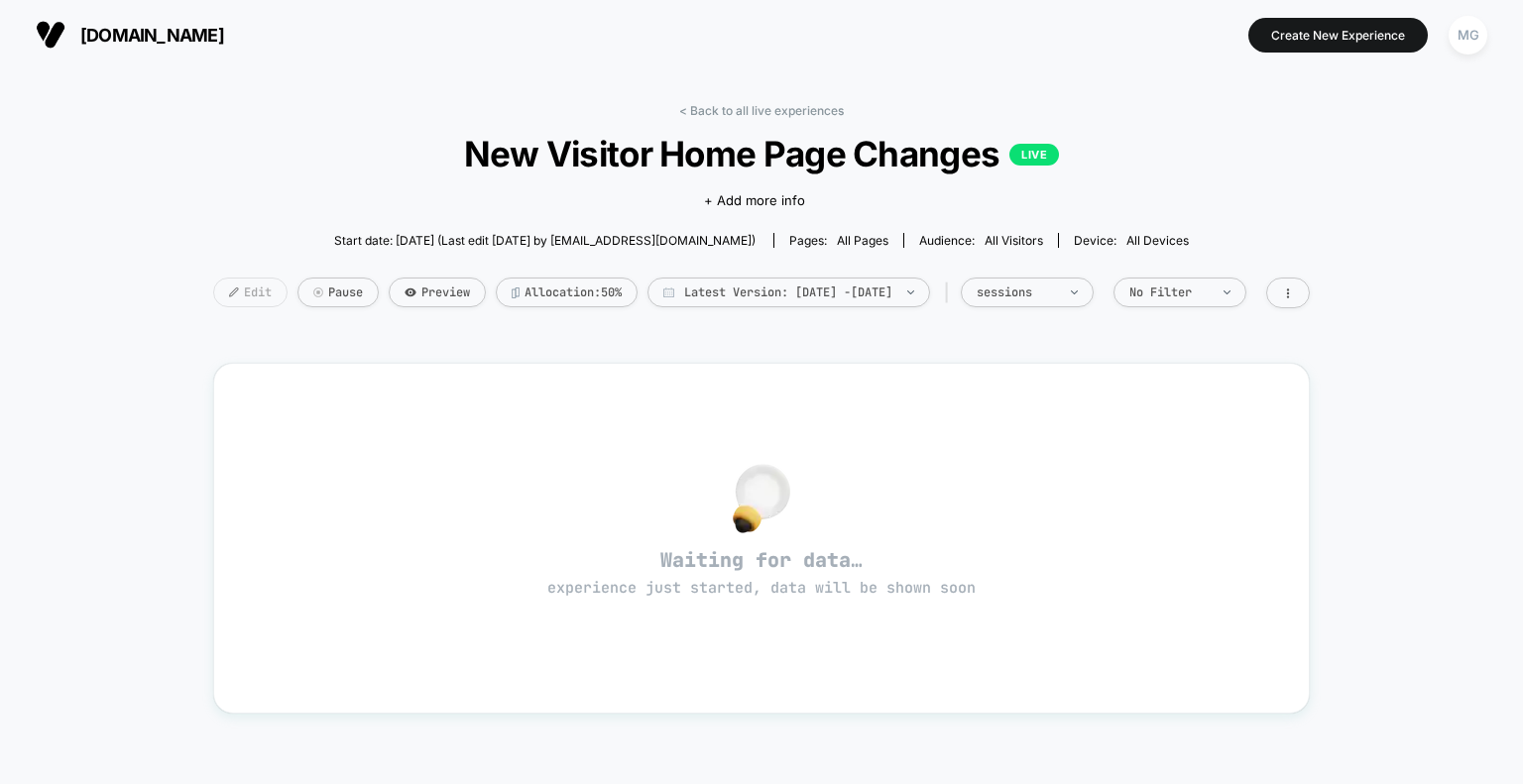 click on "Edit" at bounding box center (250, 292) 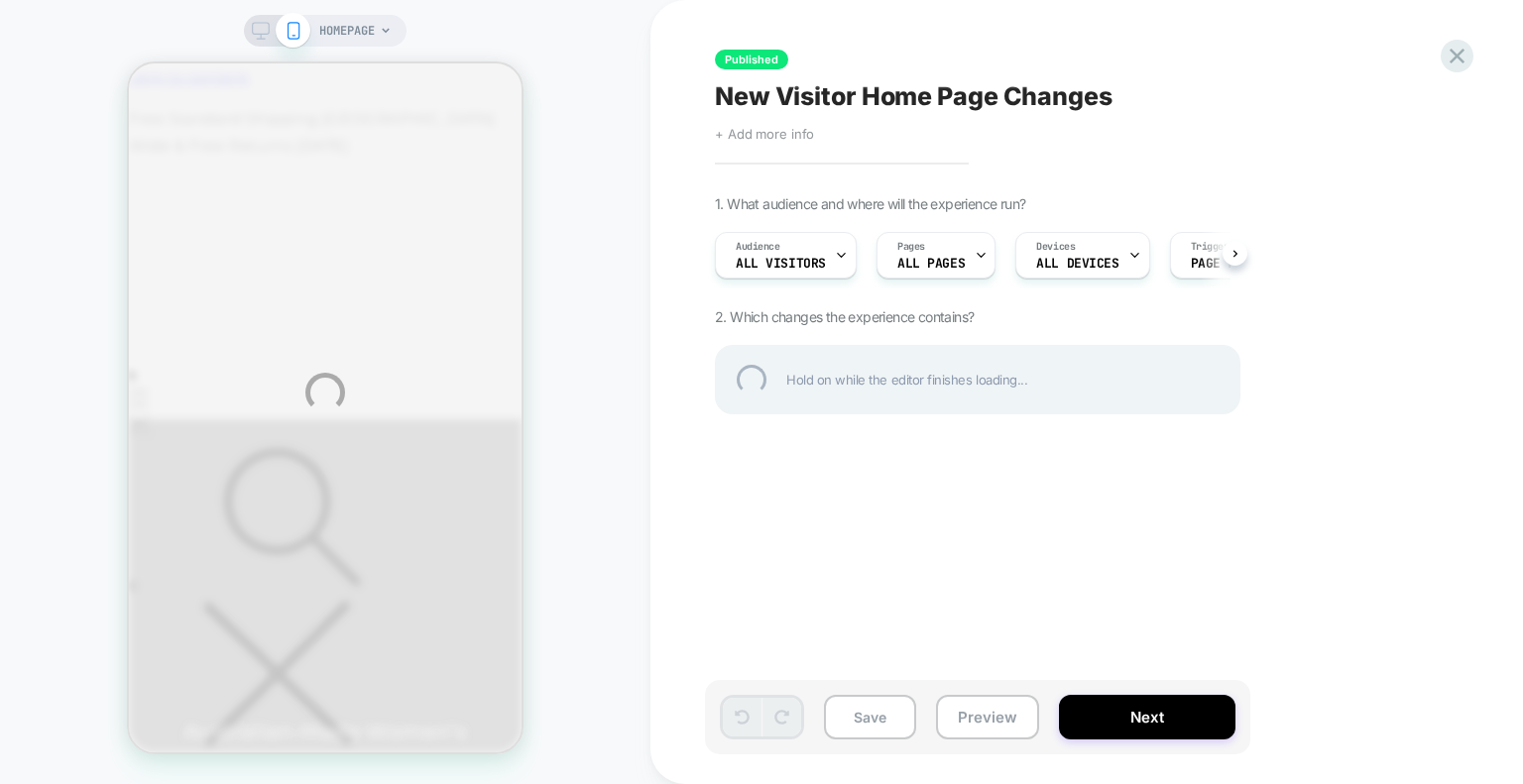 scroll, scrollTop: 0, scrollLeft: 0, axis: both 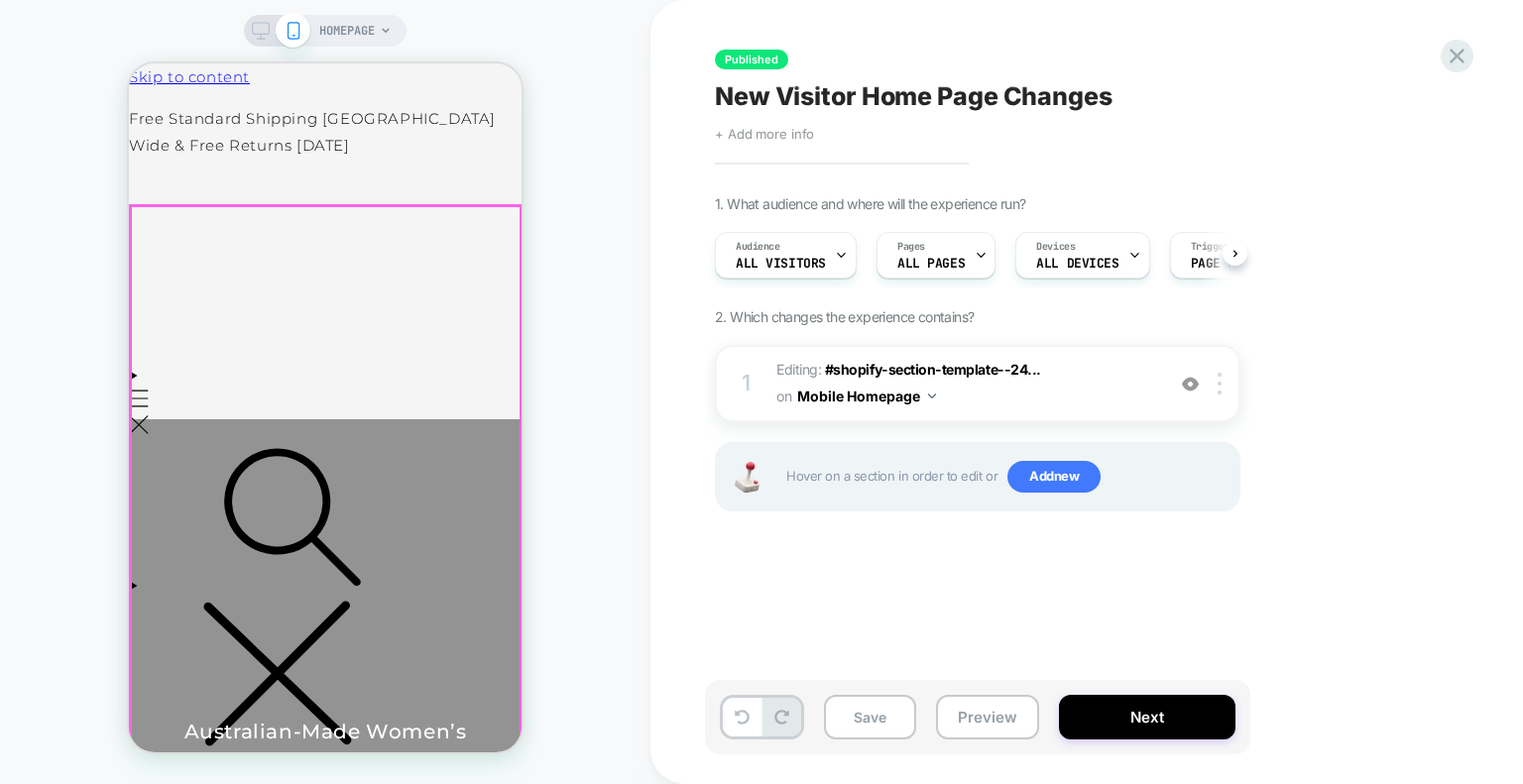 click on "Your browser does not support the video tag.
[DEMOGRAPHIC_DATA]-Made Women’s Essentials
Discover elevated essentials, thoughtfully designed and made in [GEOGRAPHIC_DATA], [GEOGRAPHIC_DATA]." at bounding box center [325, 763] 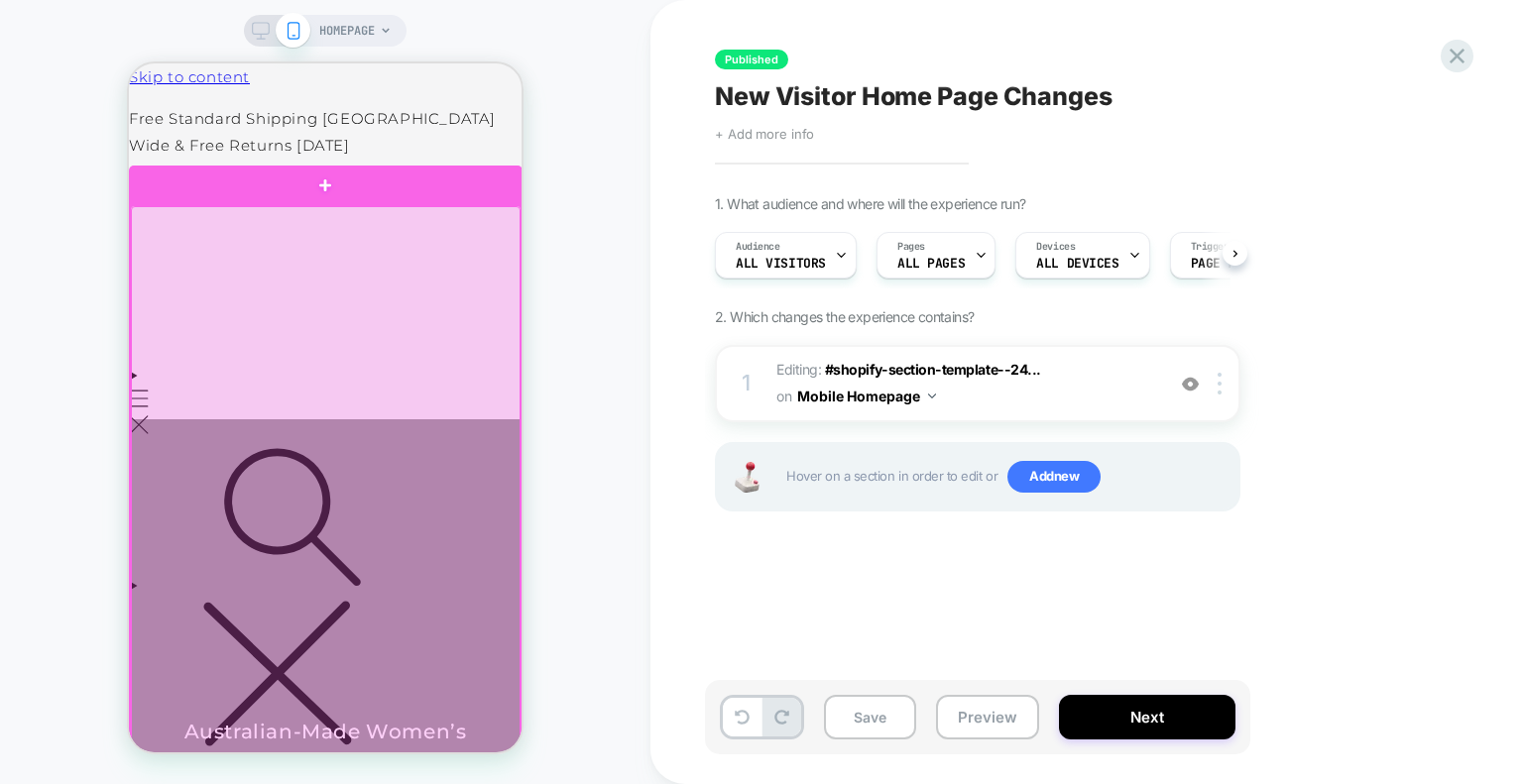 click at bounding box center (325, 549) 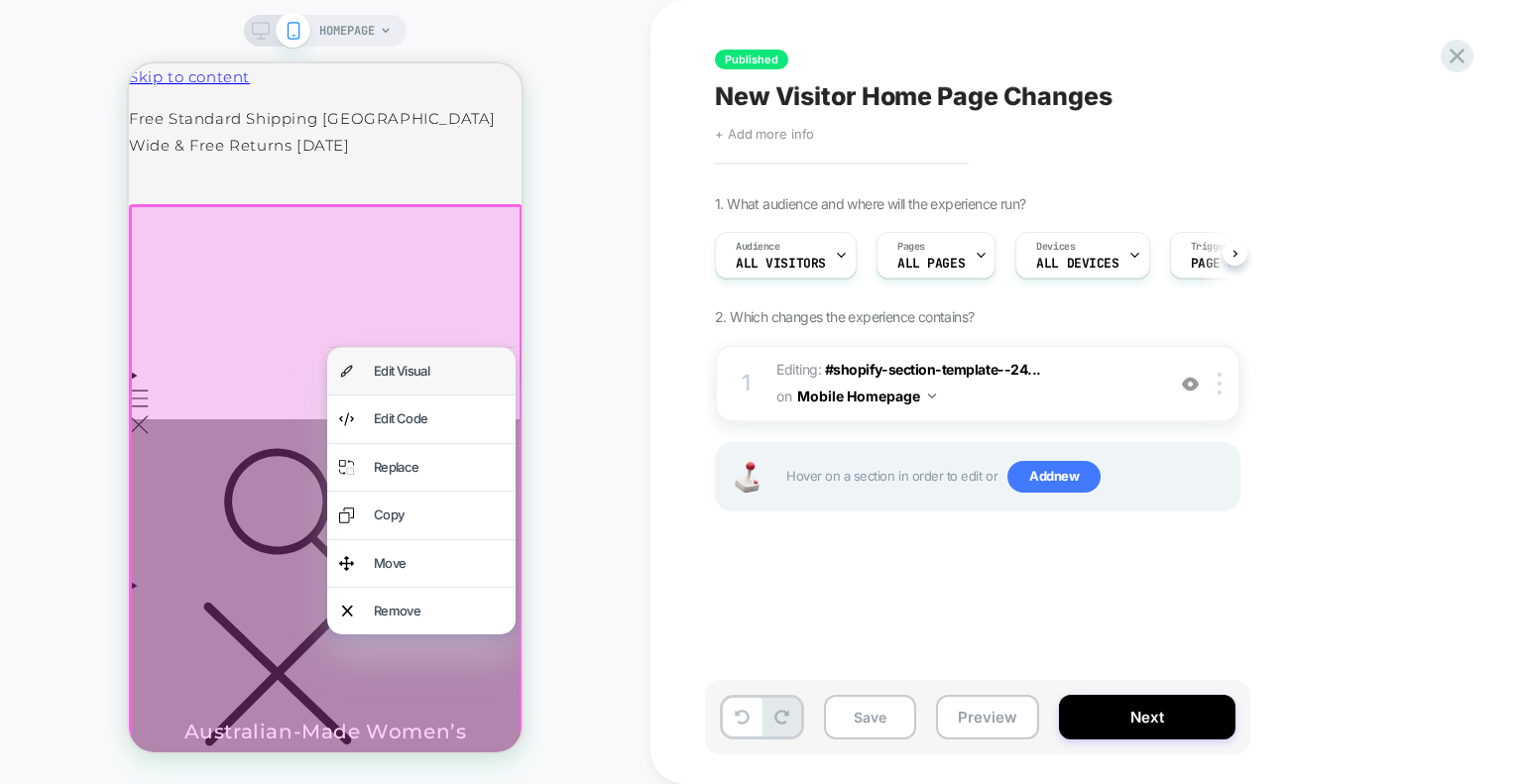 click on "Edit Visual" at bounding box center [438, 371] 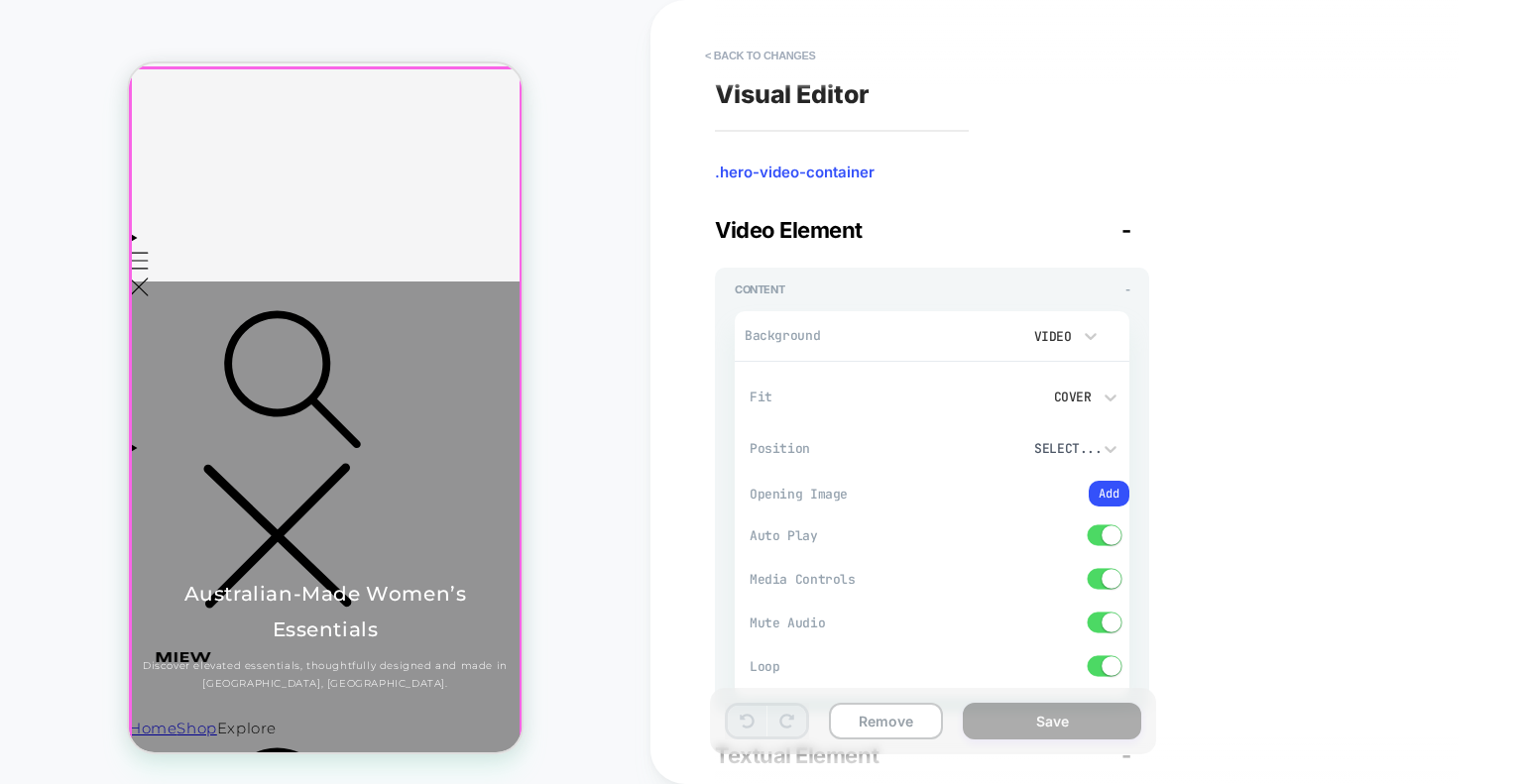 scroll, scrollTop: 141, scrollLeft: 0, axis: vertical 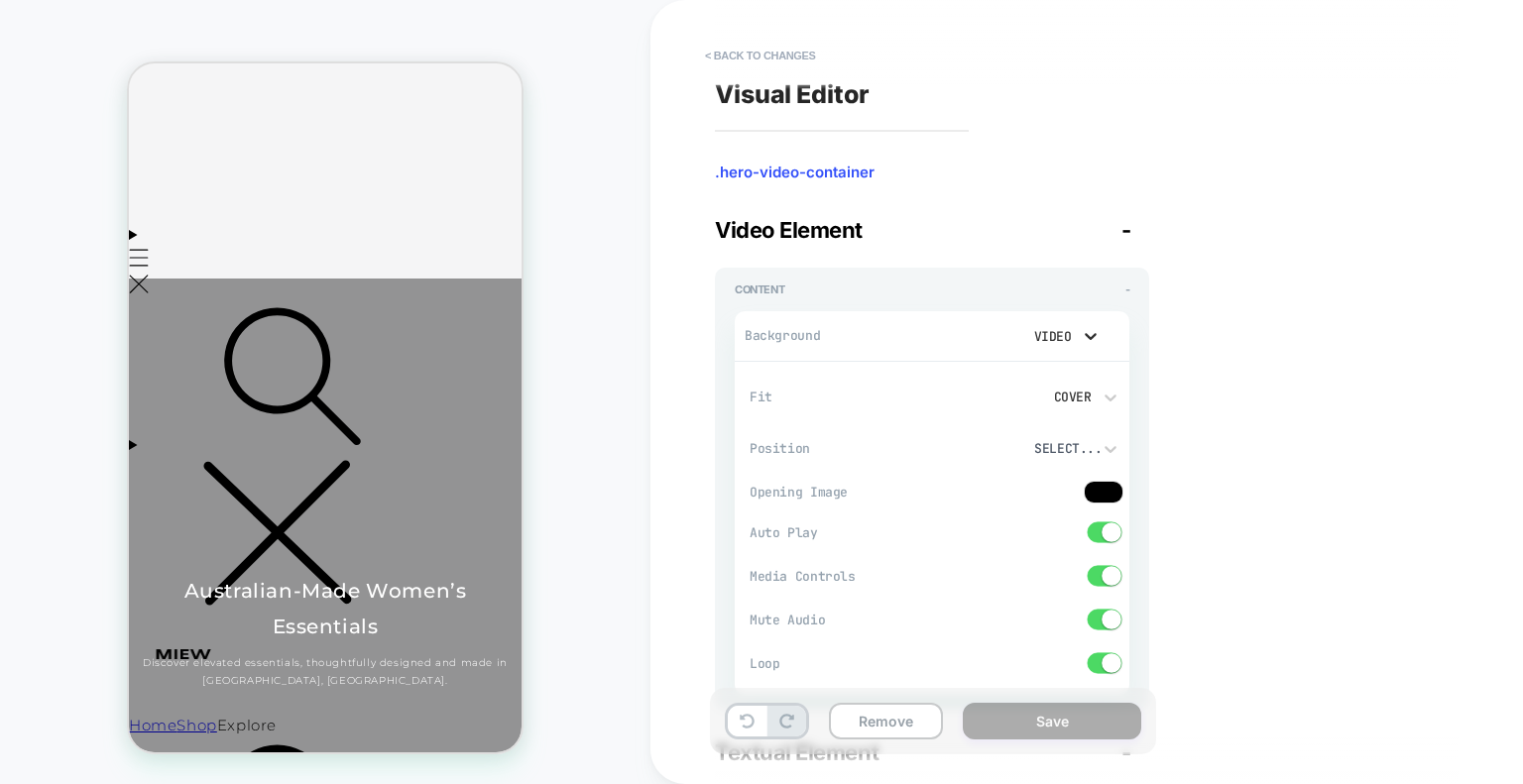 click 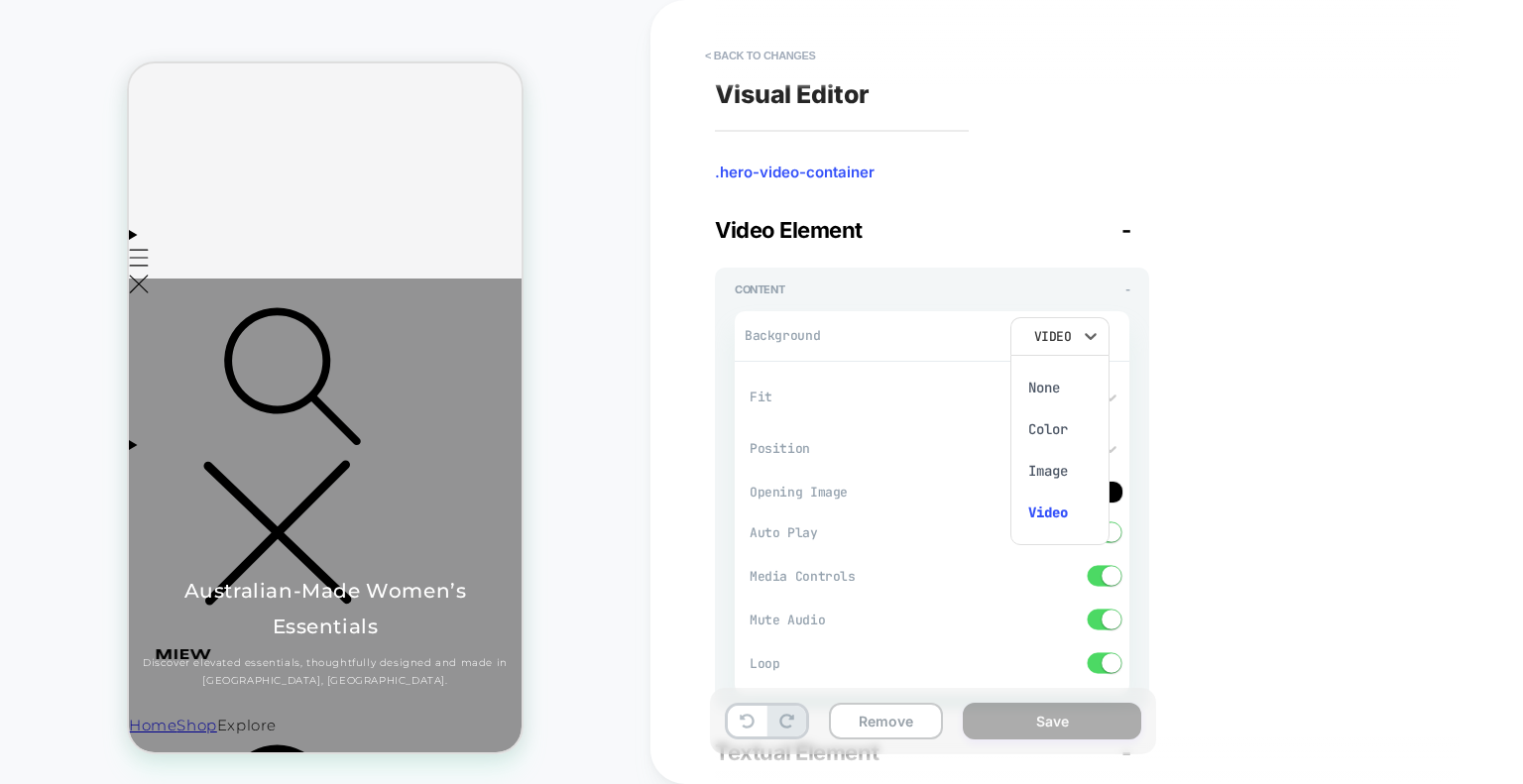 click on "Image" at bounding box center (1060, 471) 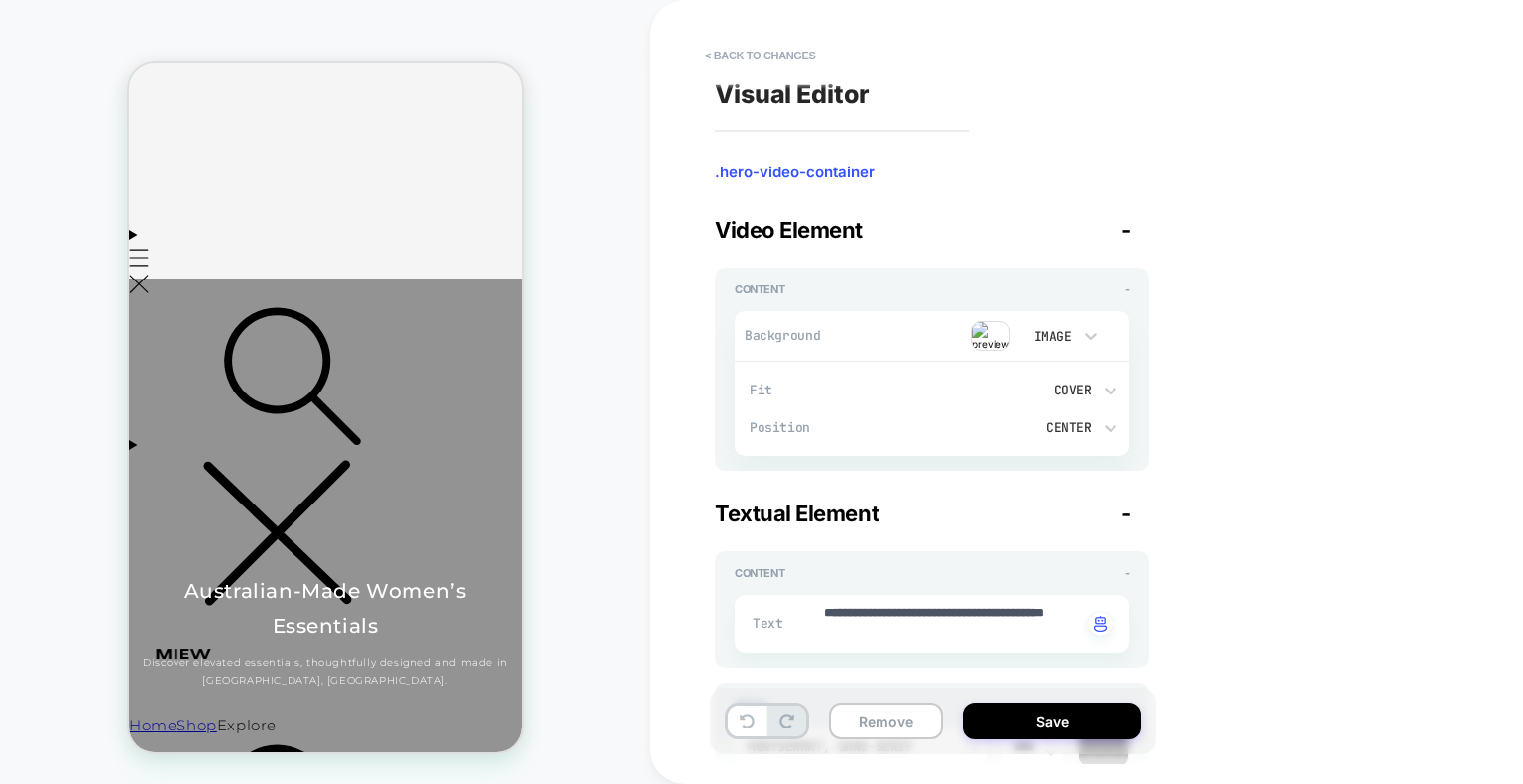 click at bounding box center (991, 336) 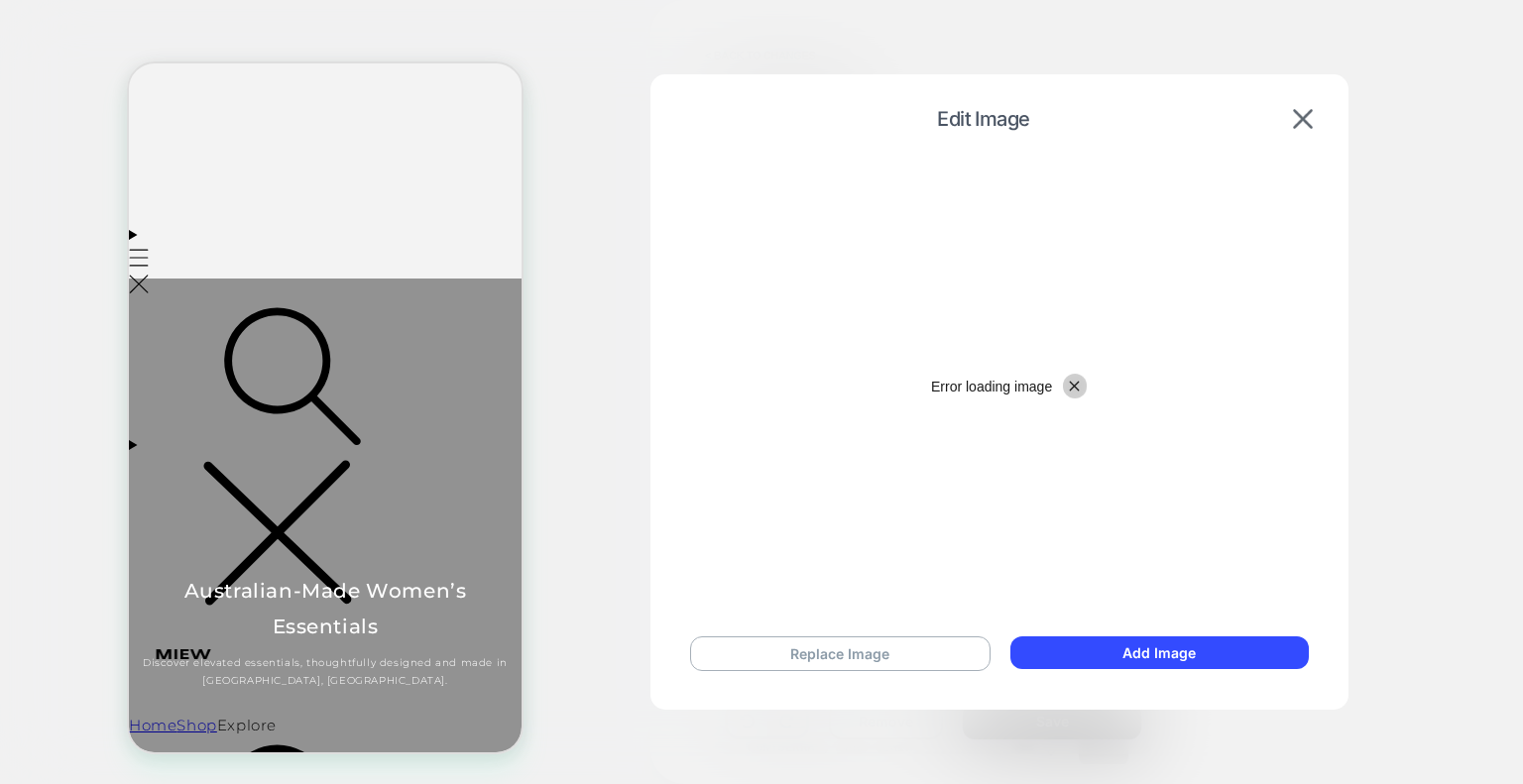 click 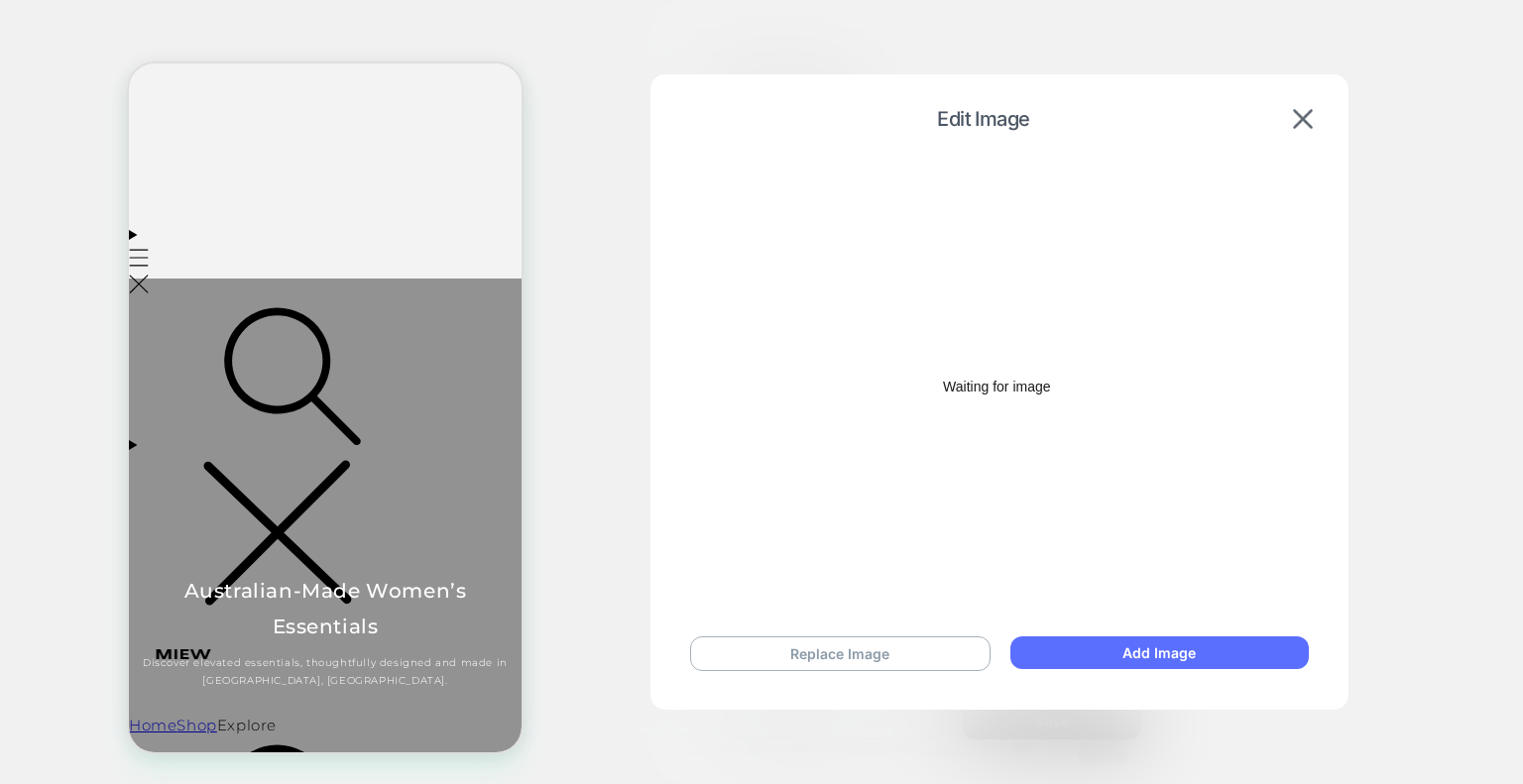 click on "Add Image" at bounding box center (1159, 652) 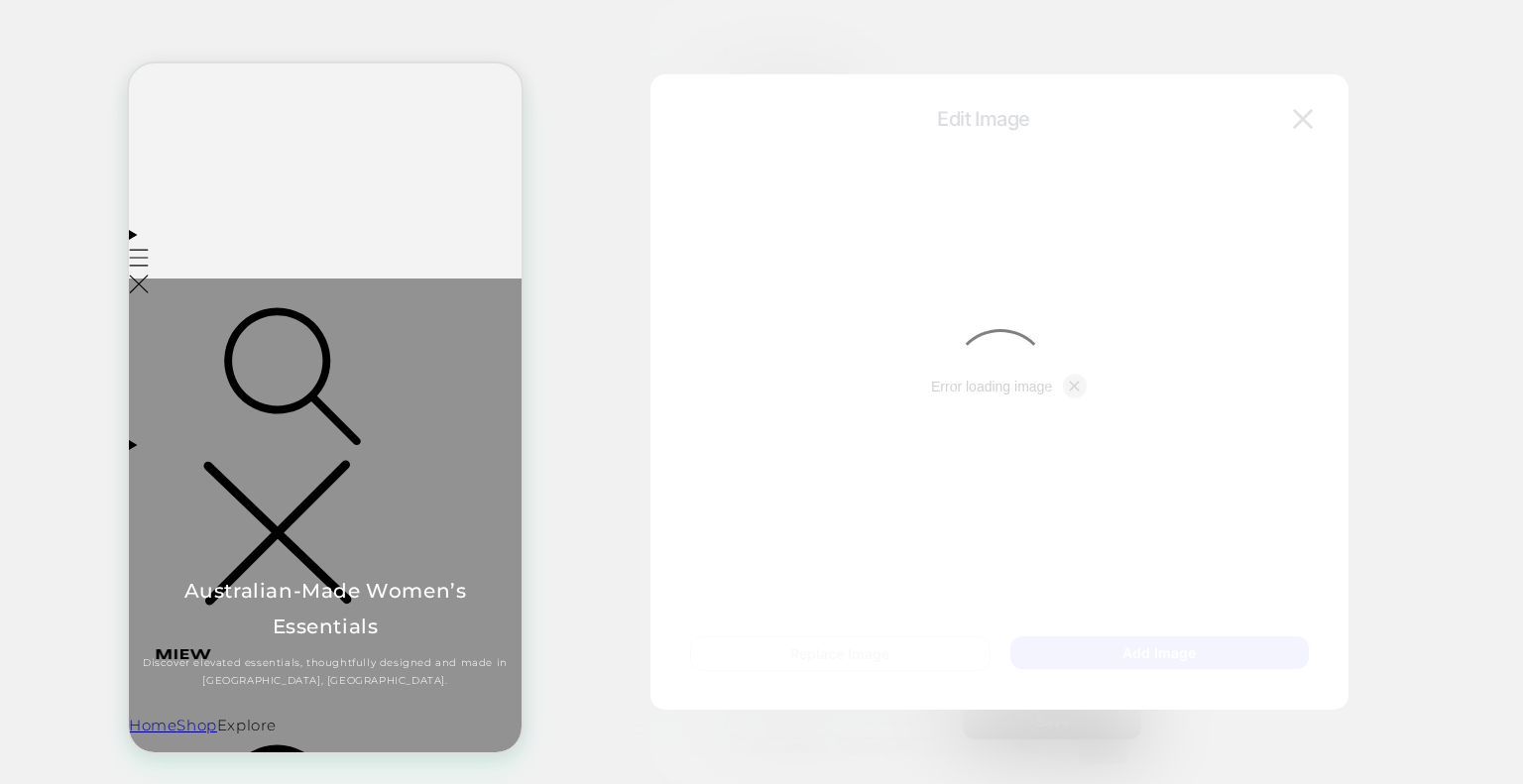 click on "Close" at bounding box center (1075, 386) 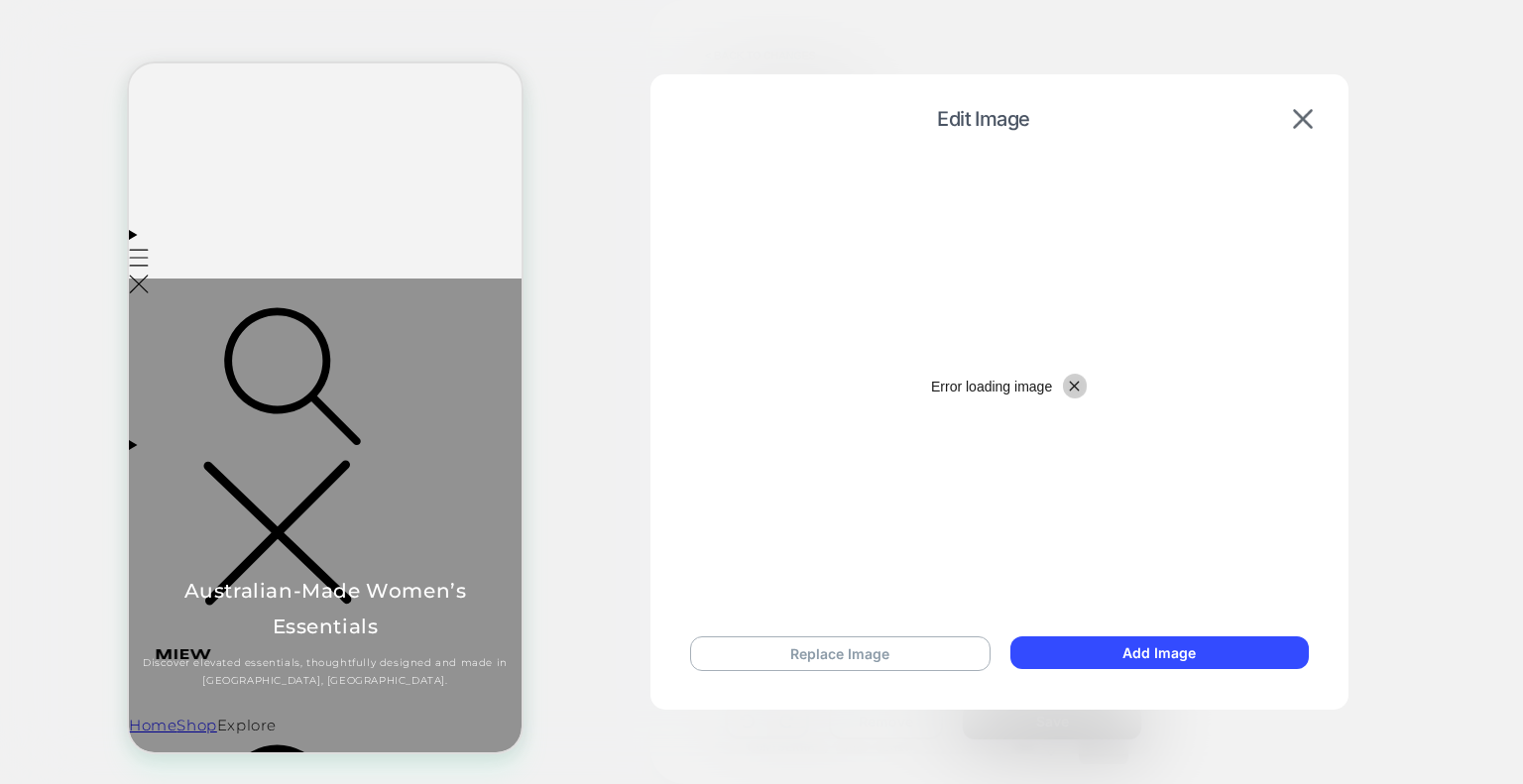 click 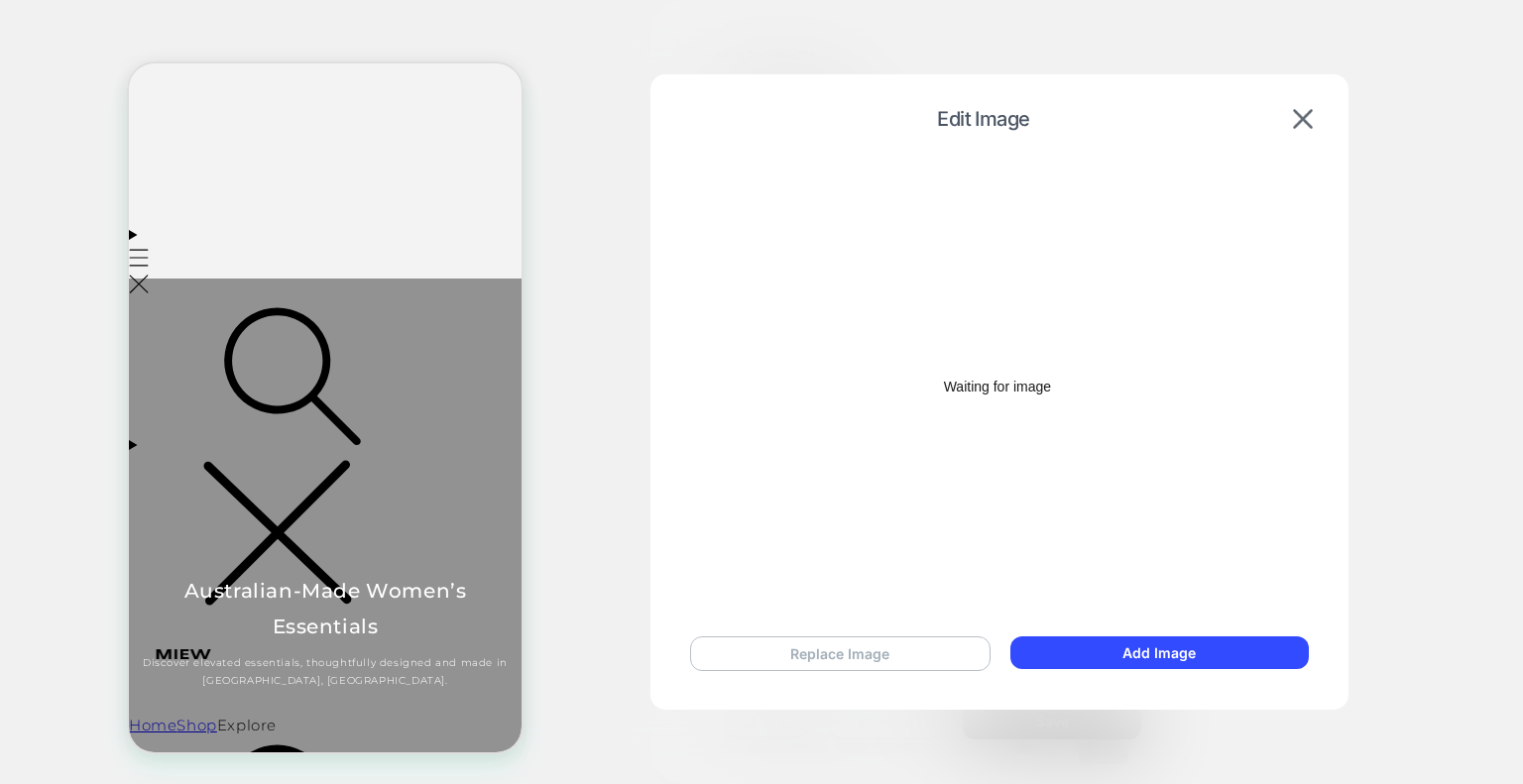 click on "Replace Image" at bounding box center (840, 653) 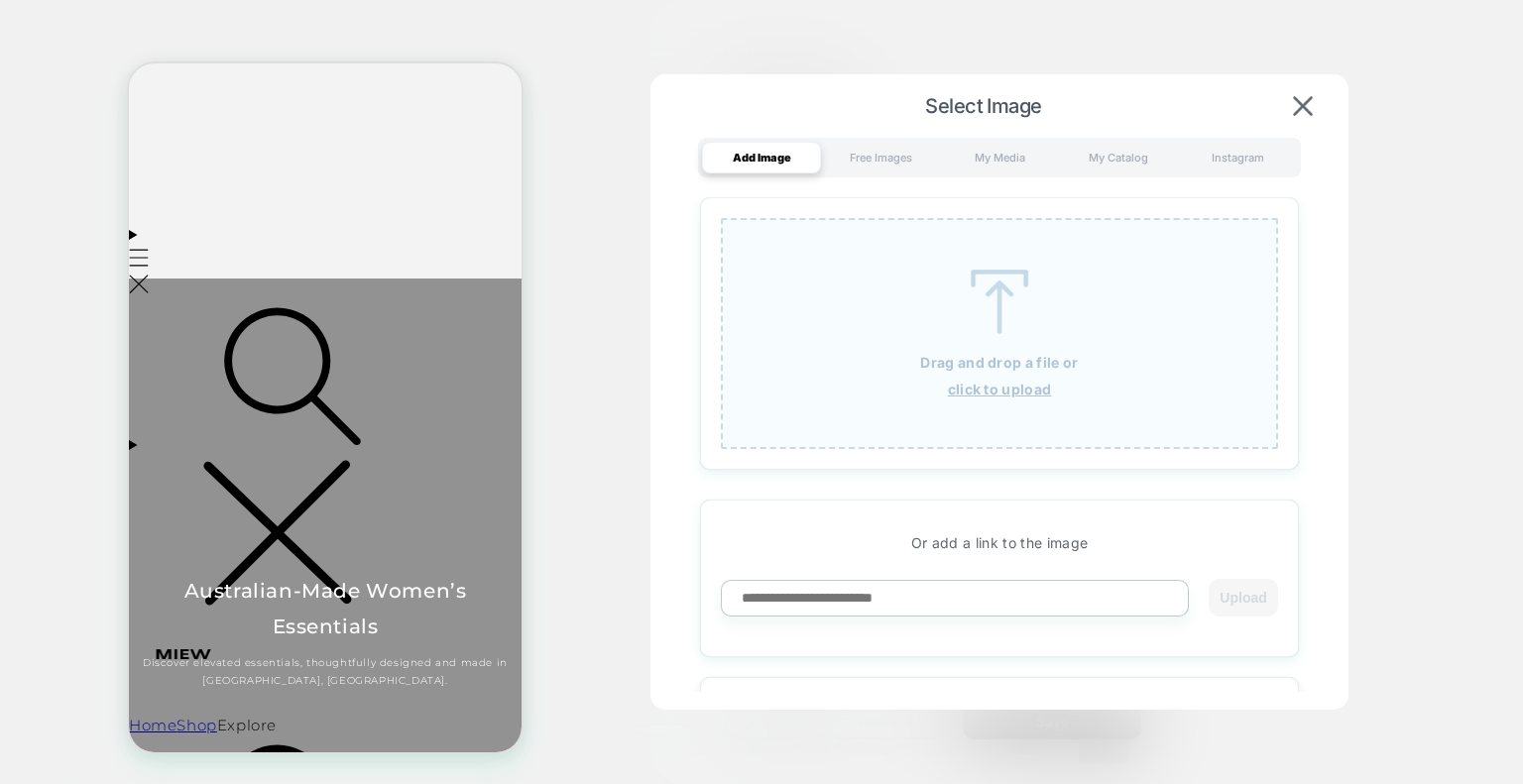 click at bounding box center (999, 301) 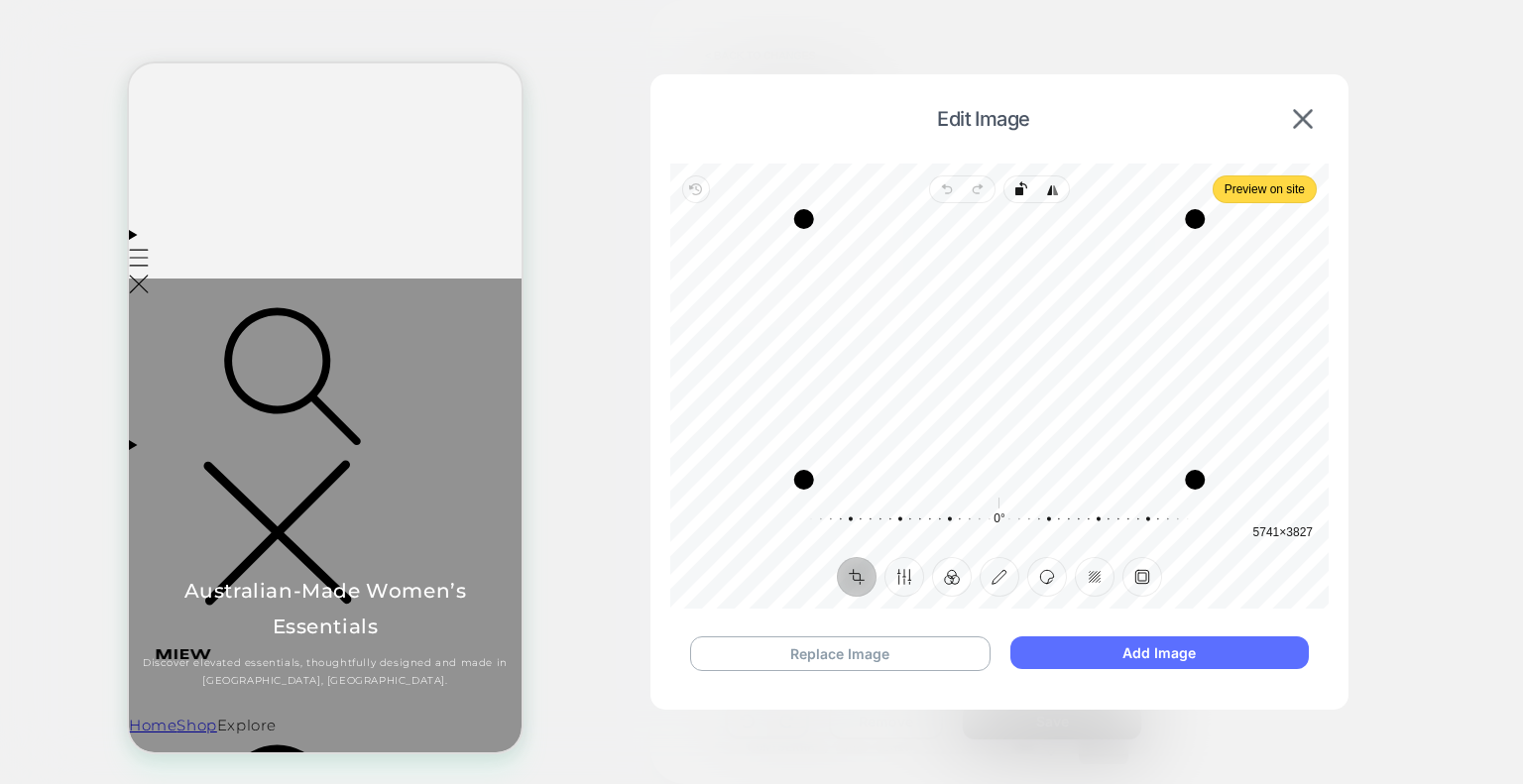 click on "Add Image" at bounding box center [1159, 652] 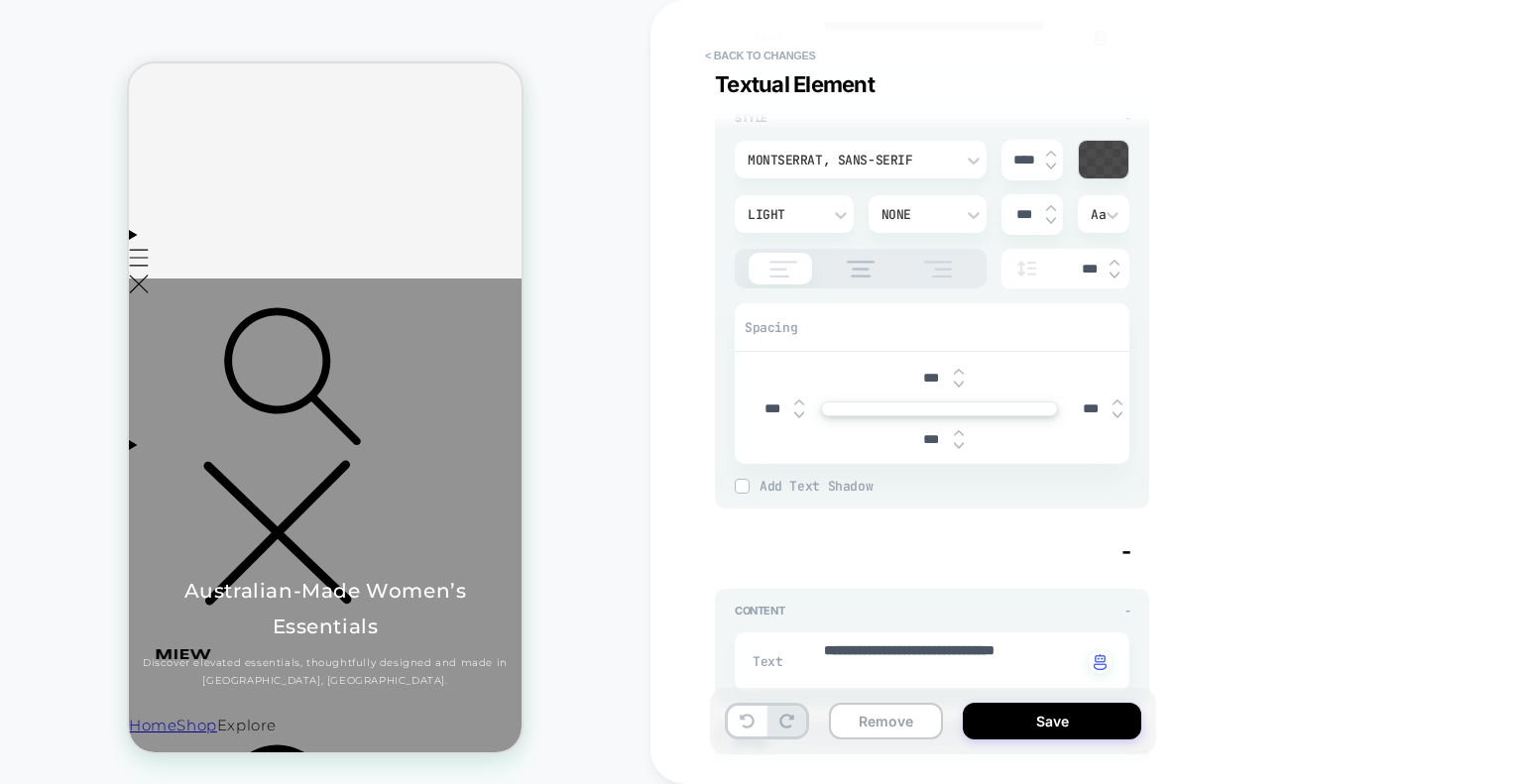 scroll, scrollTop: 595, scrollLeft: 0, axis: vertical 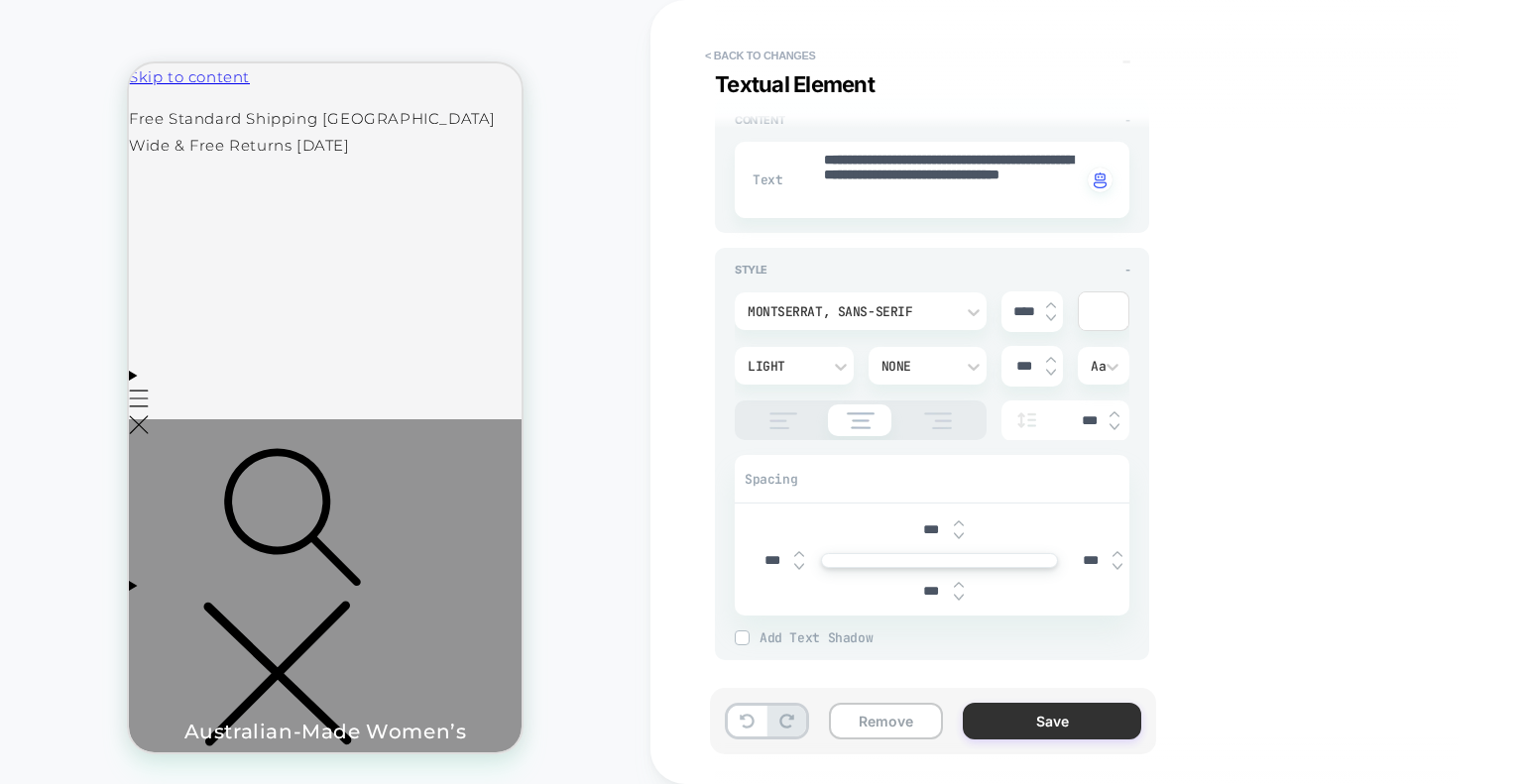click on "Save" at bounding box center [1052, 721] 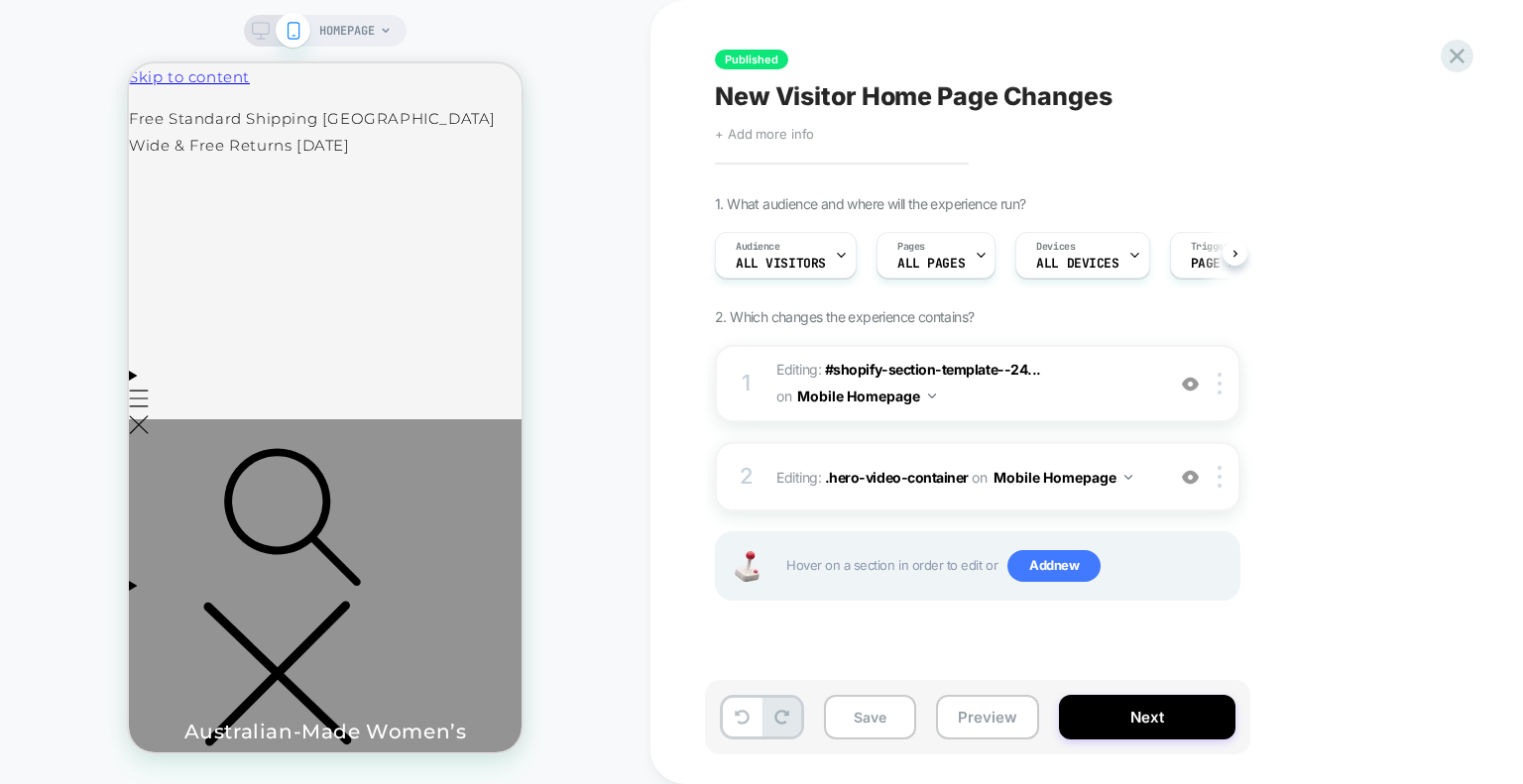 scroll, scrollTop: 0, scrollLeft: 0, axis: both 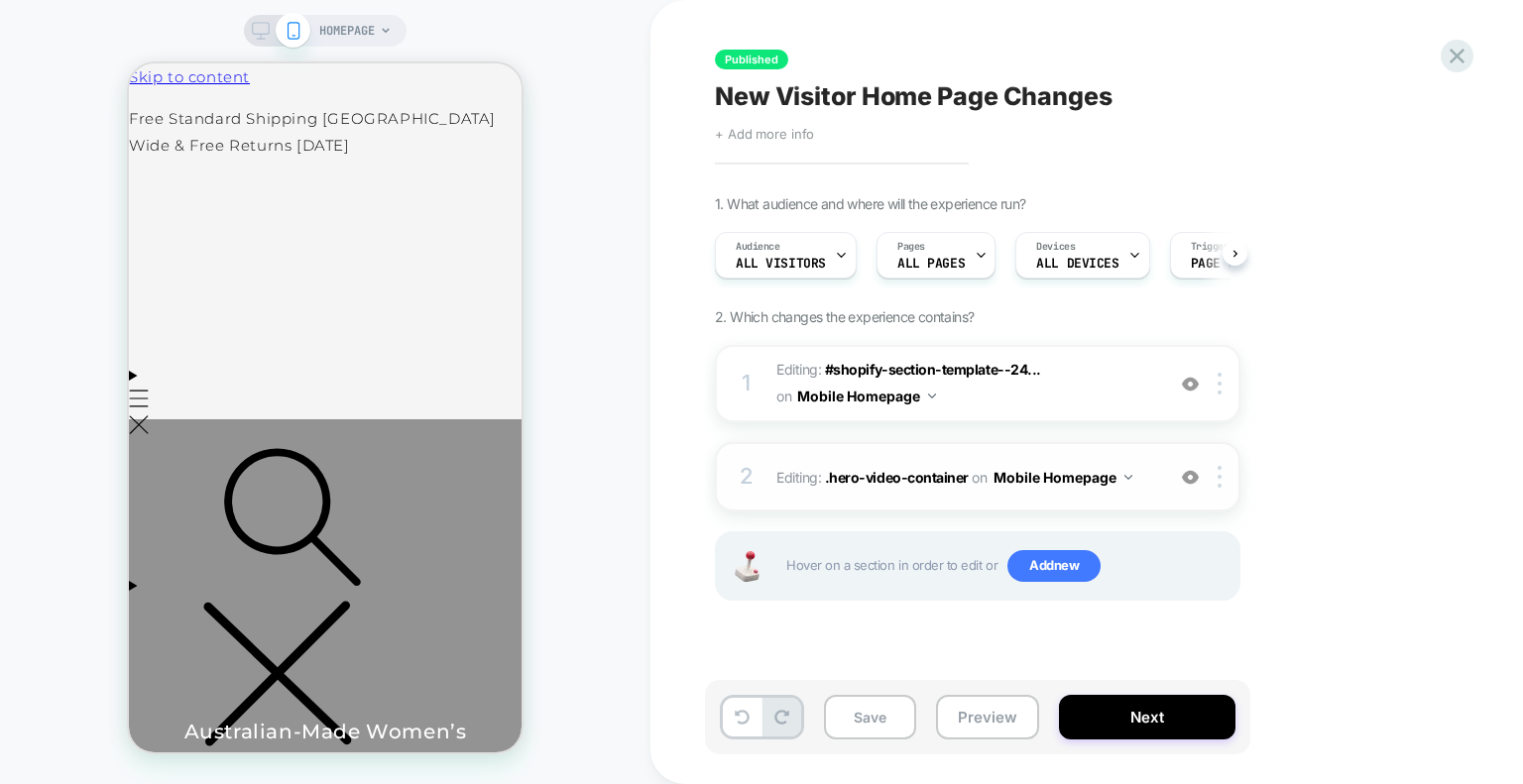 click at bounding box center (1190, 477) 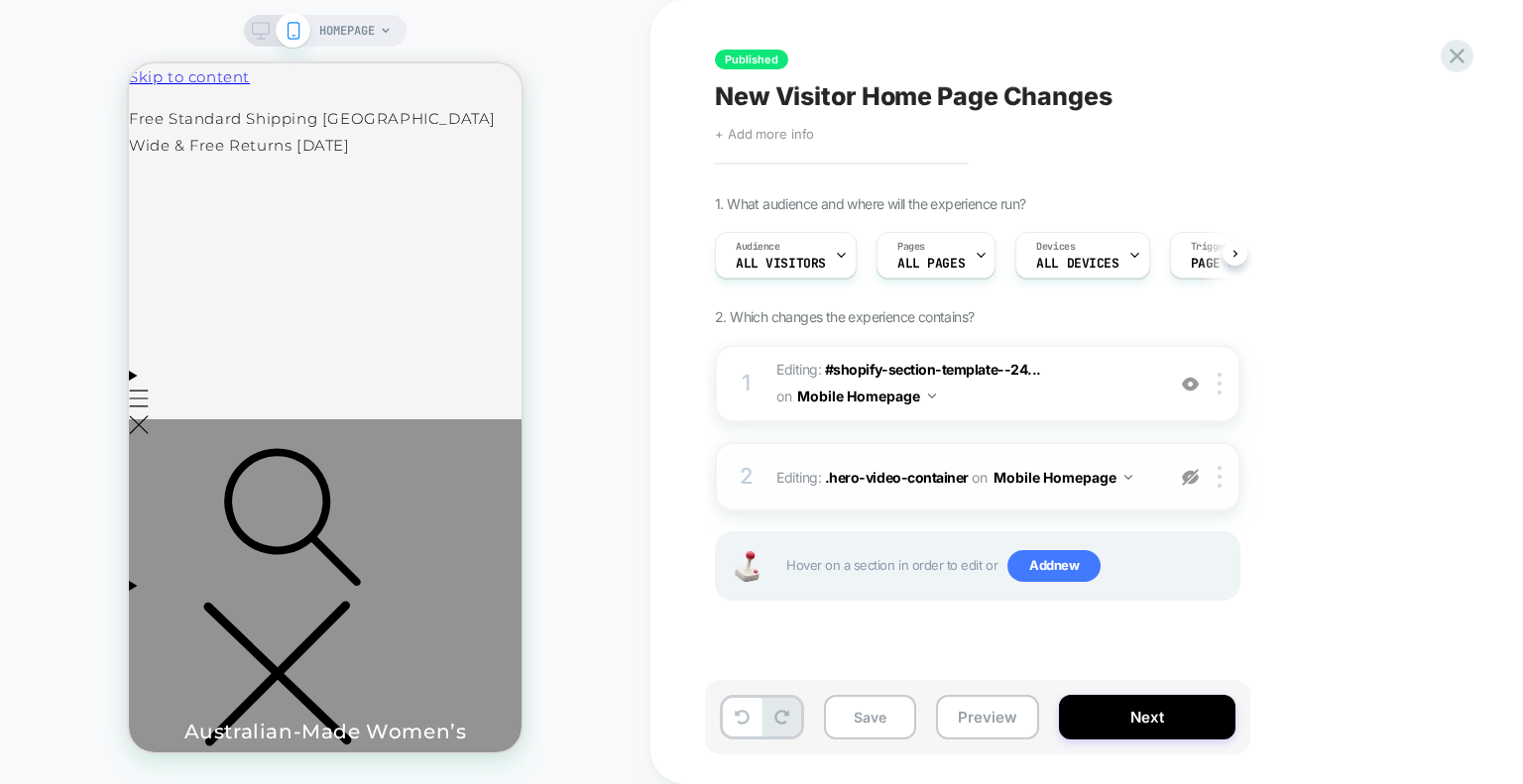 click at bounding box center [1190, 477] 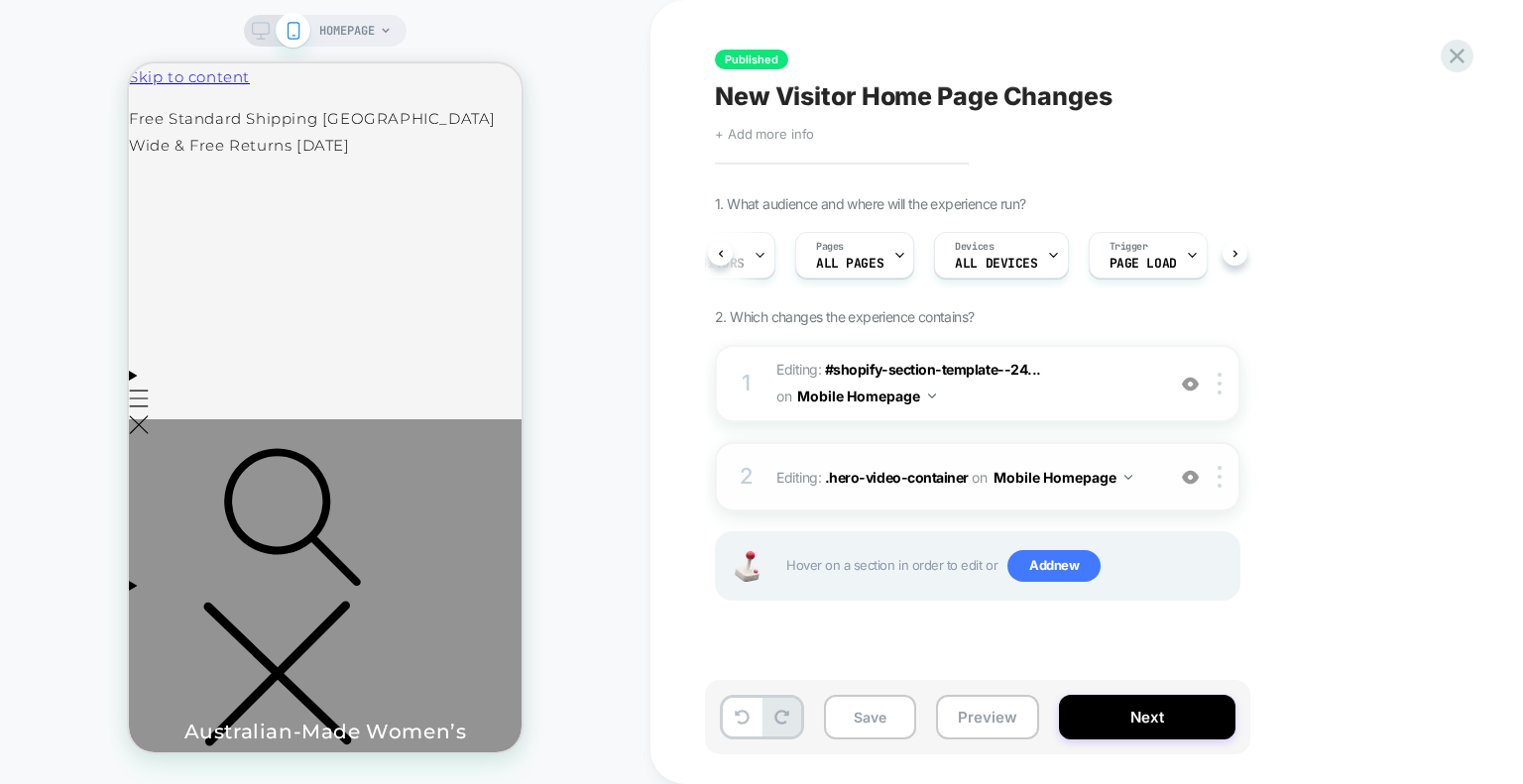 scroll, scrollTop: 0, scrollLeft: 88, axis: horizontal 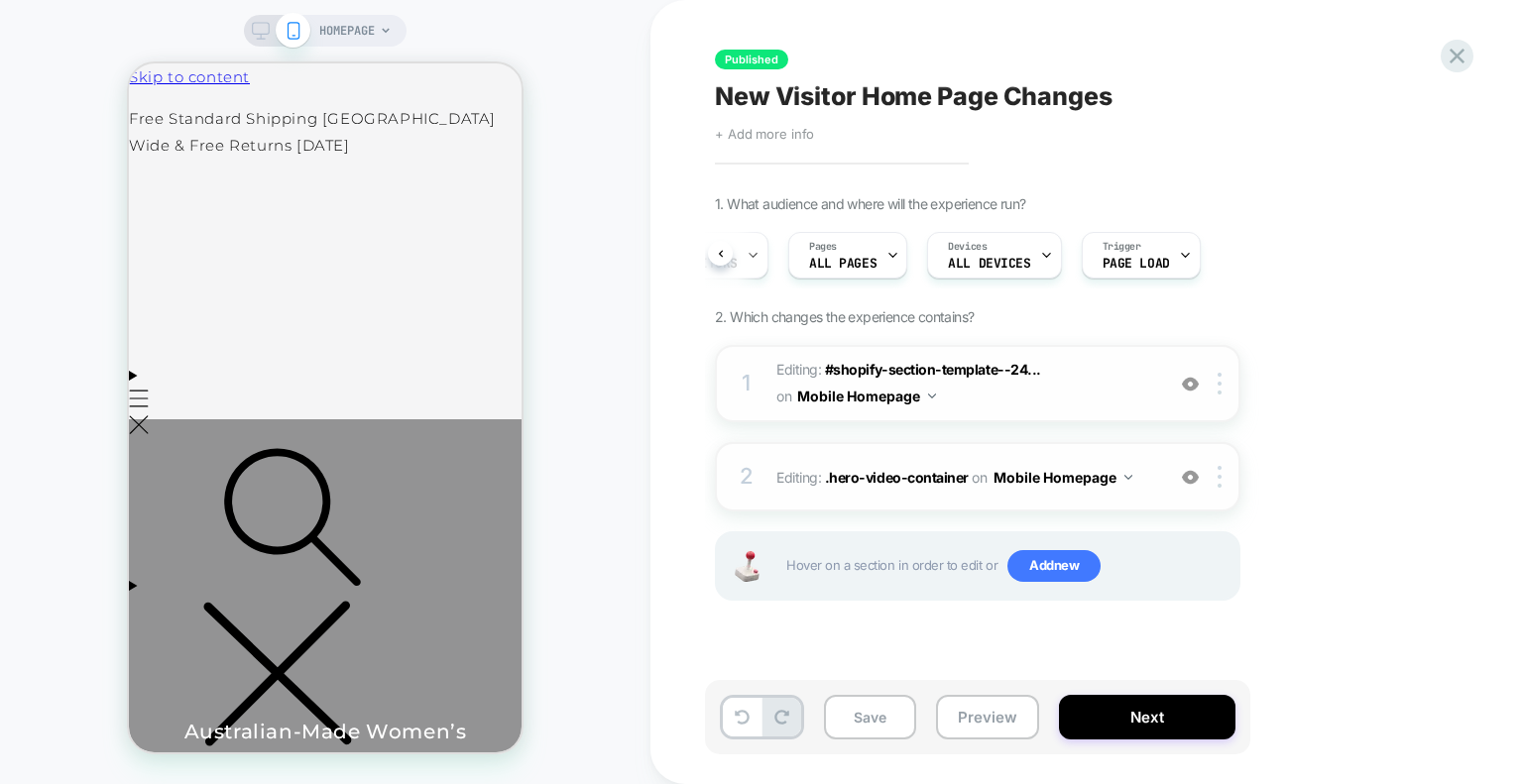 click on "Editing :   #shopify-section-template--24... #shopify-section-template--24542129586487__image_banner_a78DXX   on Mobile Homepage" at bounding box center (965, 384) 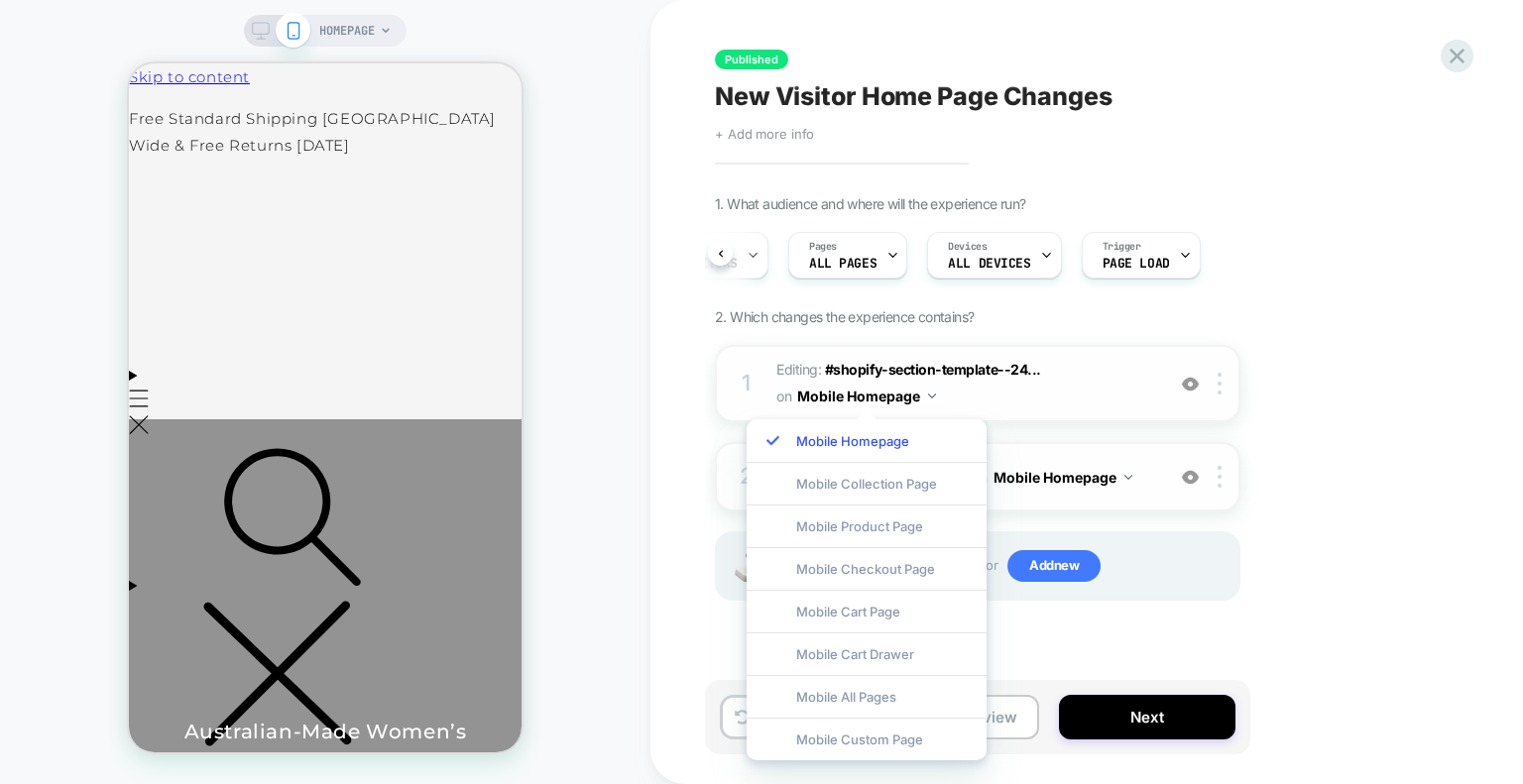 click at bounding box center (1190, 384) 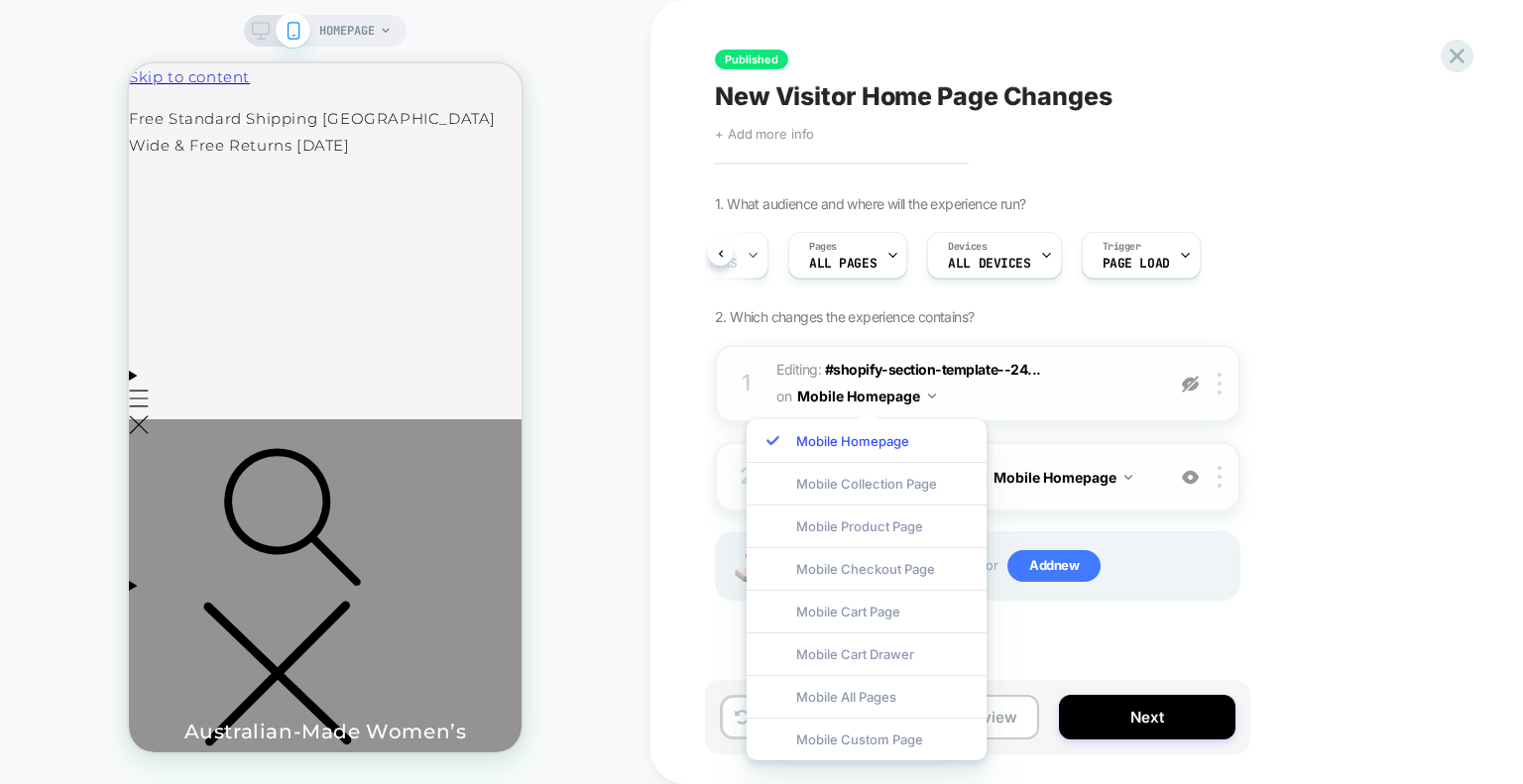 click at bounding box center [1190, 384] 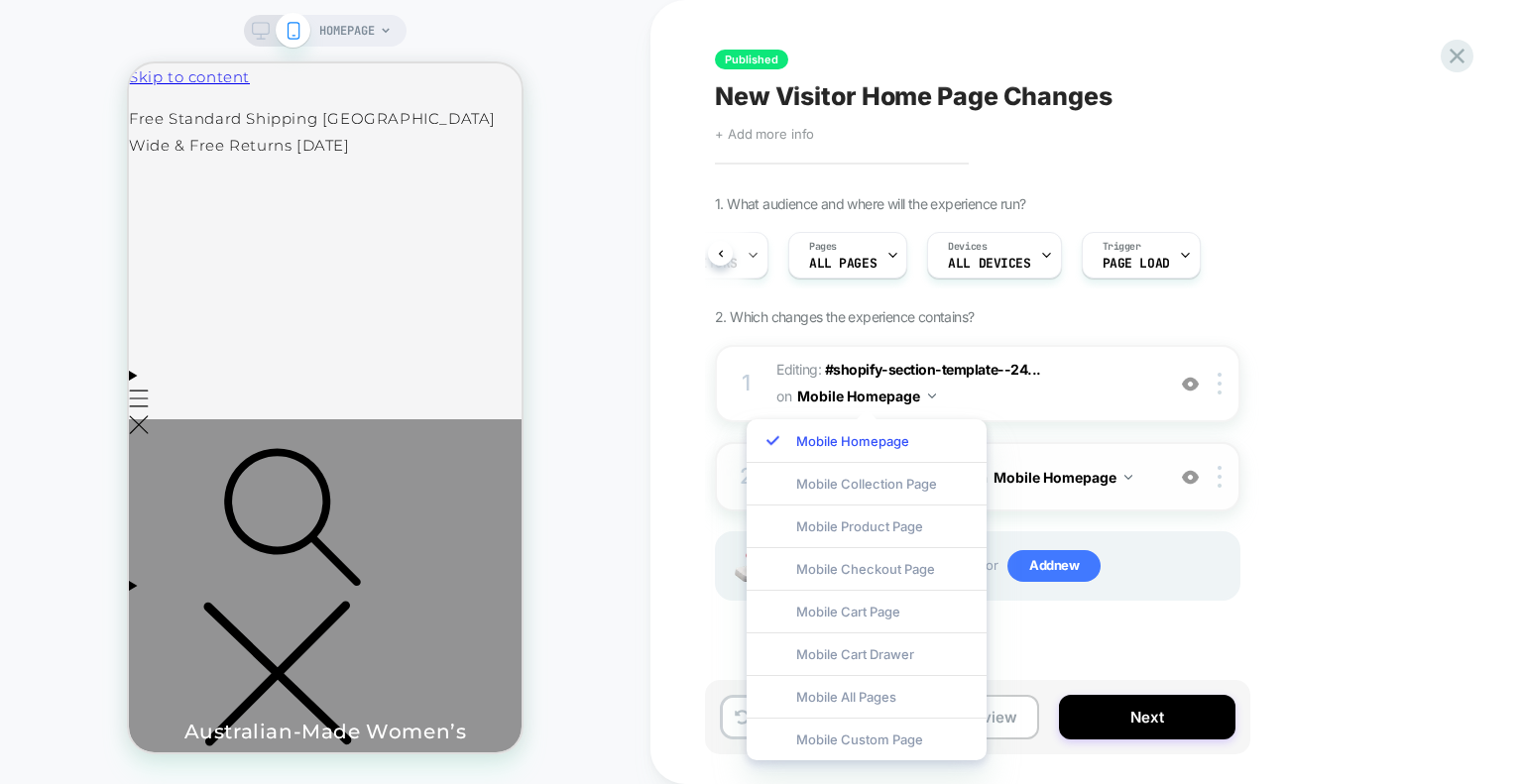 click 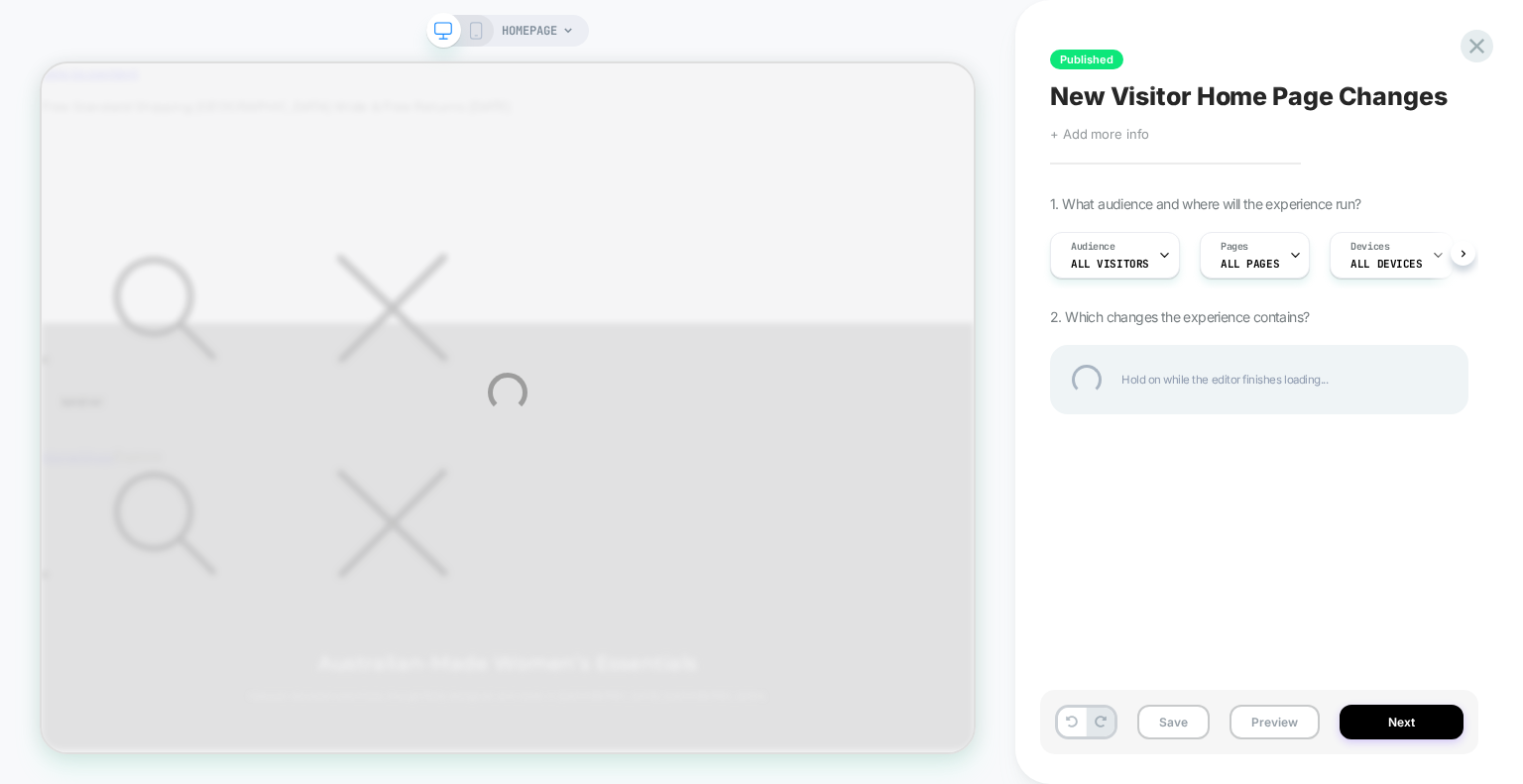 scroll, scrollTop: 0, scrollLeft: 0, axis: both 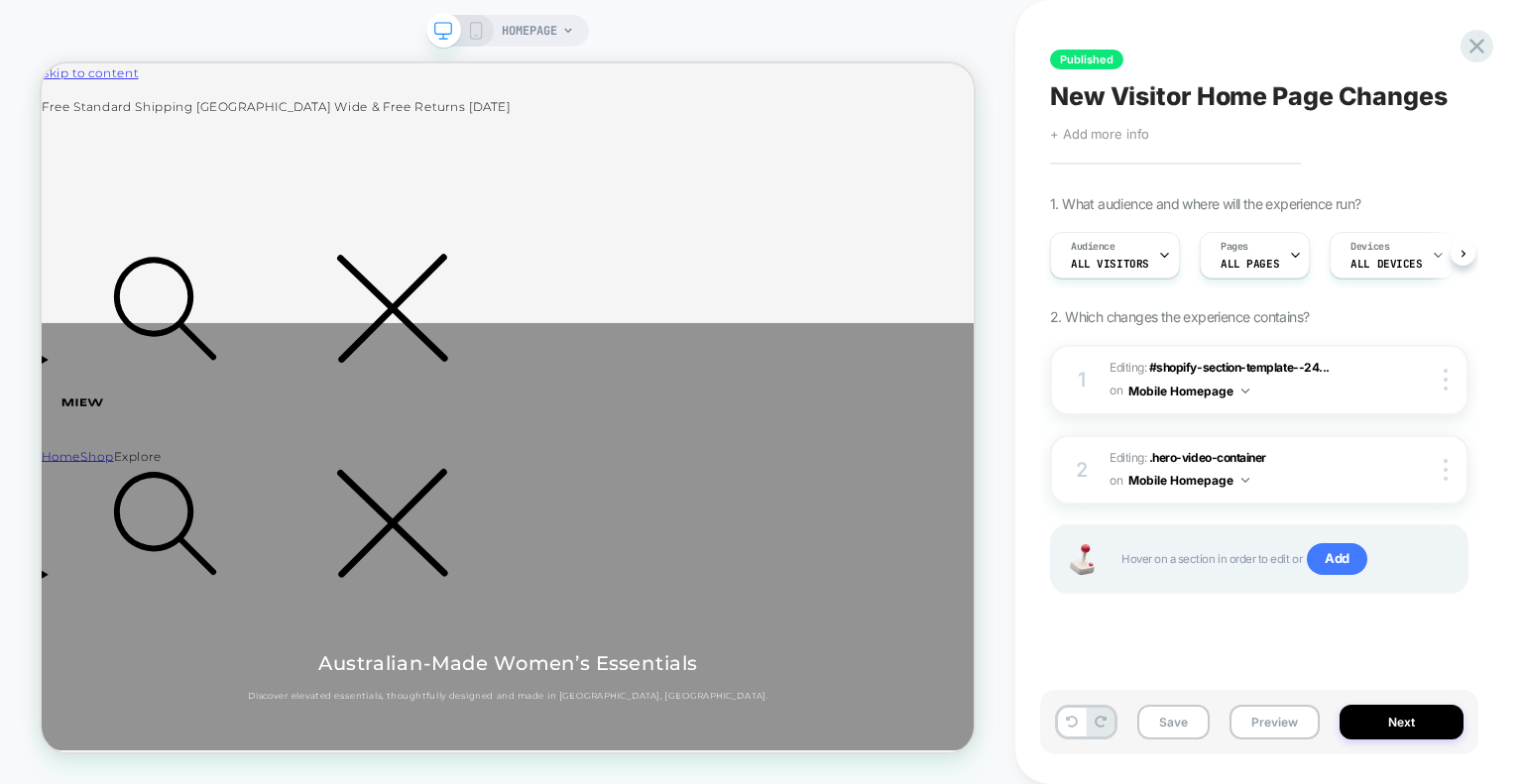 click 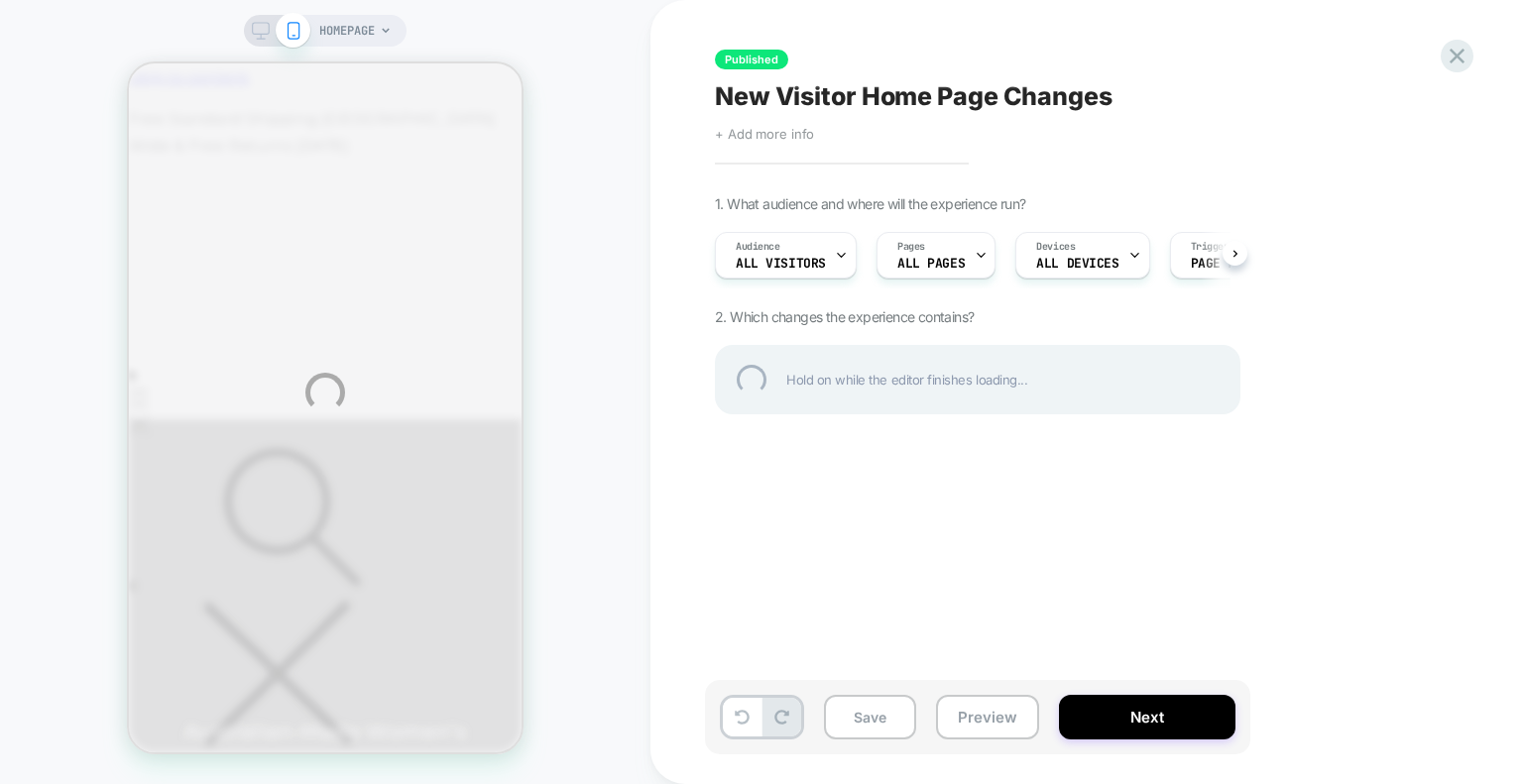 scroll, scrollTop: 0, scrollLeft: 0, axis: both 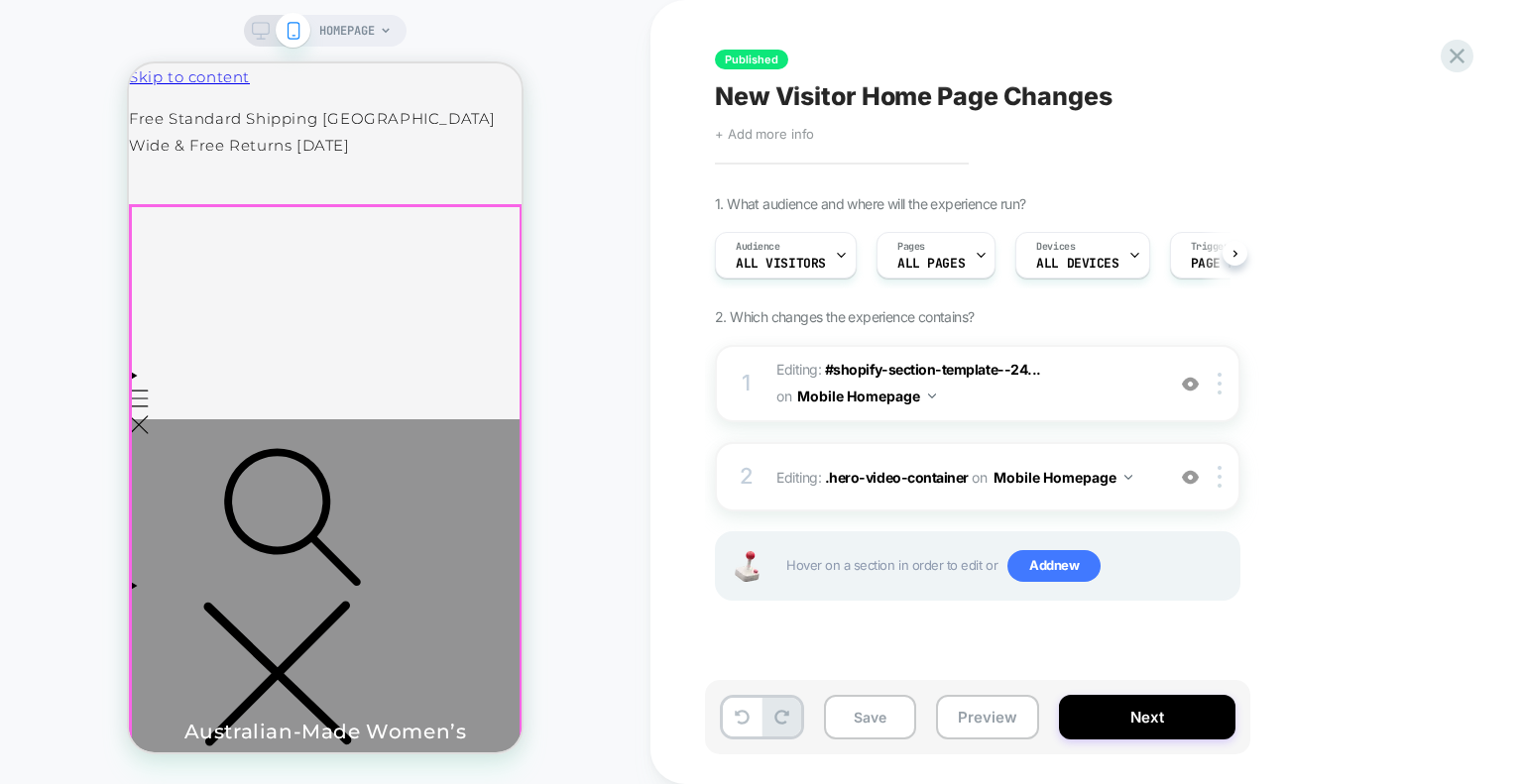 click on "Your browser does not support the video tag.
[DEMOGRAPHIC_DATA]-Made Women’s Essentials
Discover elevated essentials, thoughtfully designed and made in [GEOGRAPHIC_DATA], [GEOGRAPHIC_DATA]." at bounding box center (325, 763) 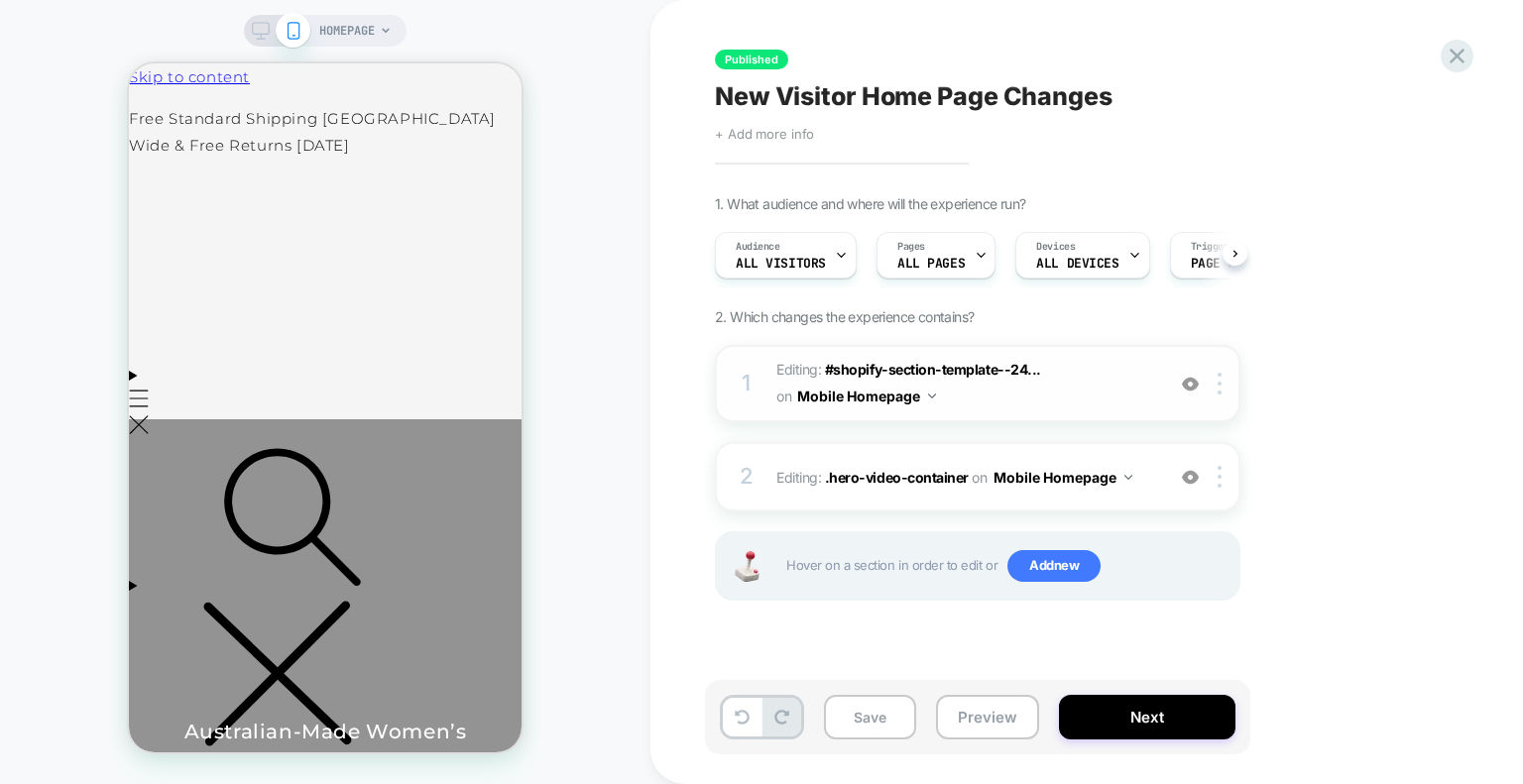 click at bounding box center [1190, 384] 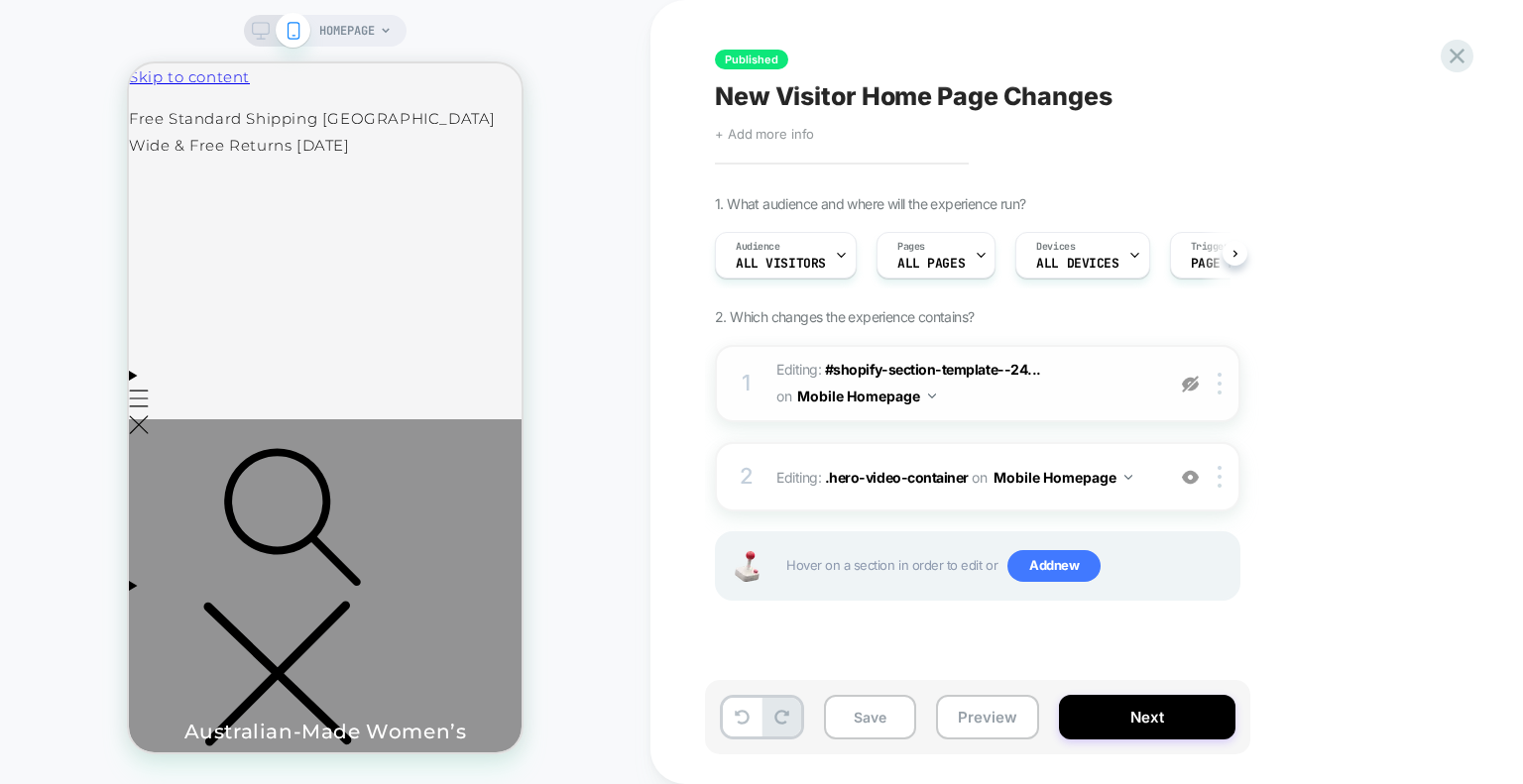 click at bounding box center [1190, 384] 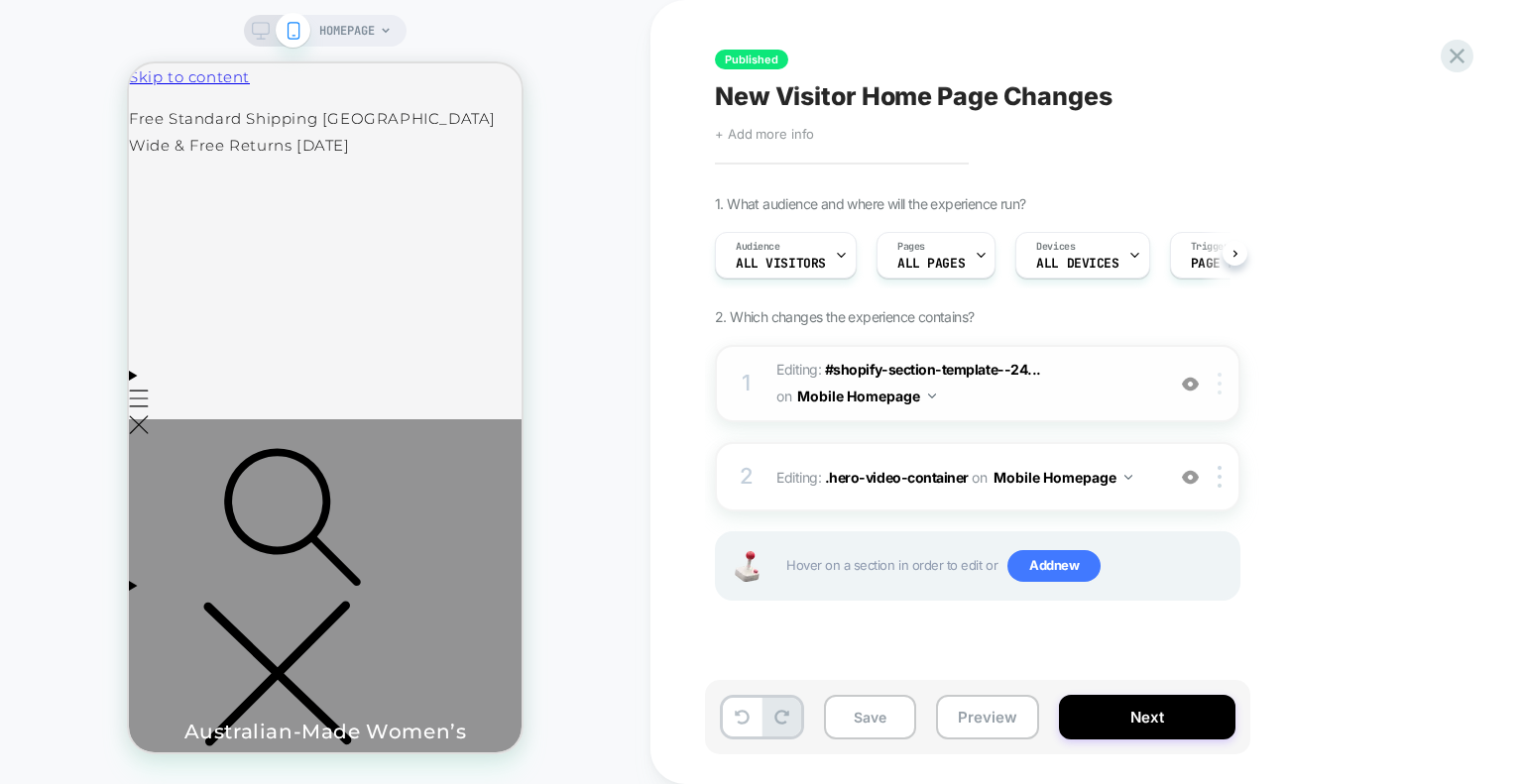 click at bounding box center (1223, 384) 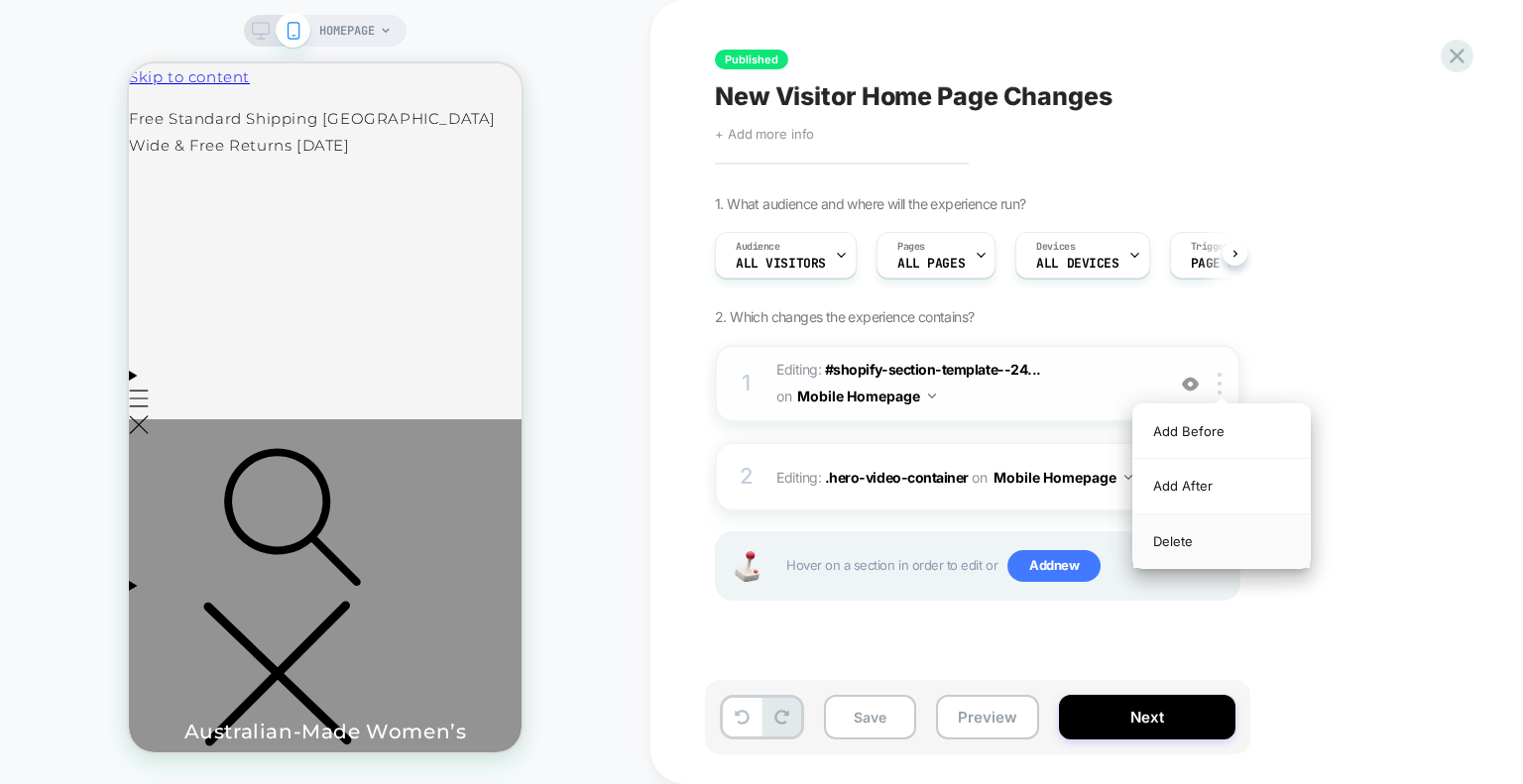 click on "Delete" at bounding box center (1222, 541) 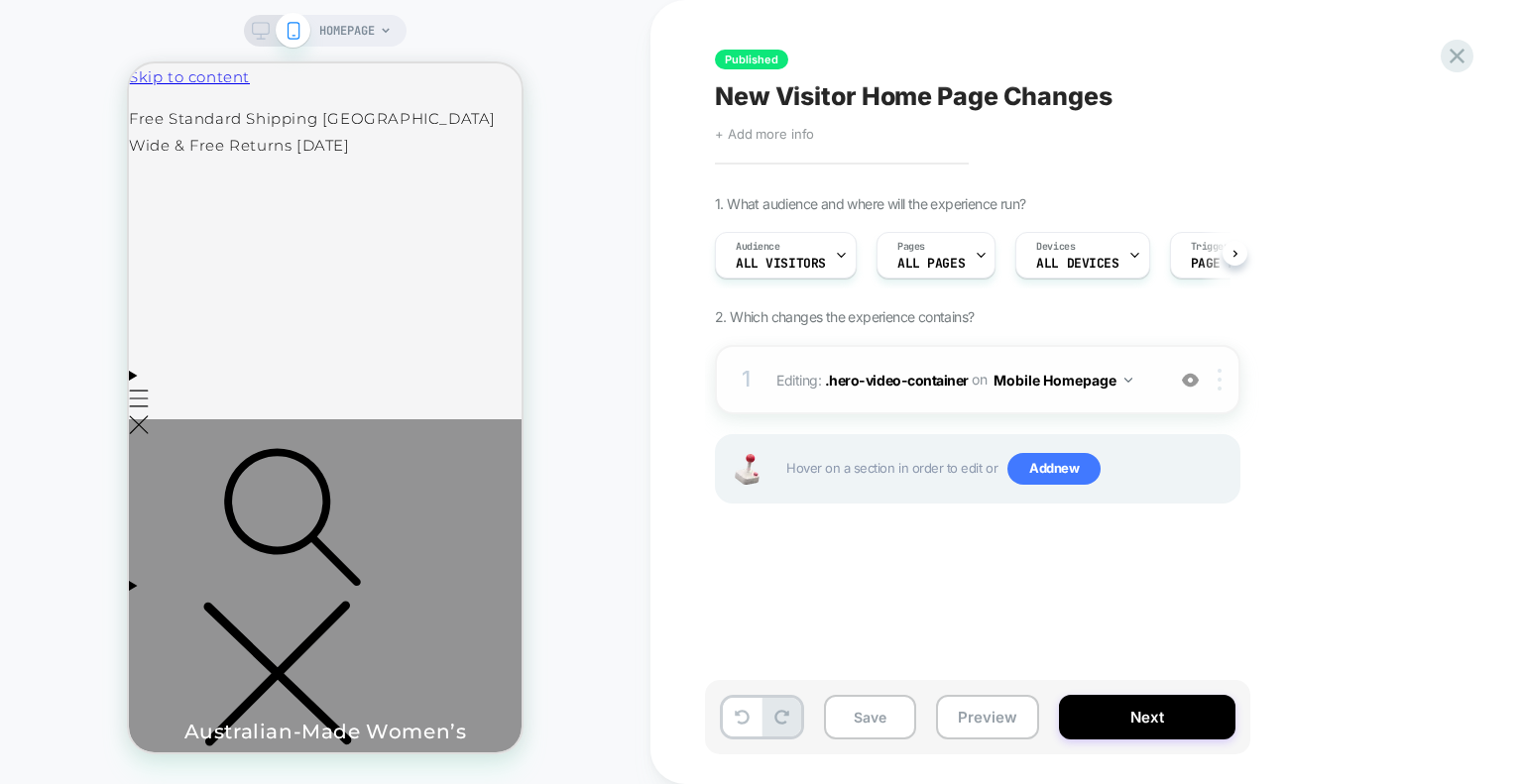 click at bounding box center (1223, 380) 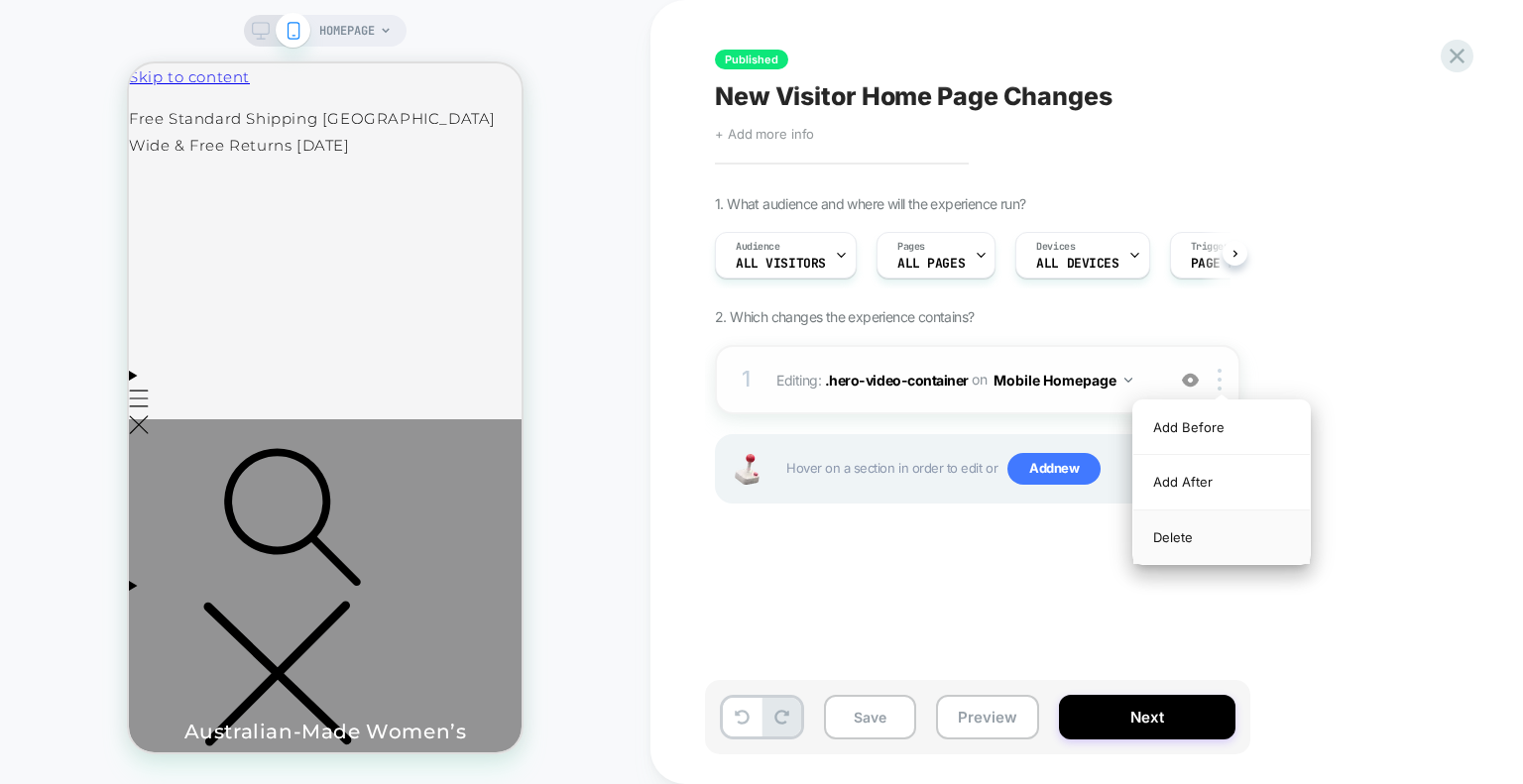 click on "Delete" at bounding box center [1222, 537] 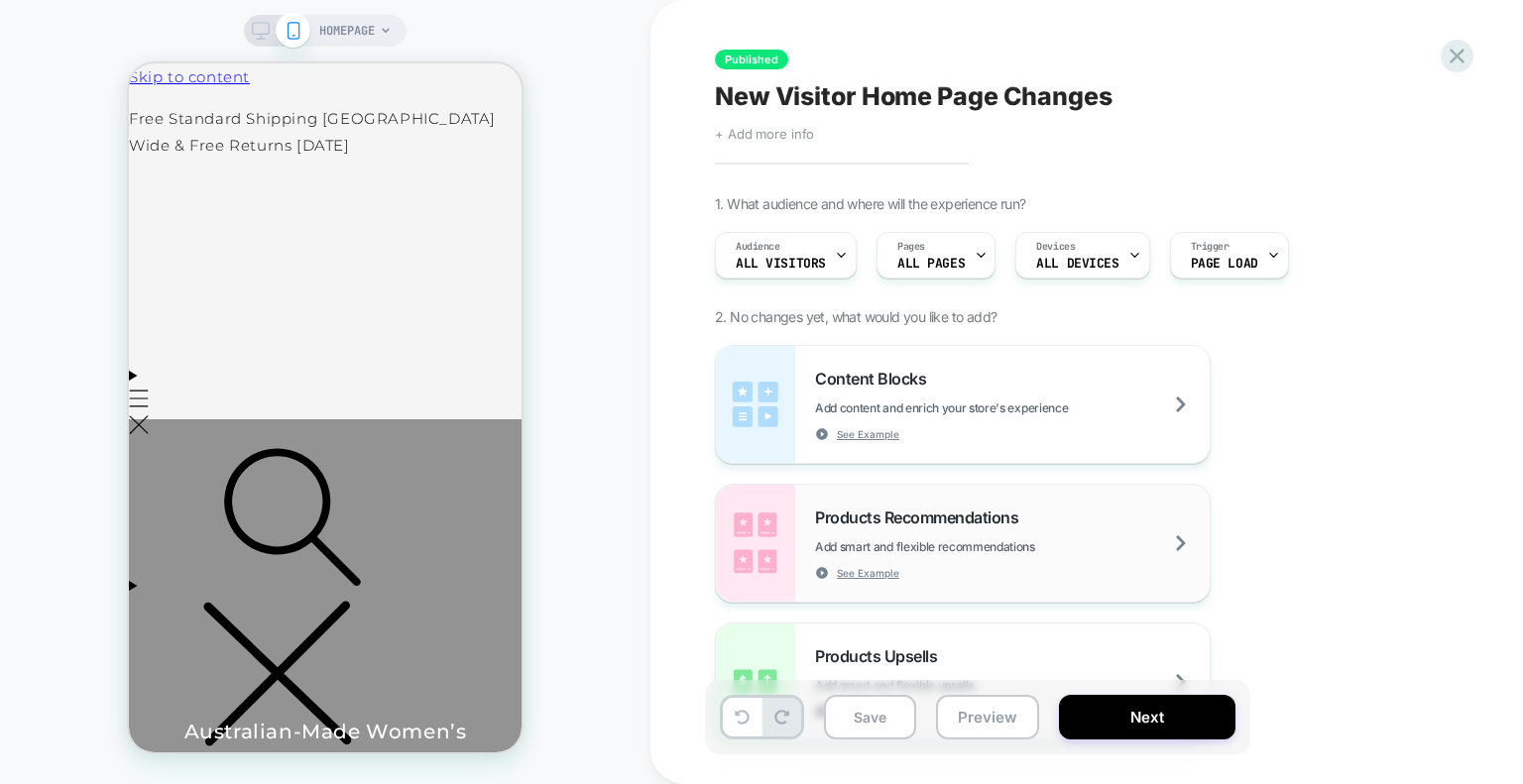 scroll, scrollTop: 0, scrollLeft: 0, axis: both 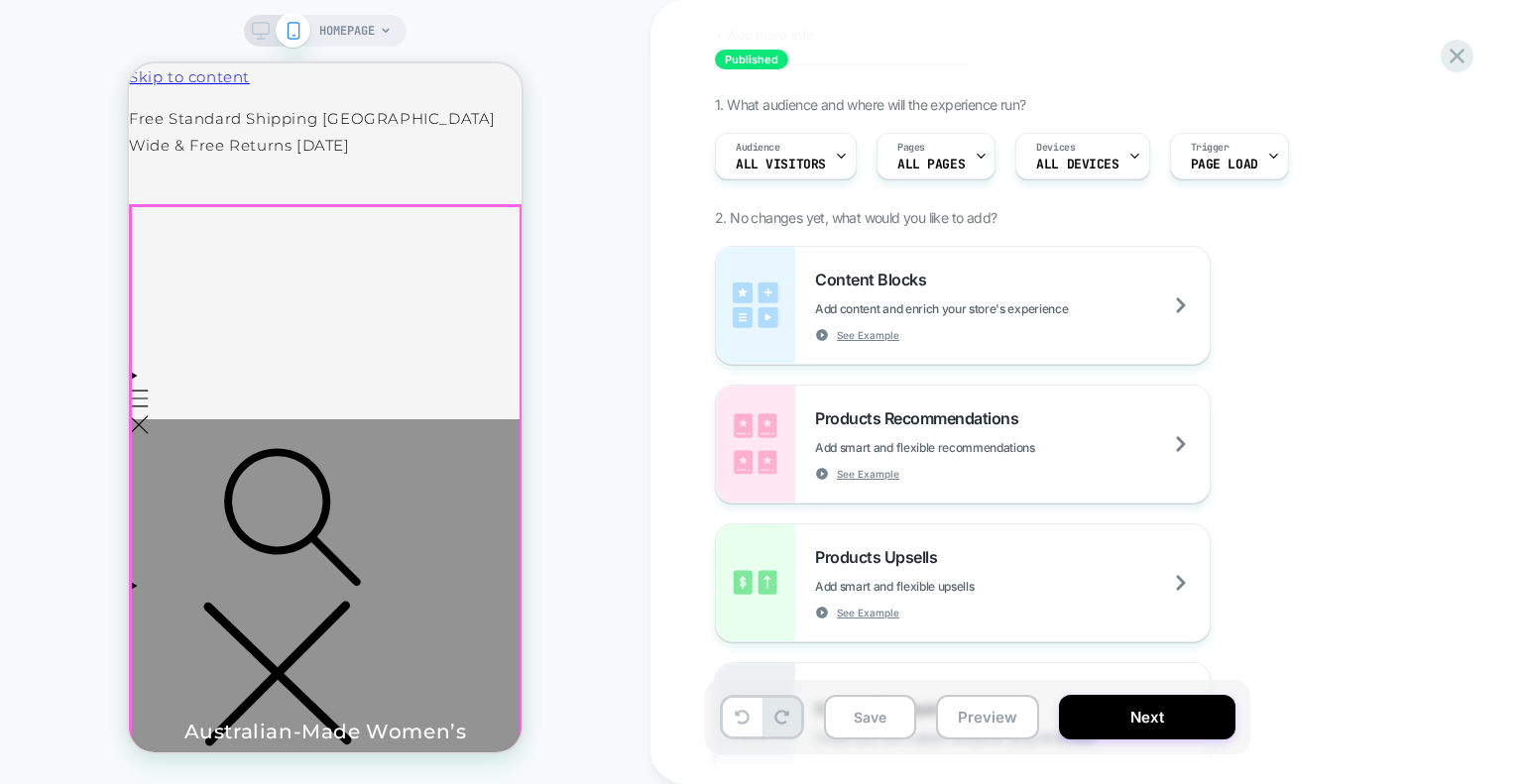 click on "Your browser does not support the video tag.
[DEMOGRAPHIC_DATA]-Made Women’s Essentials
Discover elevated essentials, thoughtfully designed and made in [GEOGRAPHIC_DATA], [GEOGRAPHIC_DATA]." at bounding box center [325, 763] 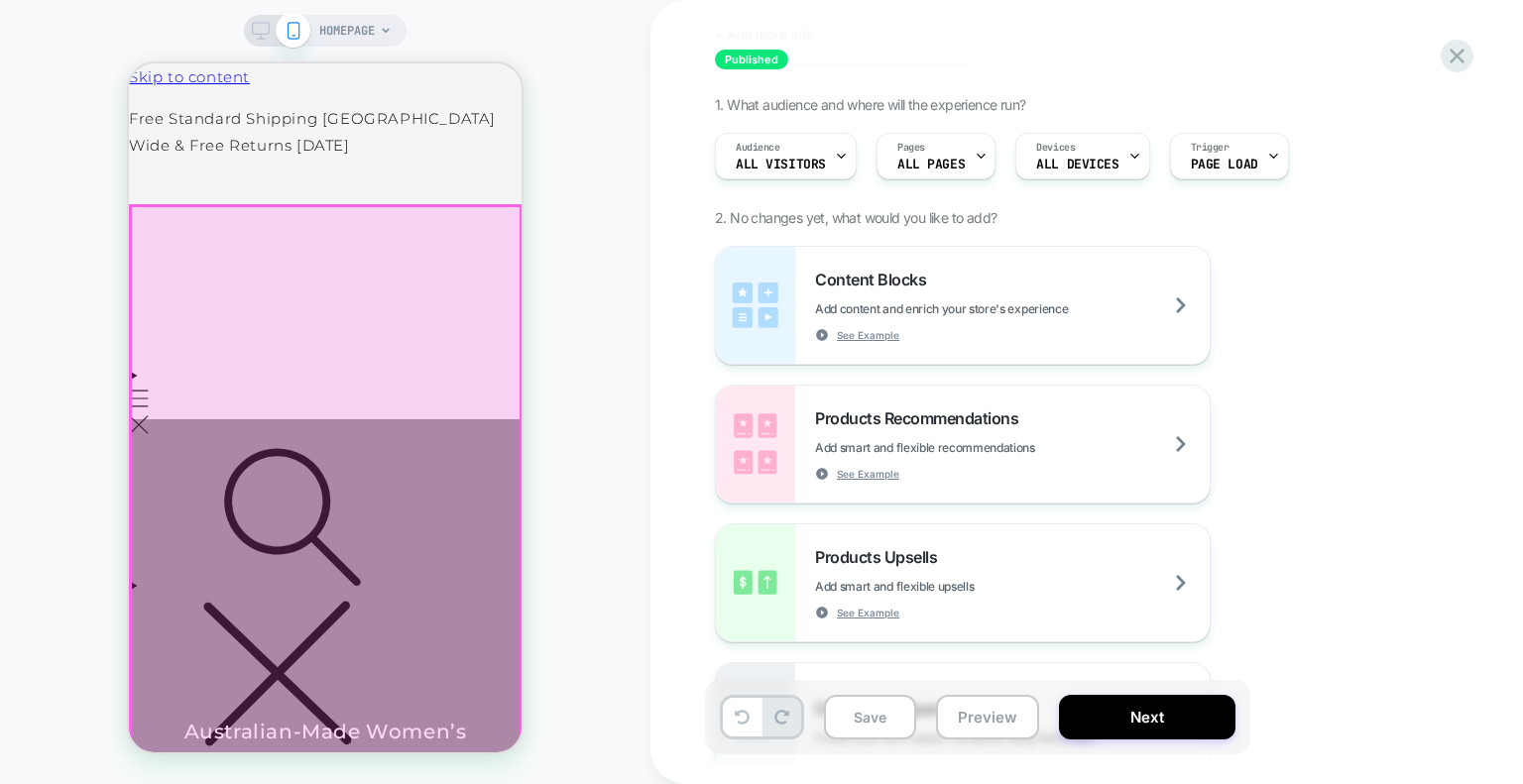 click at bounding box center [325, 549] 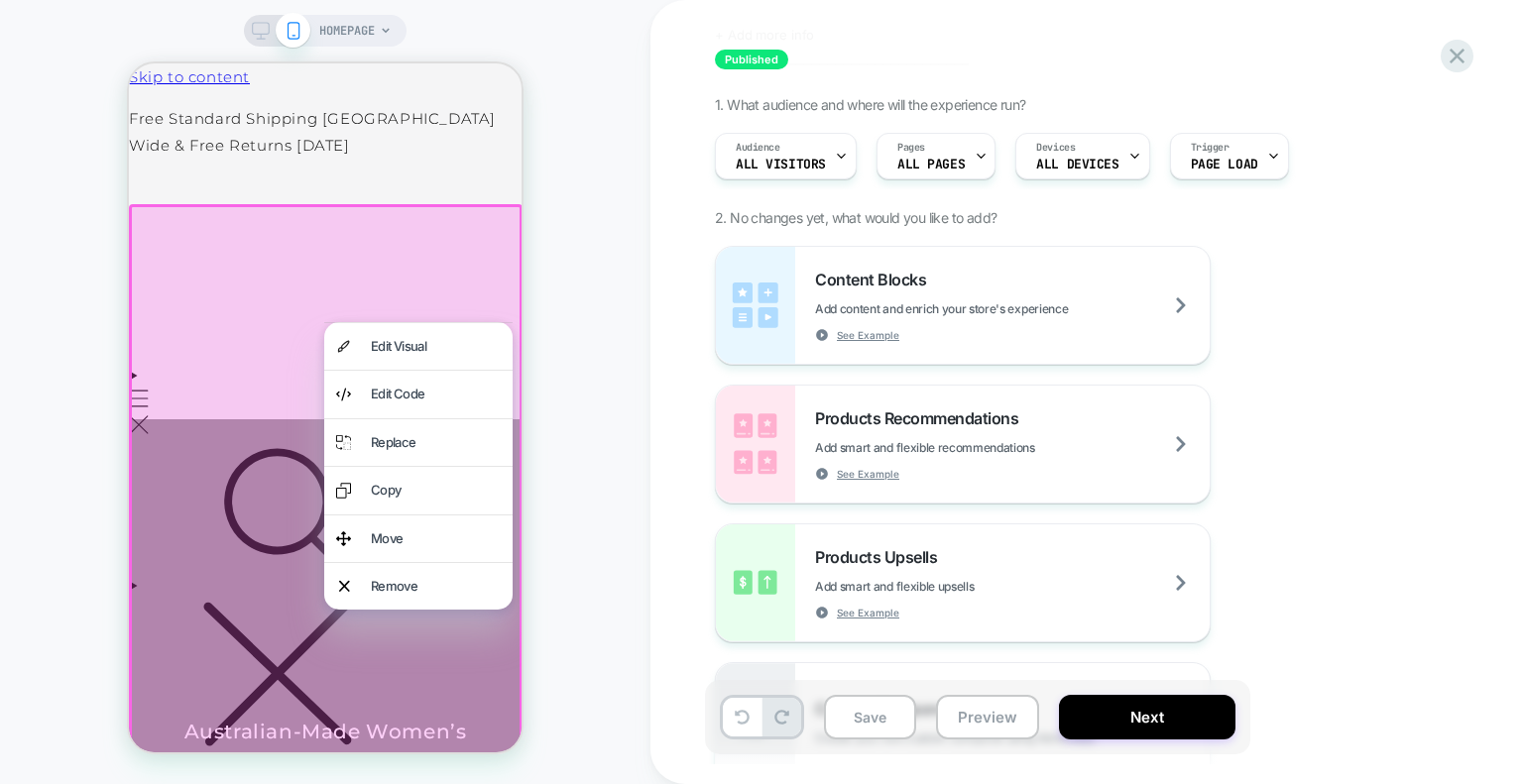 click at bounding box center (418, 322) 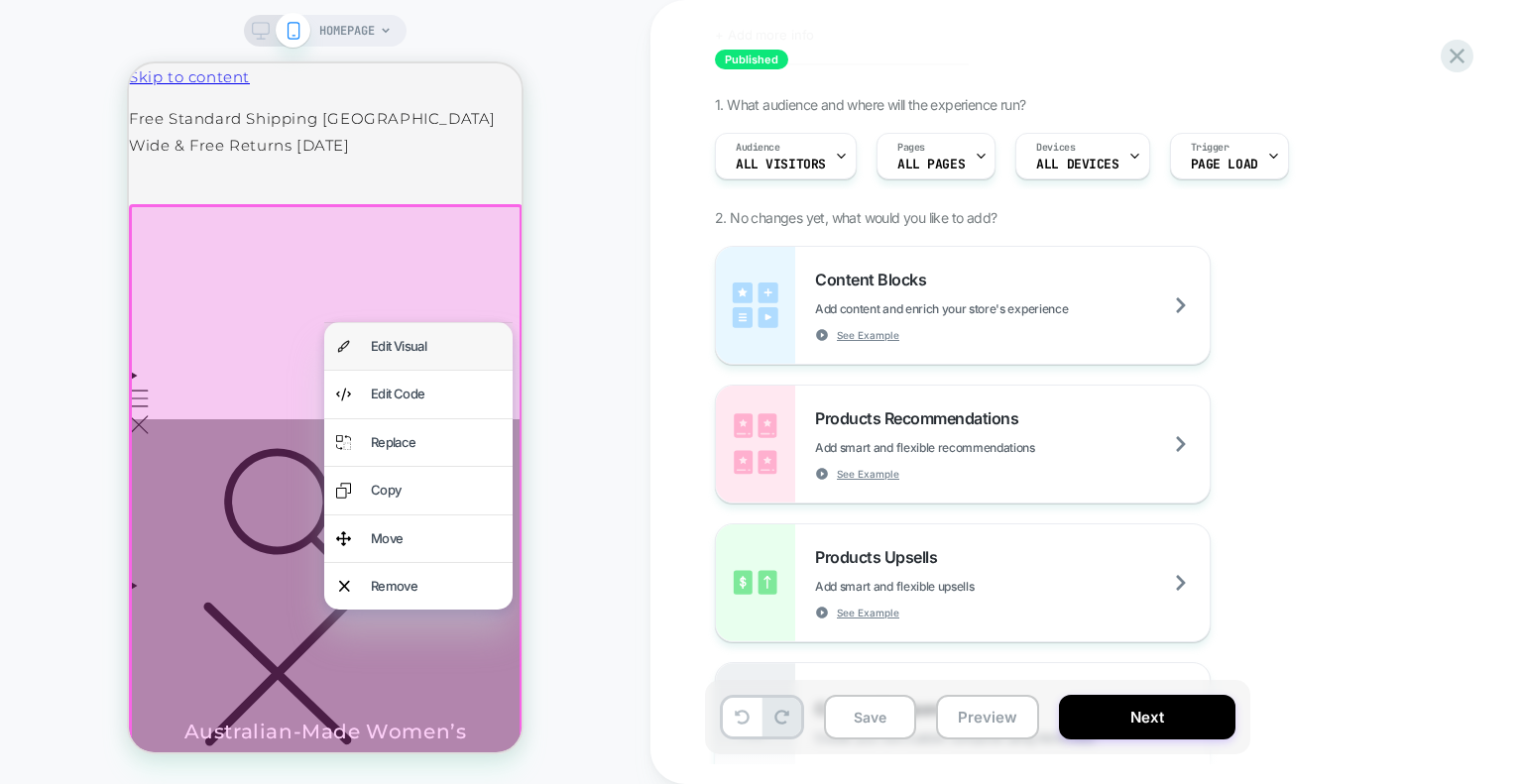 click on "Edit Visual" at bounding box center (435, 346) 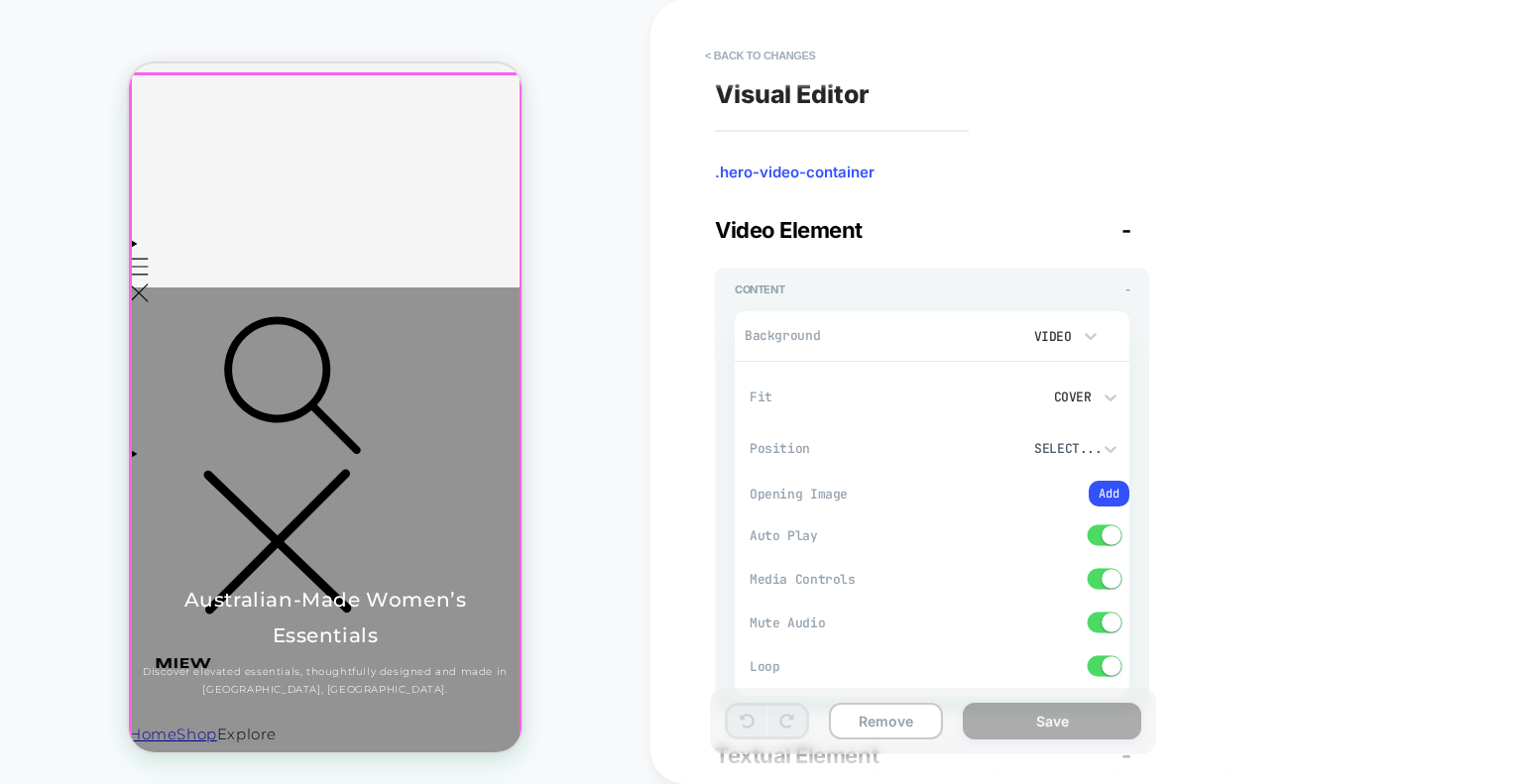 scroll, scrollTop: 141, scrollLeft: 0, axis: vertical 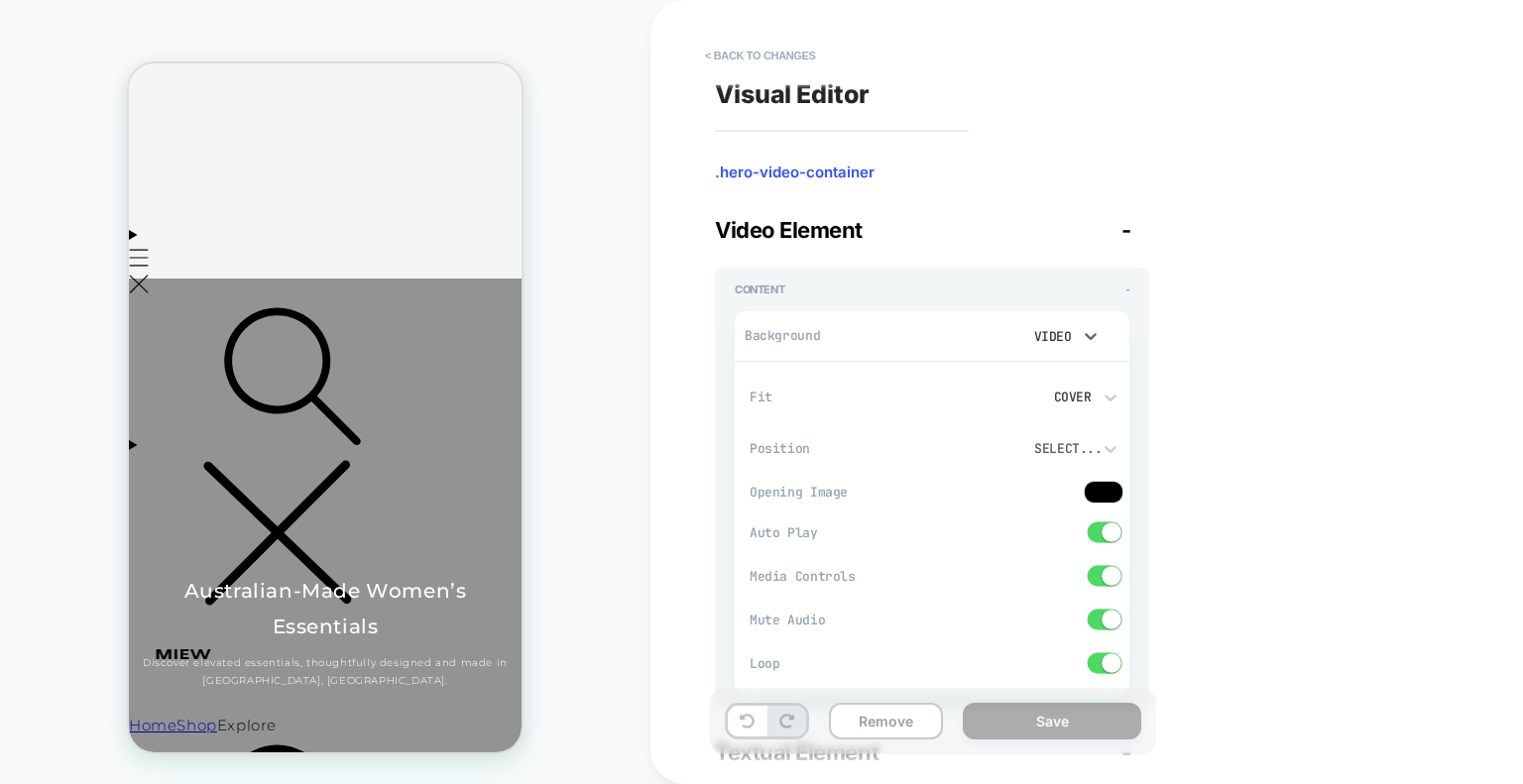click on "Video" at bounding box center [1050, 336] 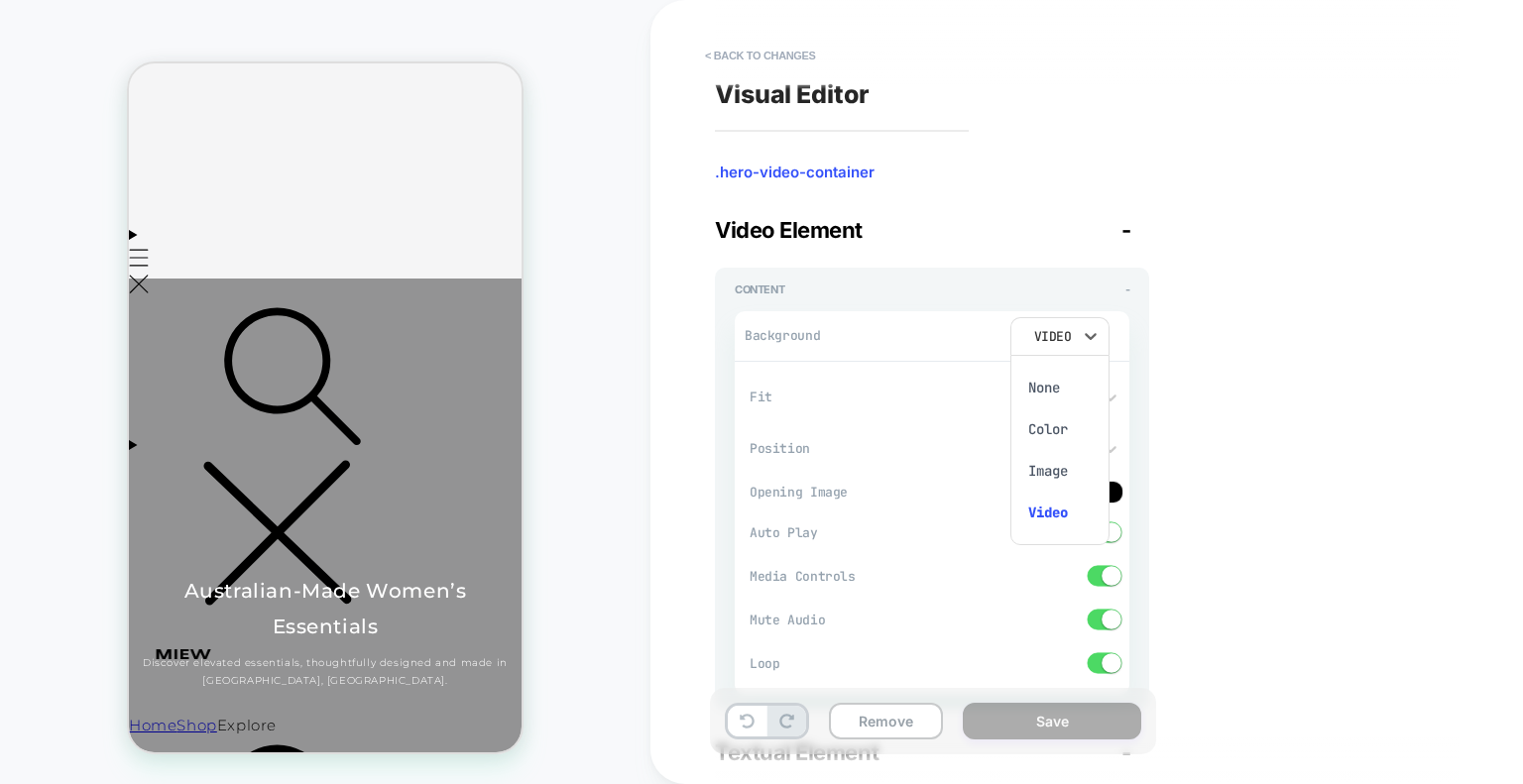 click on "Image" at bounding box center [1060, 471] 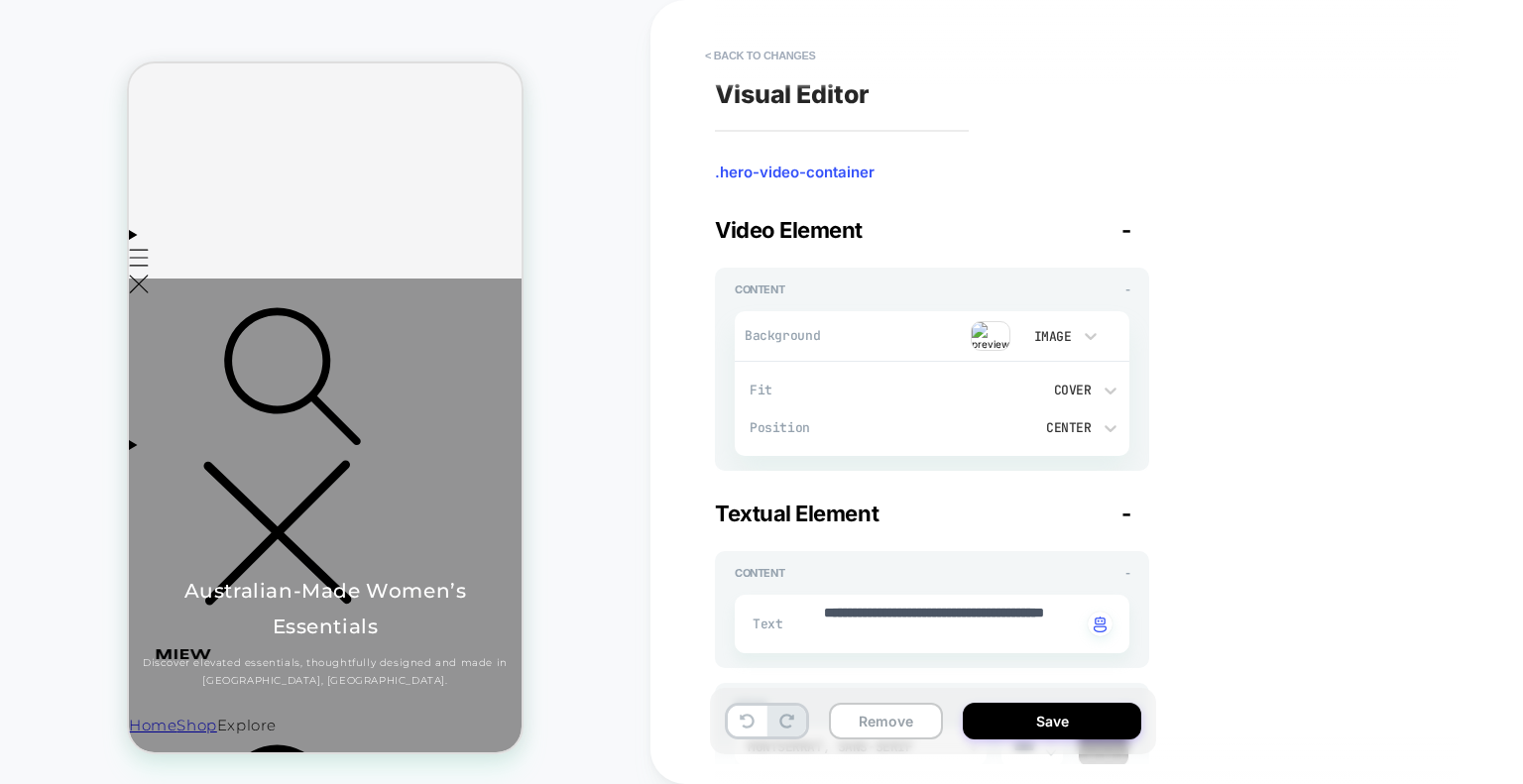 click at bounding box center [991, 336] 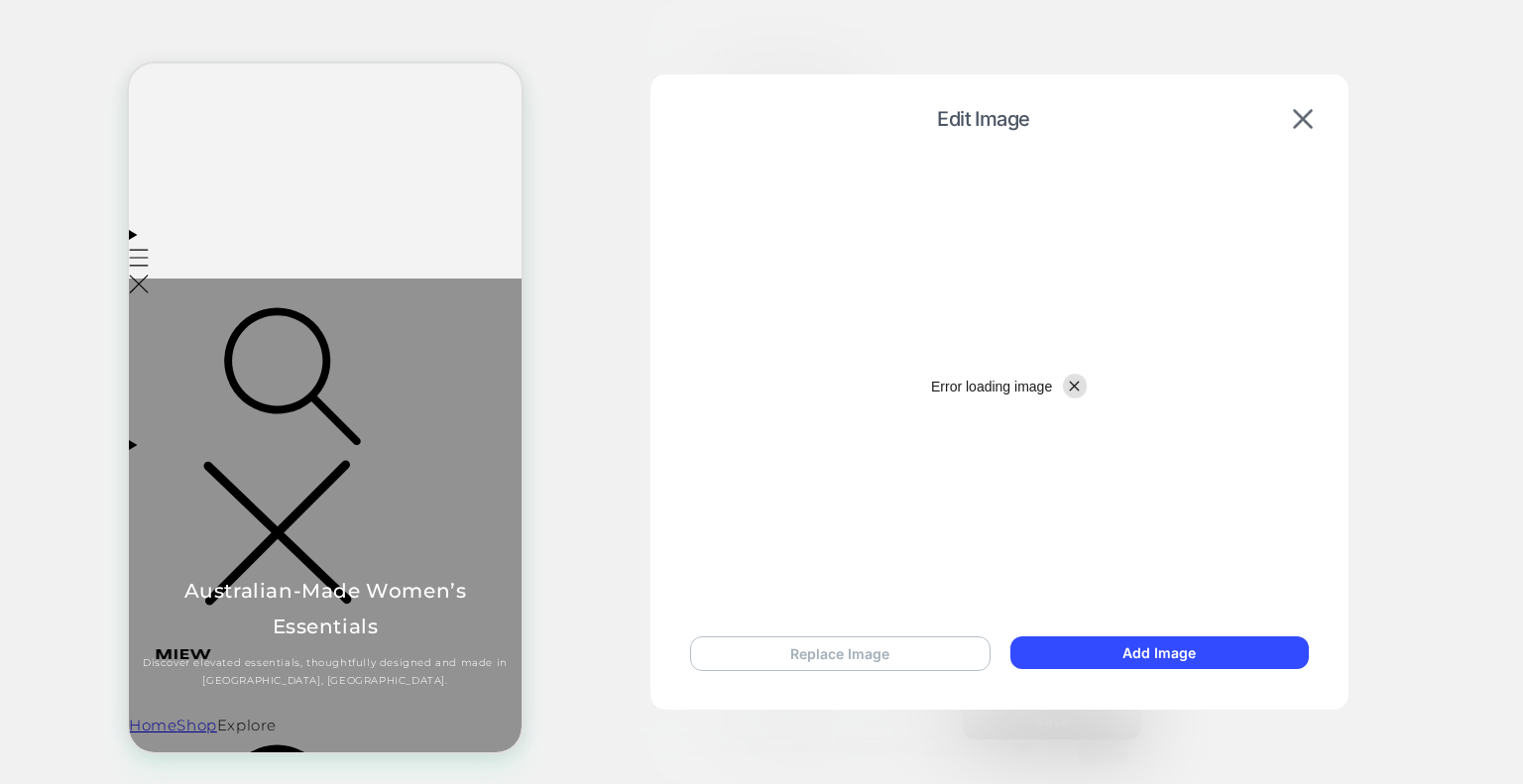 click on "Replace Image" at bounding box center [840, 653] 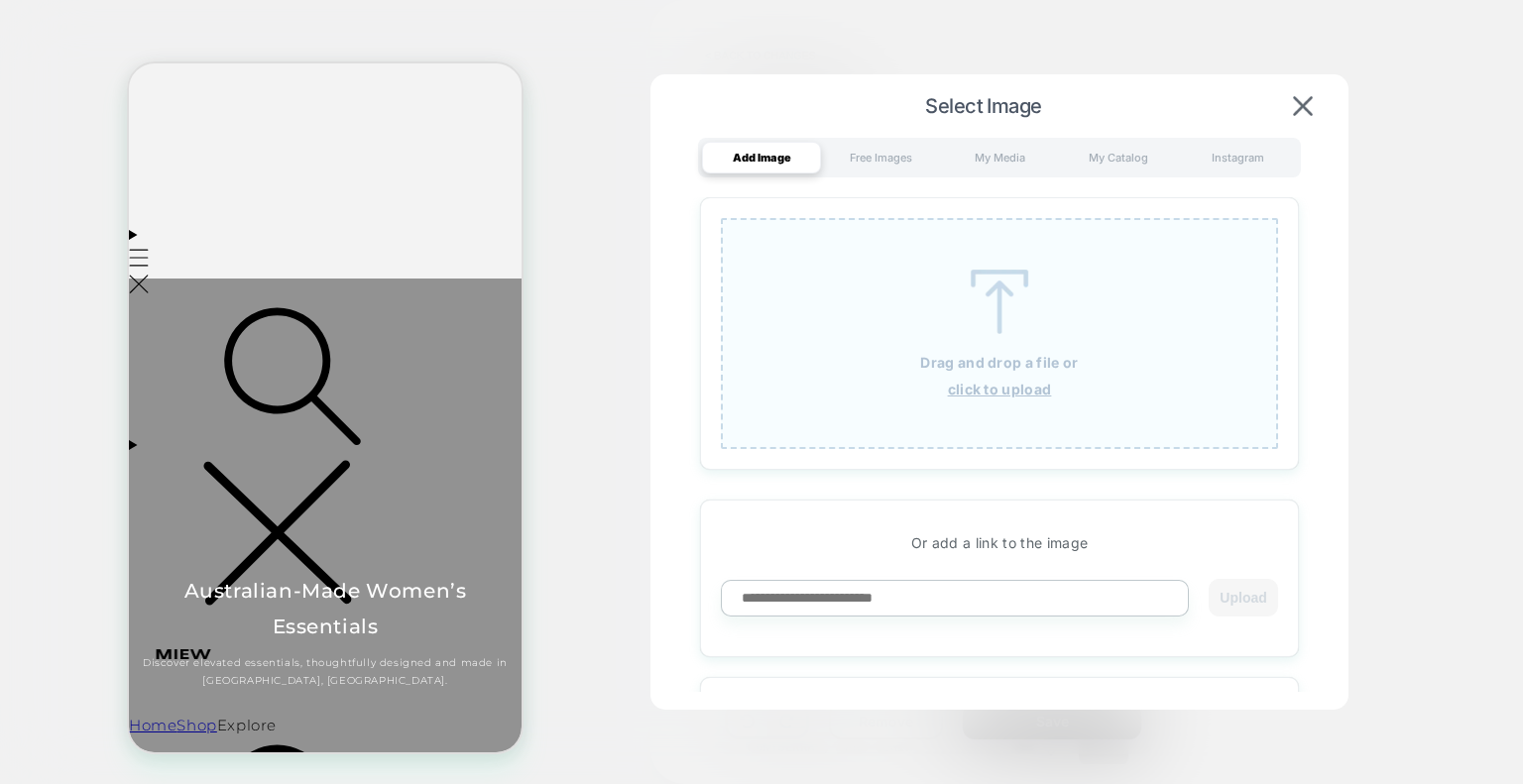 click on "Drag and drop a file or click to upload" at bounding box center [999, 333] 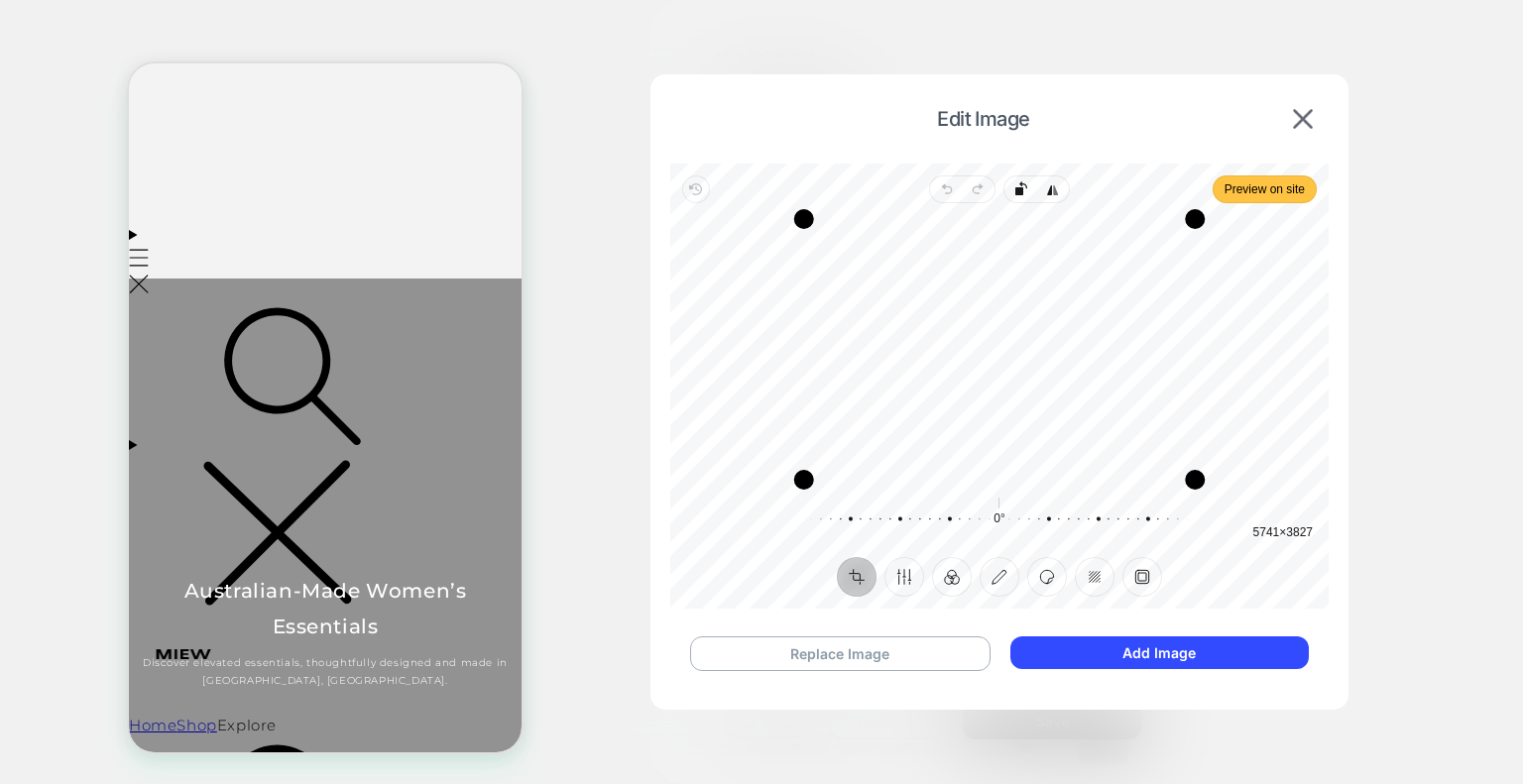 click on "Preview on site" at bounding box center [1264, 189] 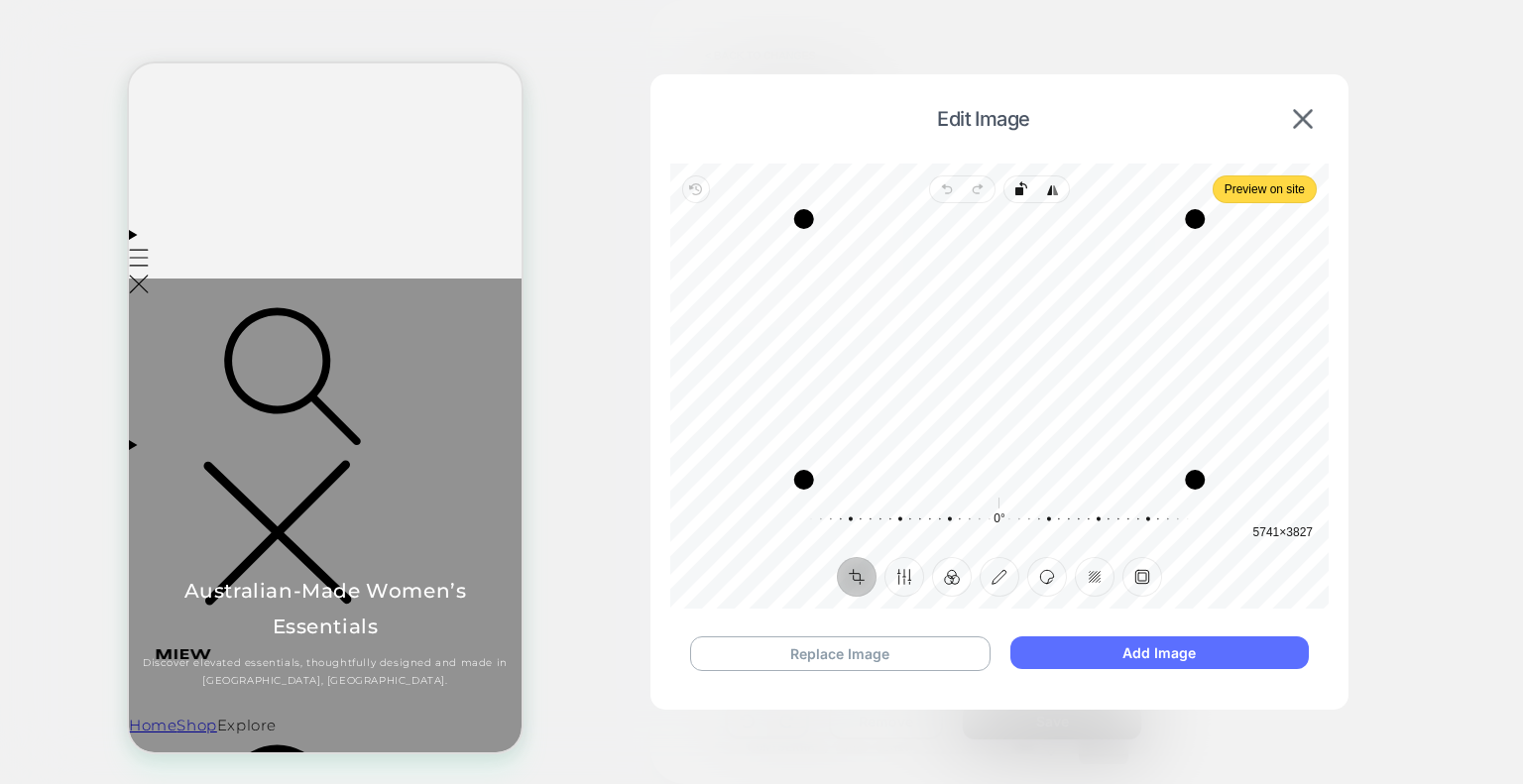 click on "Add Image" at bounding box center (1159, 652) 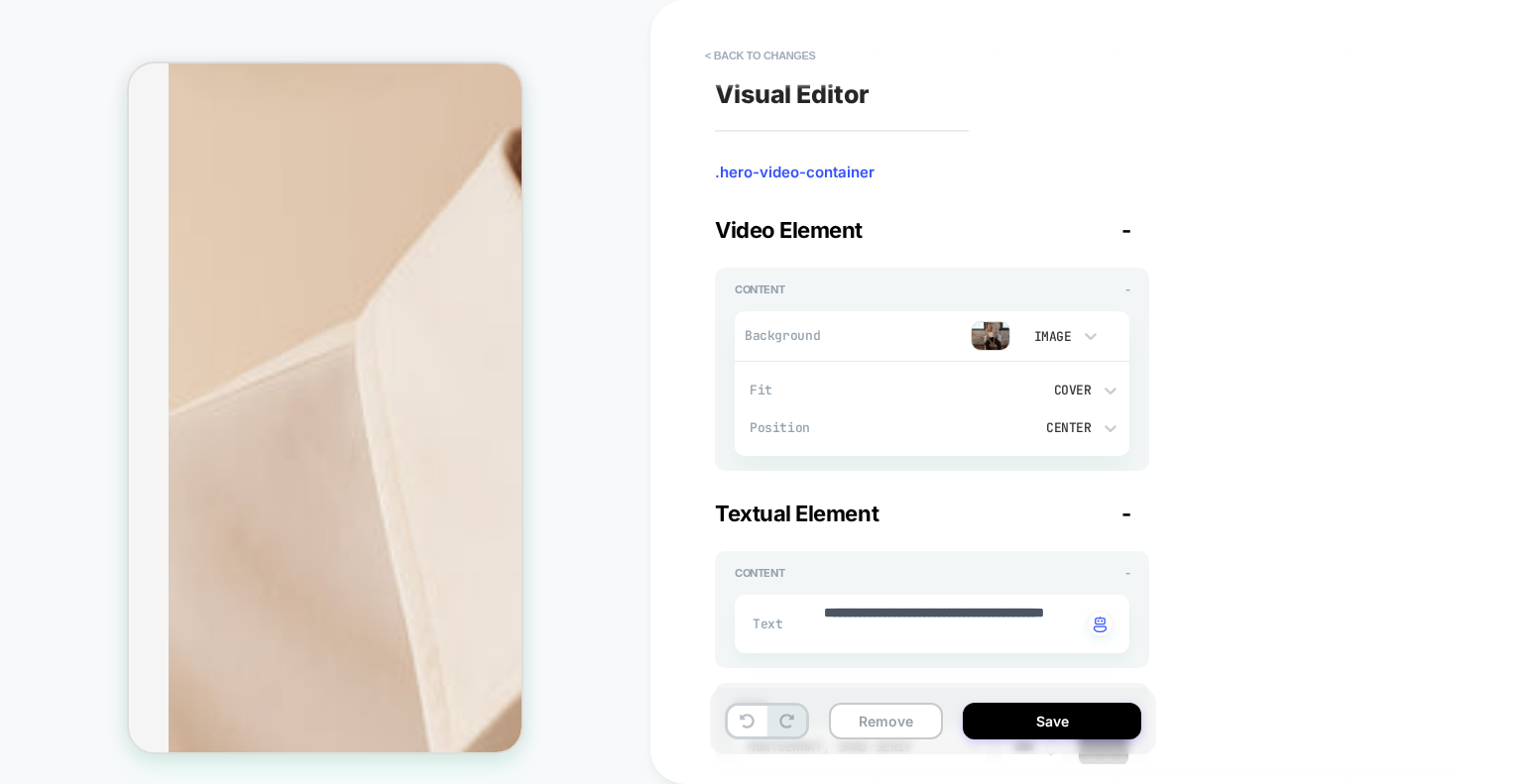 scroll, scrollTop: 3187, scrollLeft: 0, axis: vertical 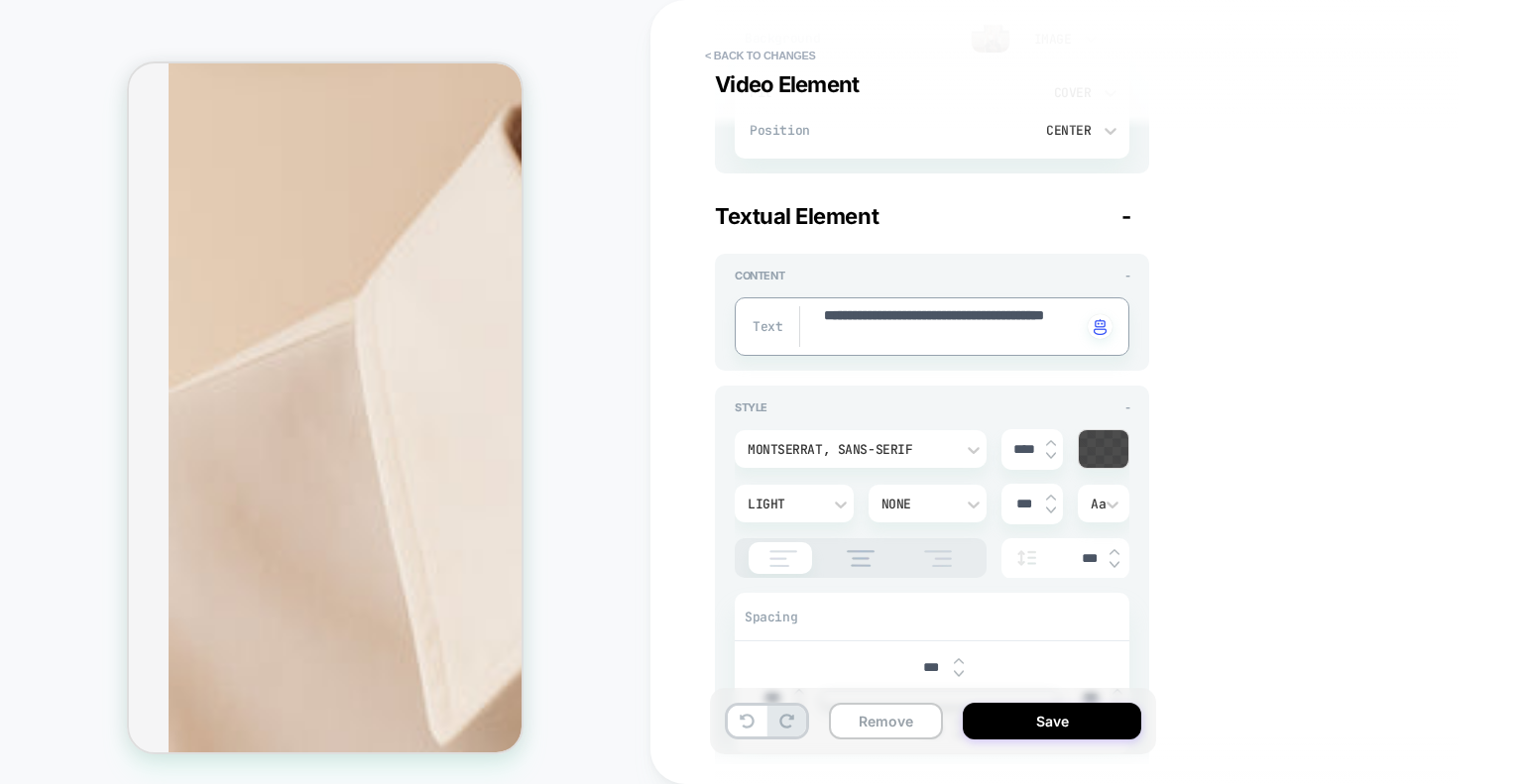 drag, startPoint x: 952, startPoint y: 332, endPoint x: 908, endPoint y: 304, distance: 52.153619 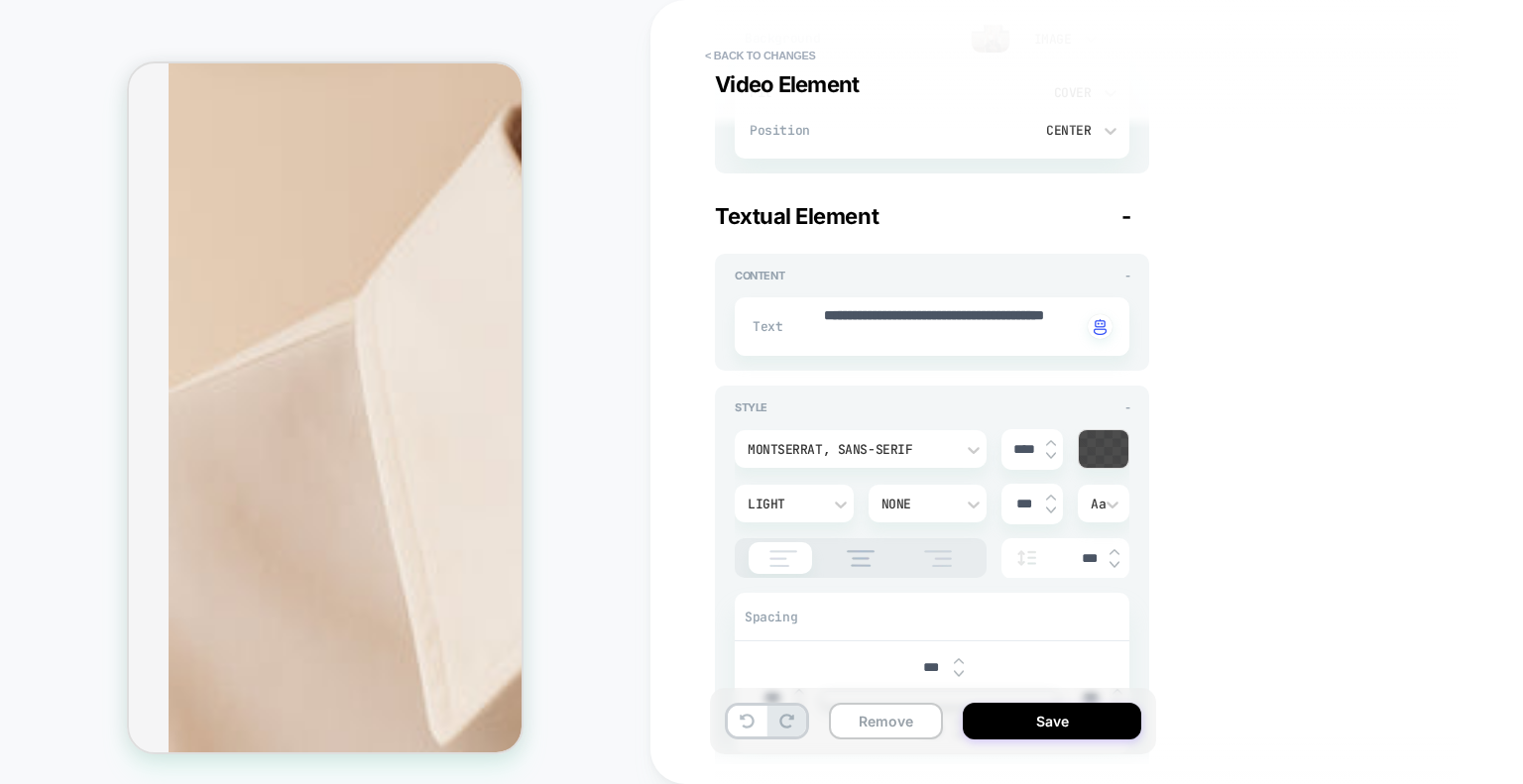 click on "**********" at bounding box center (1077, 392) 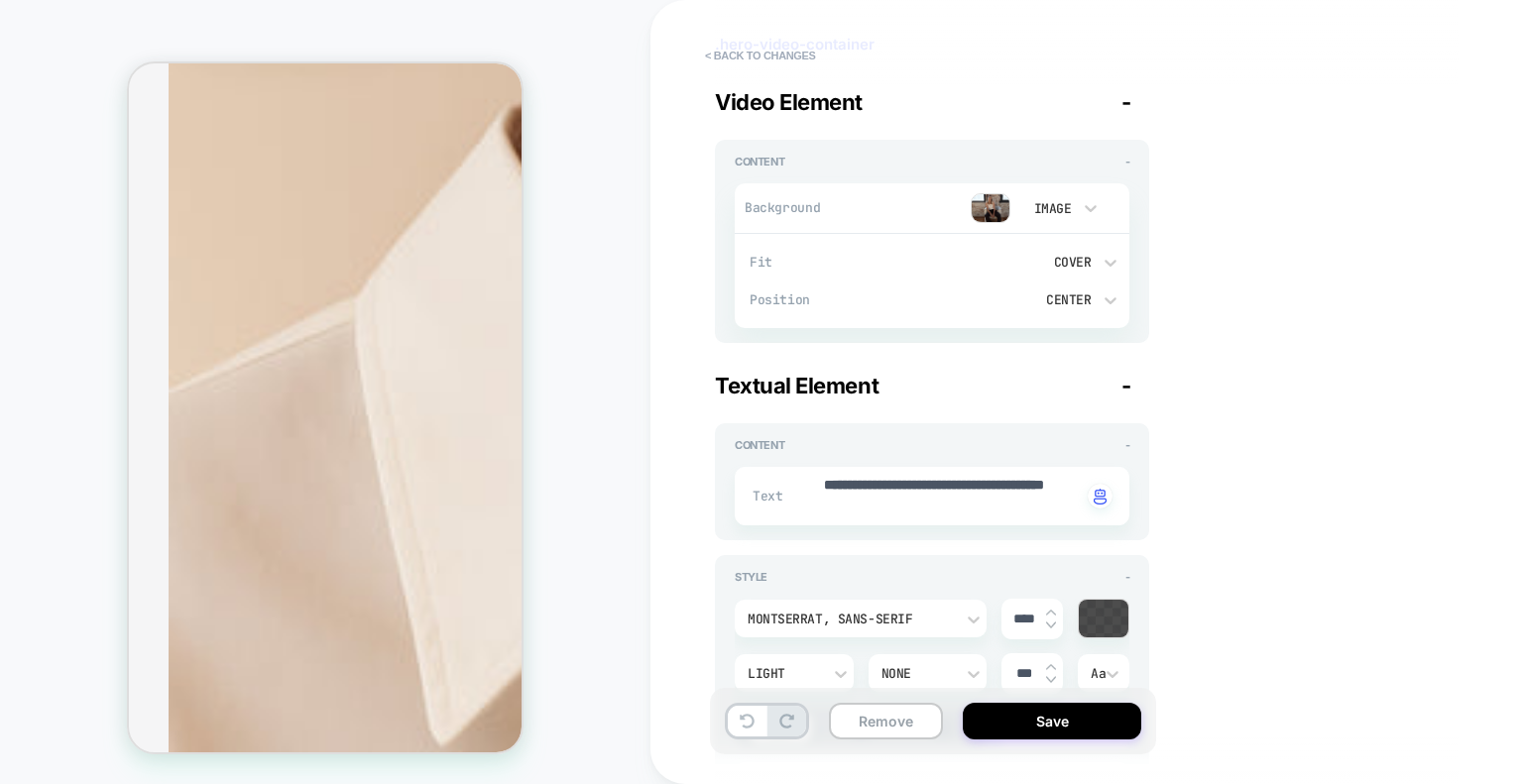 scroll, scrollTop: 0, scrollLeft: 0, axis: both 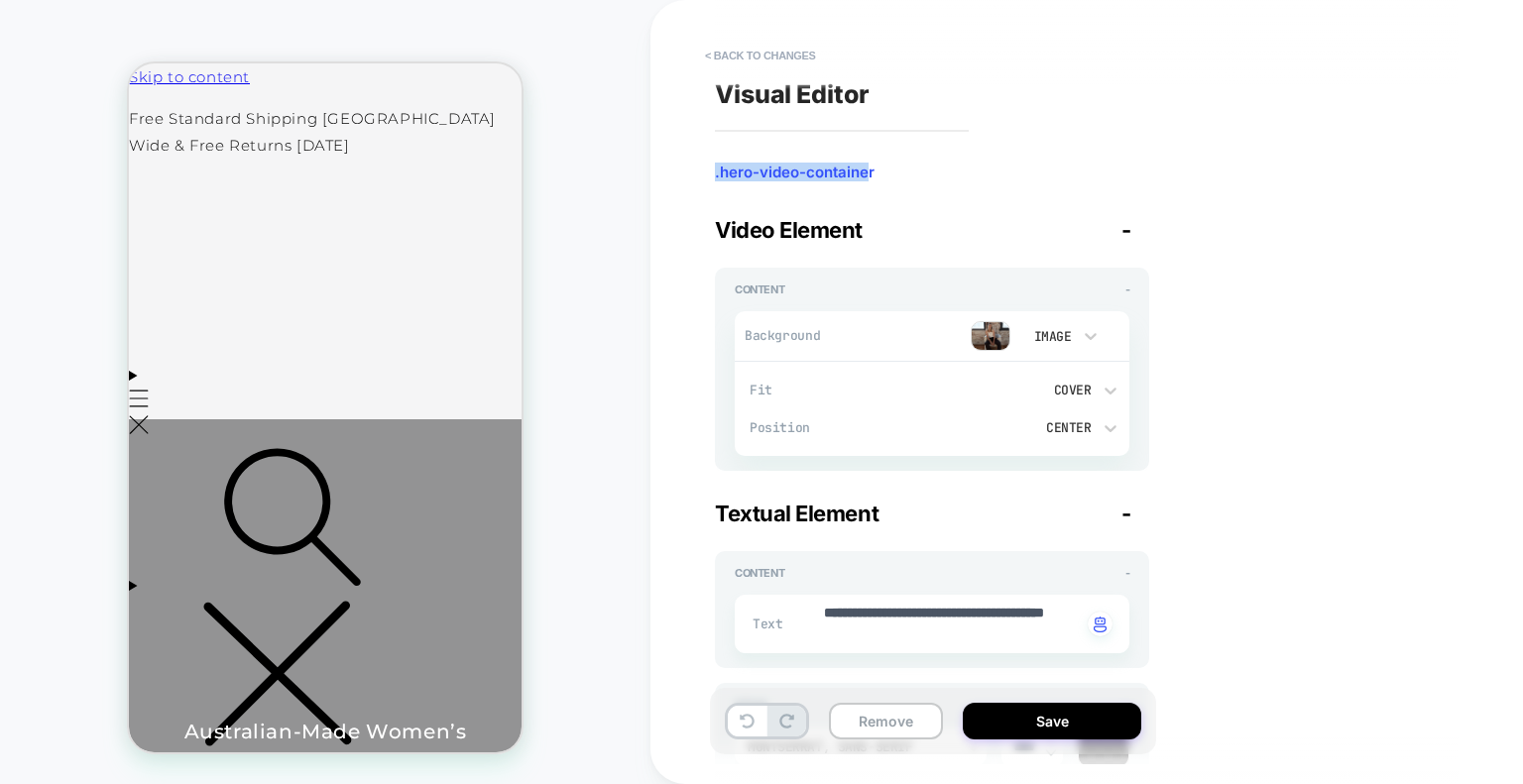 drag, startPoint x: 711, startPoint y: 178, endPoint x: 884, endPoint y: 177, distance: 173.00289 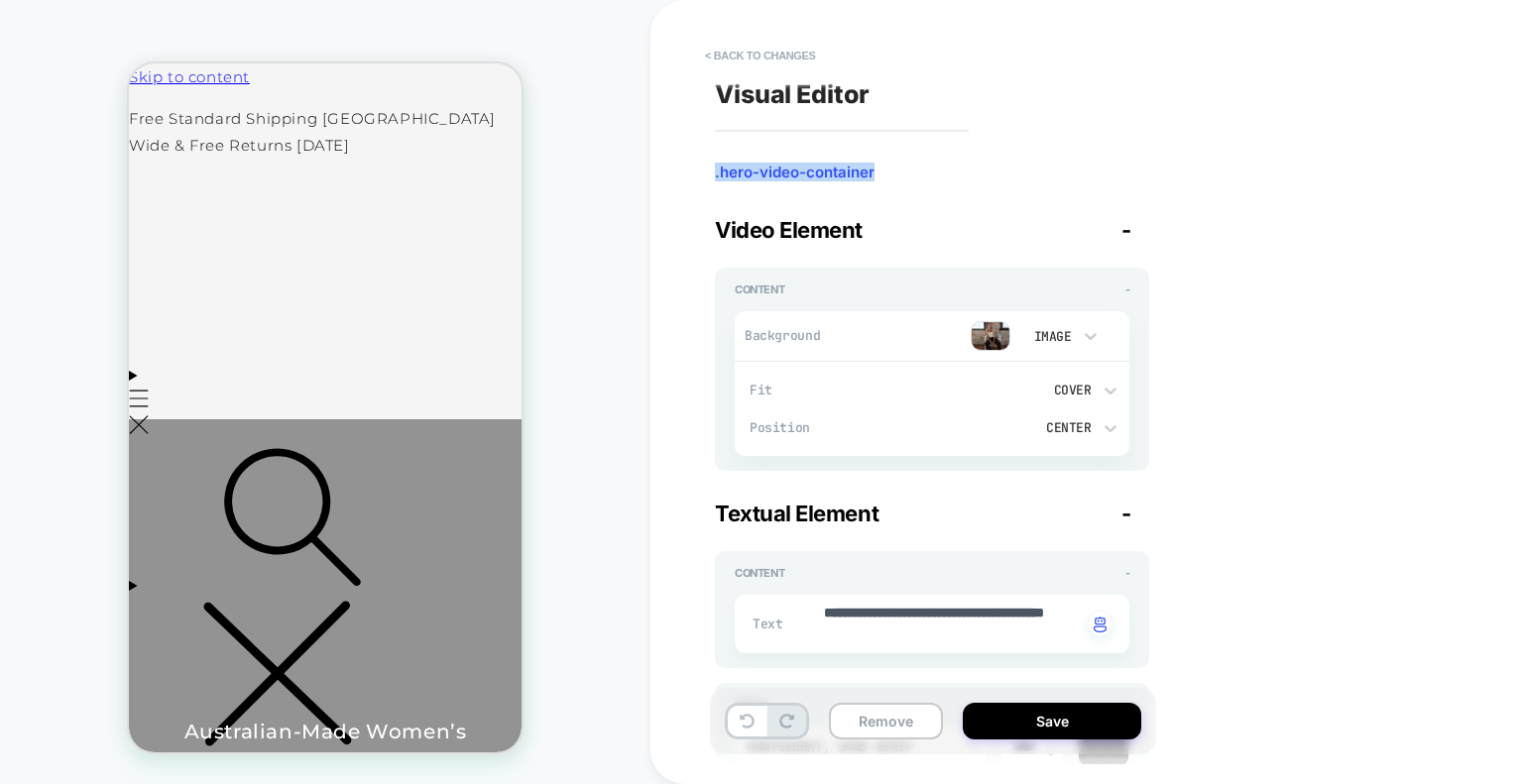 click on ".hero-video-container" at bounding box center [932, 172] 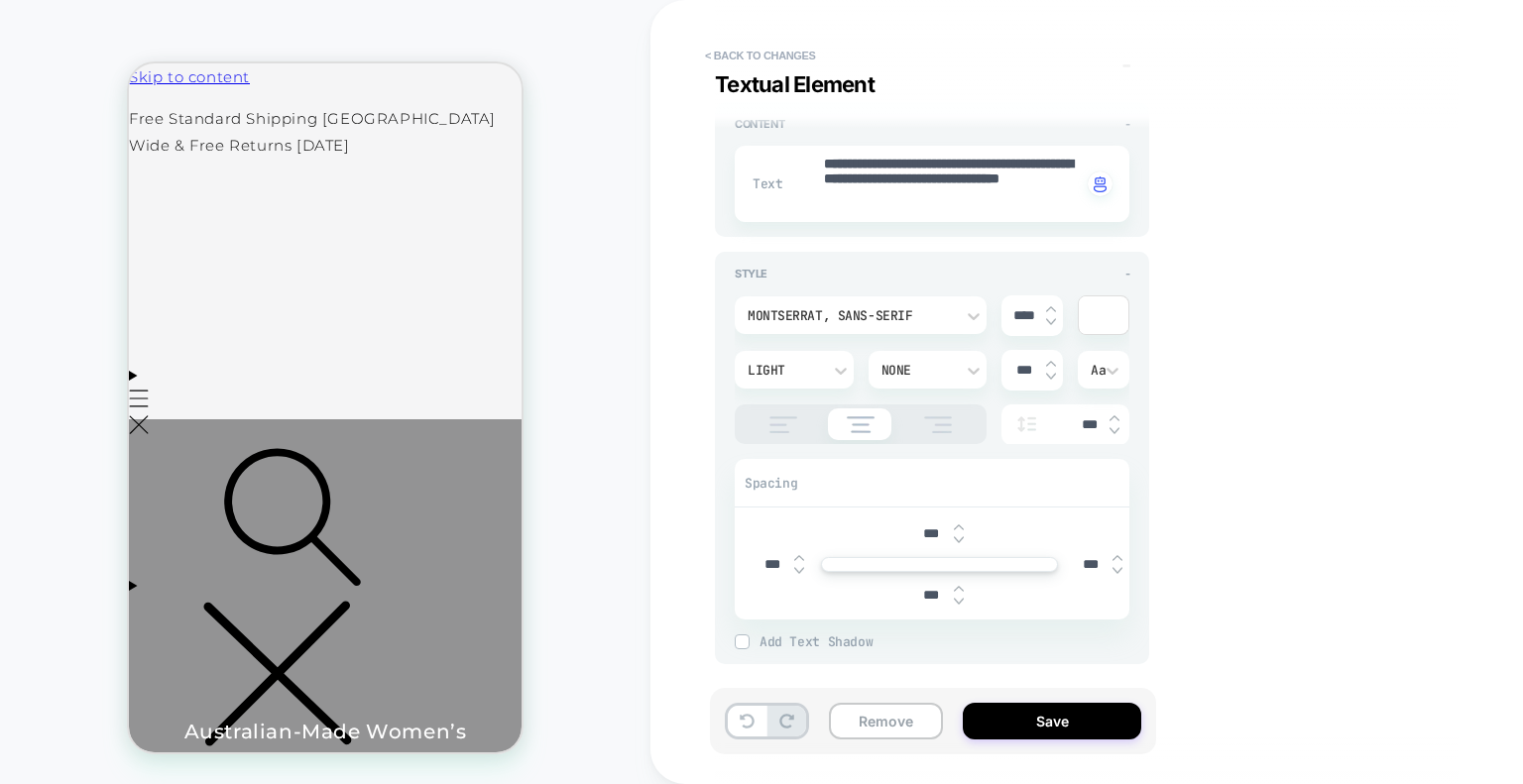 scroll, scrollTop: 1702, scrollLeft: 0, axis: vertical 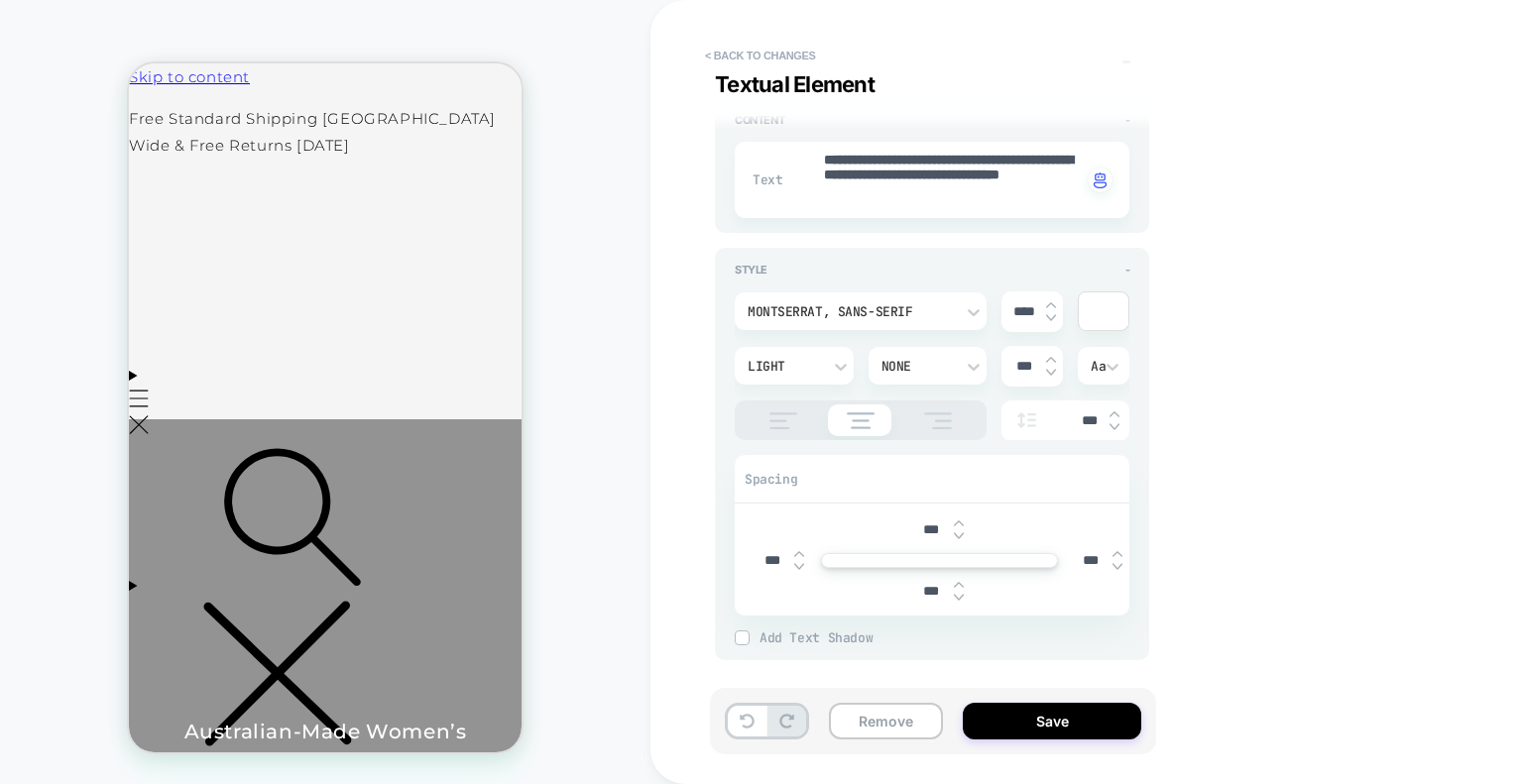 click on "Your browser does not support the video tag.
[DEMOGRAPHIC_DATA]-Made Women’s Essentials
Discover elevated essentials, thoughtfully designed and made in [GEOGRAPHIC_DATA], [GEOGRAPHIC_DATA]." at bounding box center [325, 763] 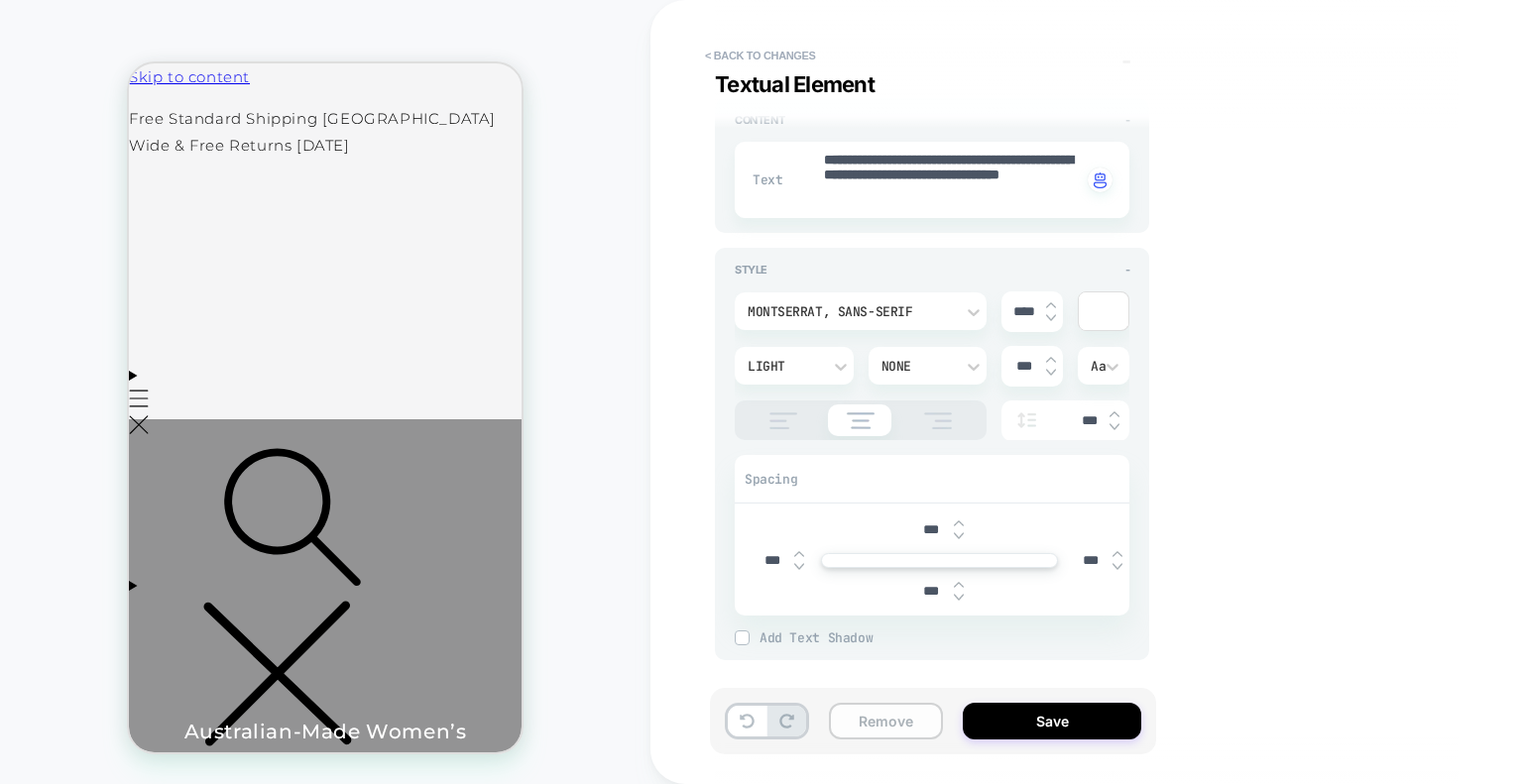 click on "Remove" at bounding box center [885, 721] 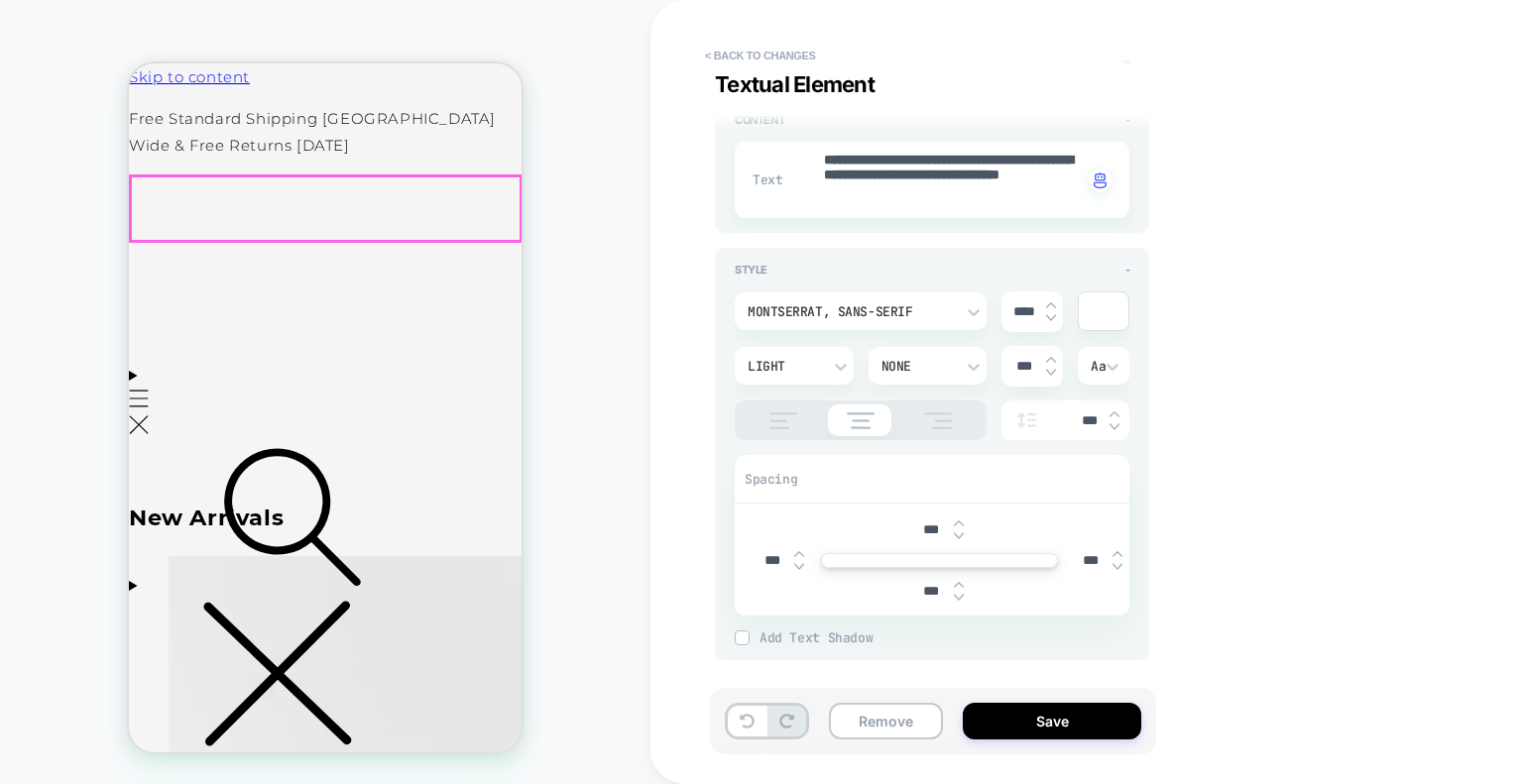 click on "Your browser does not support the video tag.
[DEMOGRAPHIC_DATA]-Made Women’s Essentials
Discover elevated essentials, thoughtfully designed and made in [GEOGRAPHIC_DATA], [GEOGRAPHIC_DATA]." at bounding box center (325, 423) 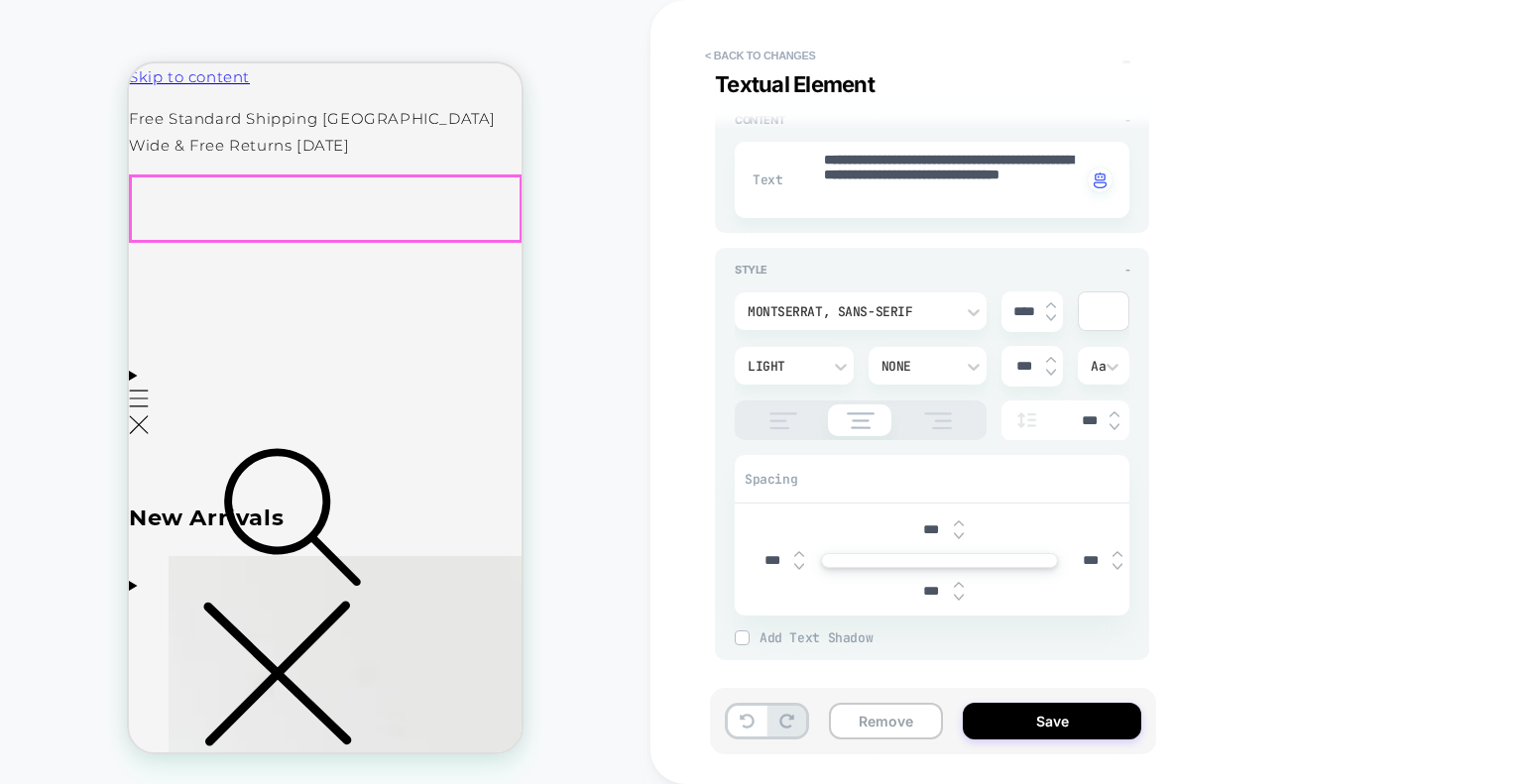 click on "Your browser does not support the video tag.
[DEMOGRAPHIC_DATA]-Made Women’s Essentials
Discover elevated essentials, thoughtfully designed and made in [GEOGRAPHIC_DATA], [GEOGRAPHIC_DATA]." at bounding box center [325, 423] 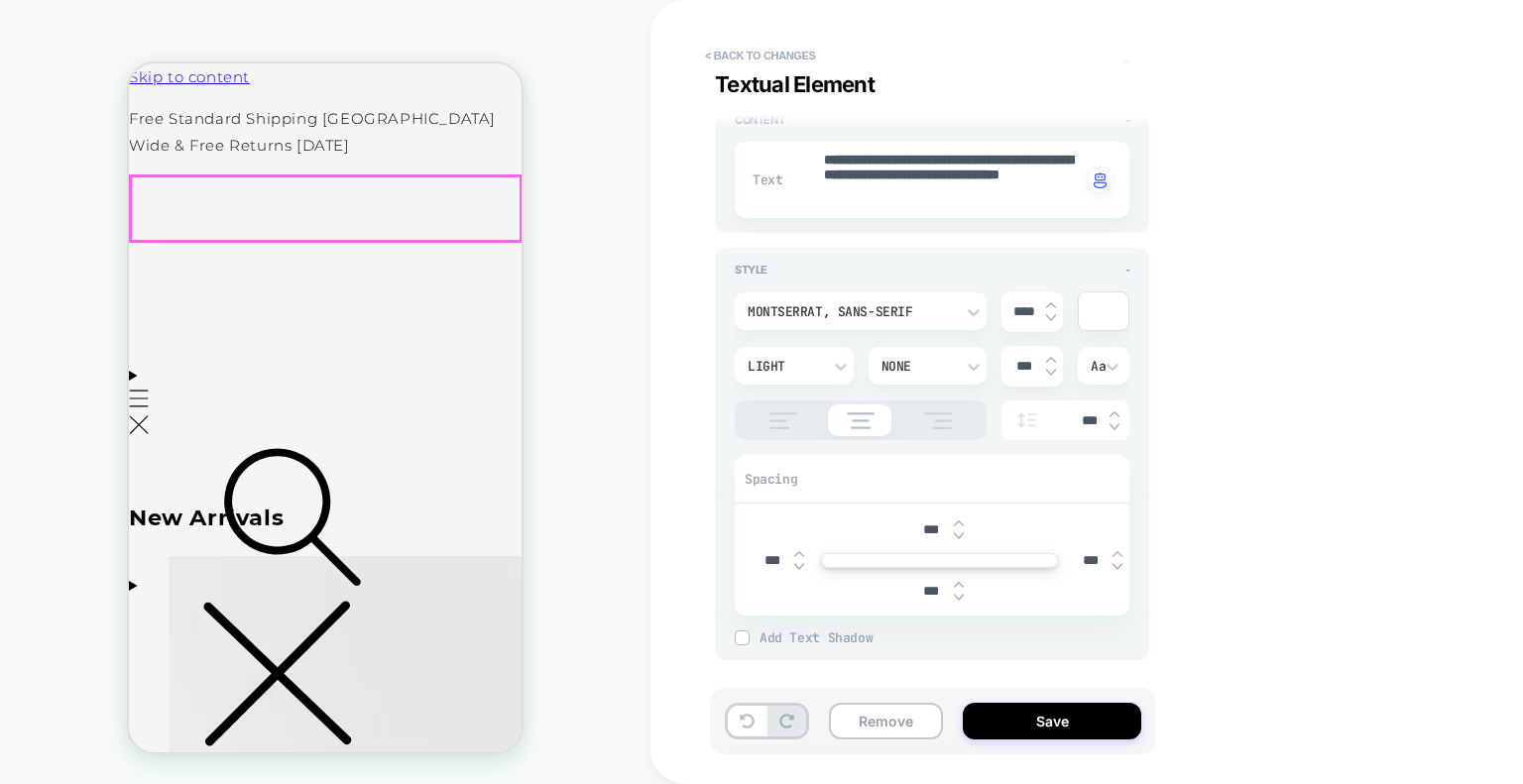 click on "Your browser does not support the video tag.
[DEMOGRAPHIC_DATA]-Made Women’s Essentials
Discover elevated essentials, thoughtfully designed and made in [GEOGRAPHIC_DATA], [GEOGRAPHIC_DATA]." at bounding box center [325, 423] 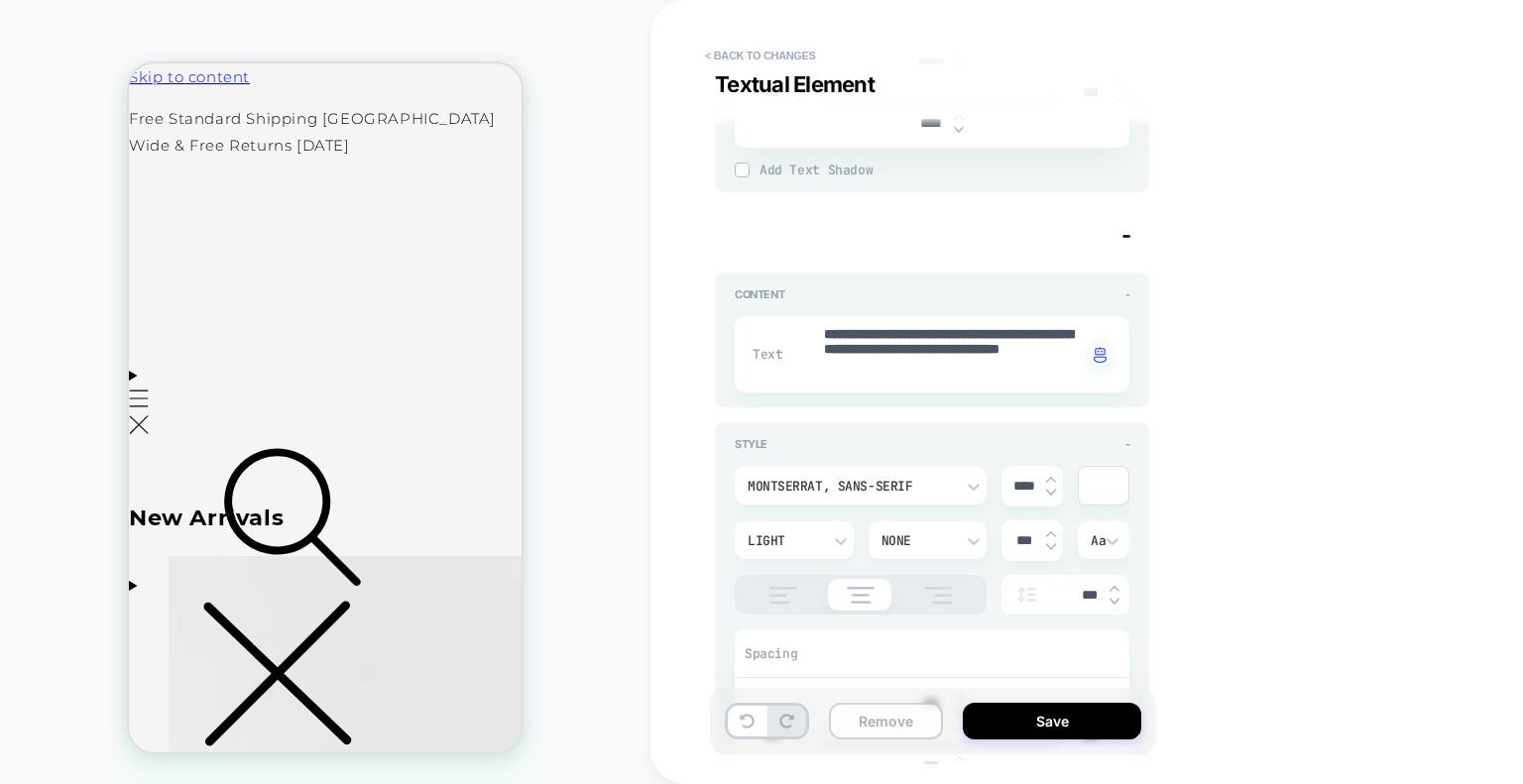 scroll, scrollTop: 1404, scrollLeft: 0, axis: vertical 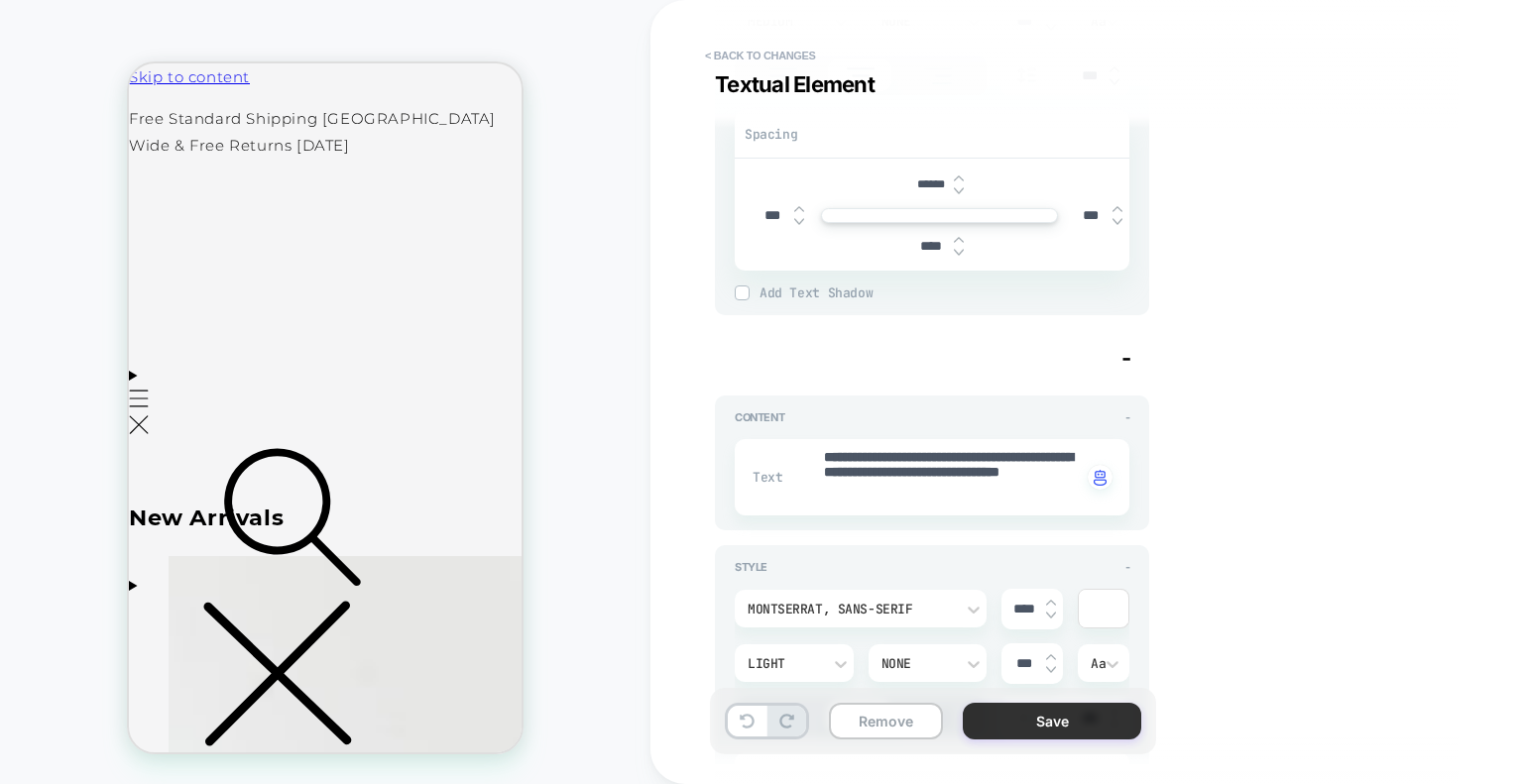 click on "Save" at bounding box center [1052, 721] 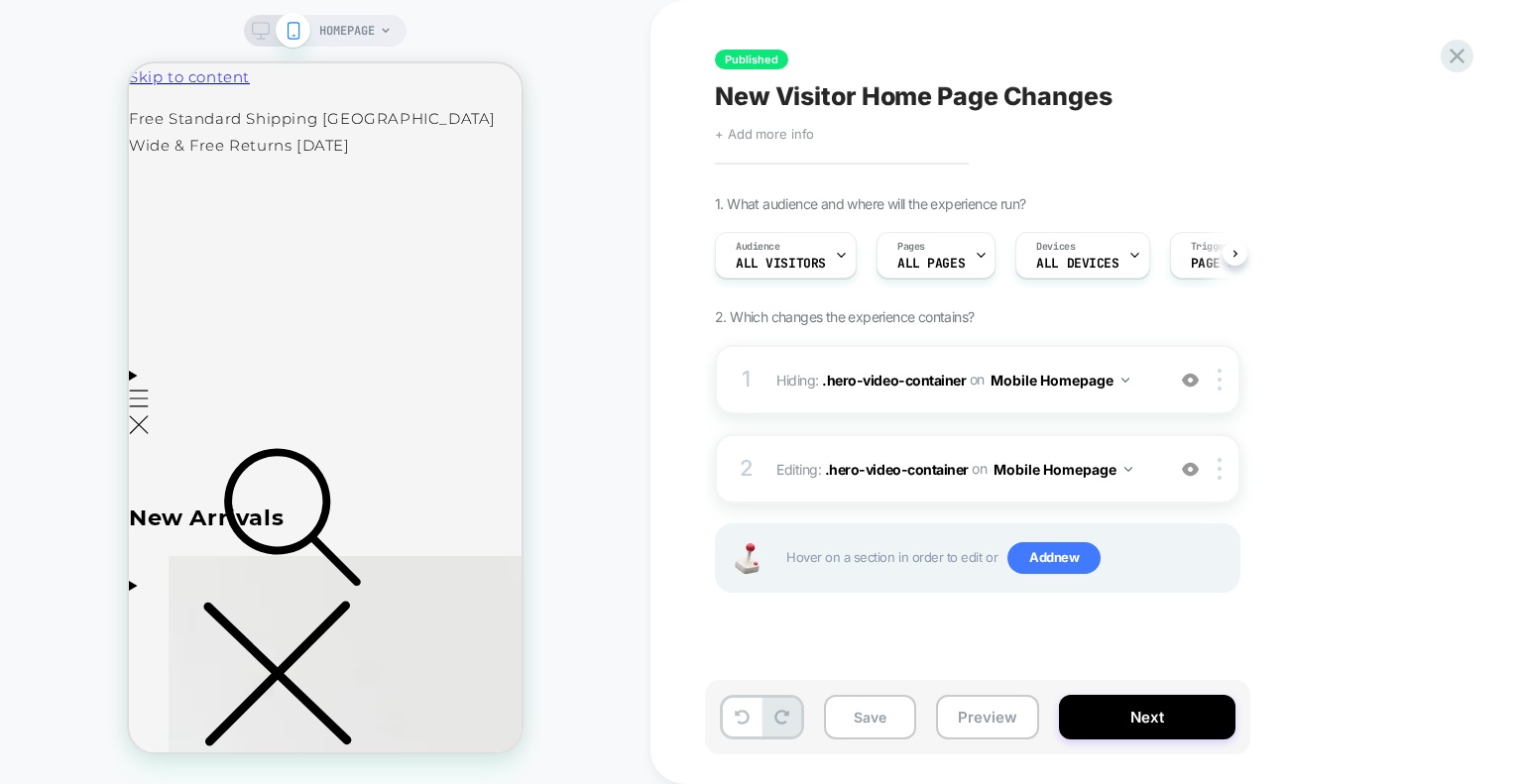 scroll, scrollTop: 0, scrollLeft: 0, axis: both 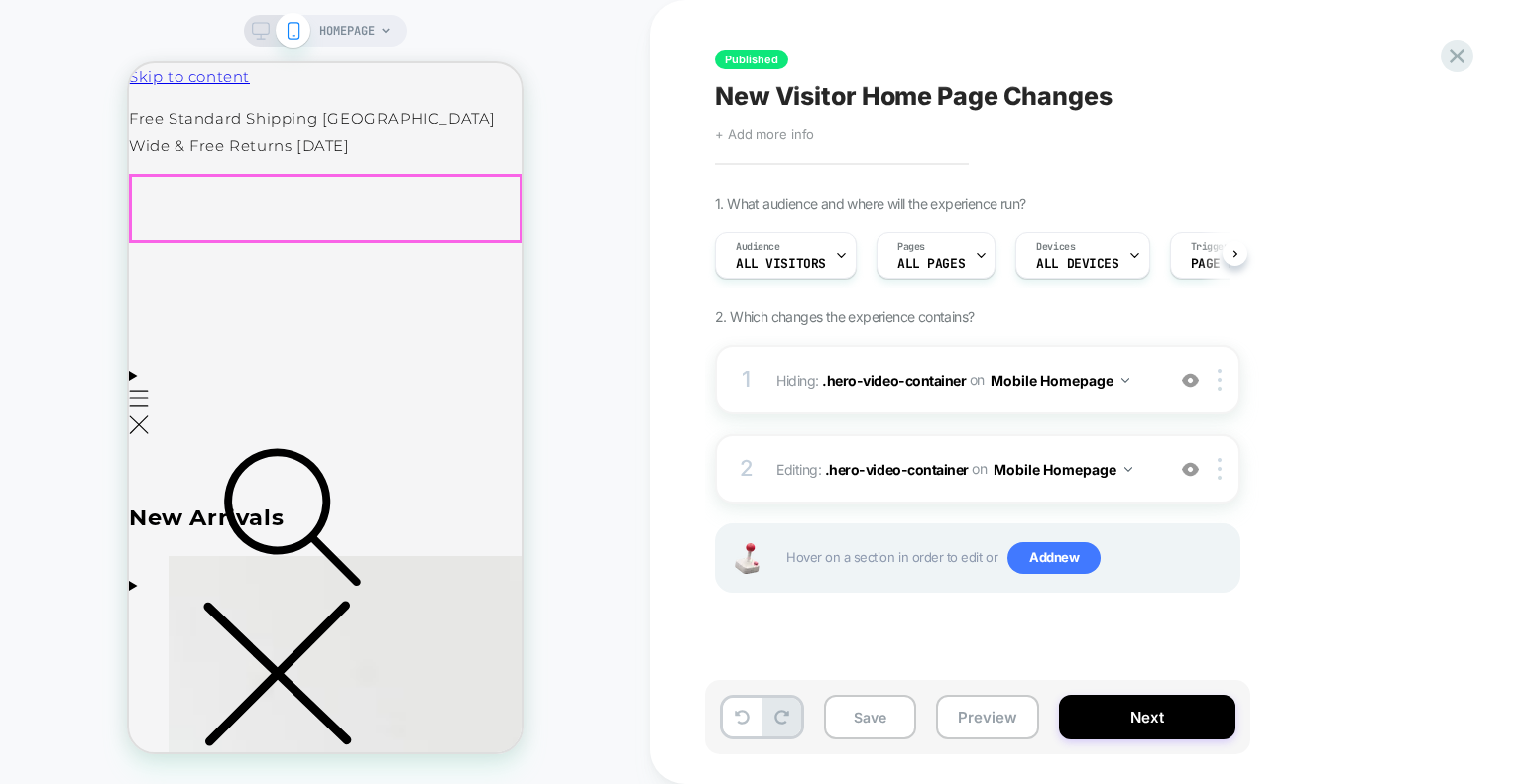 click on "Your browser does not support the video tag.
[DEMOGRAPHIC_DATA]-Made Women’s Essentials
Discover elevated essentials, thoughtfully designed and made in [GEOGRAPHIC_DATA], [GEOGRAPHIC_DATA]." at bounding box center [325, 423] 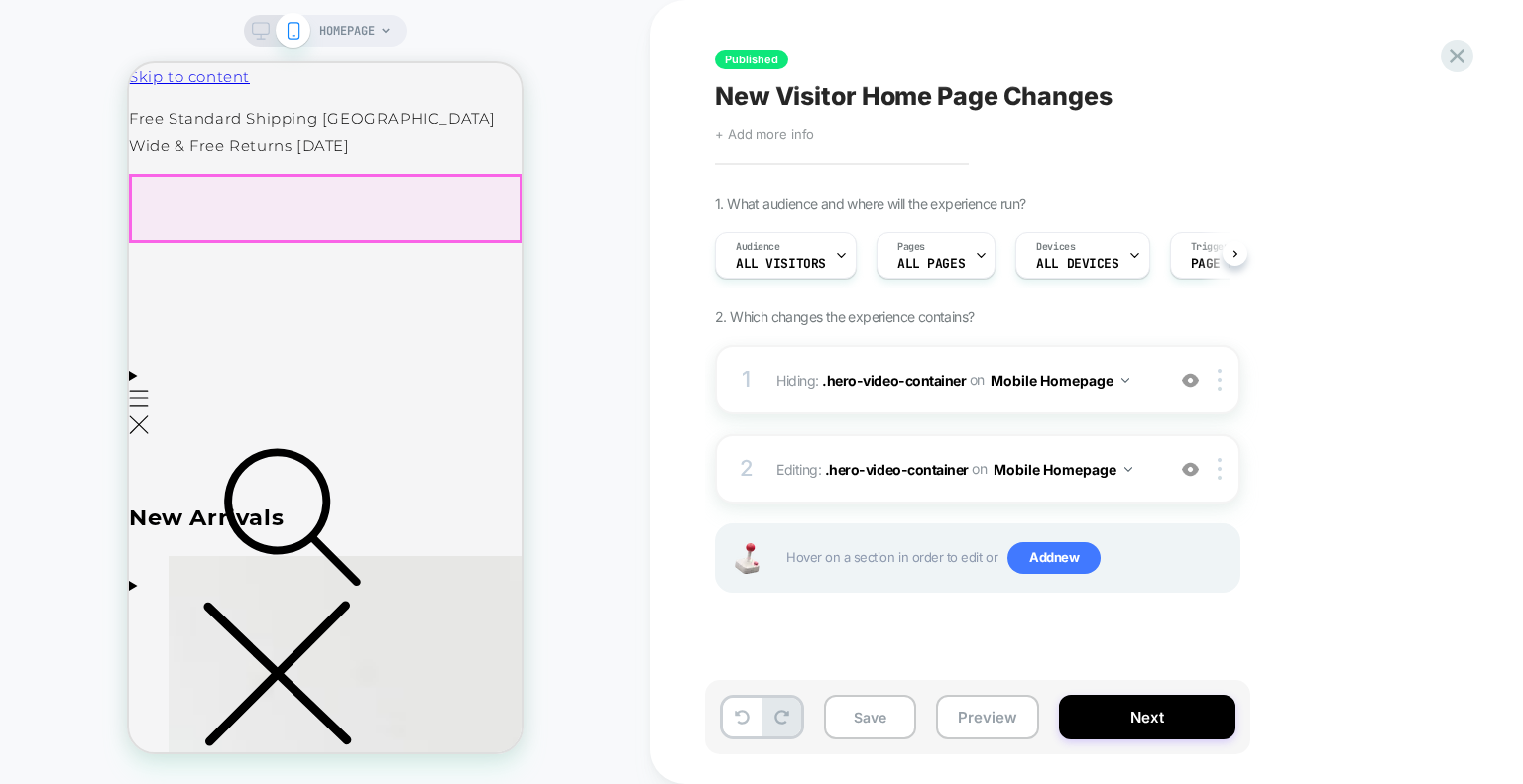 click on "Your browser does not support the video tag.
[DEMOGRAPHIC_DATA]-Made Women’s Essentials
Discover elevated essentials, thoughtfully designed and made in [GEOGRAPHIC_DATA], [GEOGRAPHIC_DATA]." at bounding box center (325, 423) 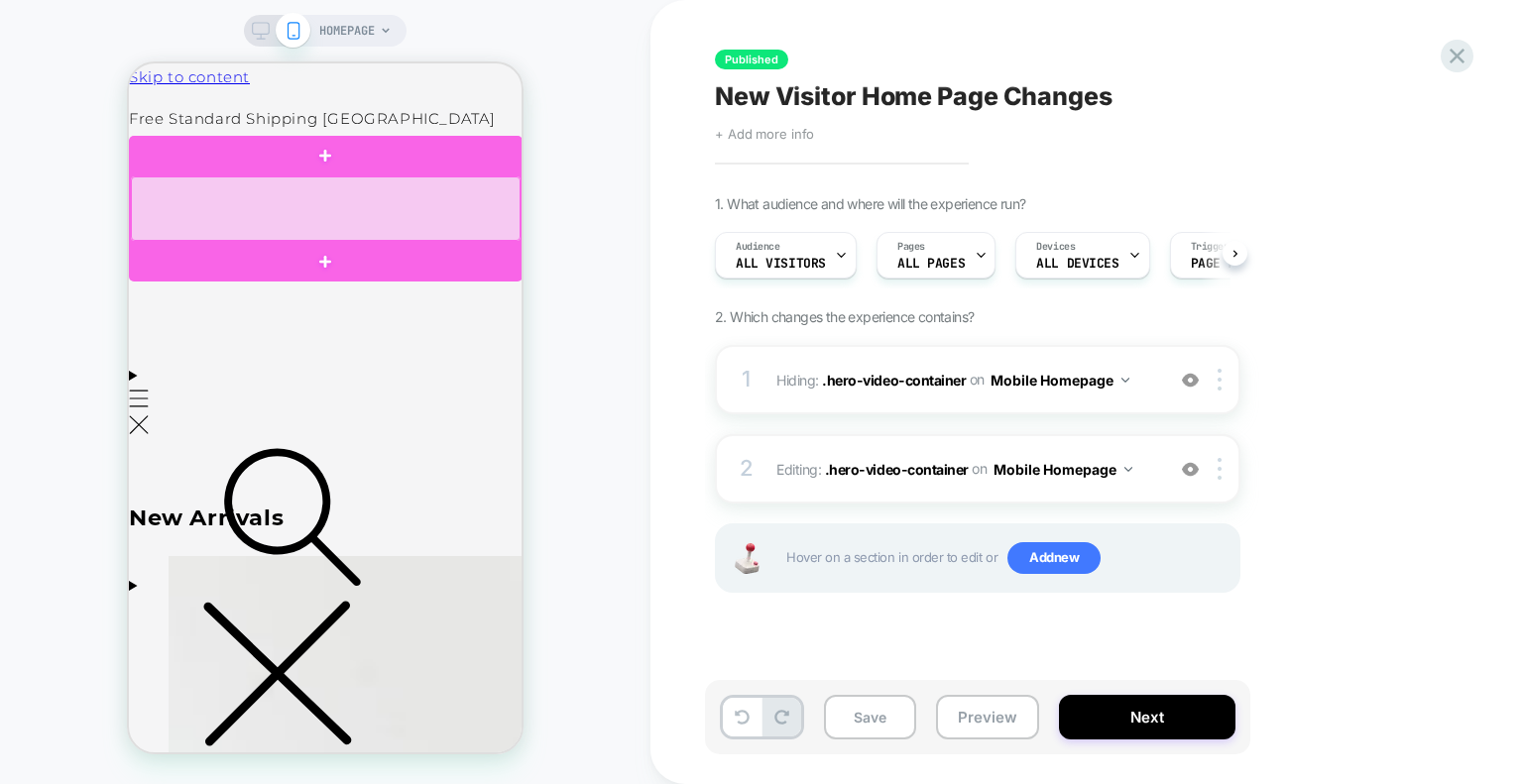 click at bounding box center [325, 208] 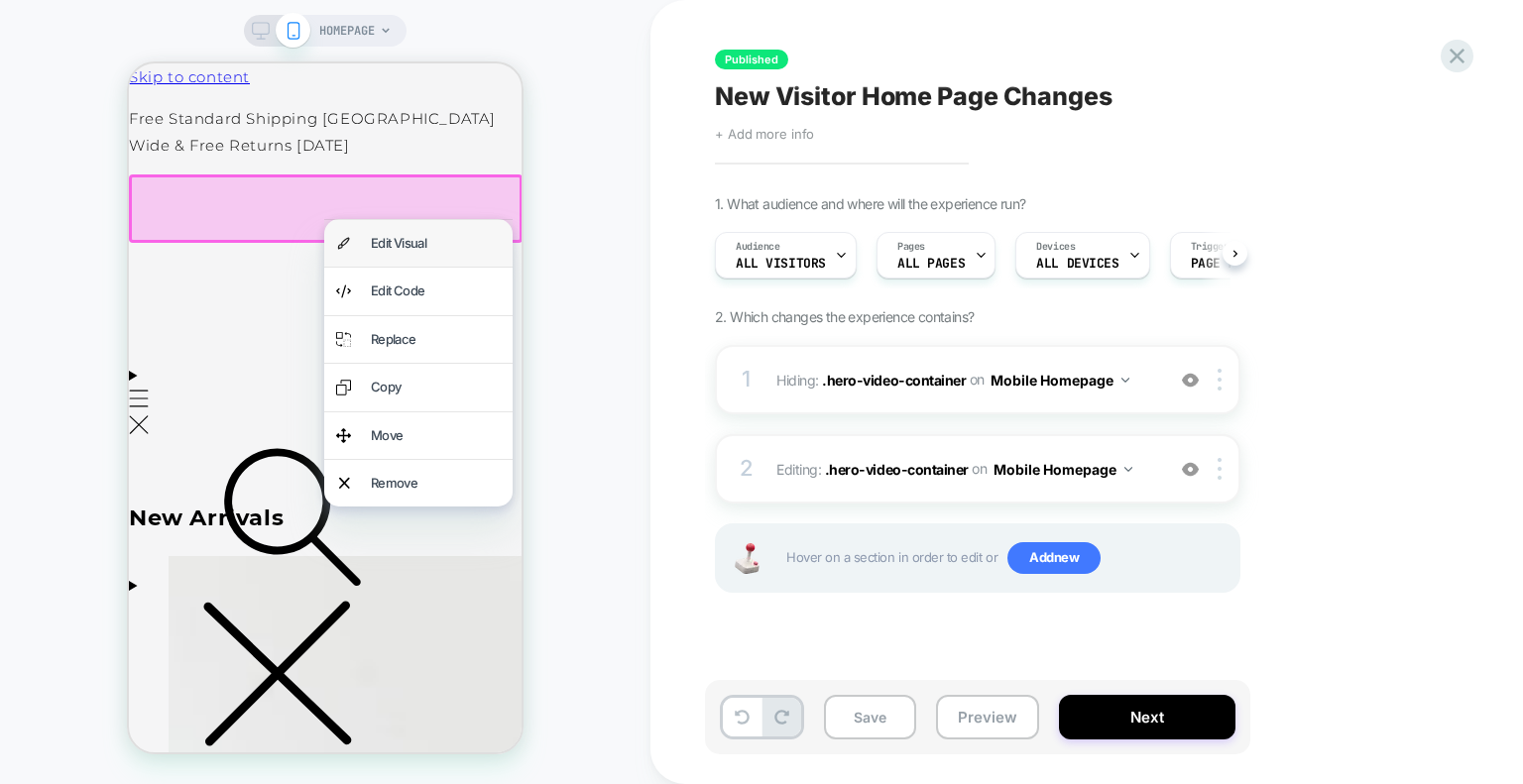 click on "Edit Visual" at bounding box center (435, 243) 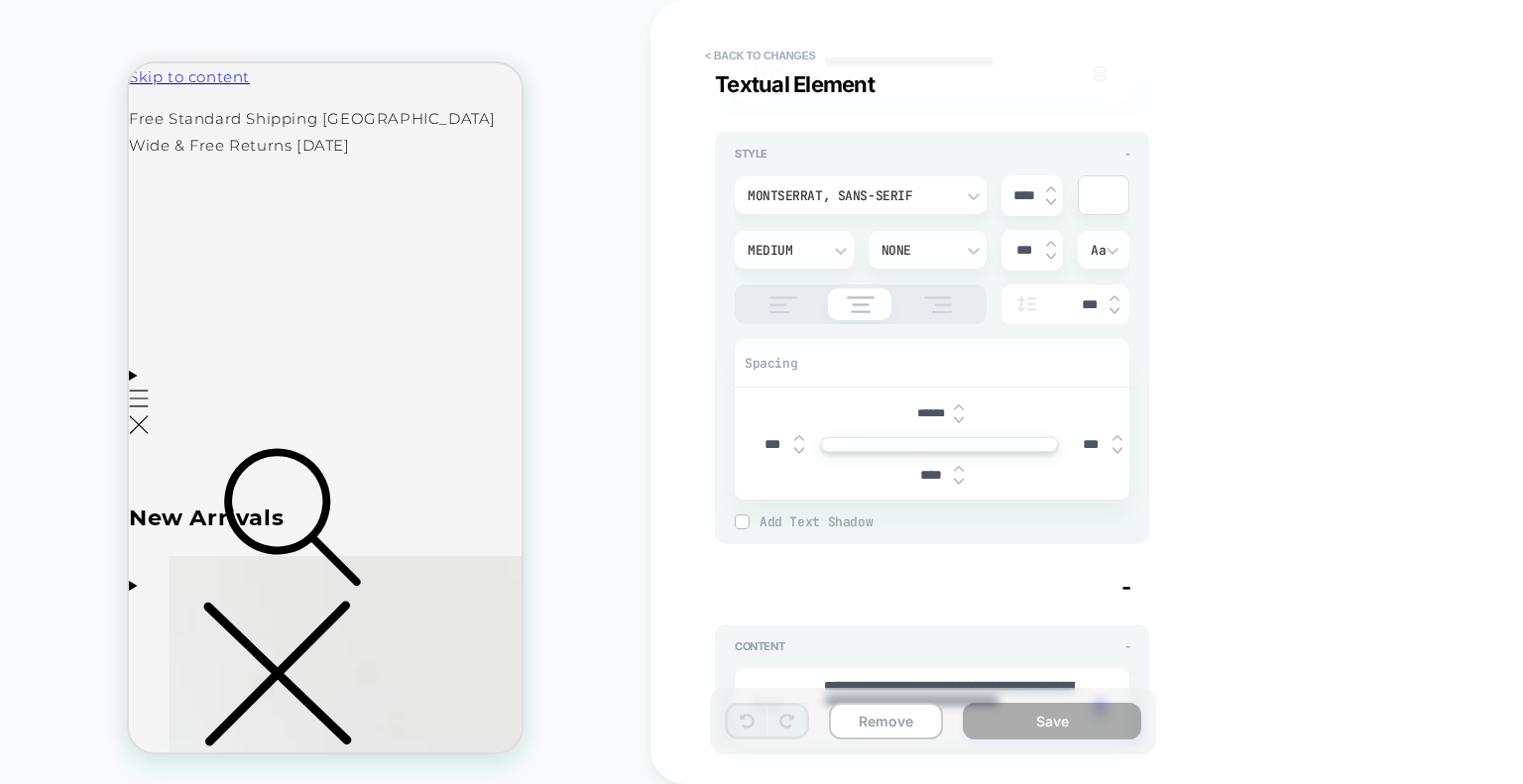 scroll, scrollTop: 1418, scrollLeft: 0, axis: vertical 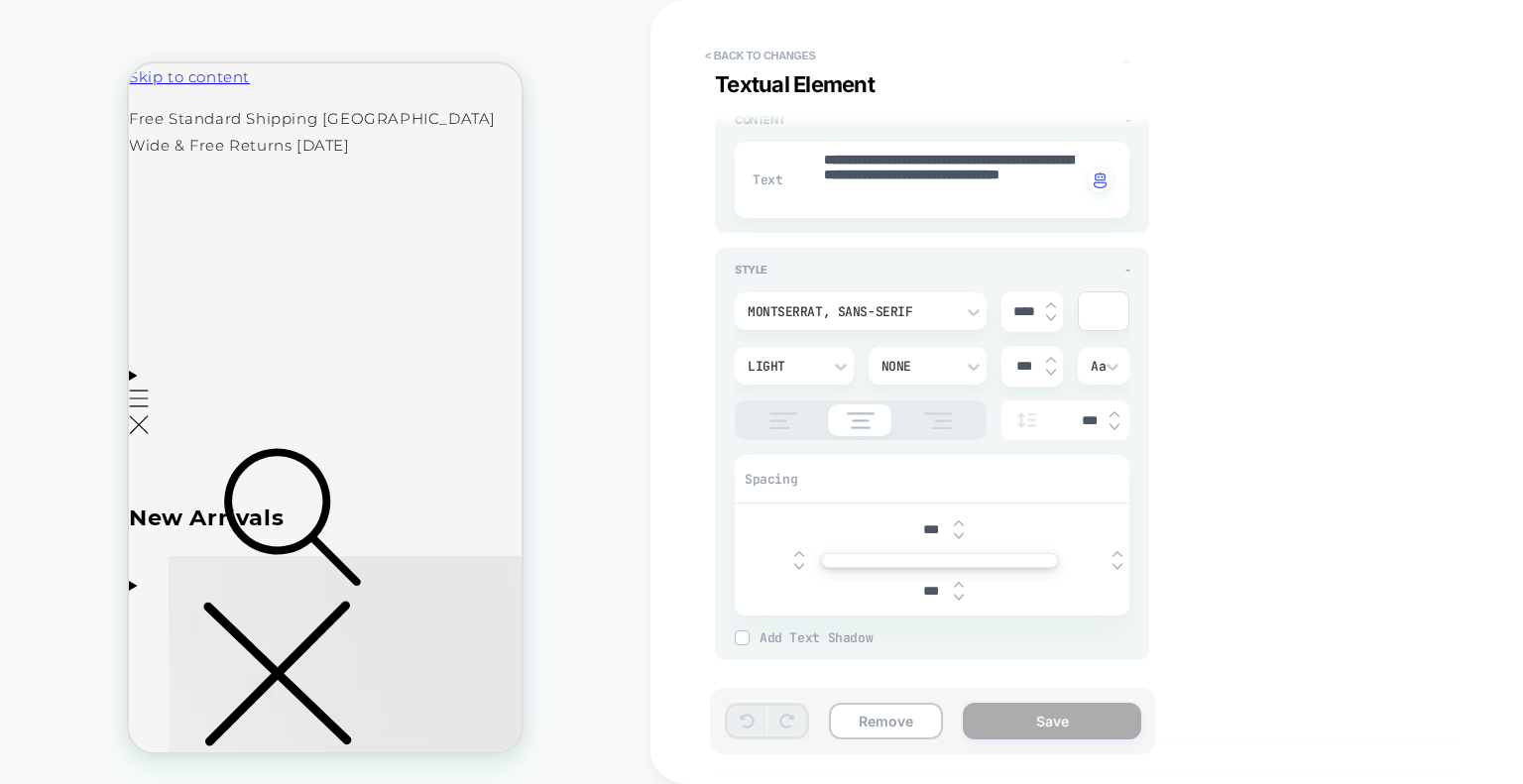 click on "Your browser does not support the video tag.
[DEMOGRAPHIC_DATA]-Made Women’s Essentials
Discover elevated essentials, thoughtfully designed and made in [GEOGRAPHIC_DATA], [GEOGRAPHIC_DATA]." at bounding box center [325, 423] 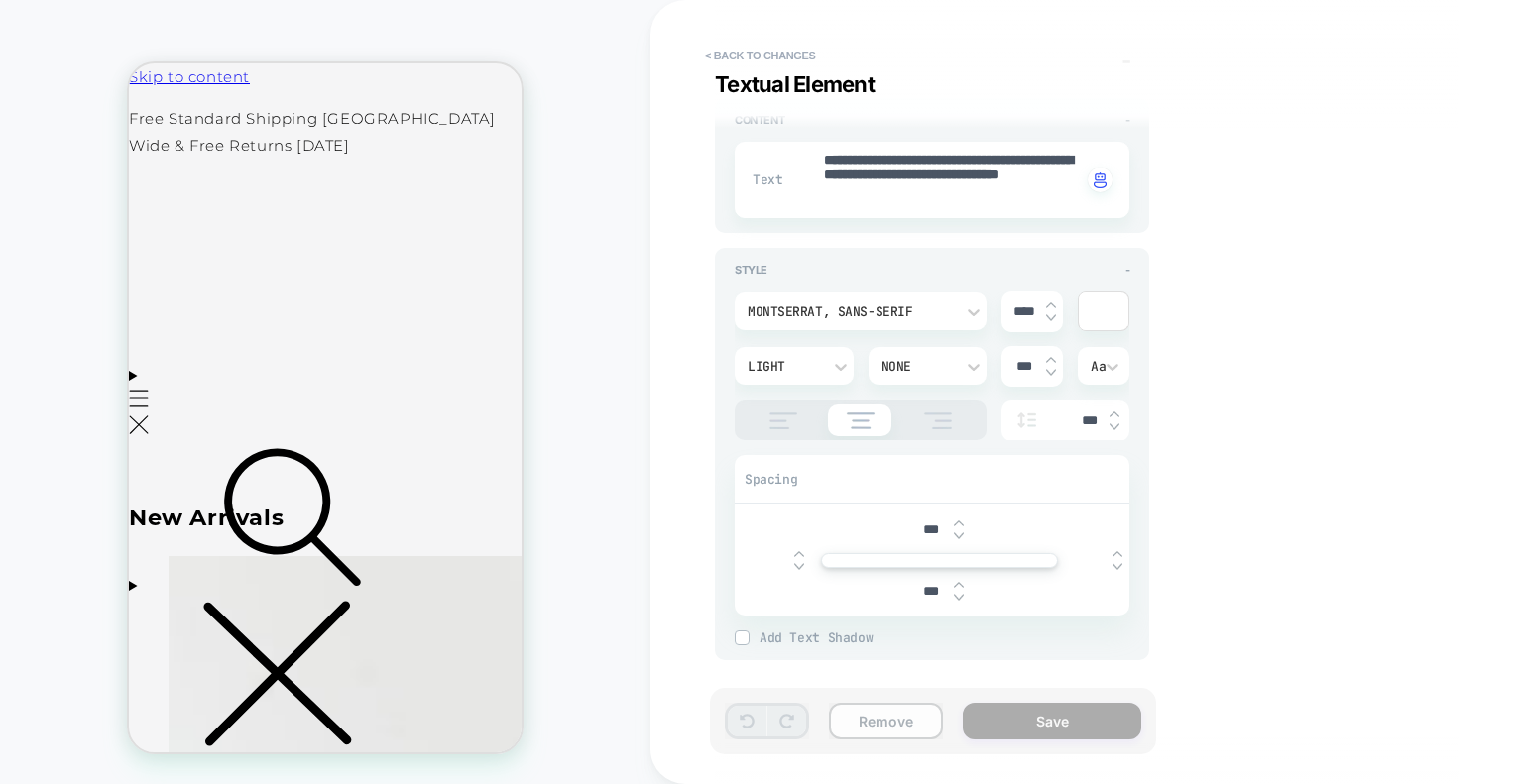 click on "Remove" at bounding box center [885, 721] 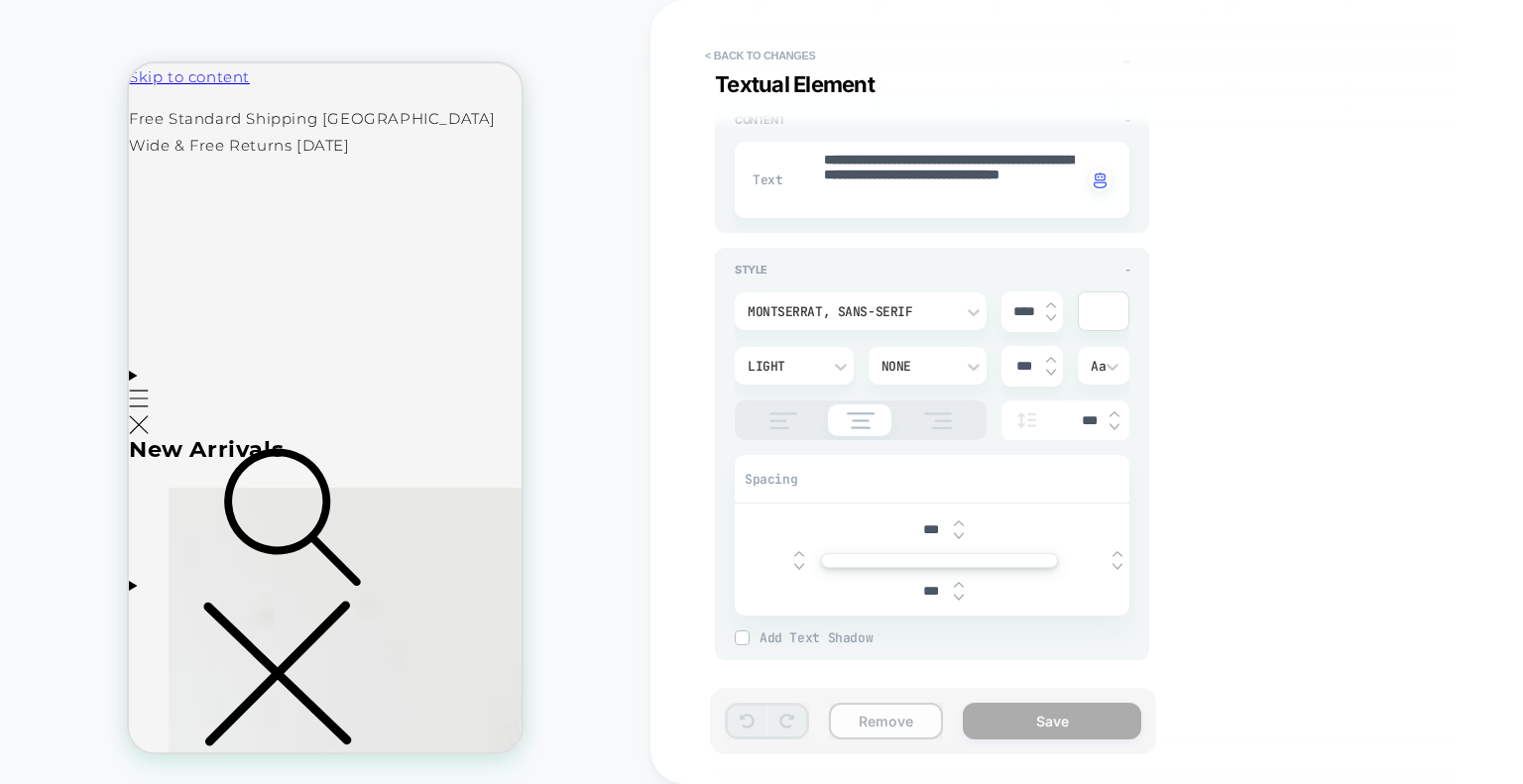 type on "*" 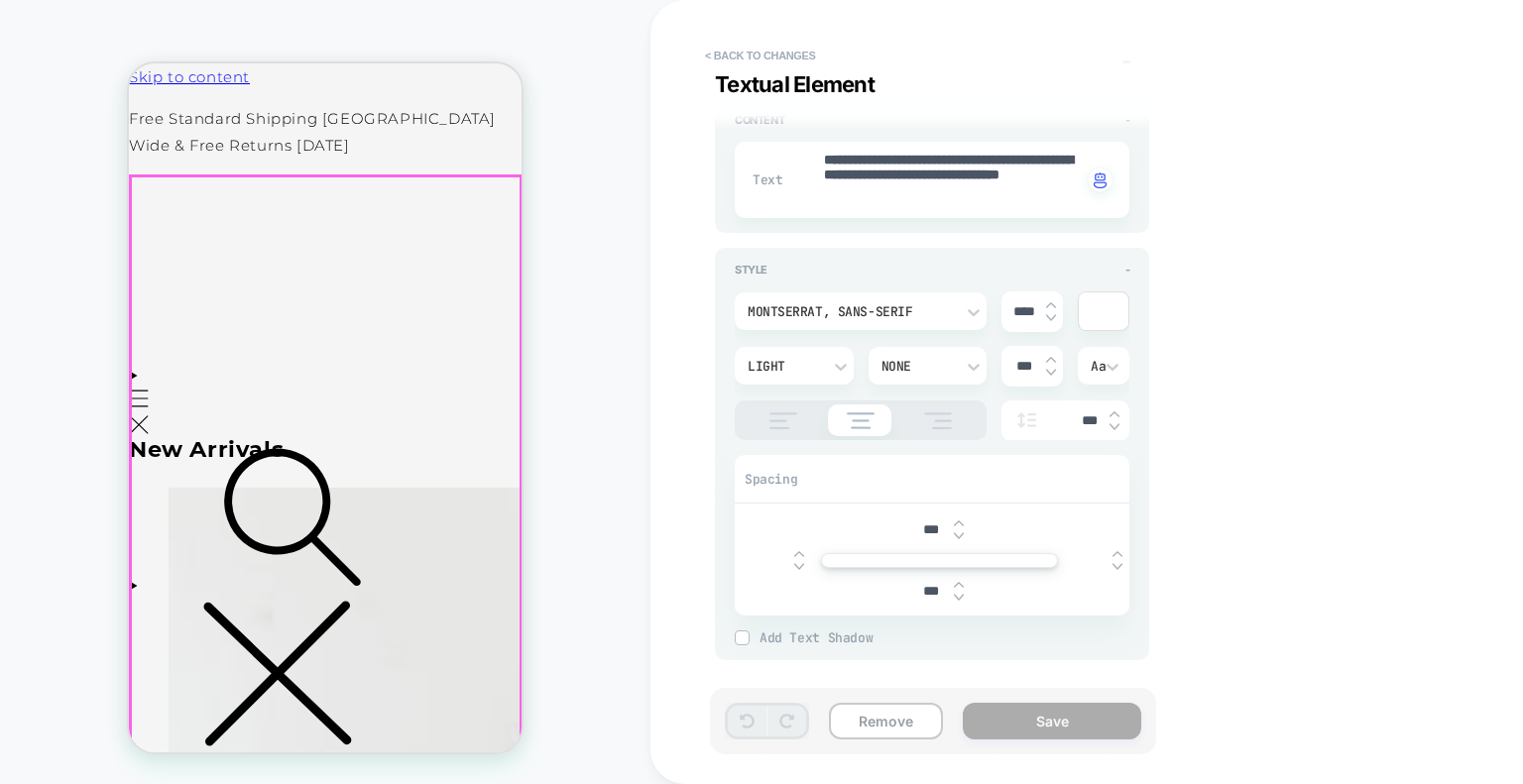click on "New Arrivals
[PERSON_NAME] Shirt Bodysuit
[PERSON_NAME] Shirt Bodysuit
Regular price
$147.00 USD
Regular price
Sale price
$147.00 USD
Unit price
/
per
Choose options
/" at bounding box center [325, 12956] 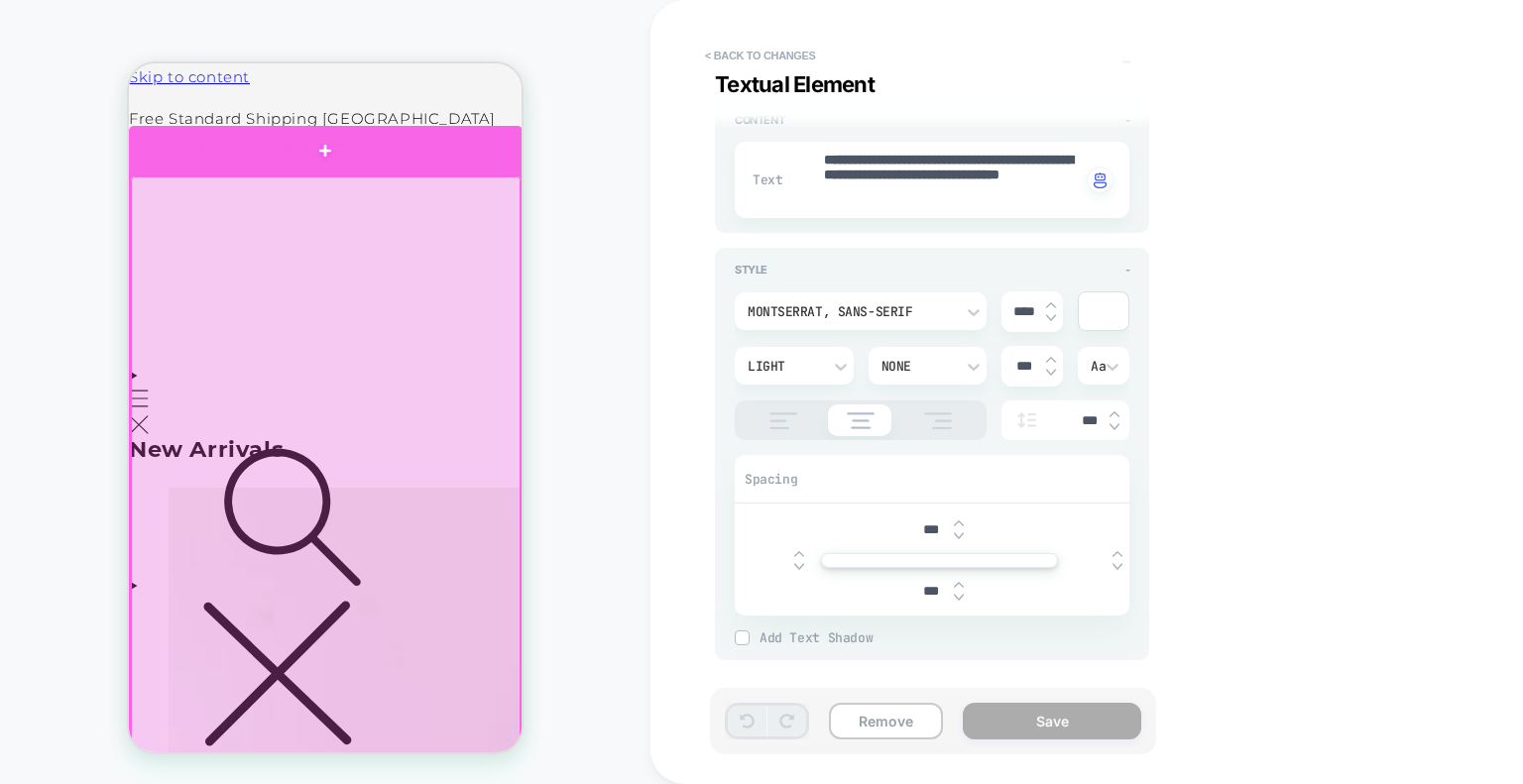 click at bounding box center [325, 150] 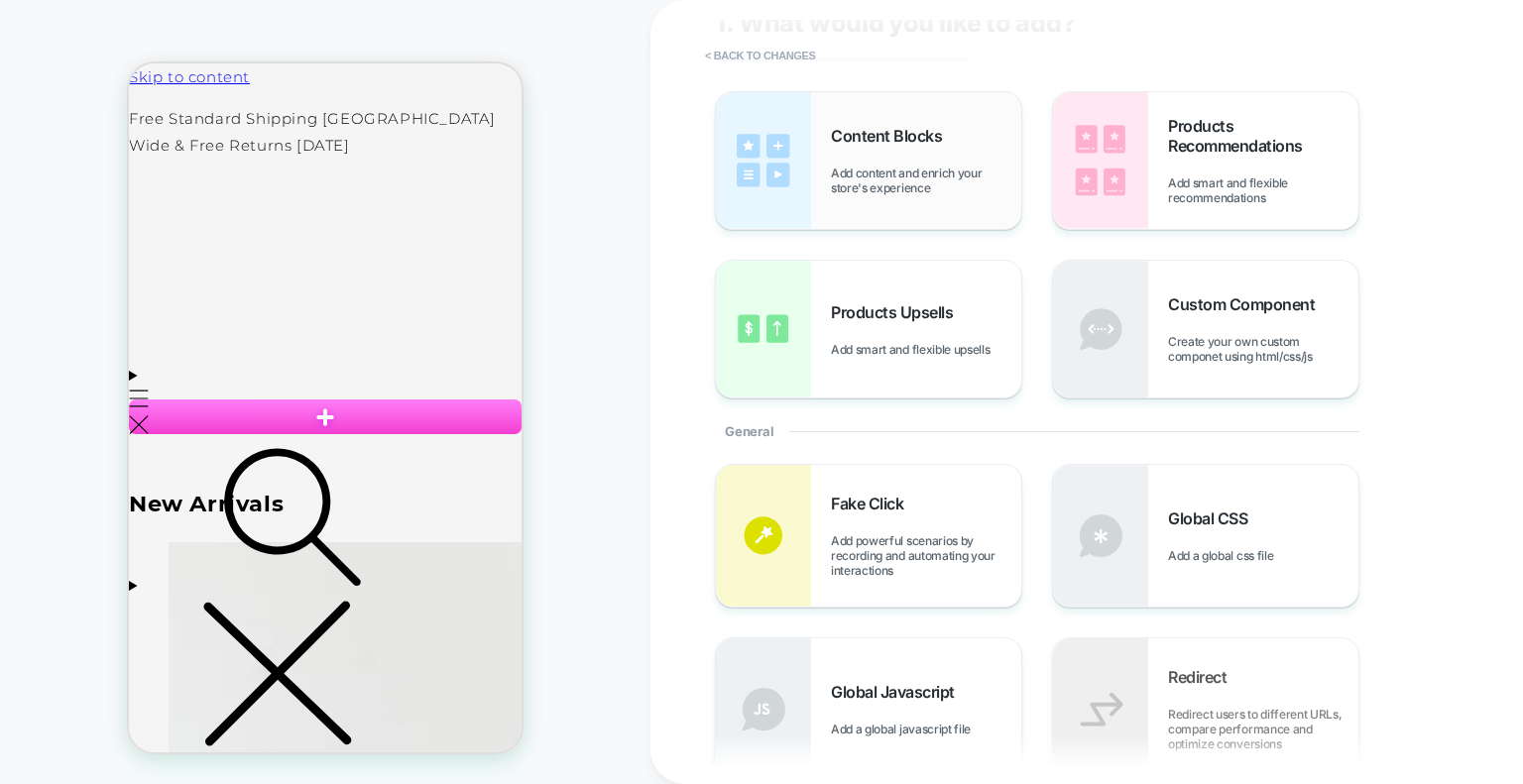 scroll, scrollTop: 0, scrollLeft: 0, axis: both 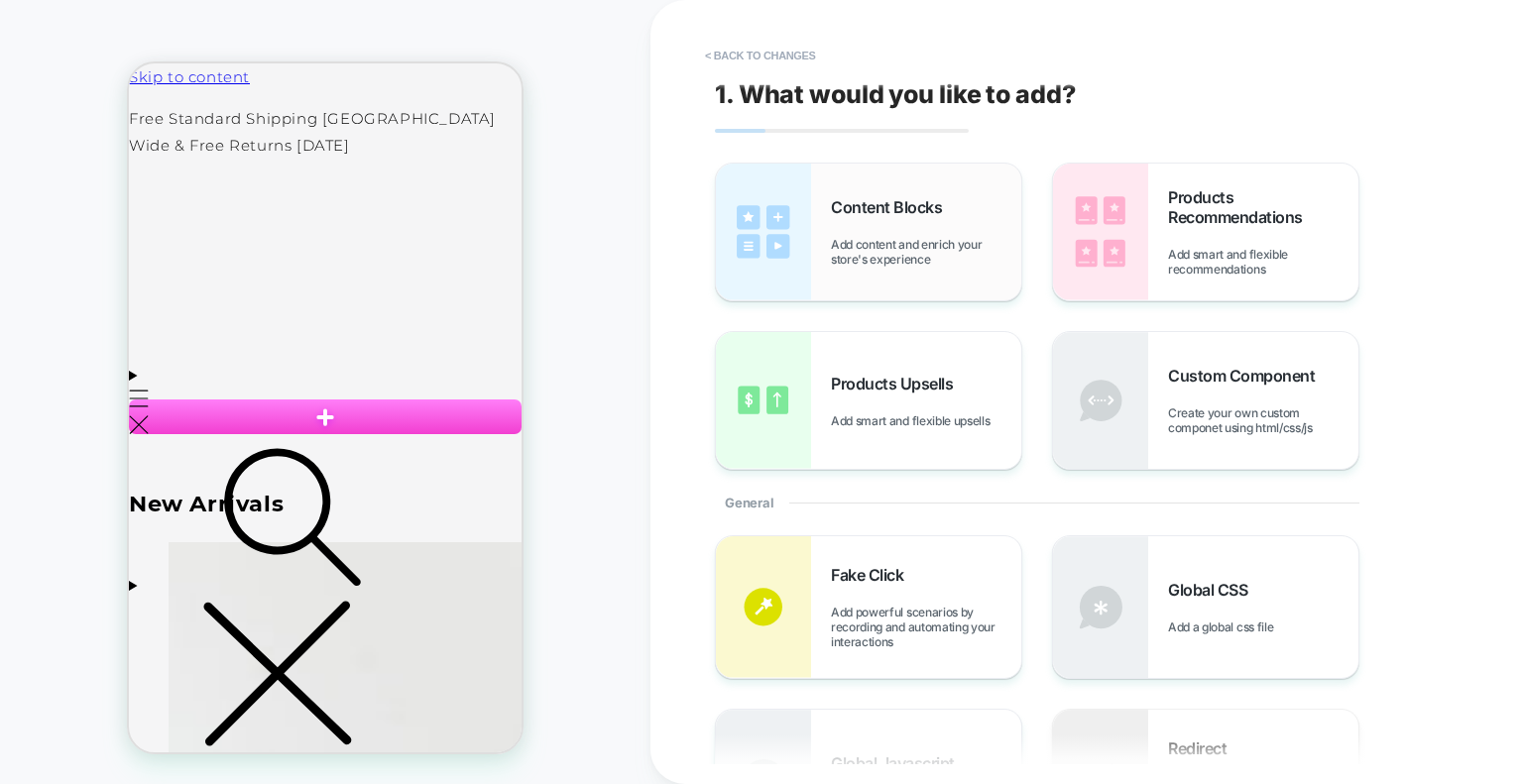 click on "Add content and enrich your store's experience" at bounding box center [926, 252] 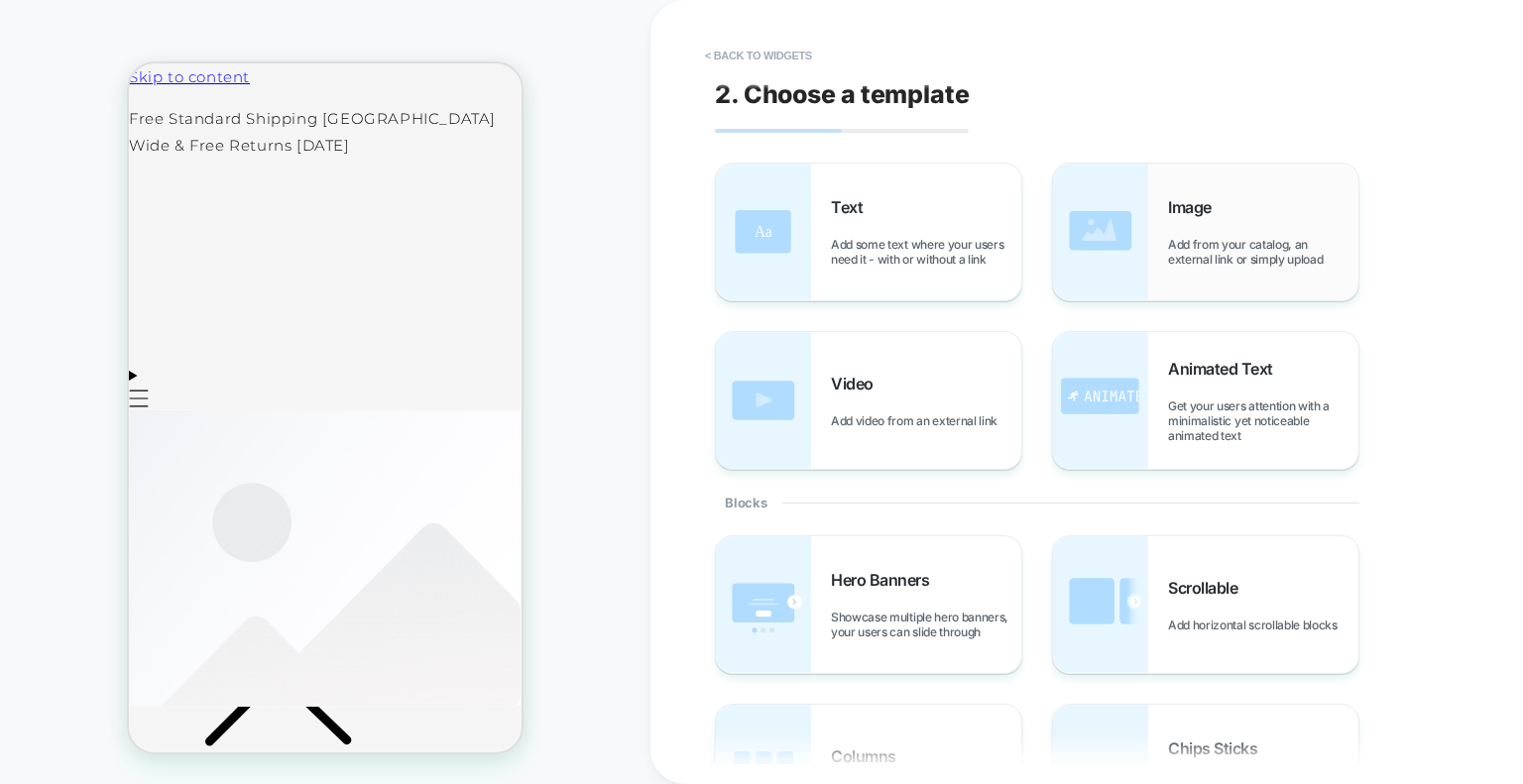 click on "Image Add from your catalog, an external link or simply upload" at bounding box center [1263, 232] 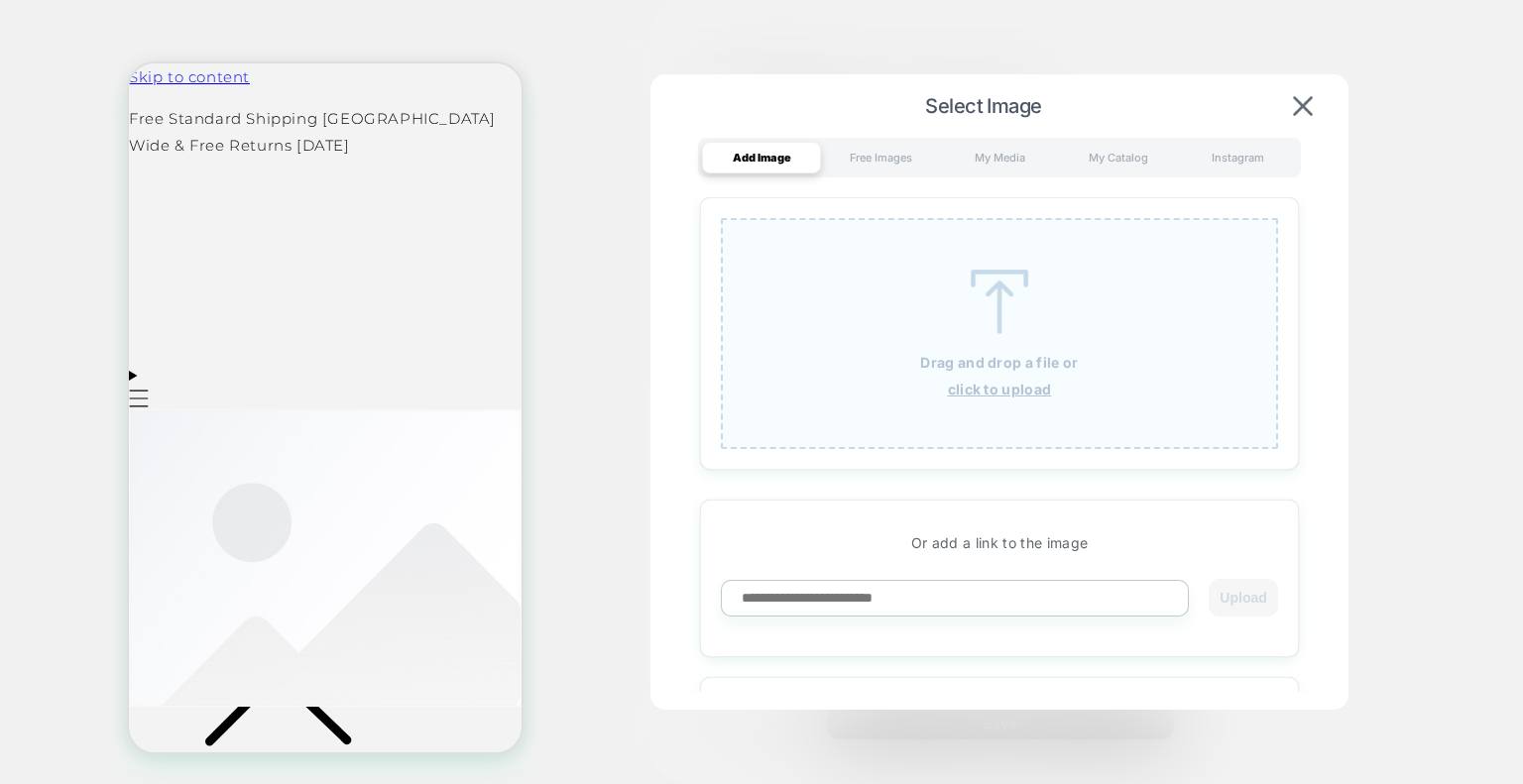 click on "Drag and drop a file or click to upload" at bounding box center (999, 333) 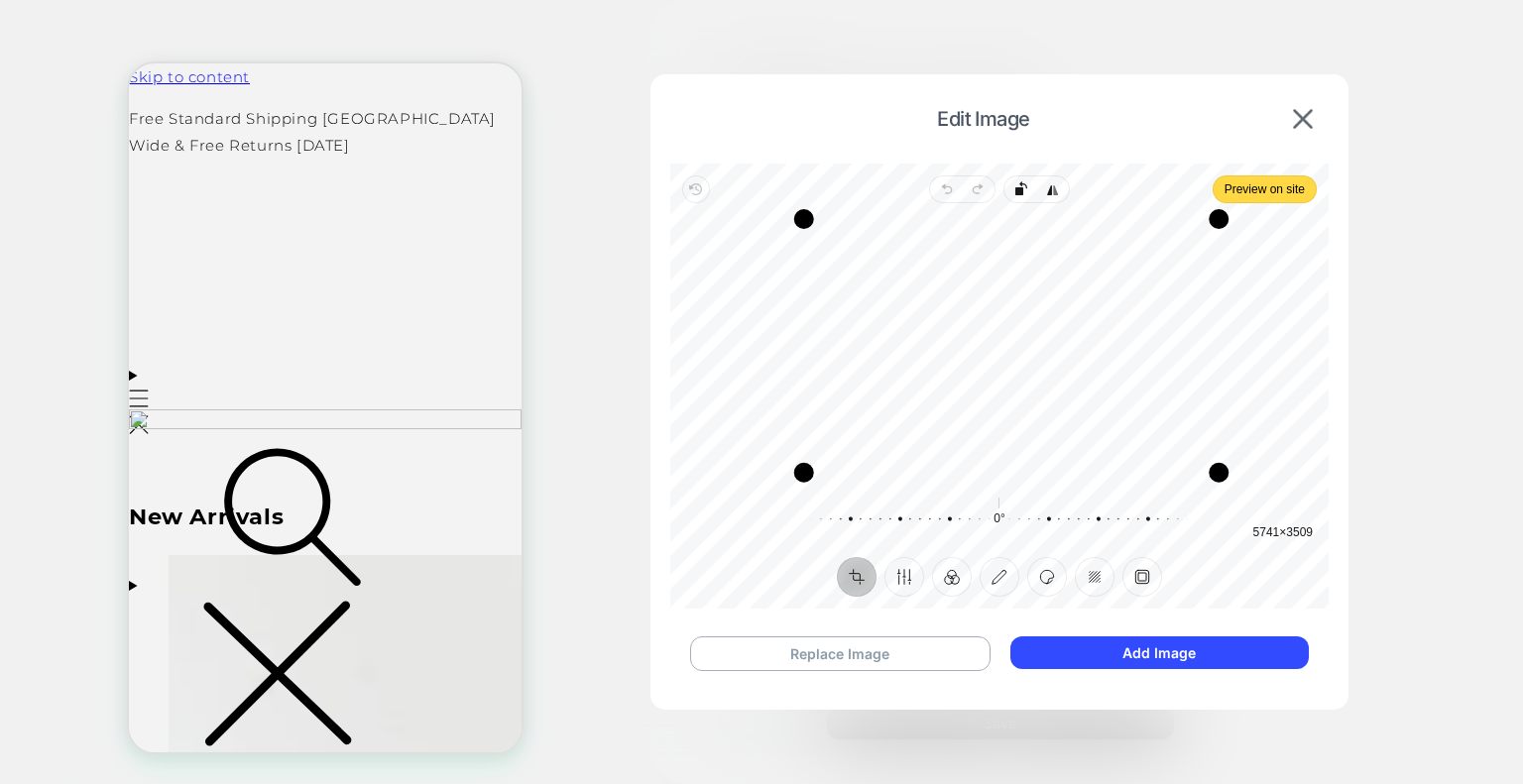 drag, startPoint x: 1194, startPoint y: 482, endPoint x: 1218, endPoint y: 475, distance: 25 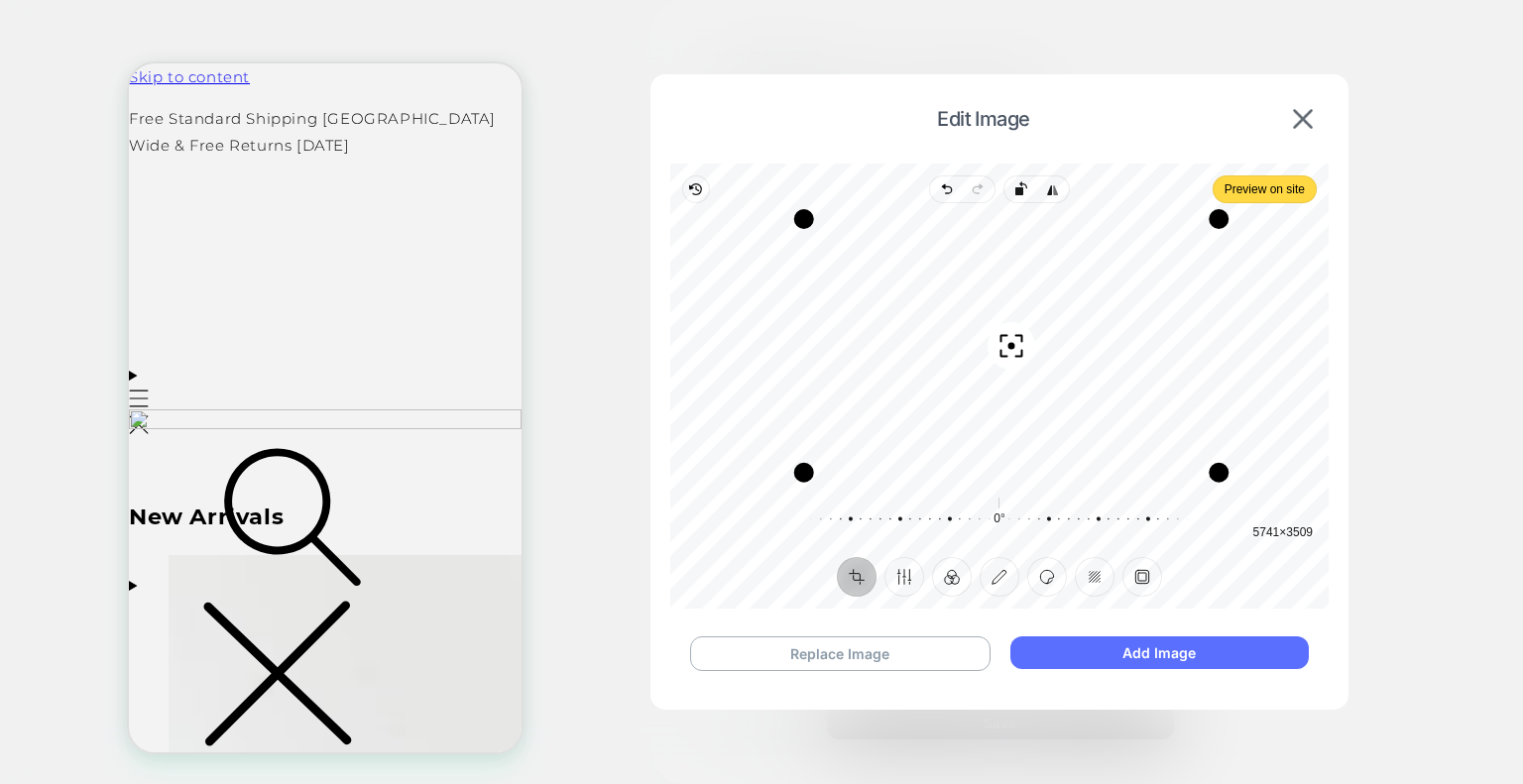 click on "Add Image" at bounding box center [1159, 652] 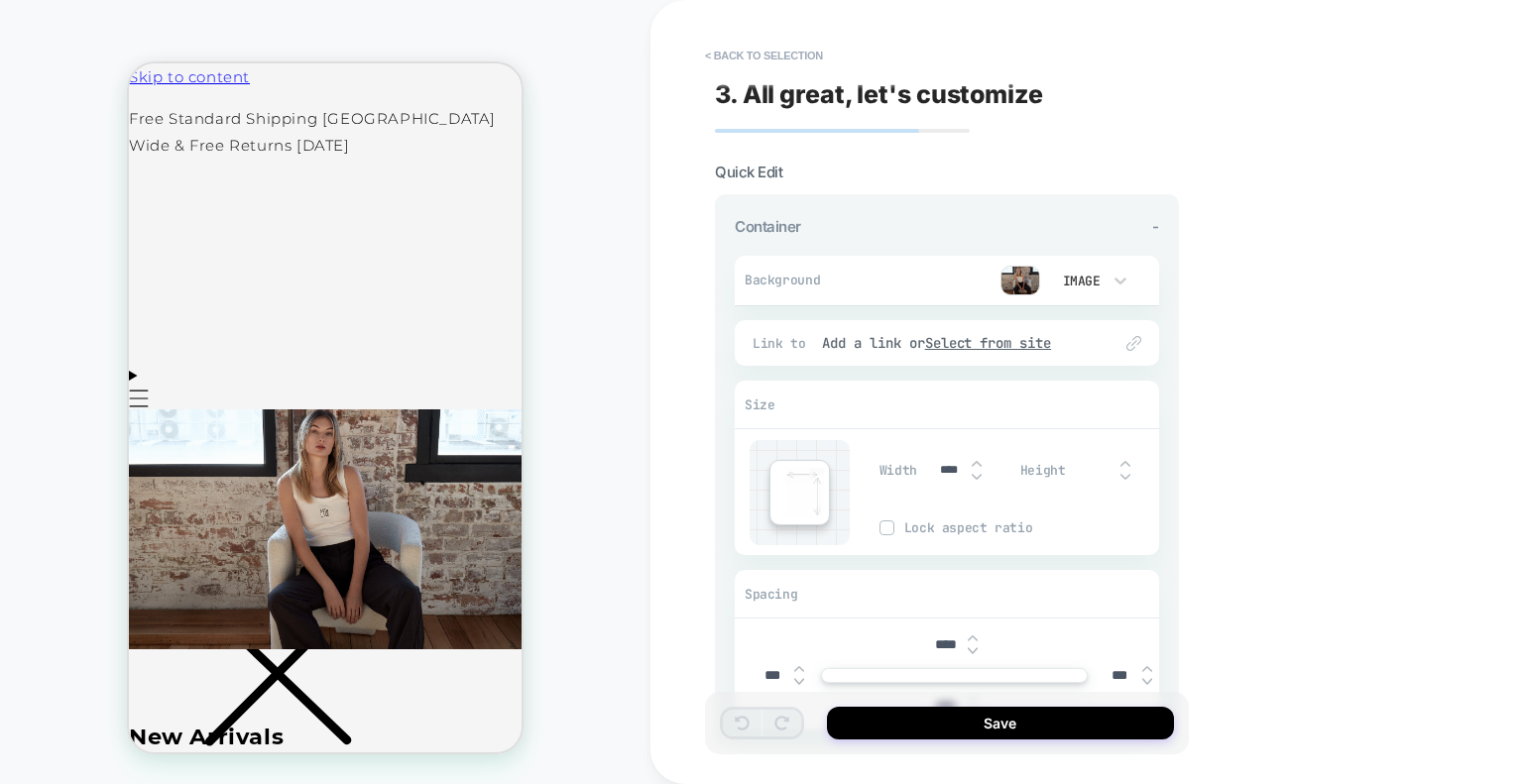 click at bounding box center [1107, 470] 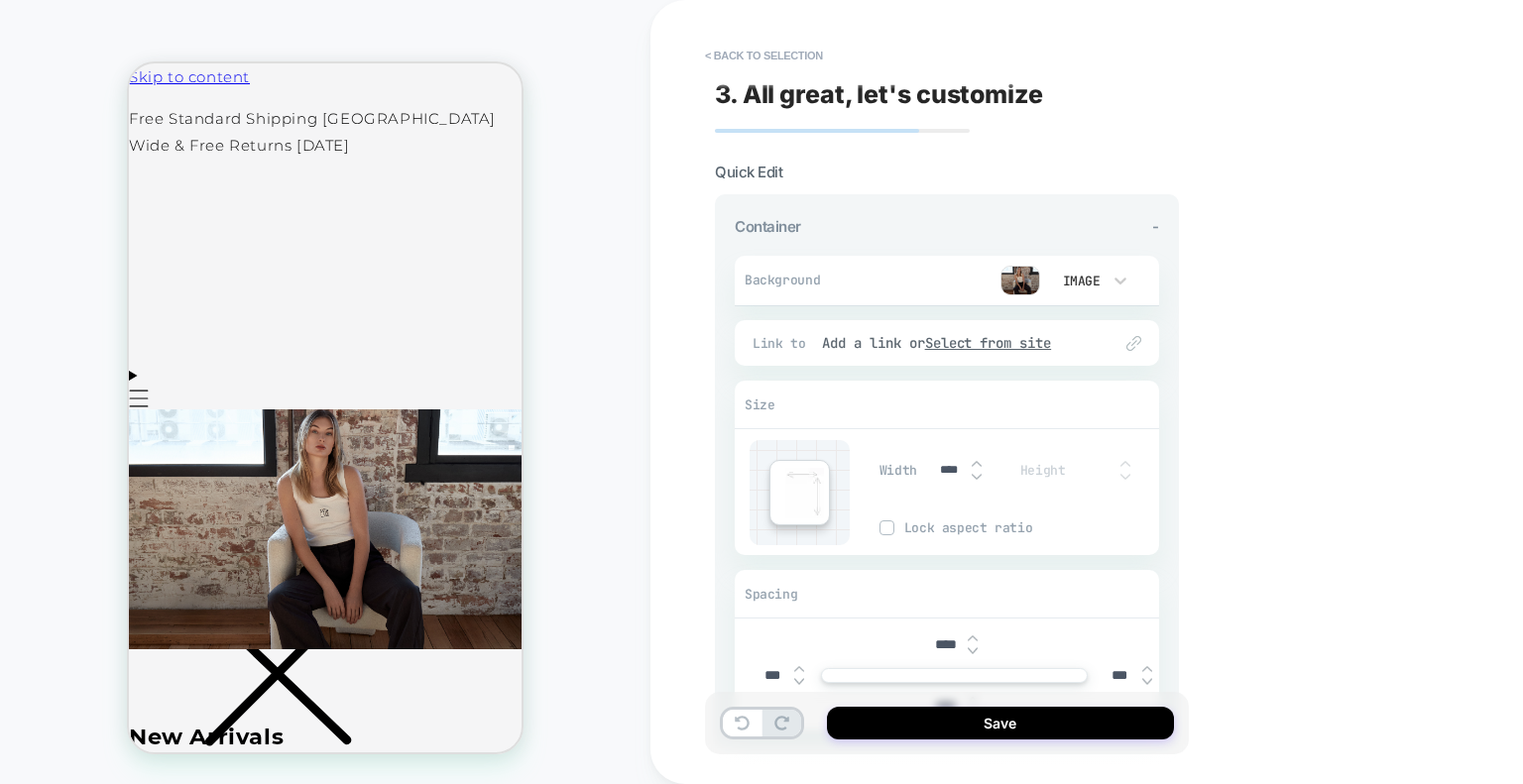 click at bounding box center (1107, 470) 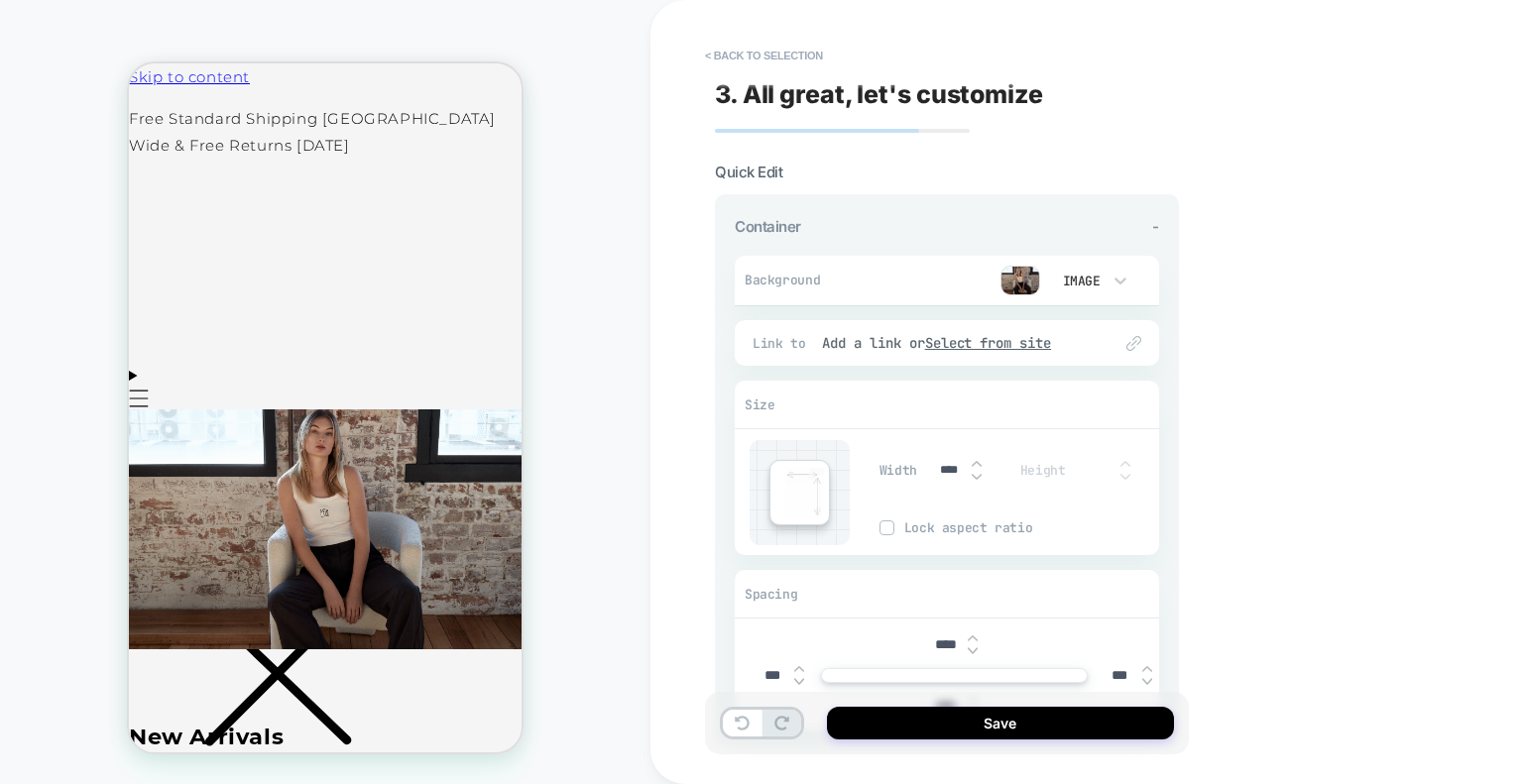 click at bounding box center [1125, 477] 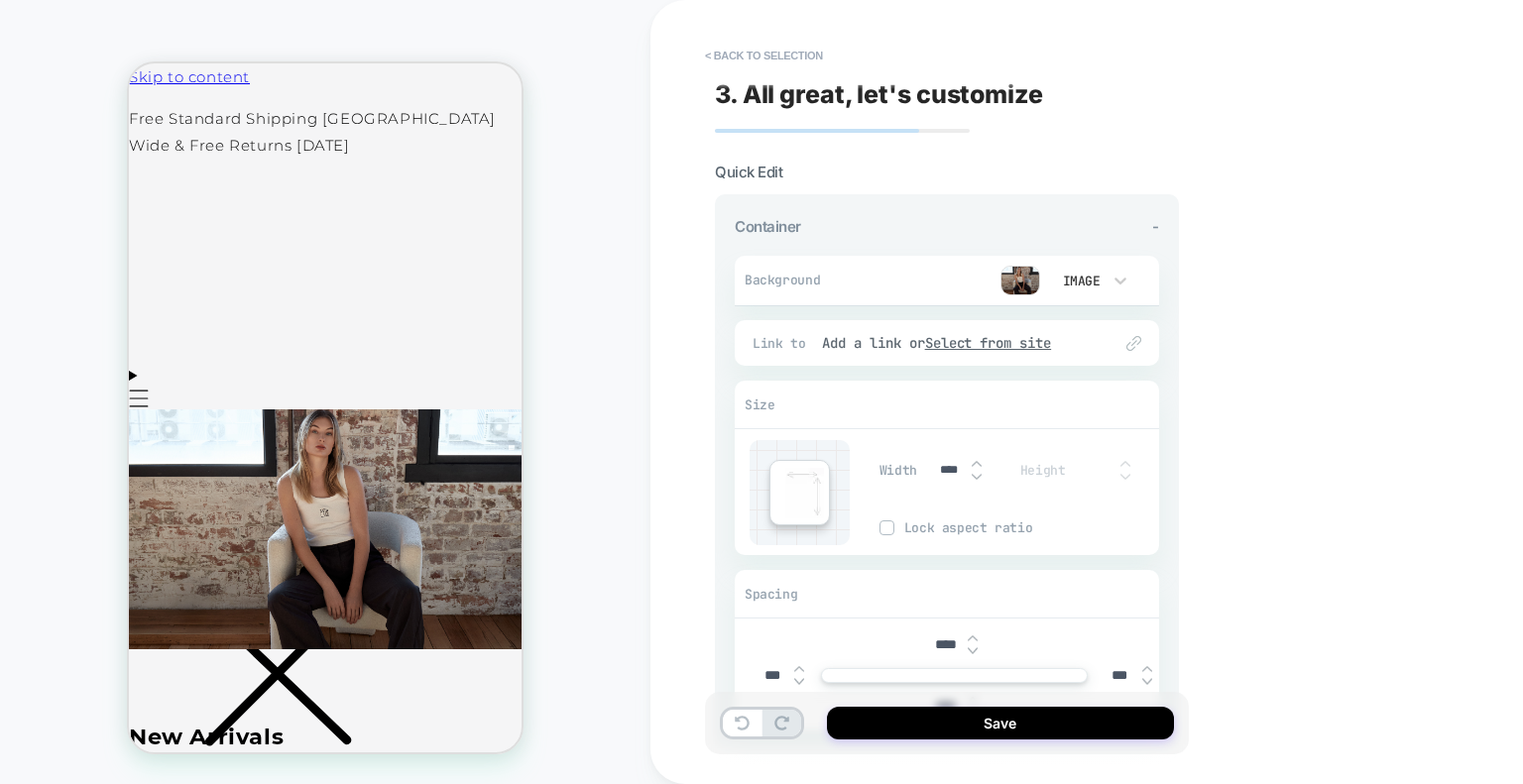 click at bounding box center [977, 470] 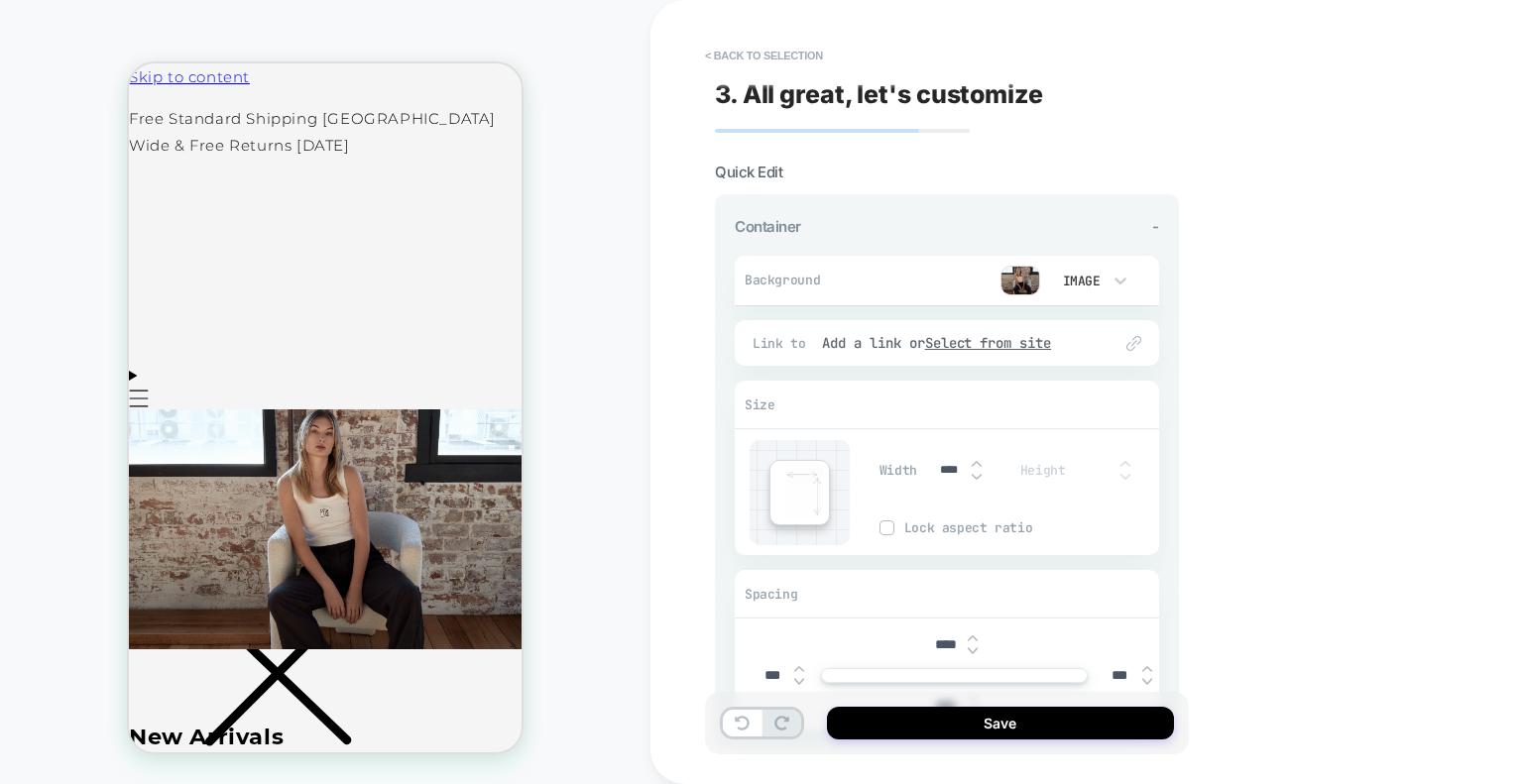click at bounding box center (977, 464) 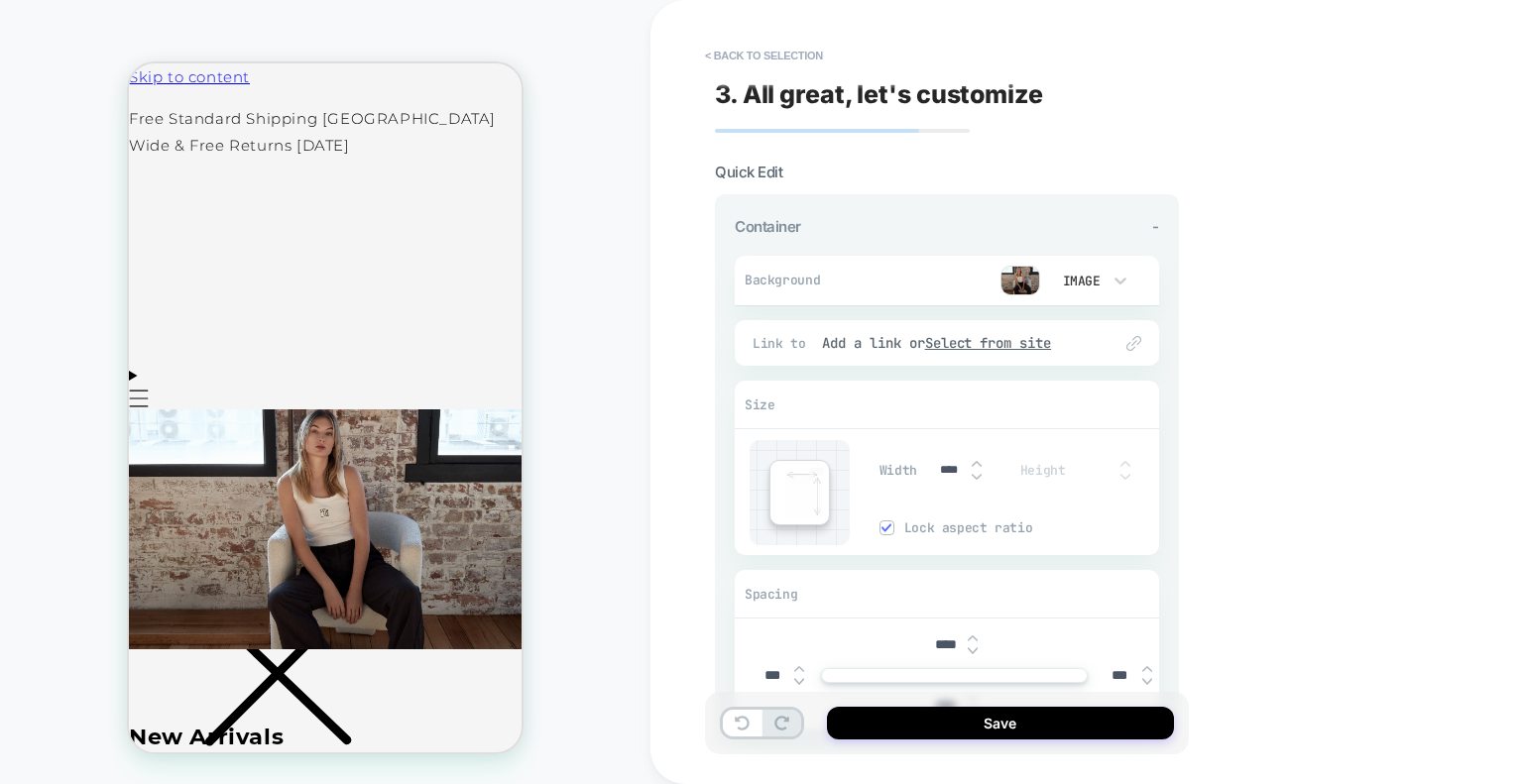 click on "Lock aspect ratio" at bounding box center [1031, 527] 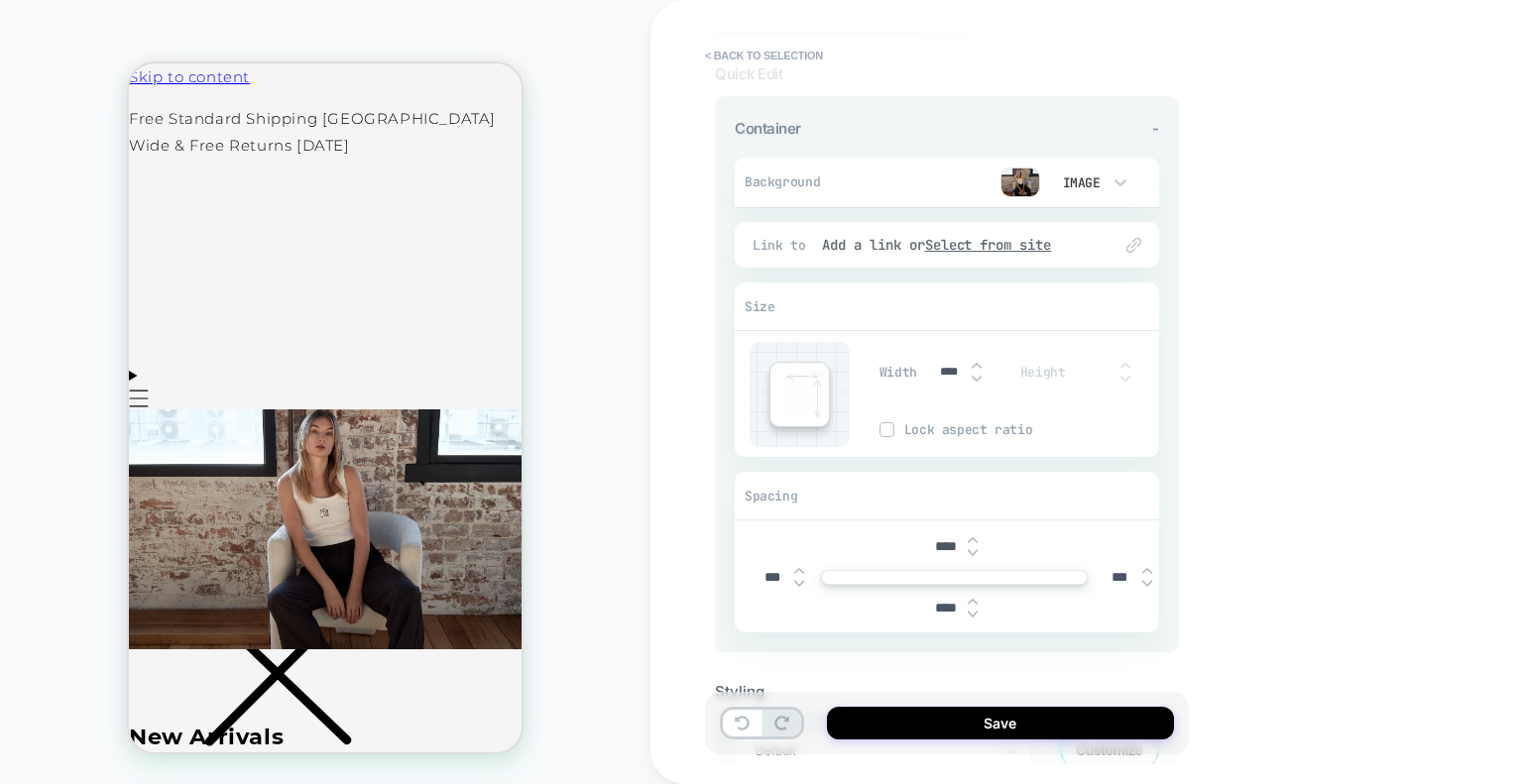 scroll, scrollTop: 0, scrollLeft: 0, axis: both 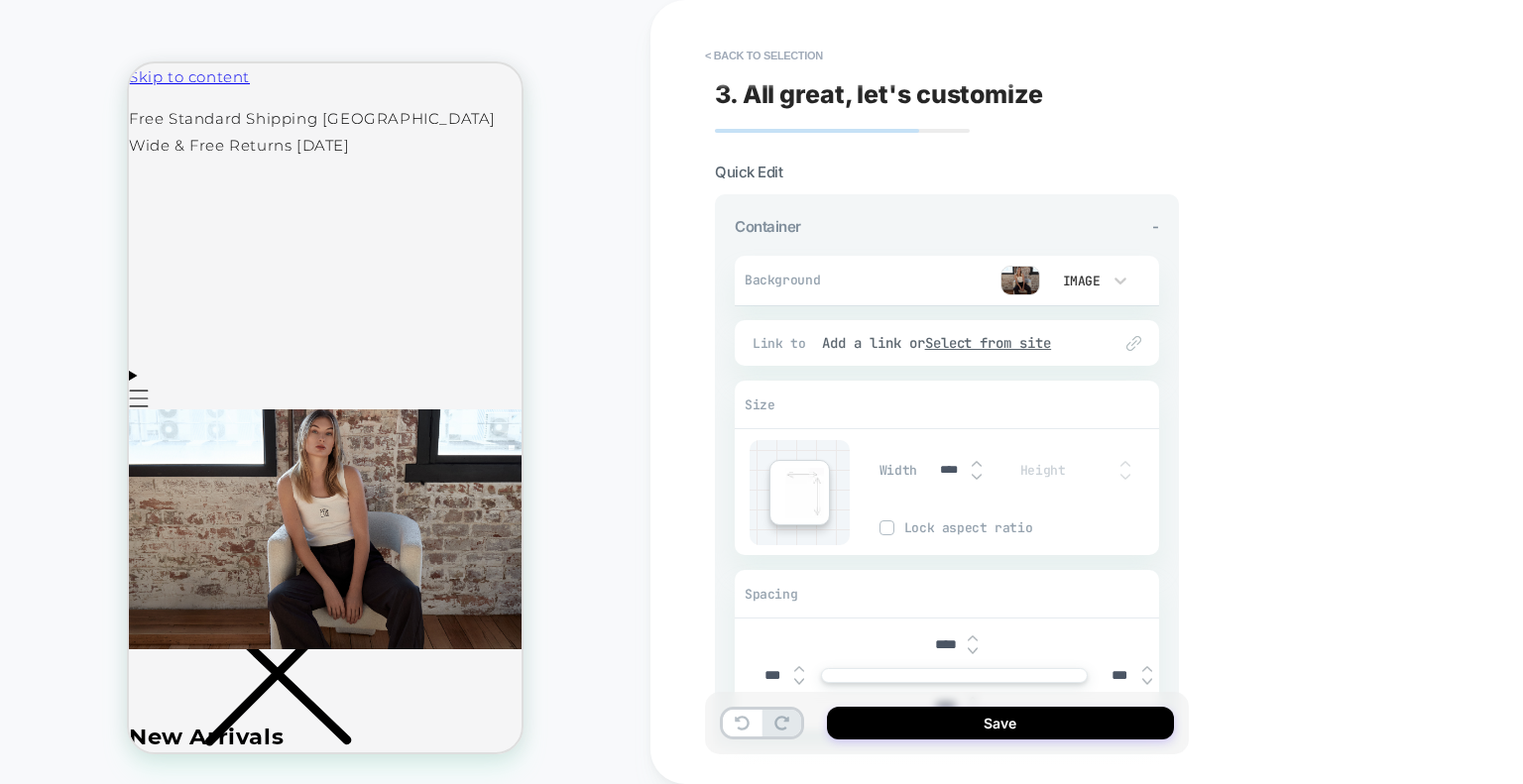 click on "Quick Edit" at bounding box center (749, 171) 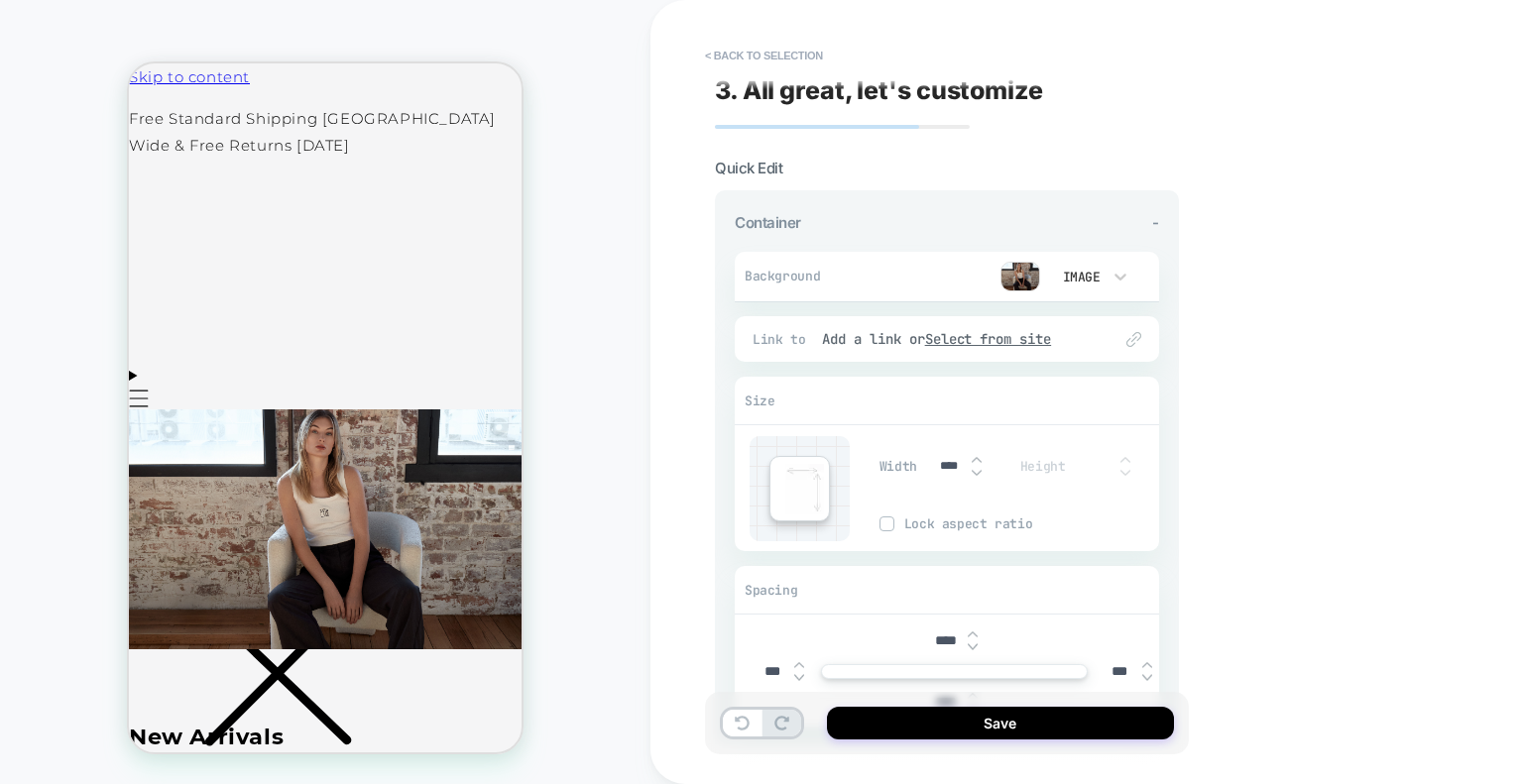 scroll, scrollTop: 0, scrollLeft: 0, axis: both 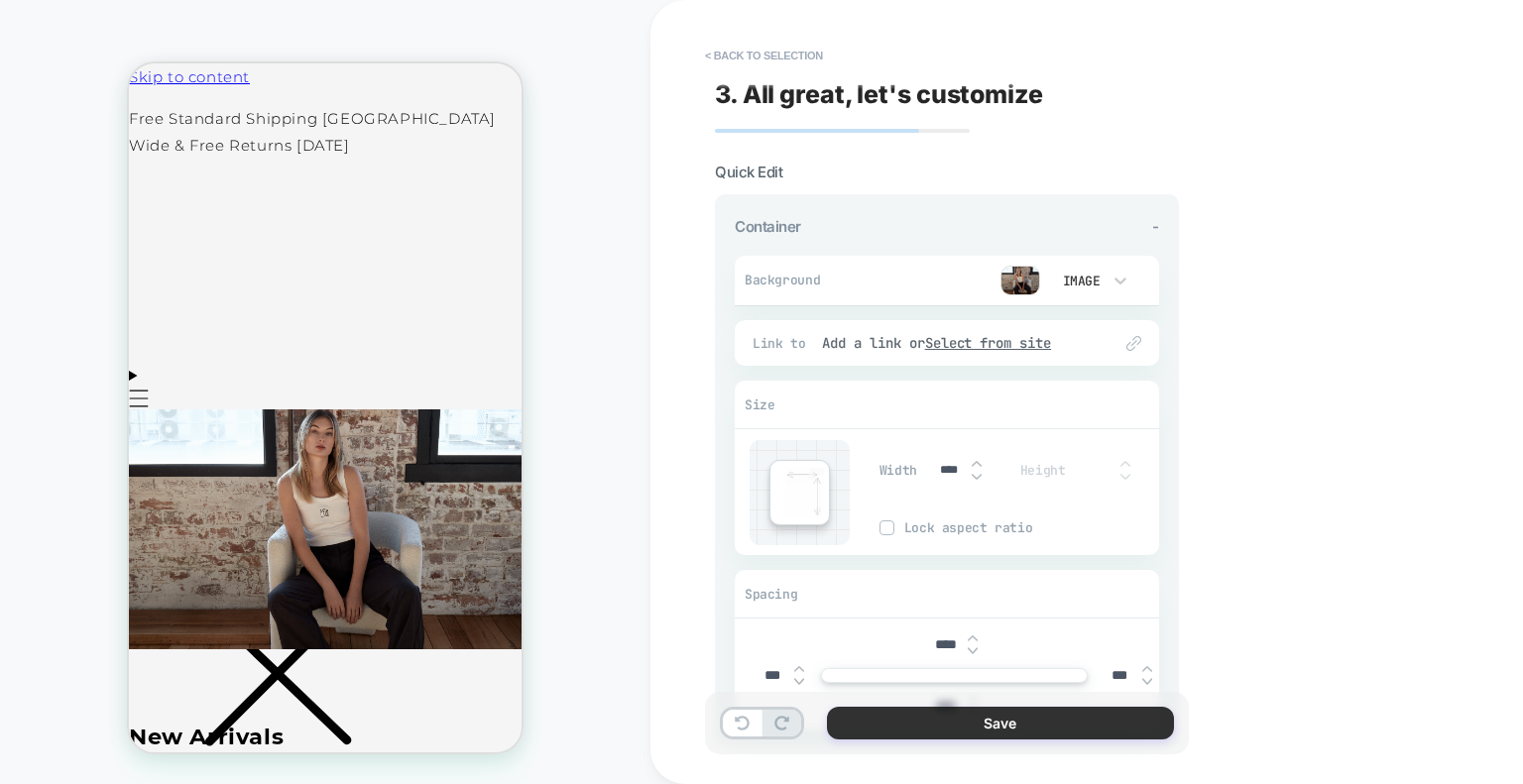 click on "Save" at bounding box center (1000, 723) 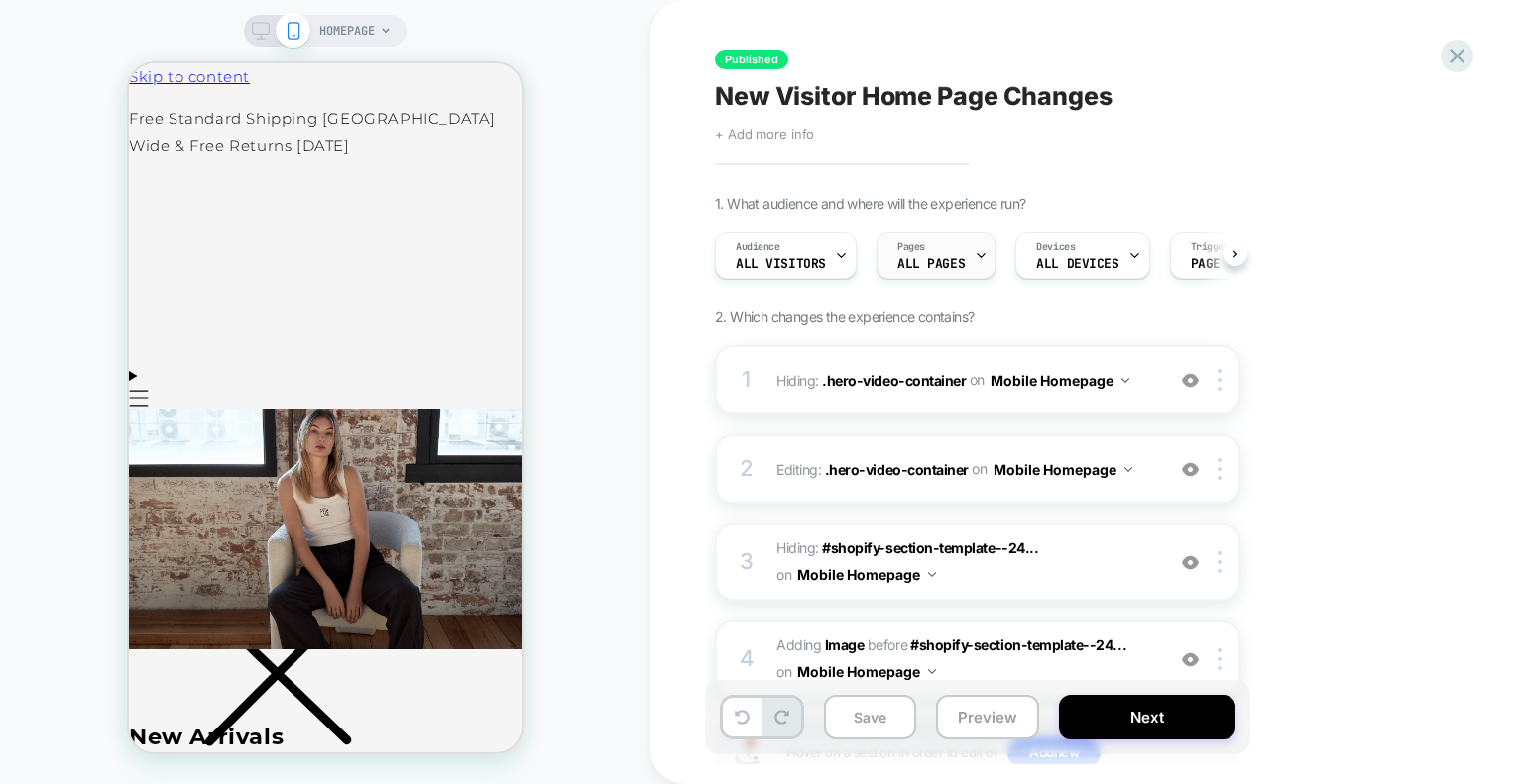 scroll, scrollTop: 0, scrollLeft: 0, axis: both 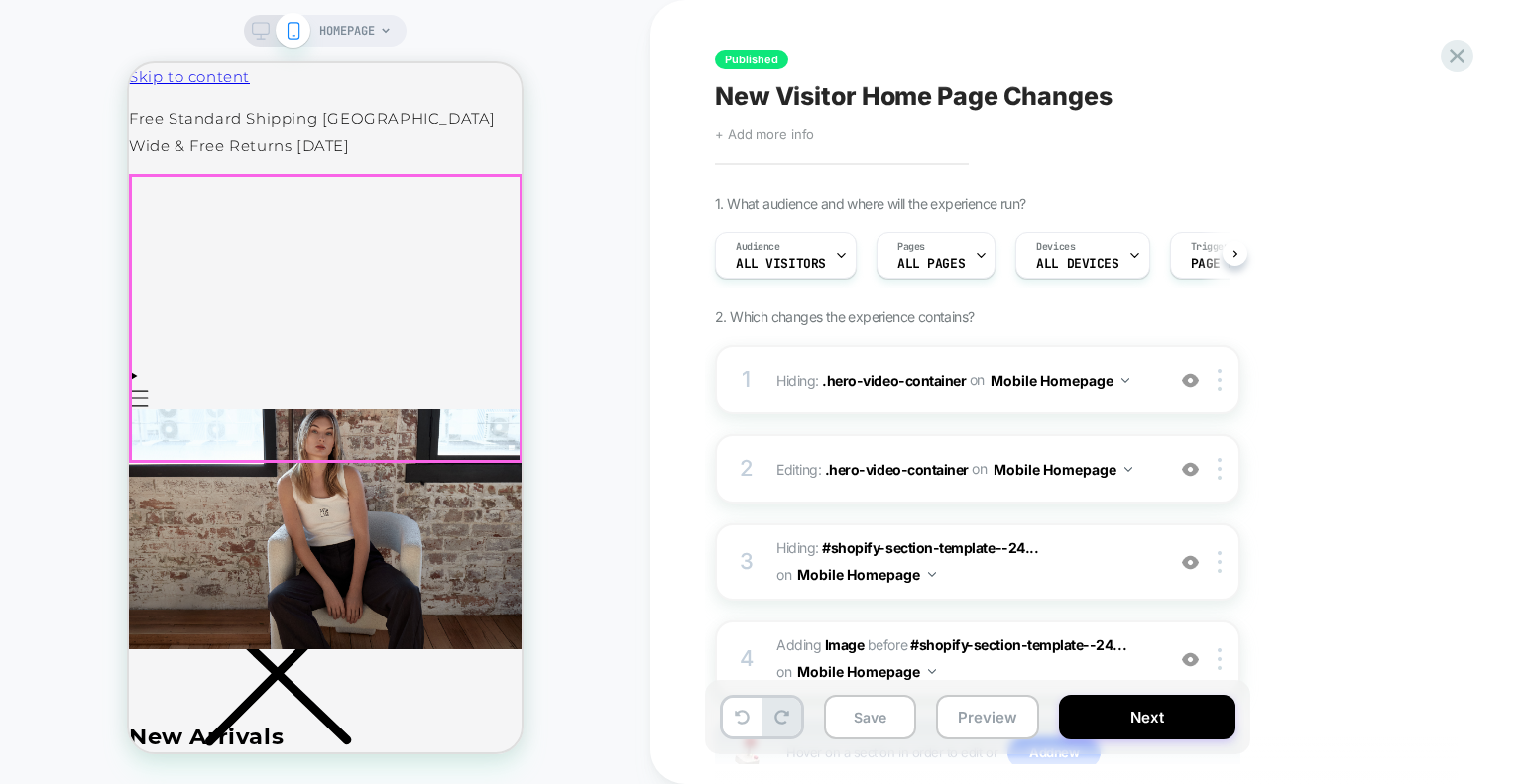 click at bounding box center (325, 529) 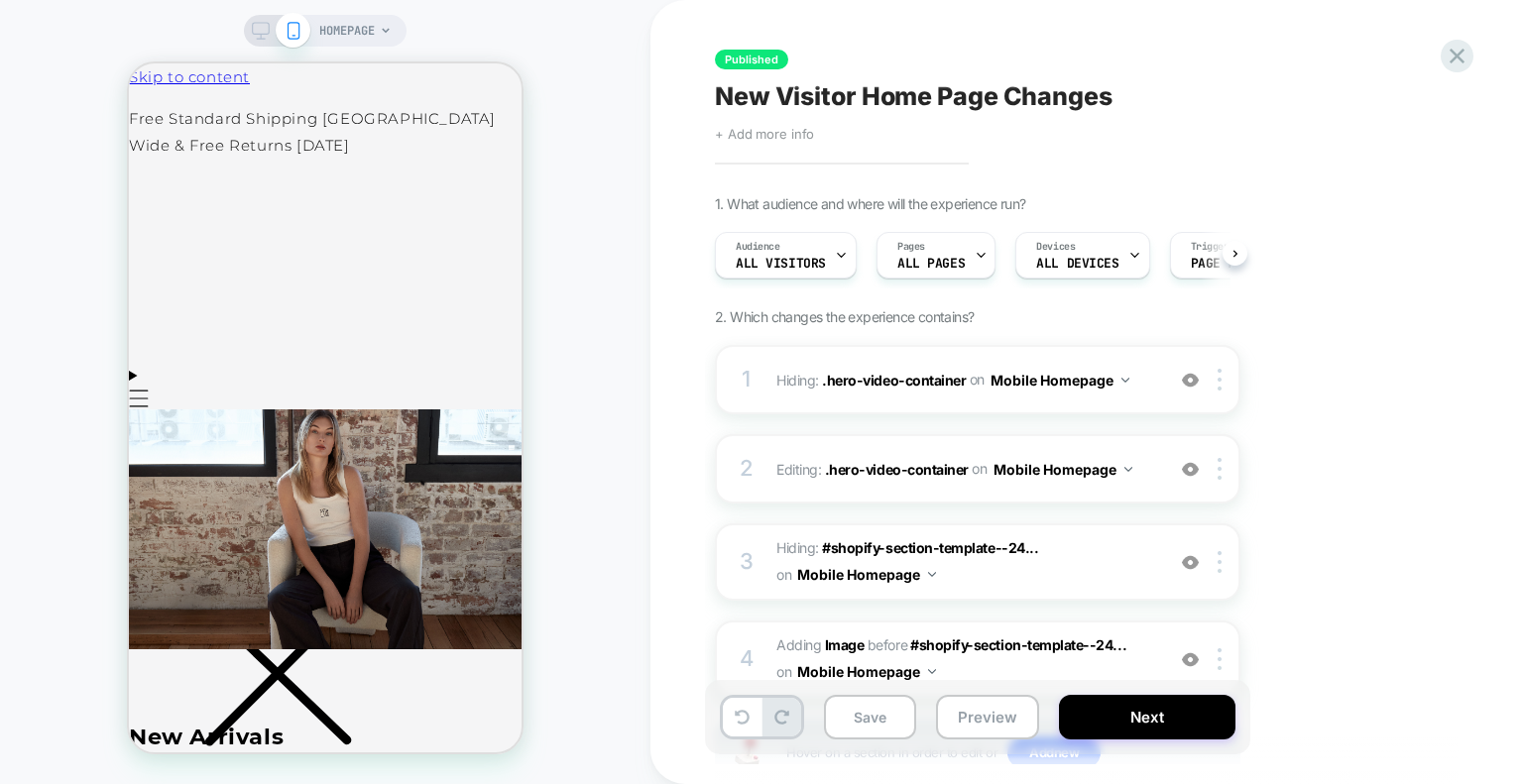 scroll, scrollTop: 0, scrollLeft: 5, axis: horizontal 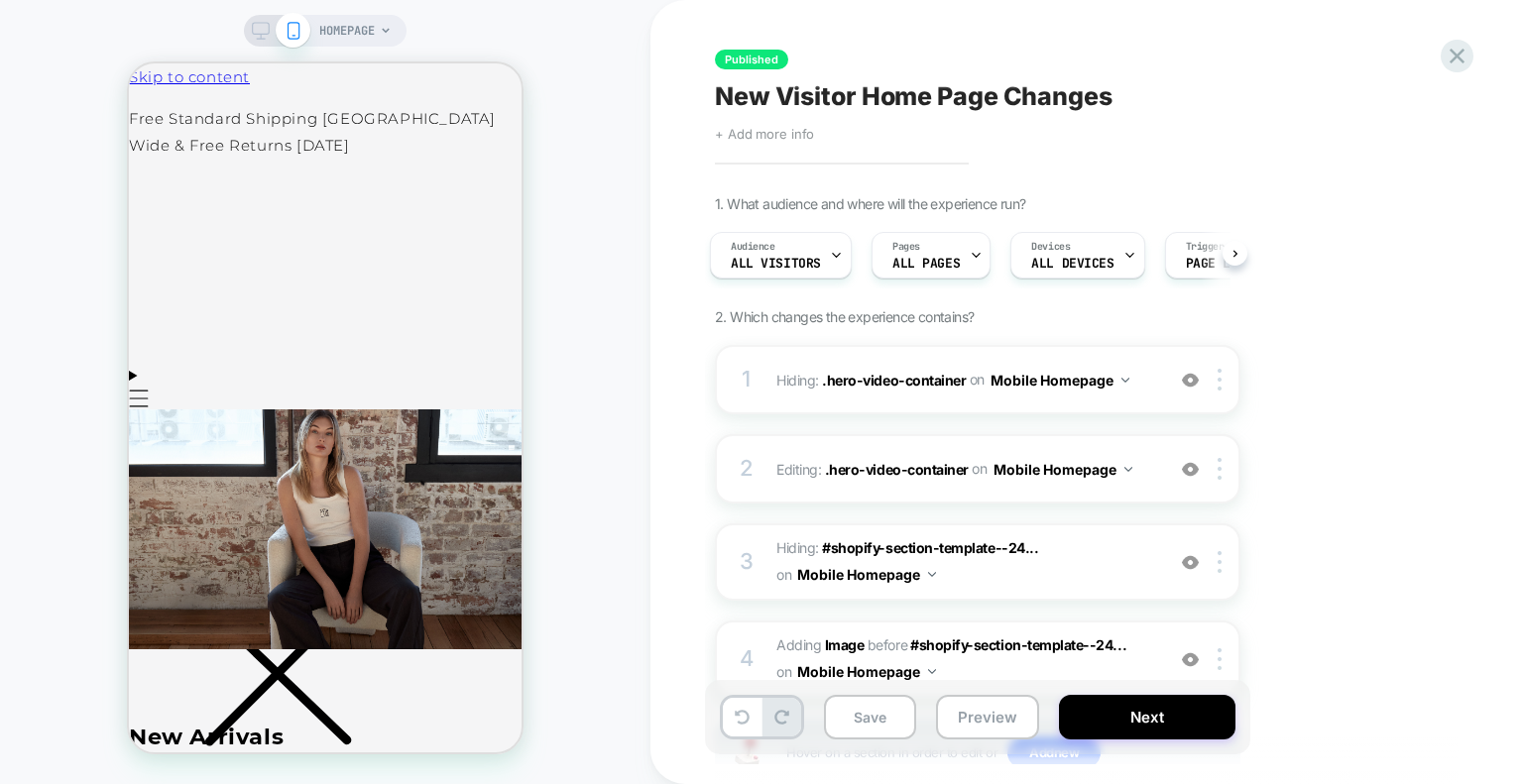 click at bounding box center (325, 529) 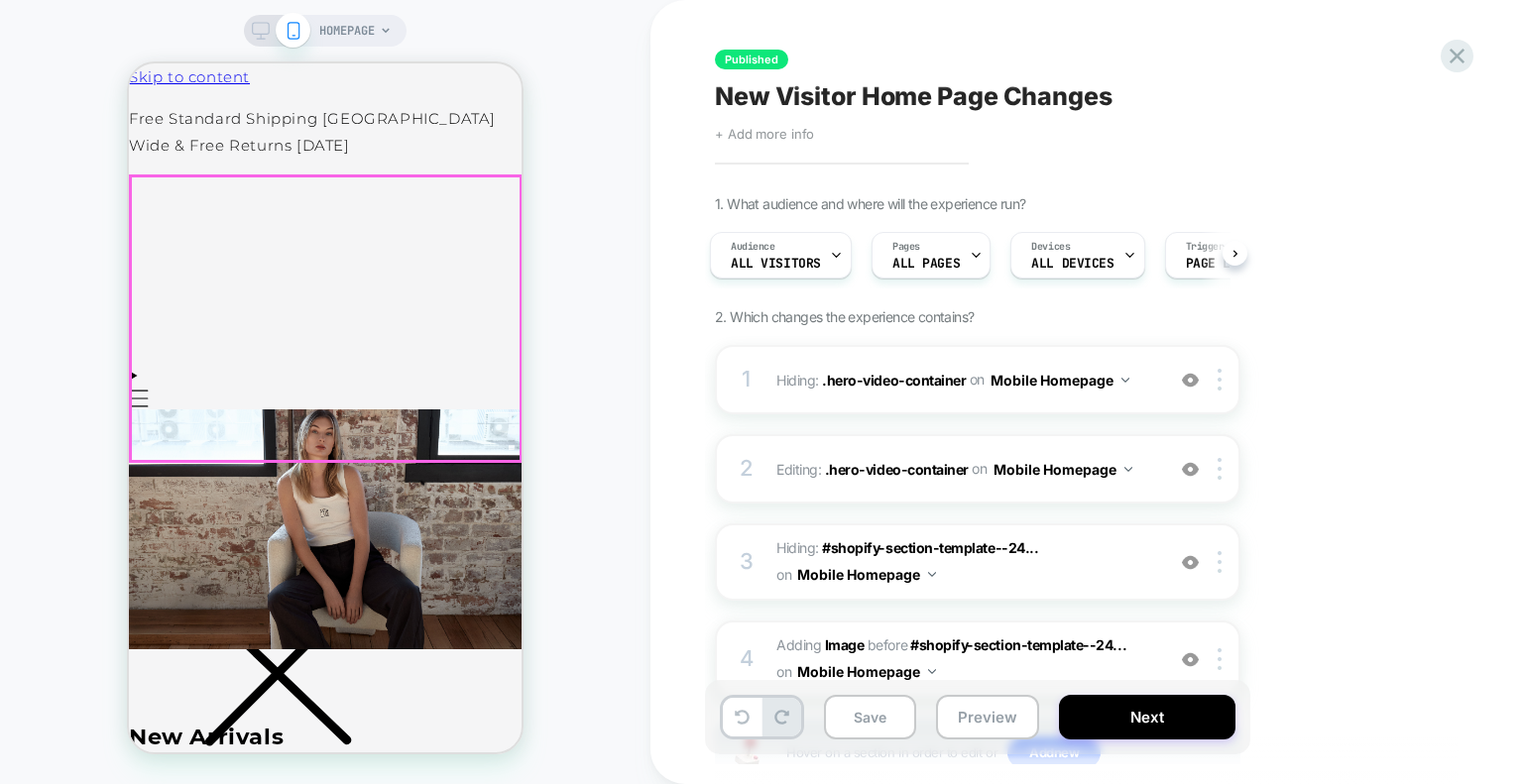 click at bounding box center [325, 529] 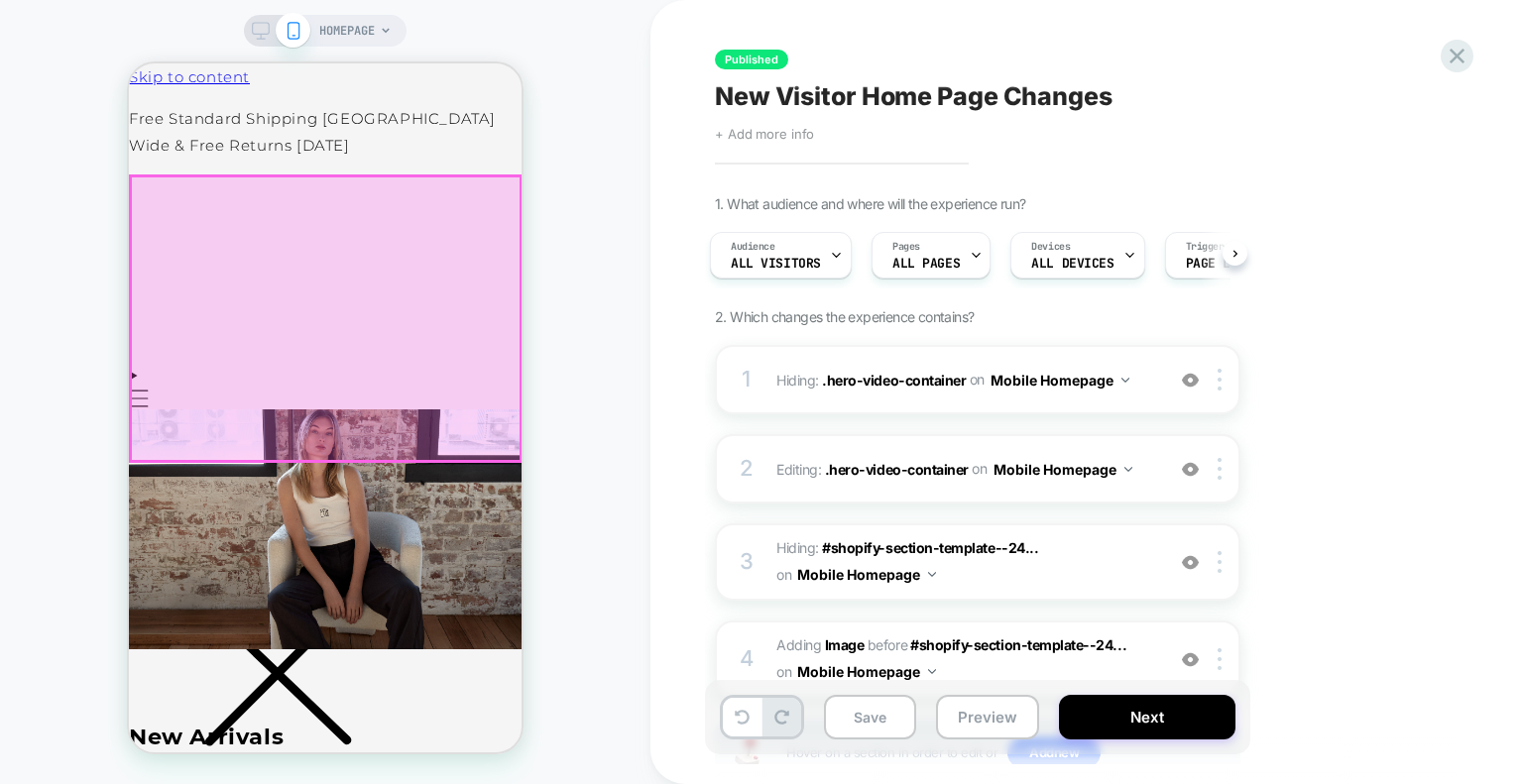 click at bounding box center [325, 529] 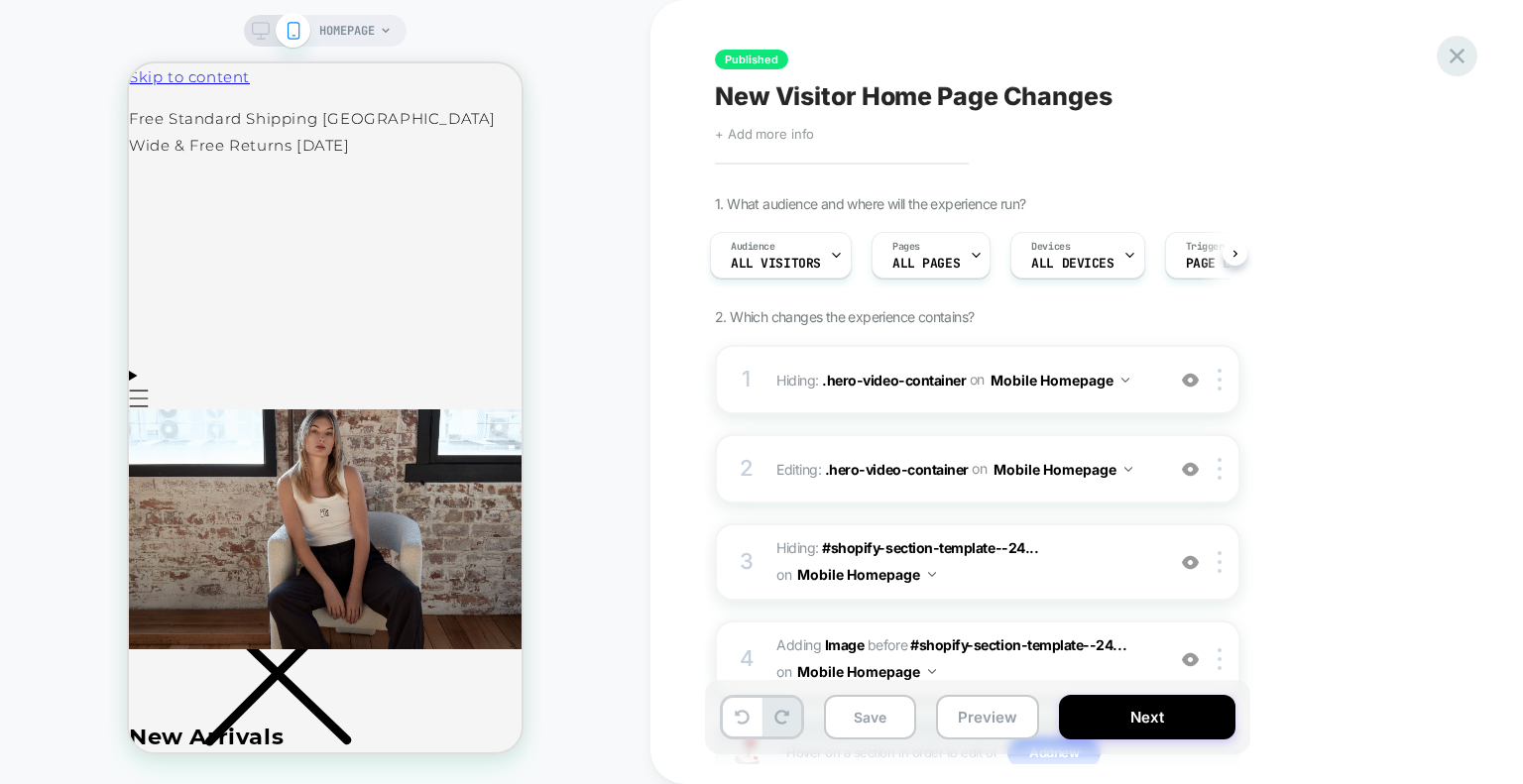 click 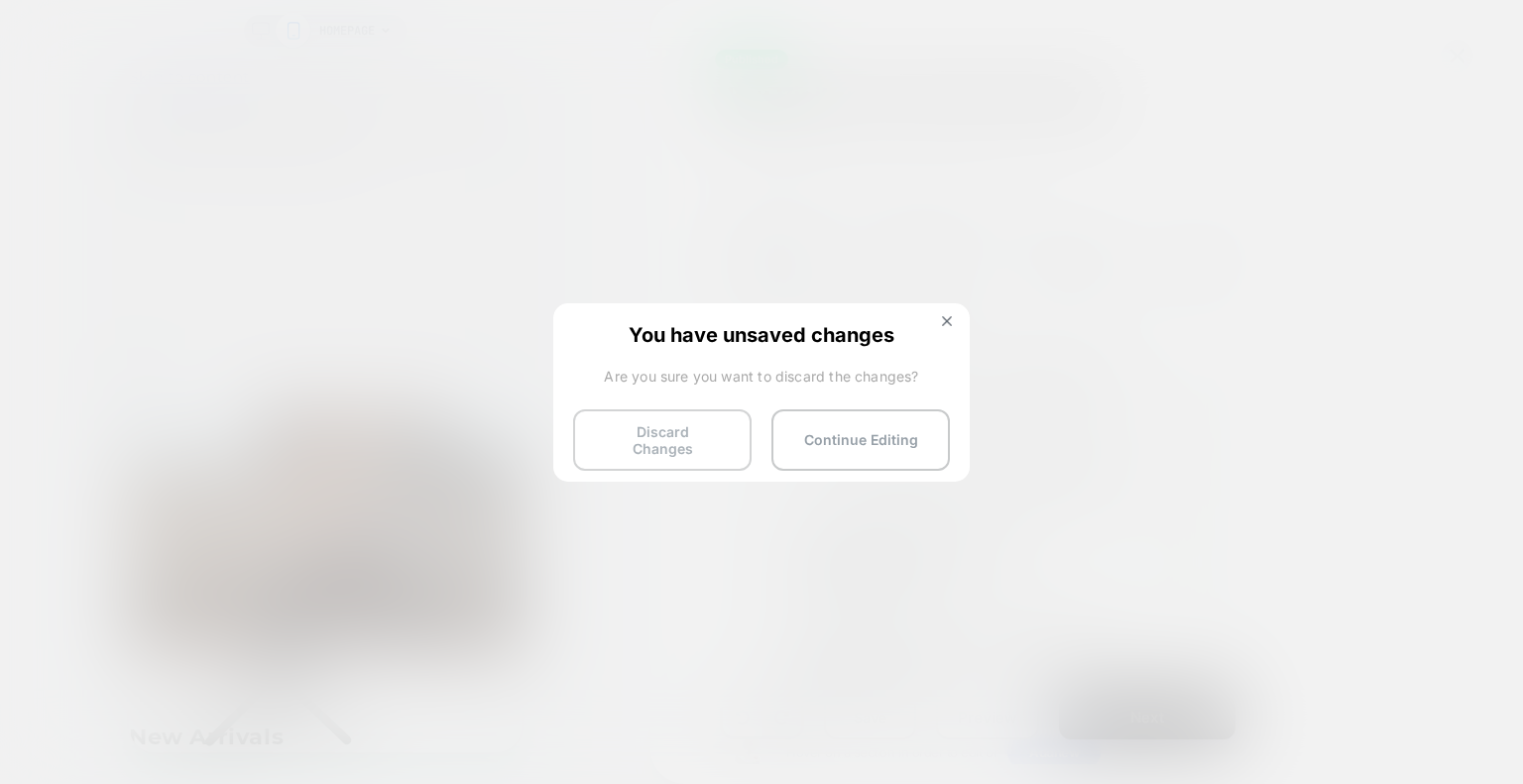 click on "Discard Changes" at bounding box center (662, 440) 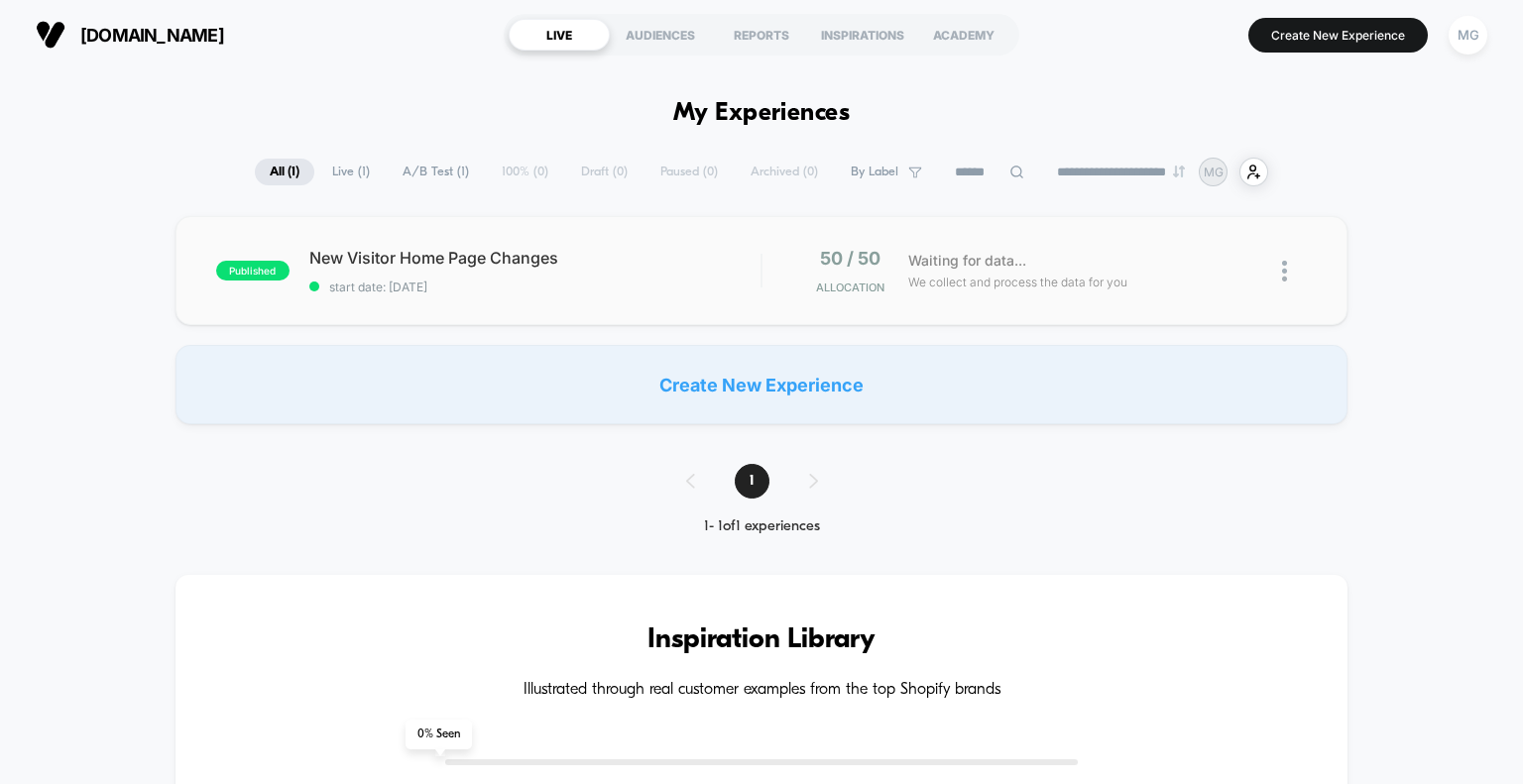 scroll, scrollTop: 0, scrollLeft: 0, axis: both 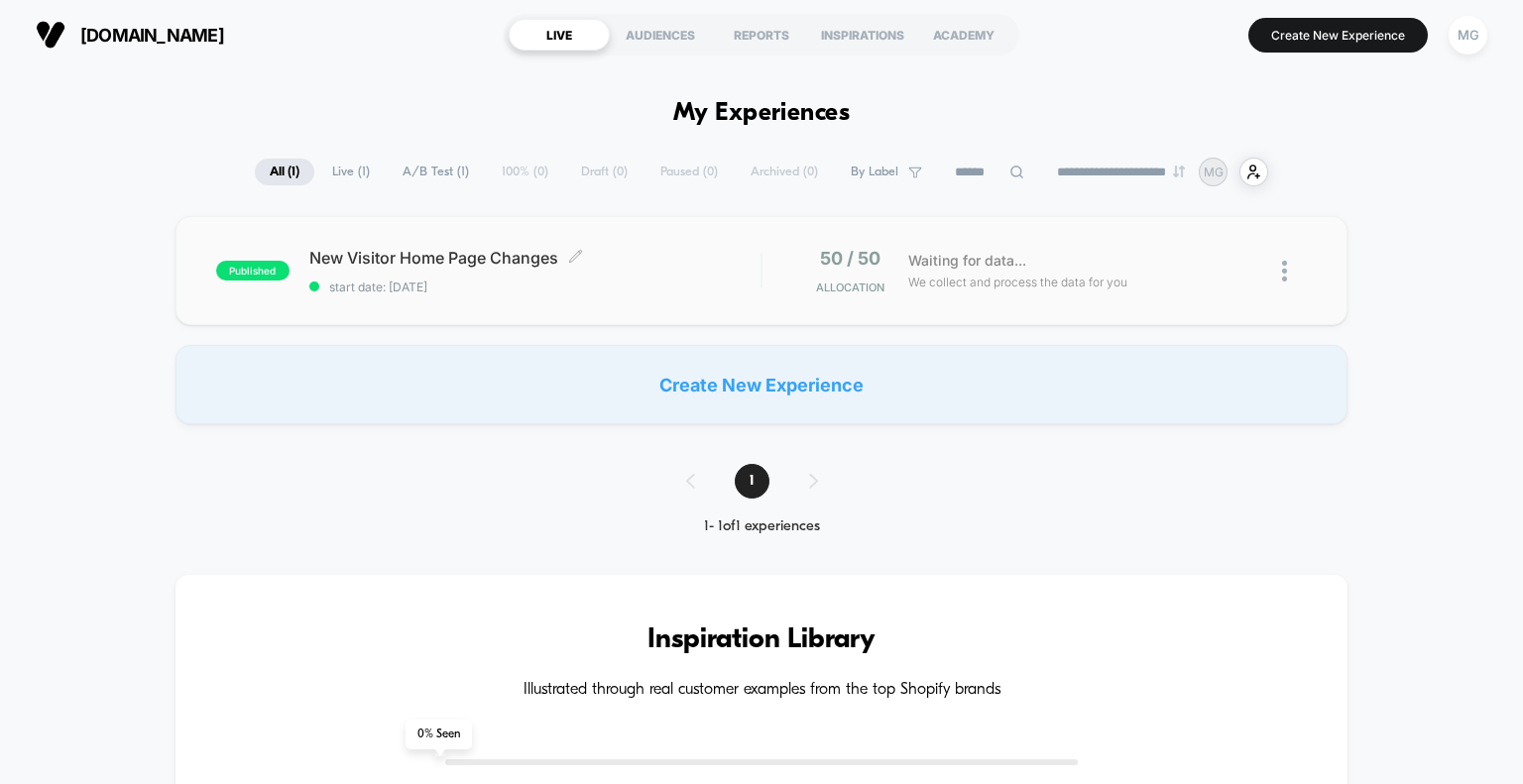 click on "New Visitor Home Page Changes  Click to edit experience details Click to edit experience details start date: [DATE]" at bounding box center (535, 271) 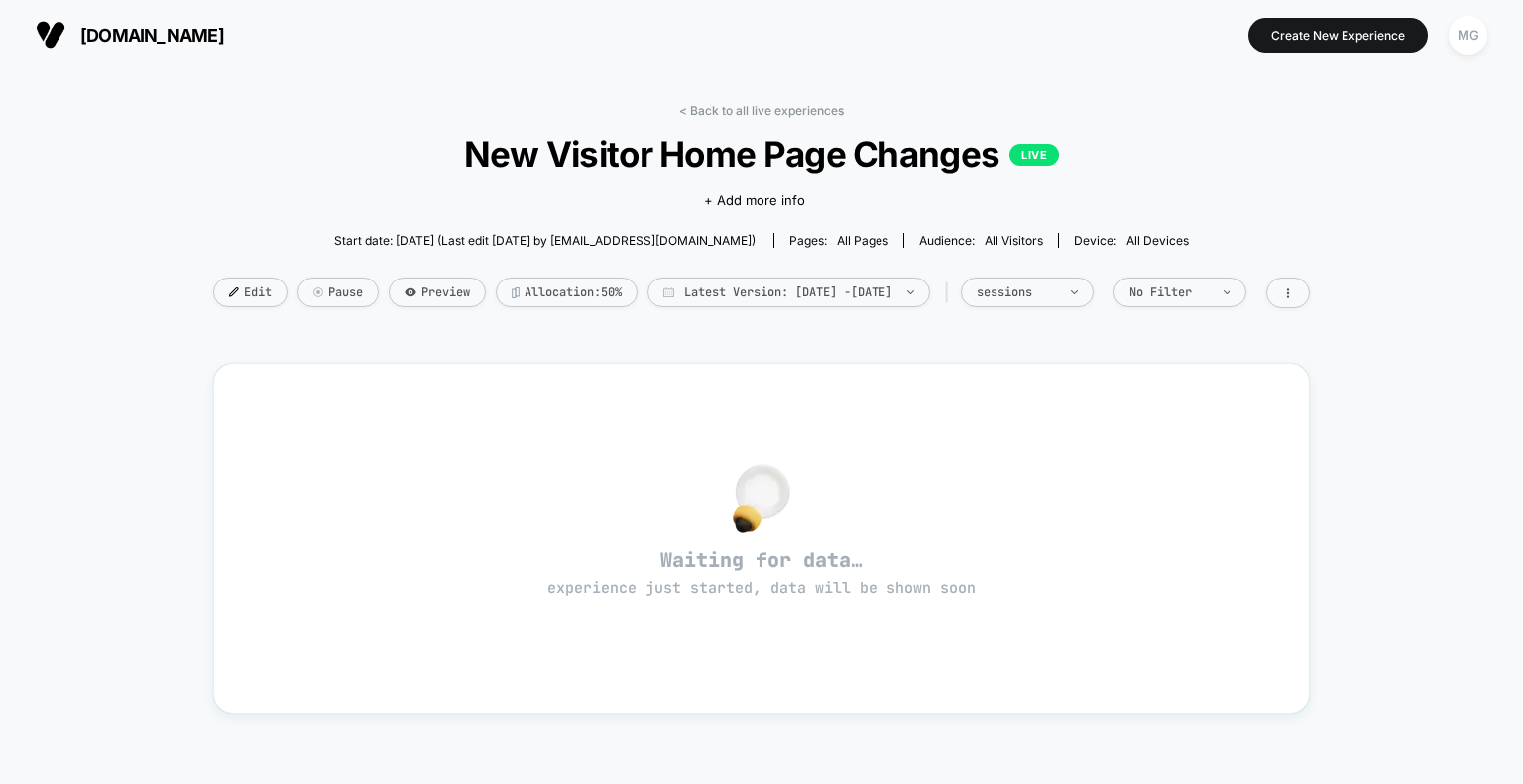 click on "< Back to all live experiences  New Visitor Home Page Changes  LIVE Click to edit experience details + Add more info Start date: [DATE] (Last edit [DATE] by [EMAIL_ADDRESS][DOMAIN_NAME]) Pages: all pages Audience: All Visitors Device: all devices Edit Pause  Preview Allocation:  50% Latest Version:     [DATE]    -    [DATE] |   sessions   No Filter" at bounding box center (762, 218) 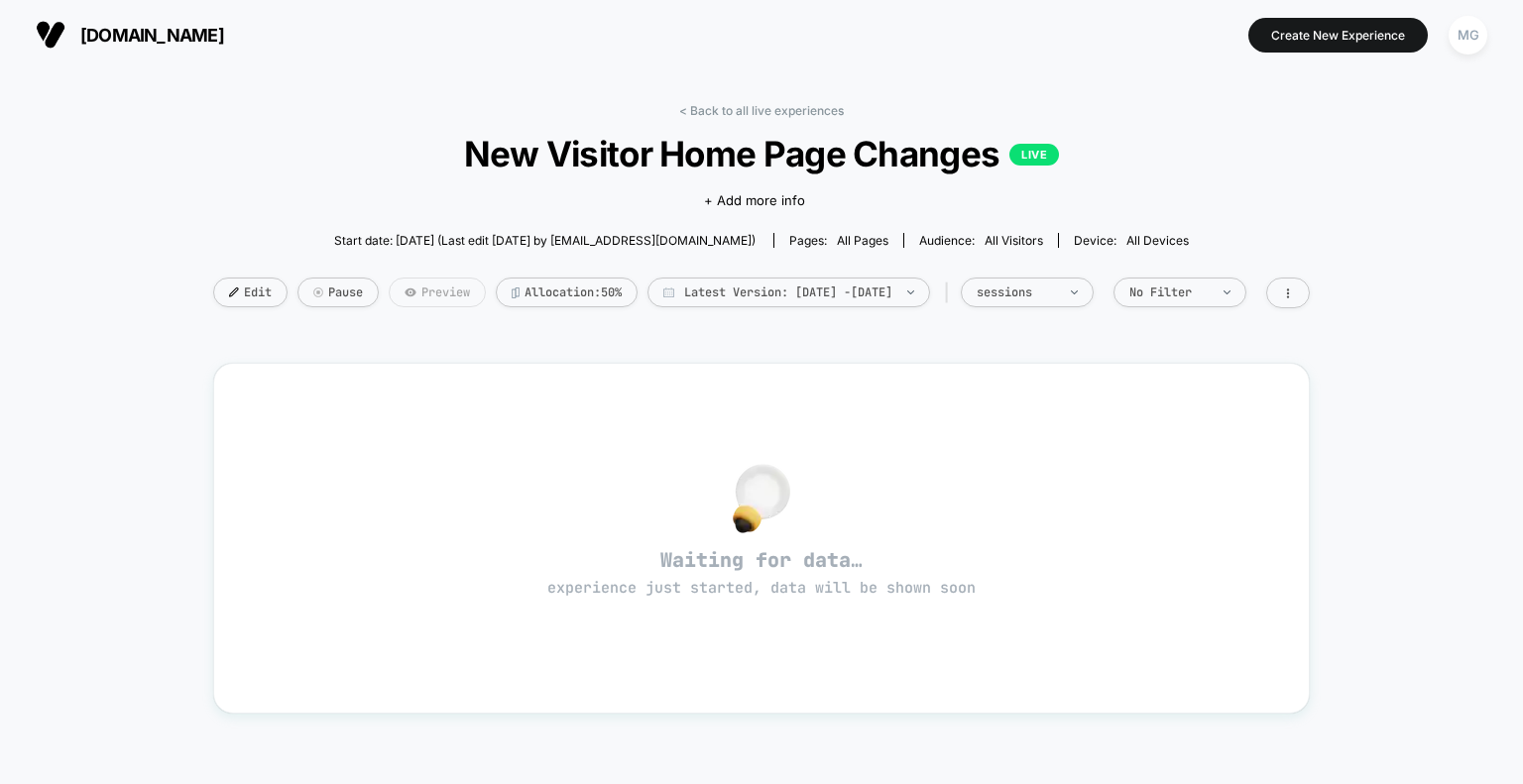 click on "Preview" at bounding box center [437, 292] 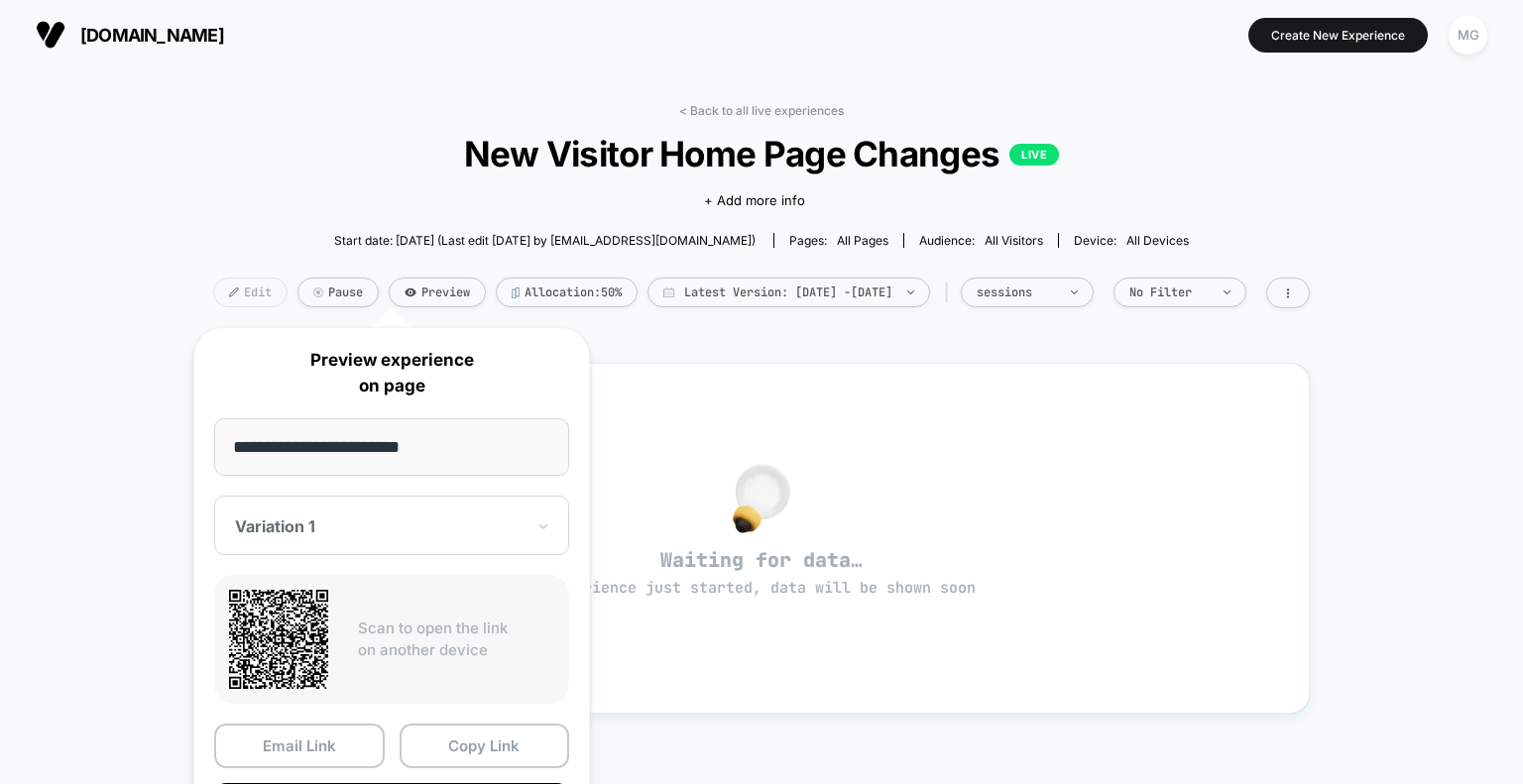 click on "Edit" at bounding box center [250, 292] 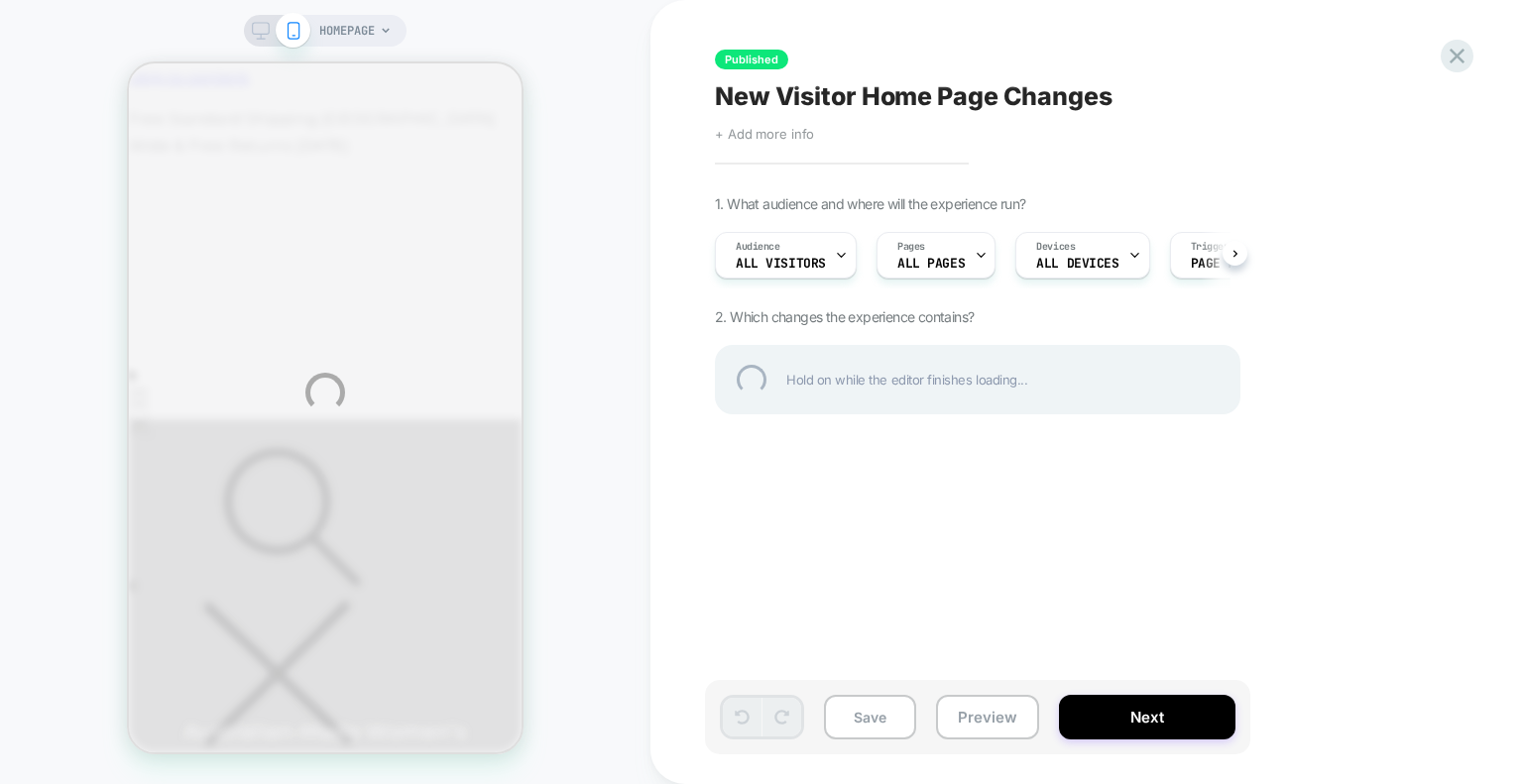 scroll, scrollTop: 0, scrollLeft: 0, axis: both 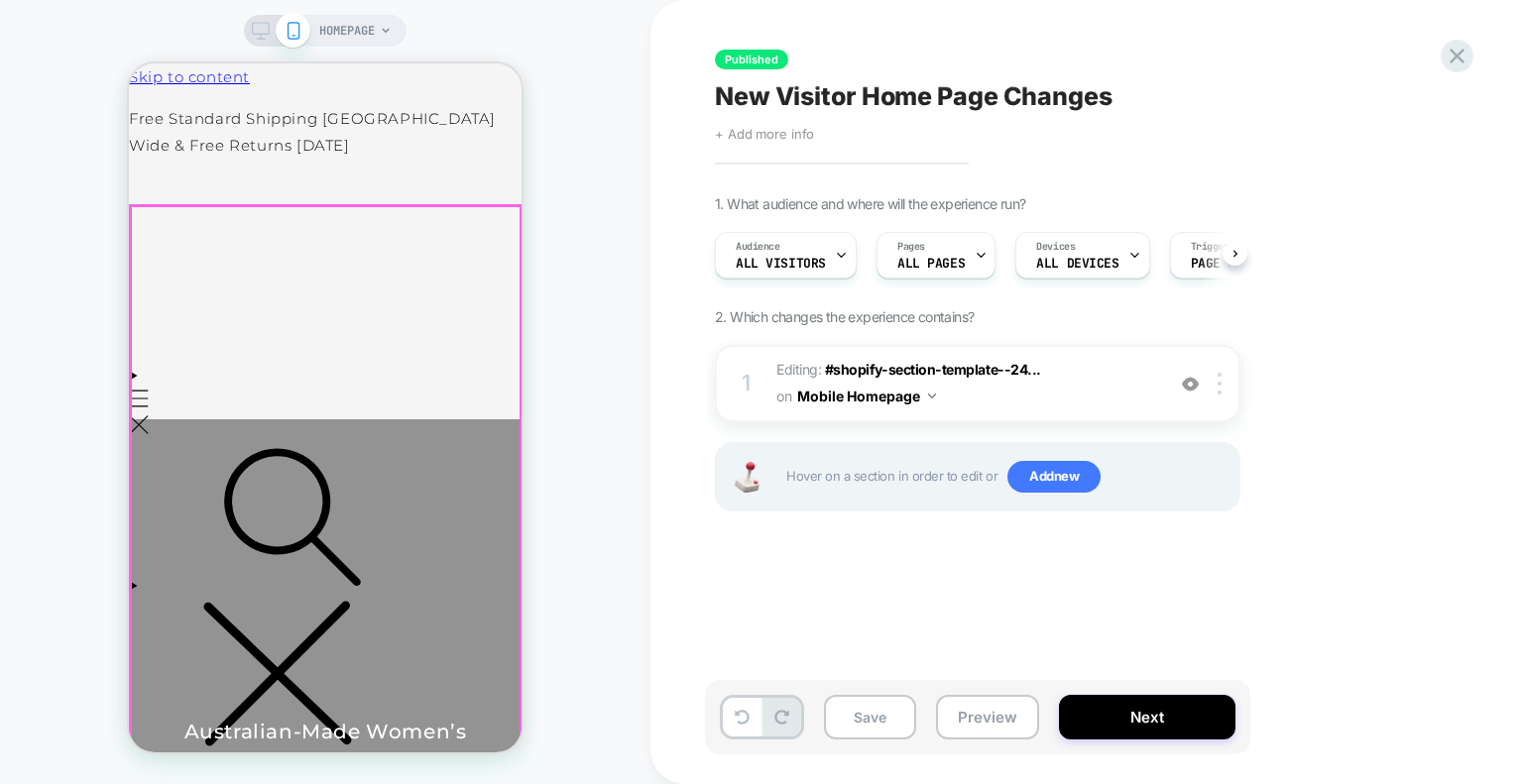 click on "Your browser does not support the video tag.
[DEMOGRAPHIC_DATA]-Made Women’s Essentials
Discover elevated essentials, thoughtfully designed and made in [GEOGRAPHIC_DATA], [GEOGRAPHIC_DATA]." at bounding box center (325, 763) 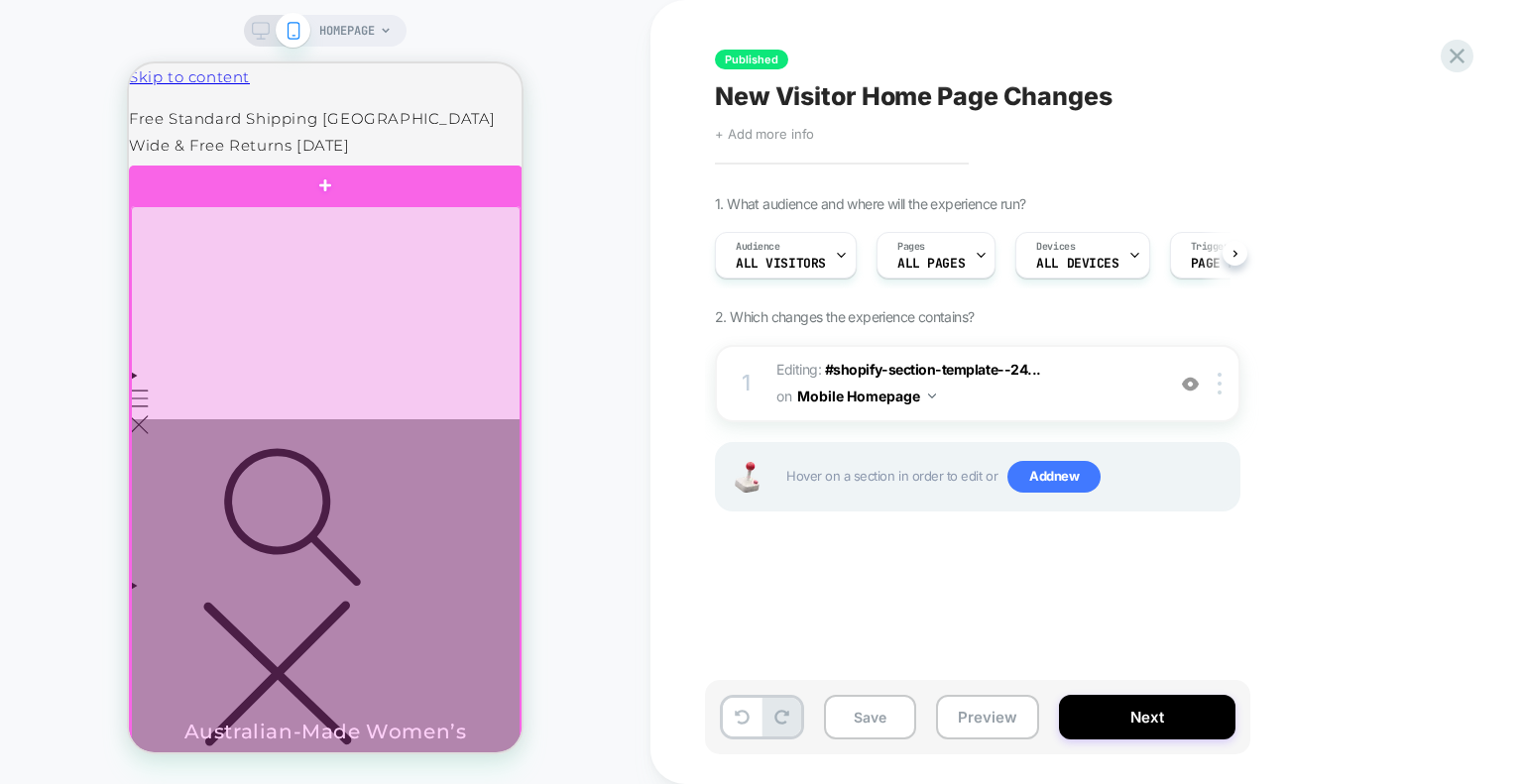 drag, startPoint x: 416, startPoint y: 258, endPoint x: 299, endPoint y: 301, distance: 124.65151 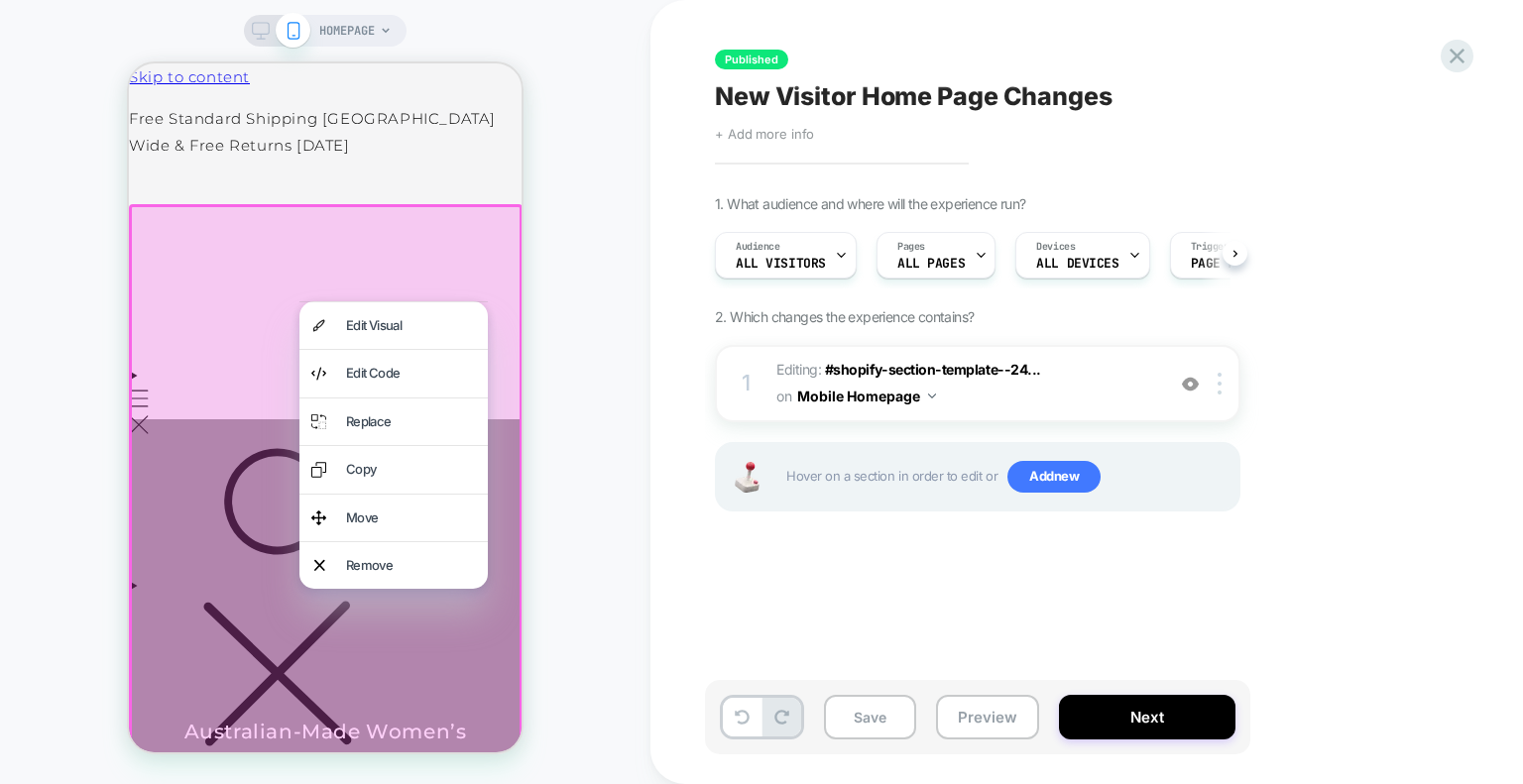 click at bounding box center (394, 301) 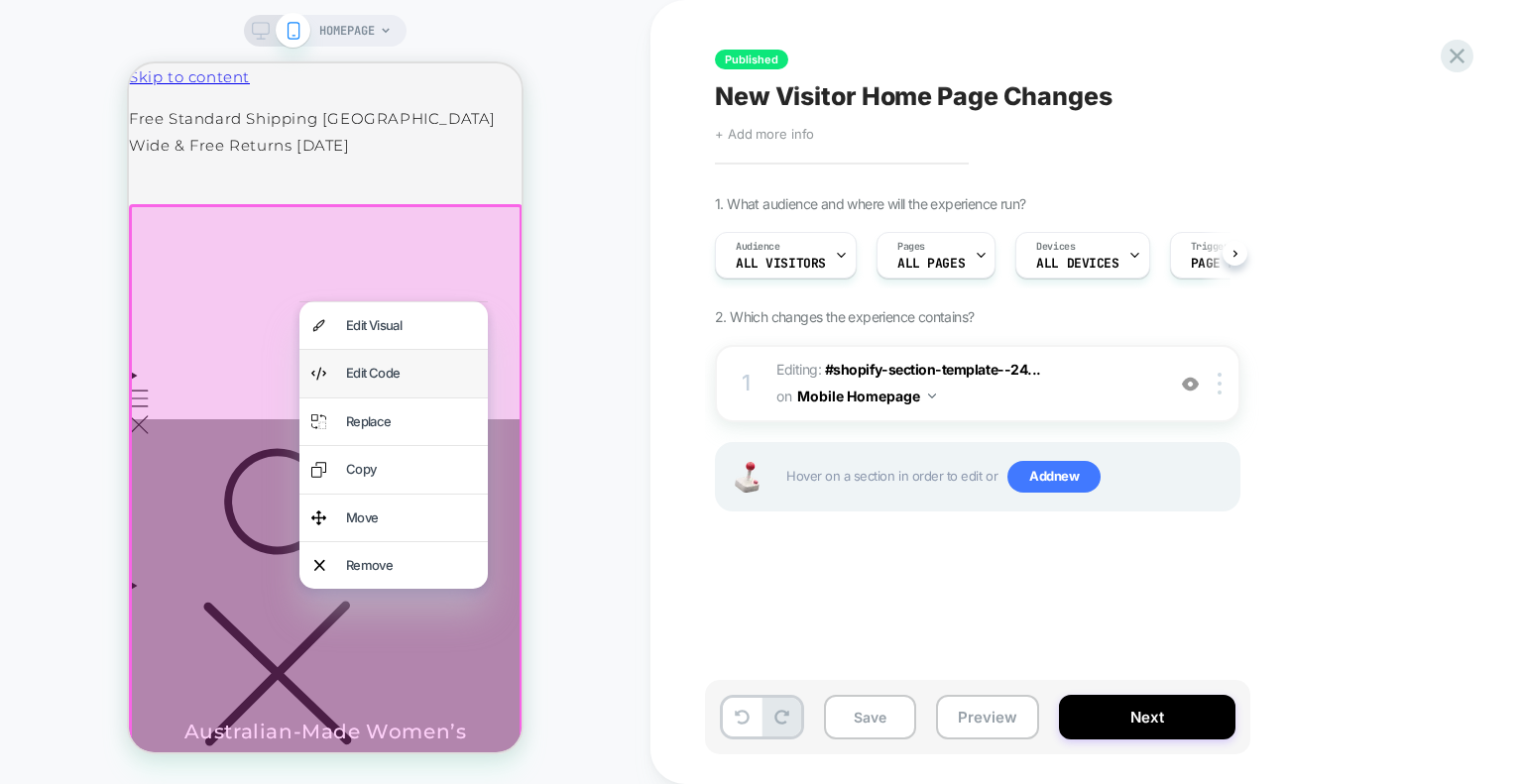 click on "Edit Code" at bounding box center [410, 373] 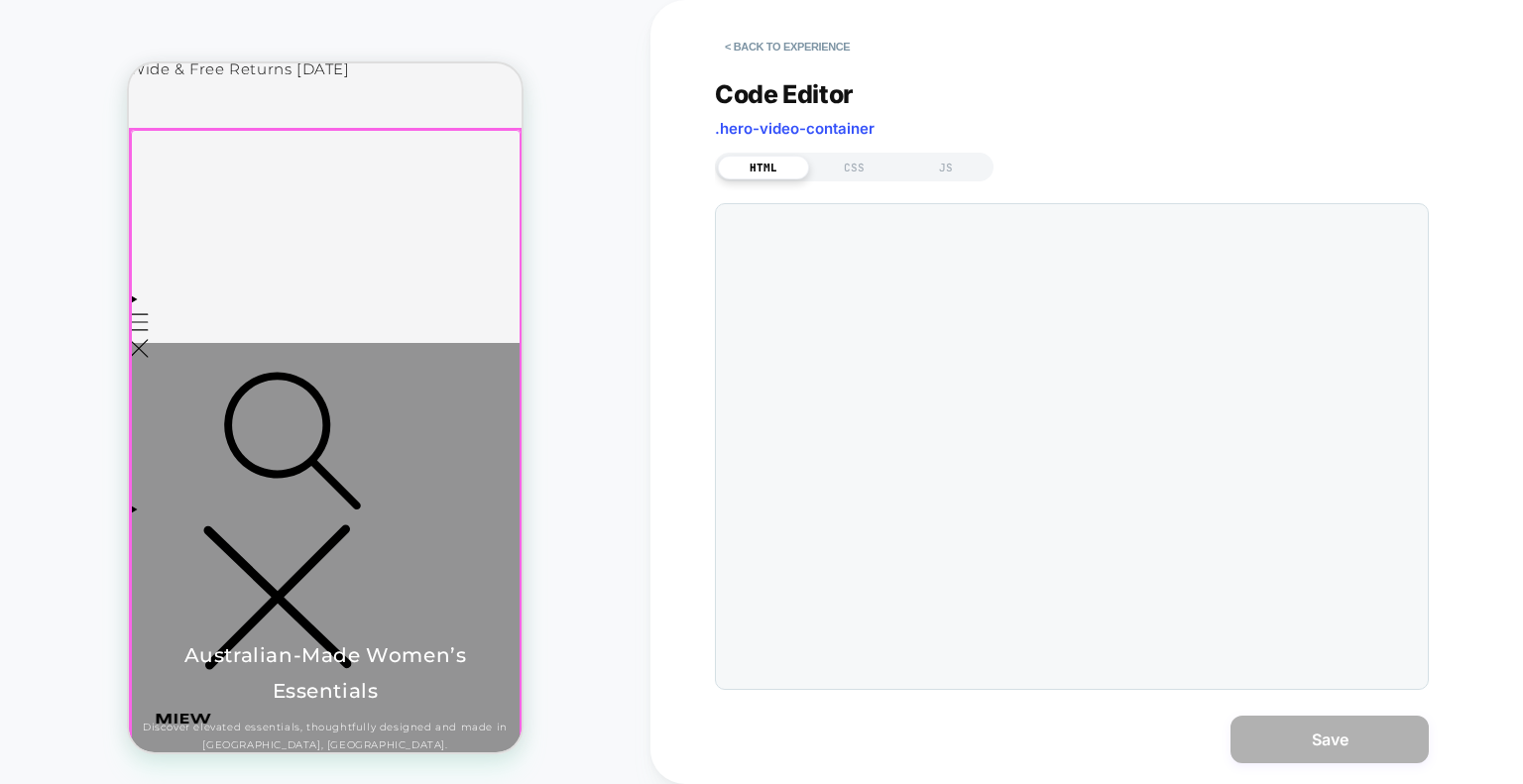 scroll, scrollTop: 141, scrollLeft: 0, axis: vertical 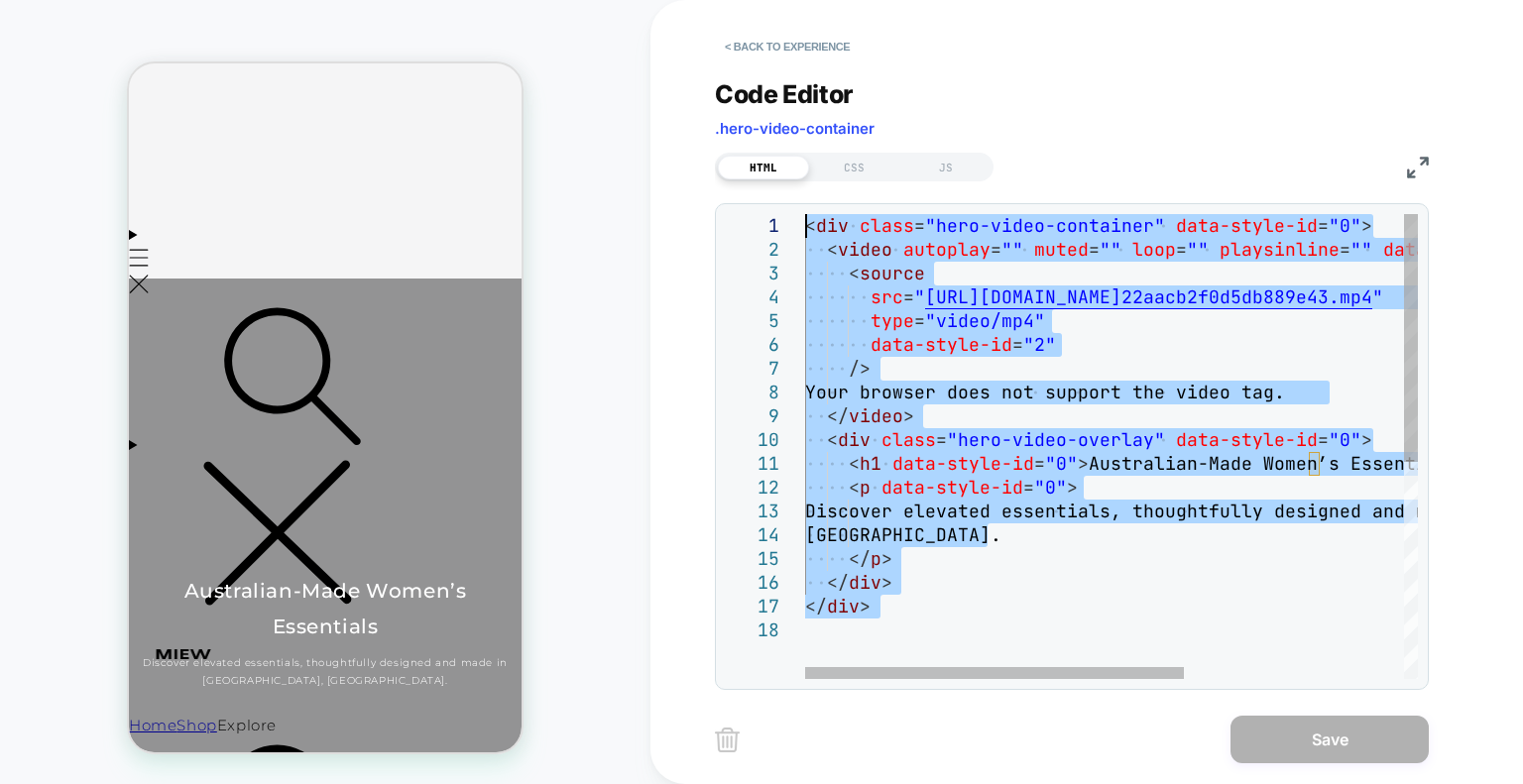 drag, startPoint x: 959, startPoint y: 593, endPoint x: 719, endPoint y: 107, distance: 542.0295 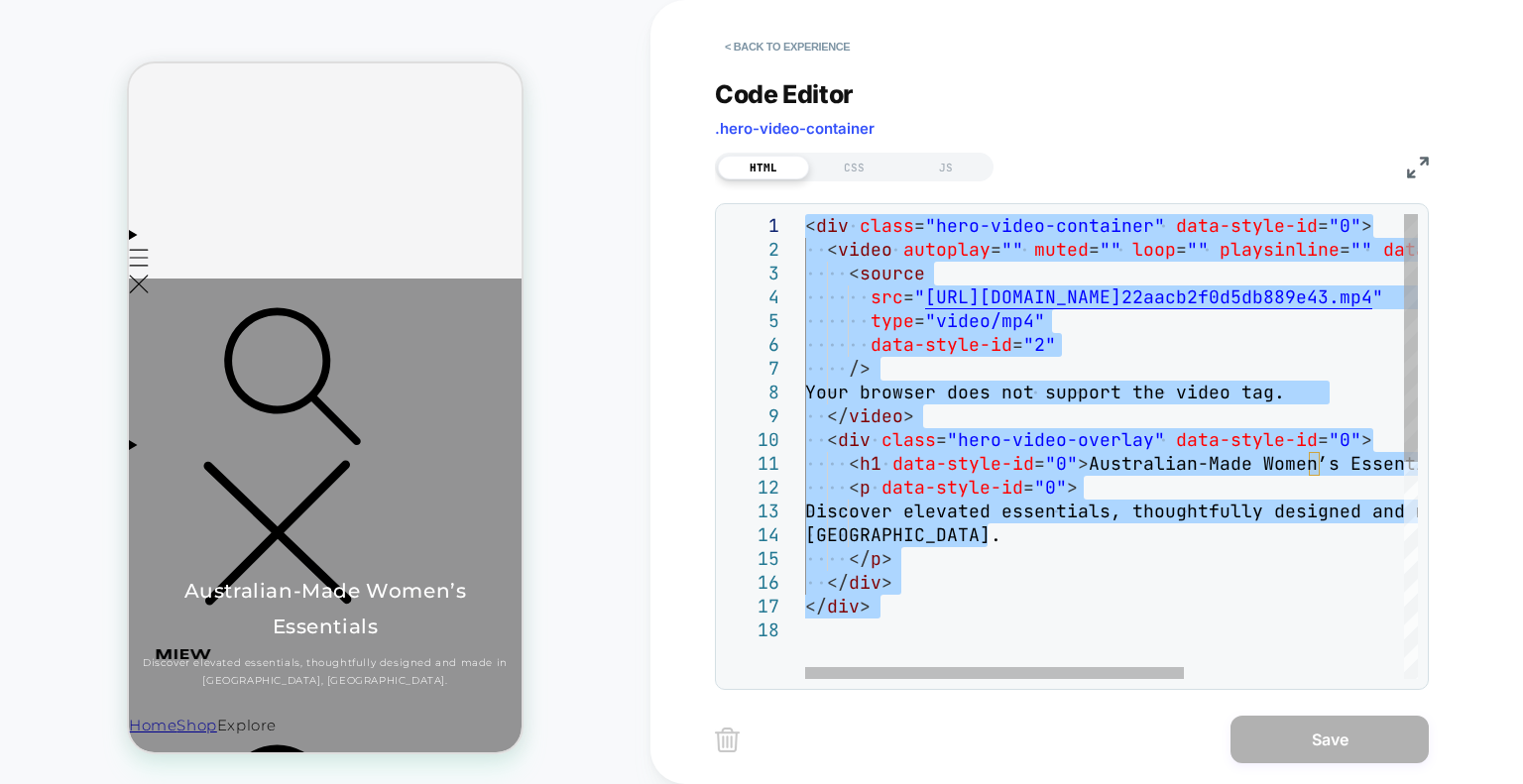 click on "Discover elevated essentials, thoughtfully d esigned and made in [GEOGRAPHIC_DATA],       [GEOGRAPHIC_DATA].      </ p >    </ div > </ div >      < h1   data-style-id = "0" > Australian-Made Women’s Essentials </ h1 >      < p   data-style-id = "0" >    </ video >    < div   class = "hero-video-overlay"   data-style-id = "0" >      />     Your browser does not support the video tag.        type = "video/mp4"        data-style-id = "2"      < source        src = " [URL][DOMAIN_NAME] 22aacb2f0d5db889e43.mp4 "    < video   autoplay = ""   muted = ""   loop = ""   playsinline = ""   data-style-id = "0" > < div   class = "hero-video-container"   data-style-id = "0" >" at bounding box center (1288, 648) 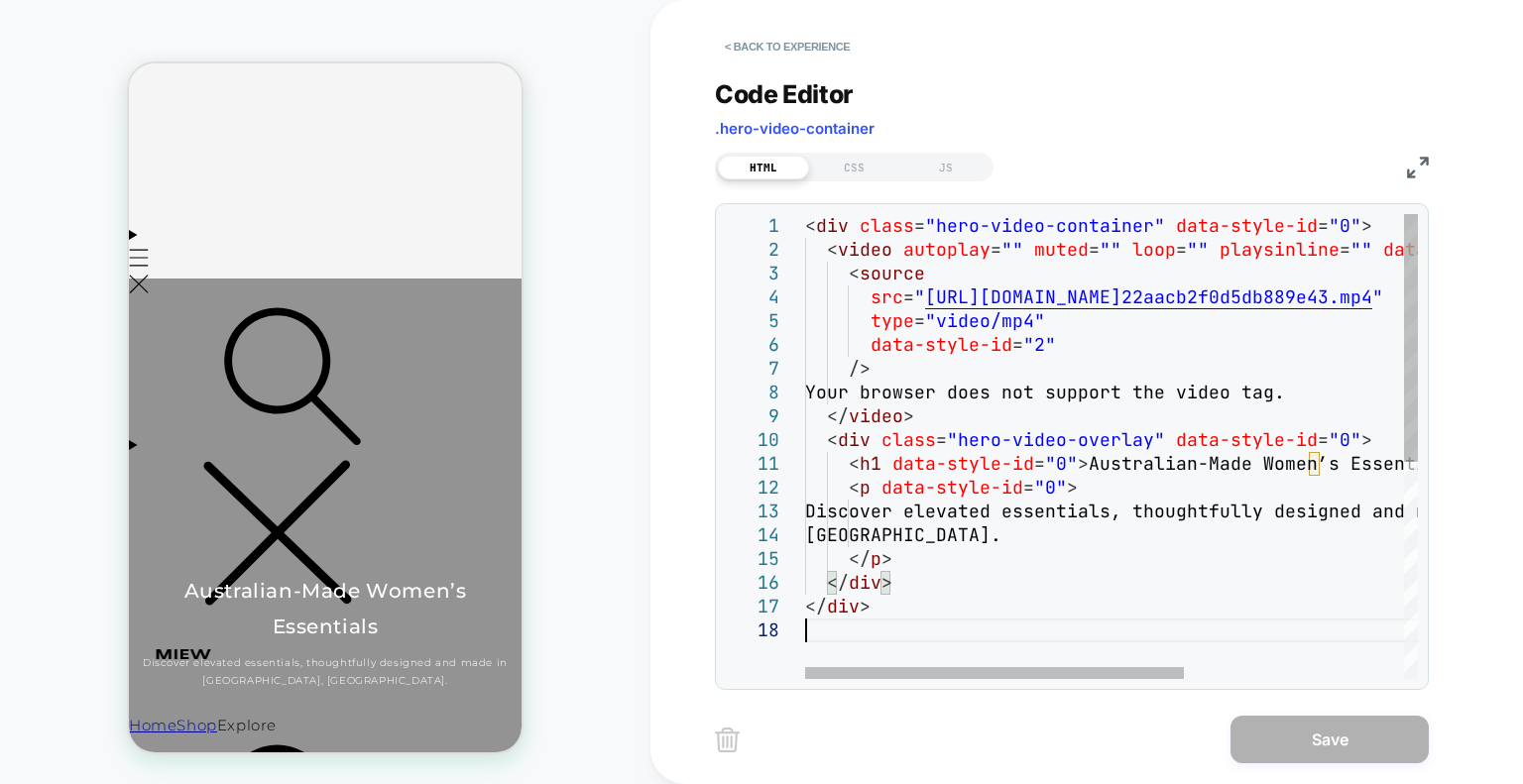 type on "**********" 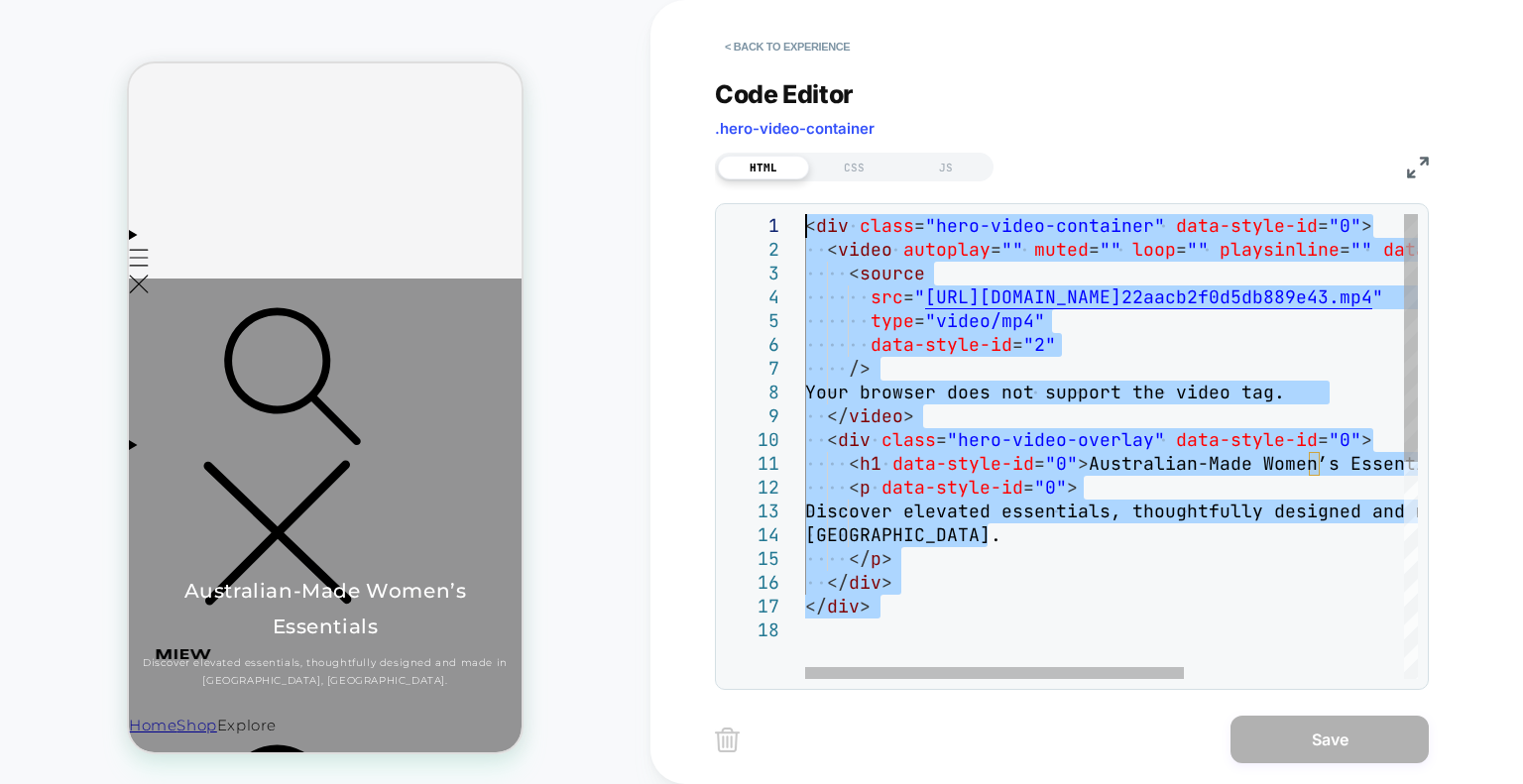 drag, startPoint x: 920, startPoint y: 624, endPoint x: 739, endPoint y: 58, distance: 594.2365 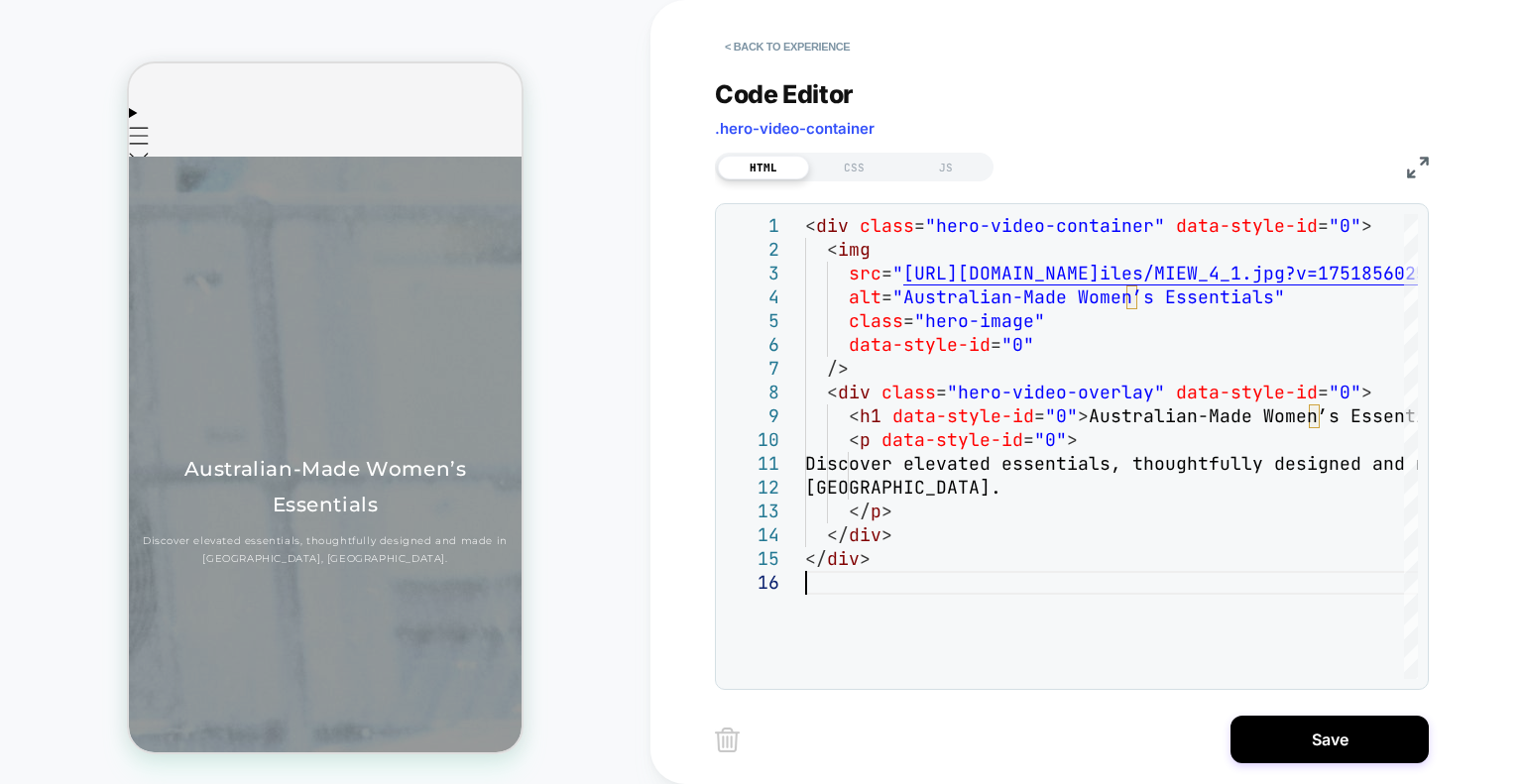 scroll, scrollTop: 141, scrollLeft: 0, axis: vertical 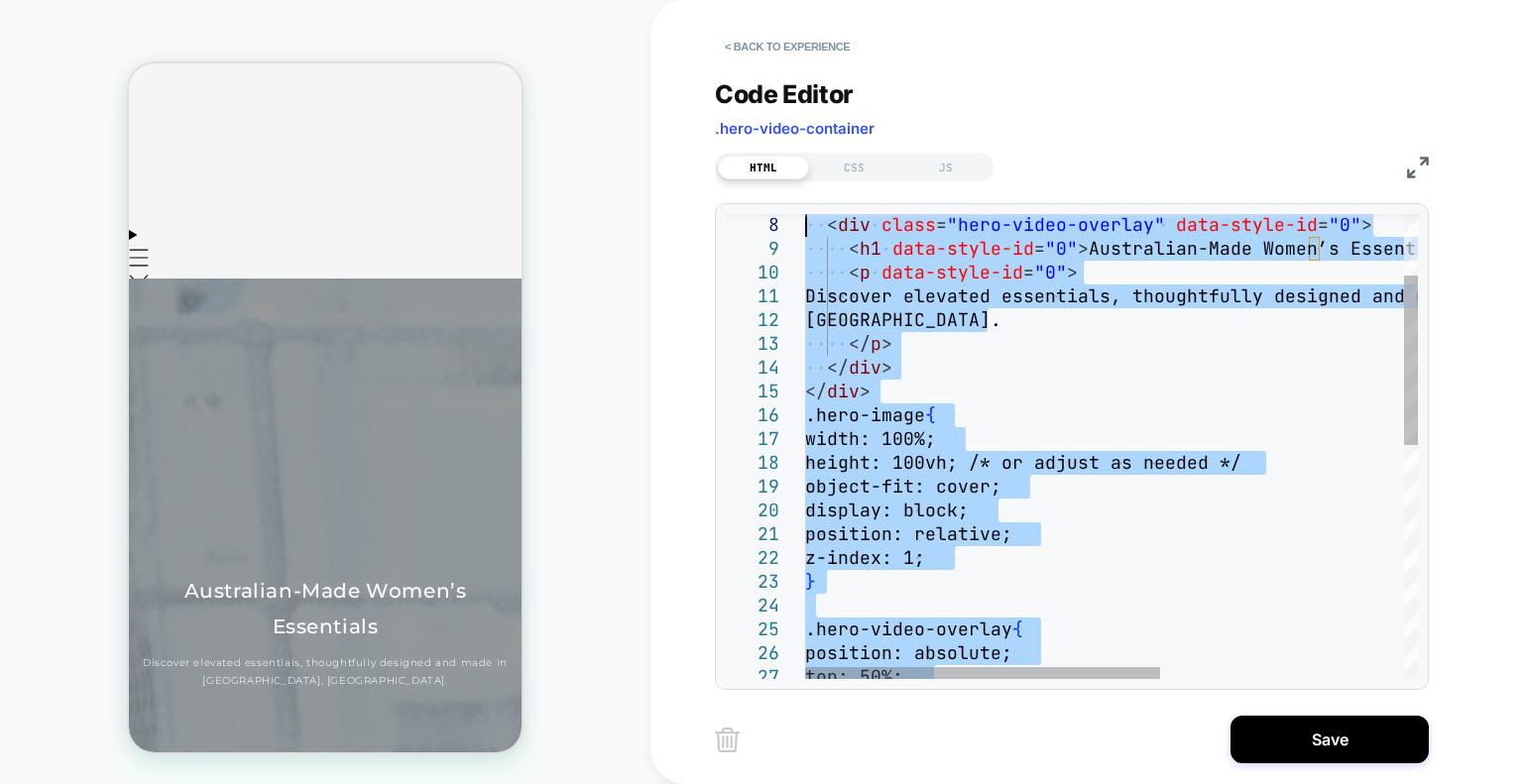 type on "**********" 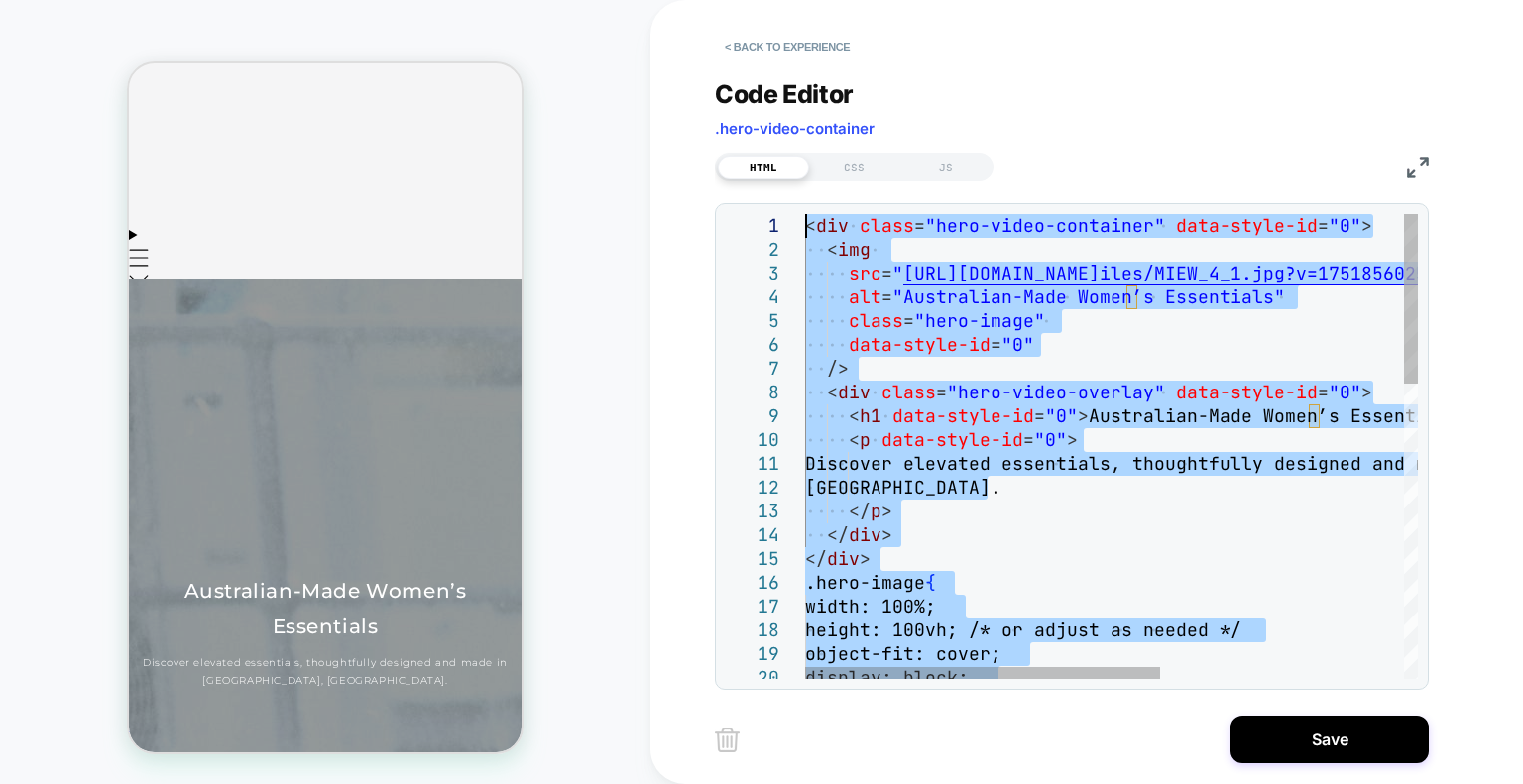 drag, startPoint x: 872, startPoint y: 551, endPoint x: 808, endPoint y: 79, distance: 476.31922 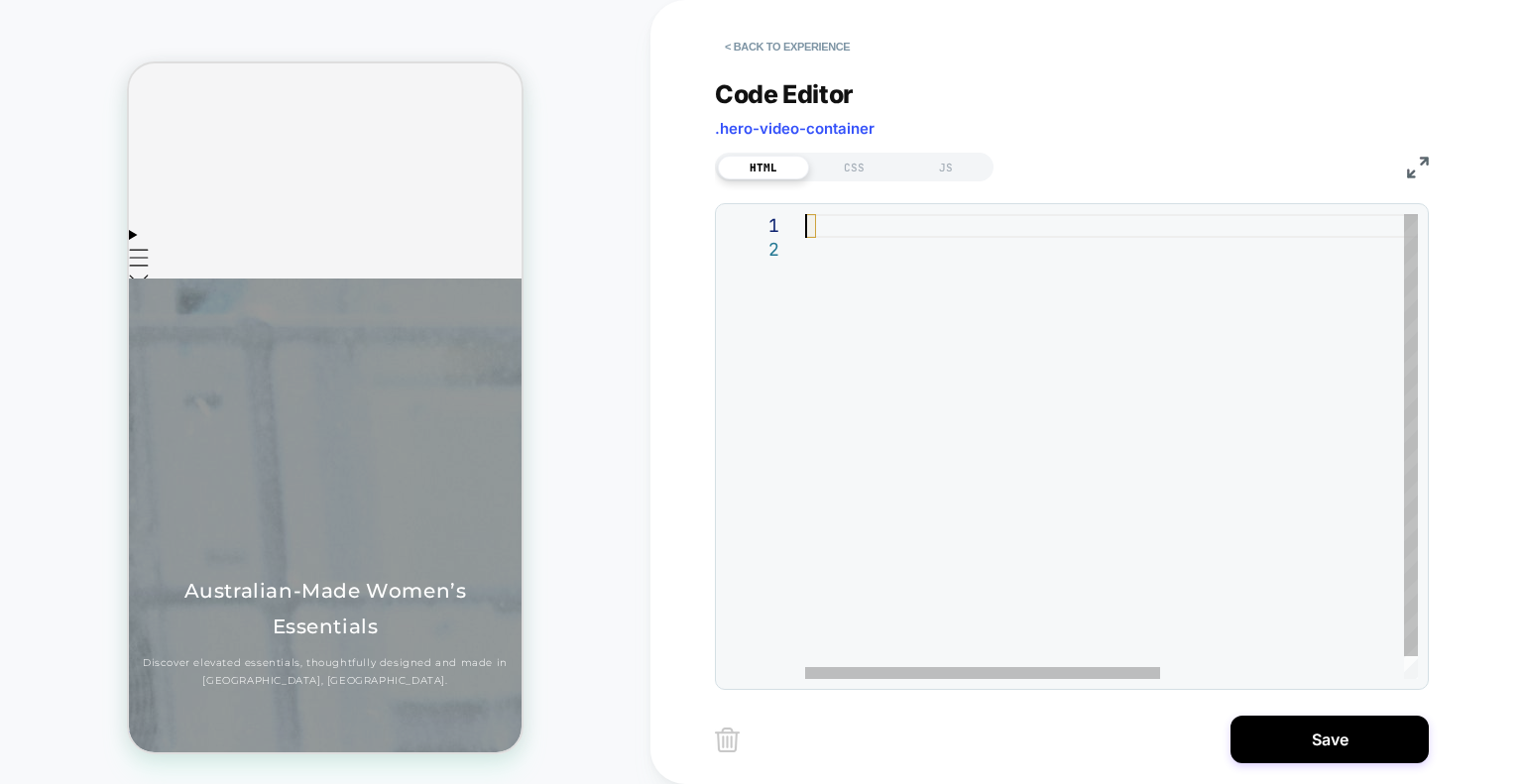 scroll, scrollTop: 47, scrollLeft: 0, axis: vertical 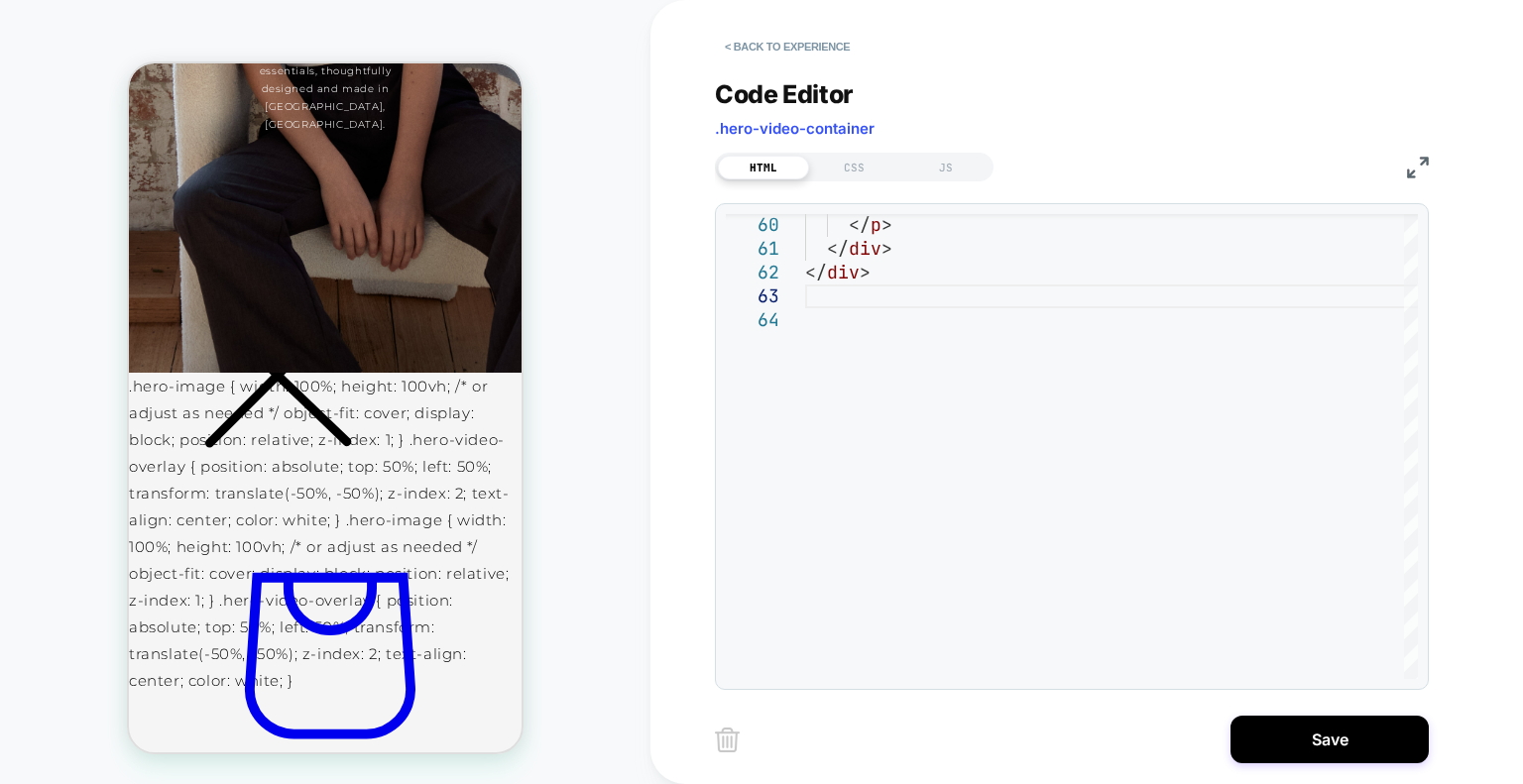 drag, startPoint x: 276, startPoint y: 459, endPoint x: 101, endPoint y: 172, distance: 336.1458 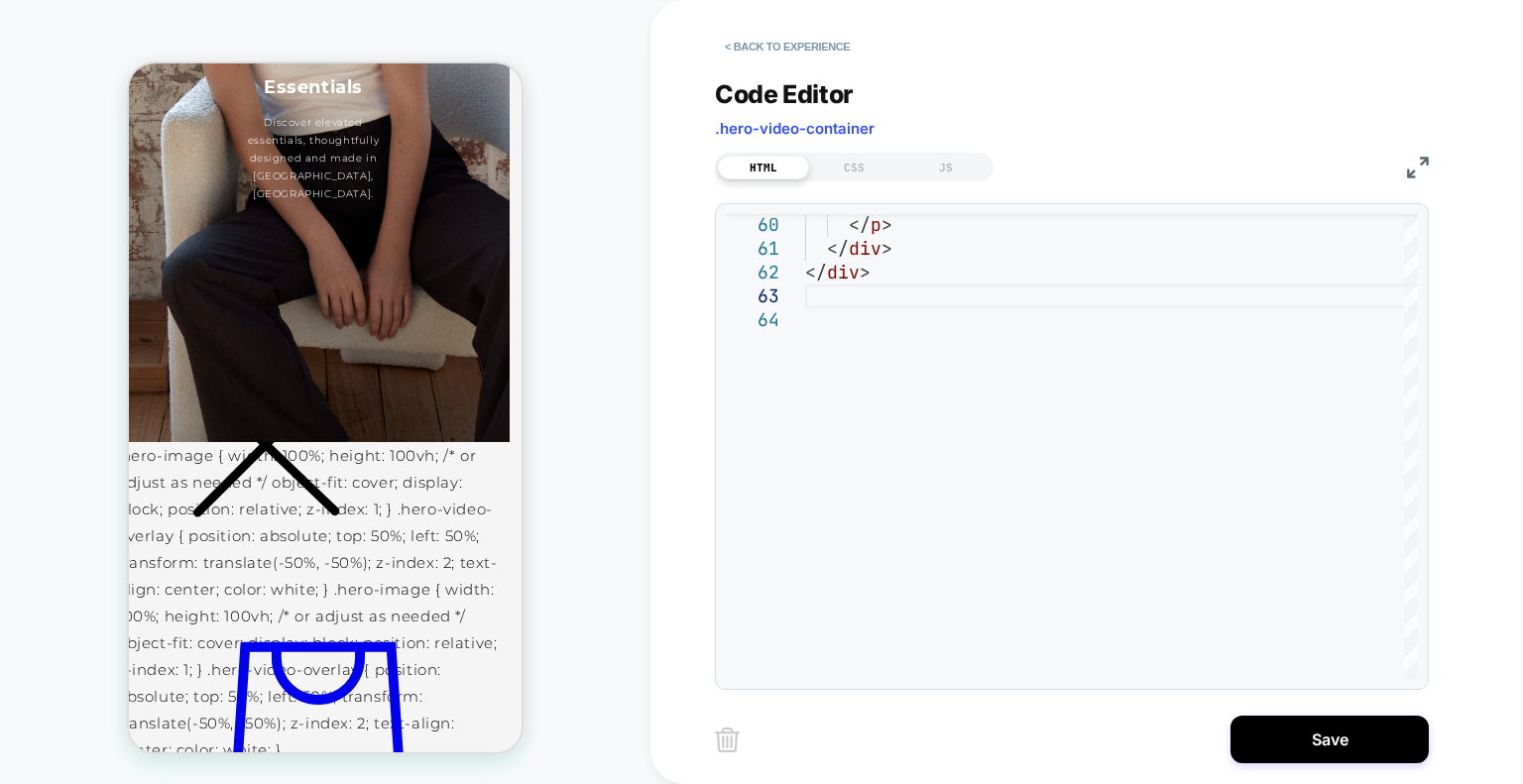 scroll, scrollTop: 664, scrollLeft: 12, axis: both 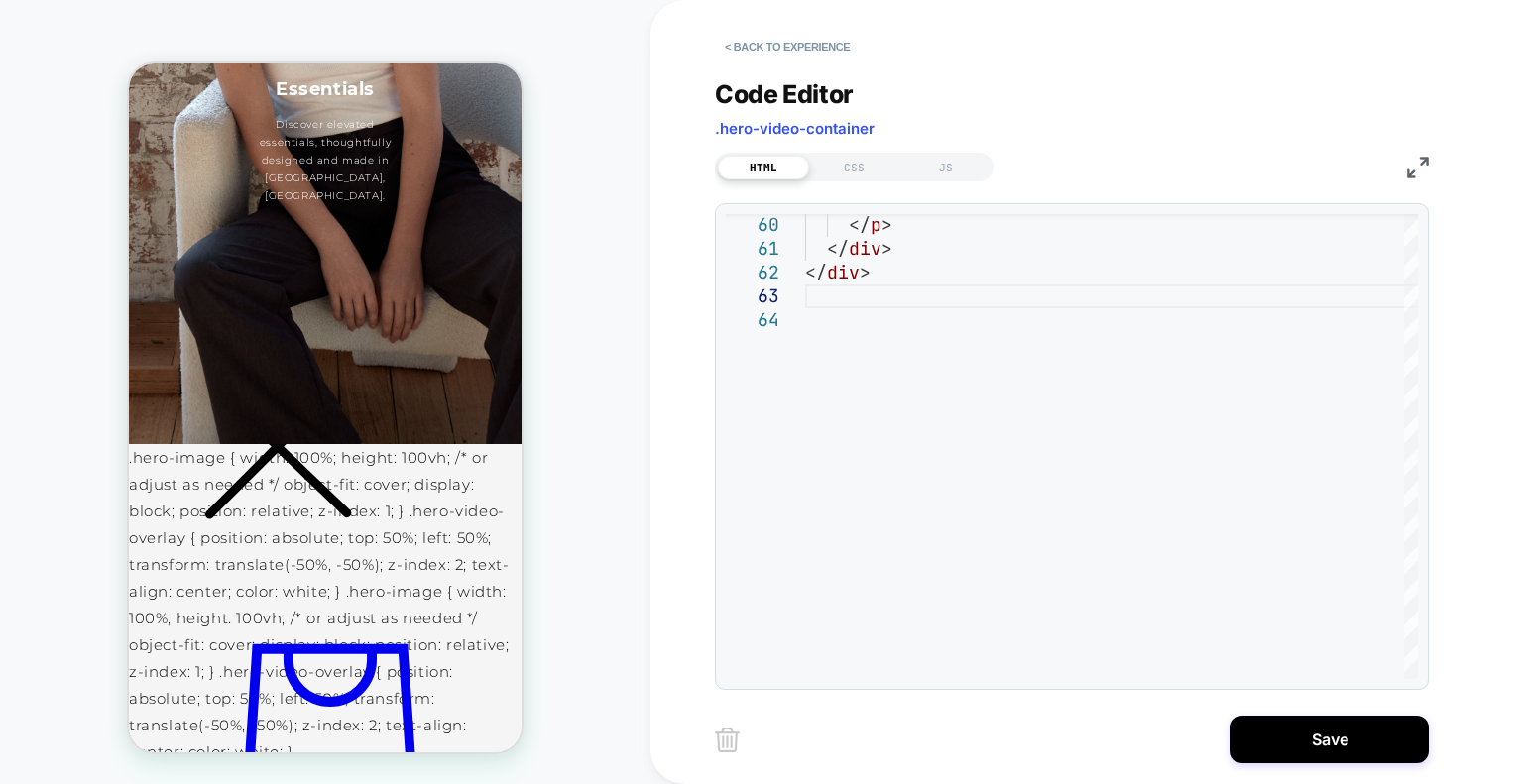 drag, startPoint x: 288, startPoint y: 544, endPoint x: 101, endPoint y: 240, distance: 356.91035 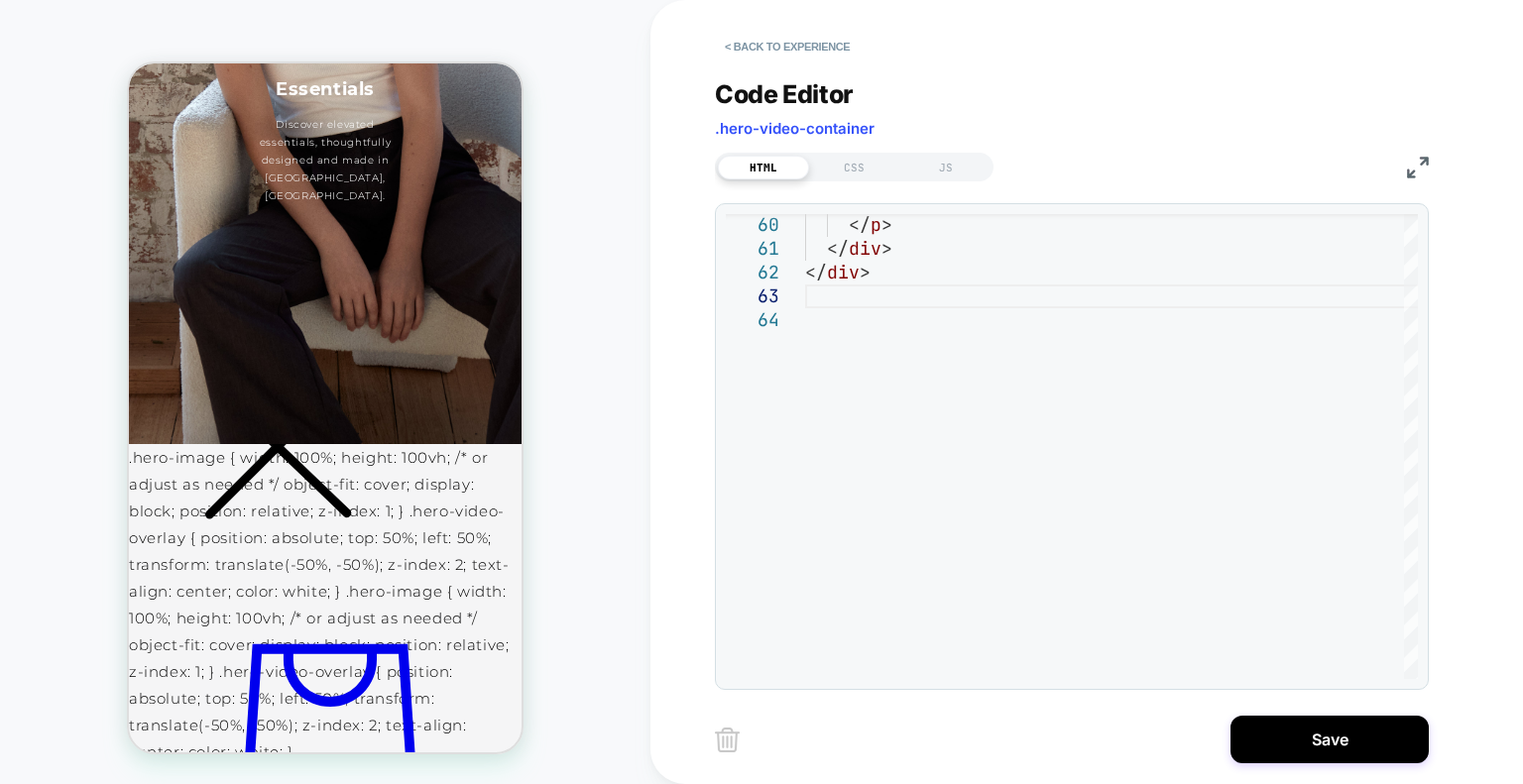 click on "</ p >    </ div > </ div >" at bounding box center (1321, -209) 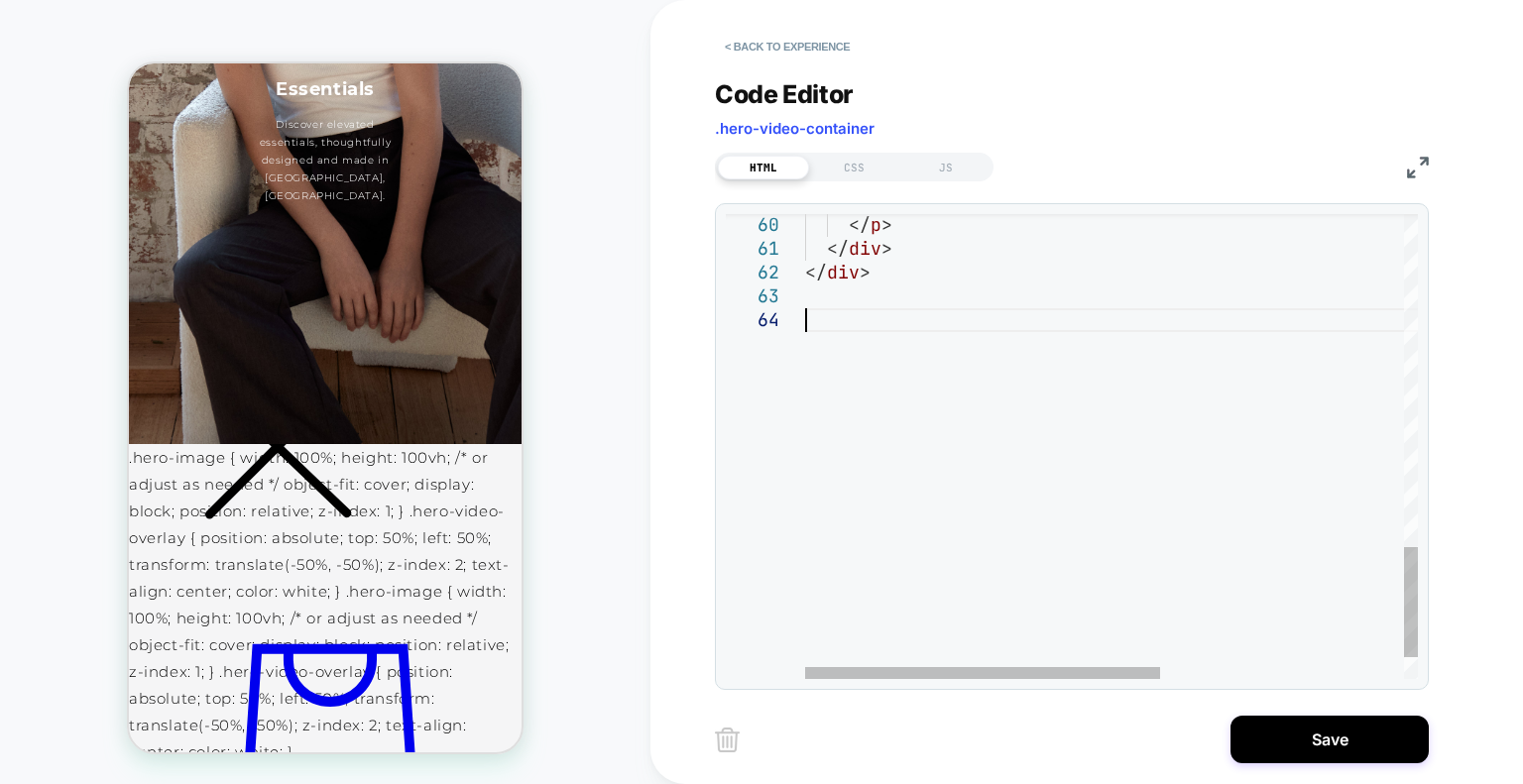scroll, scrollTop: 47, scrollLeft: 0, axis: vertical 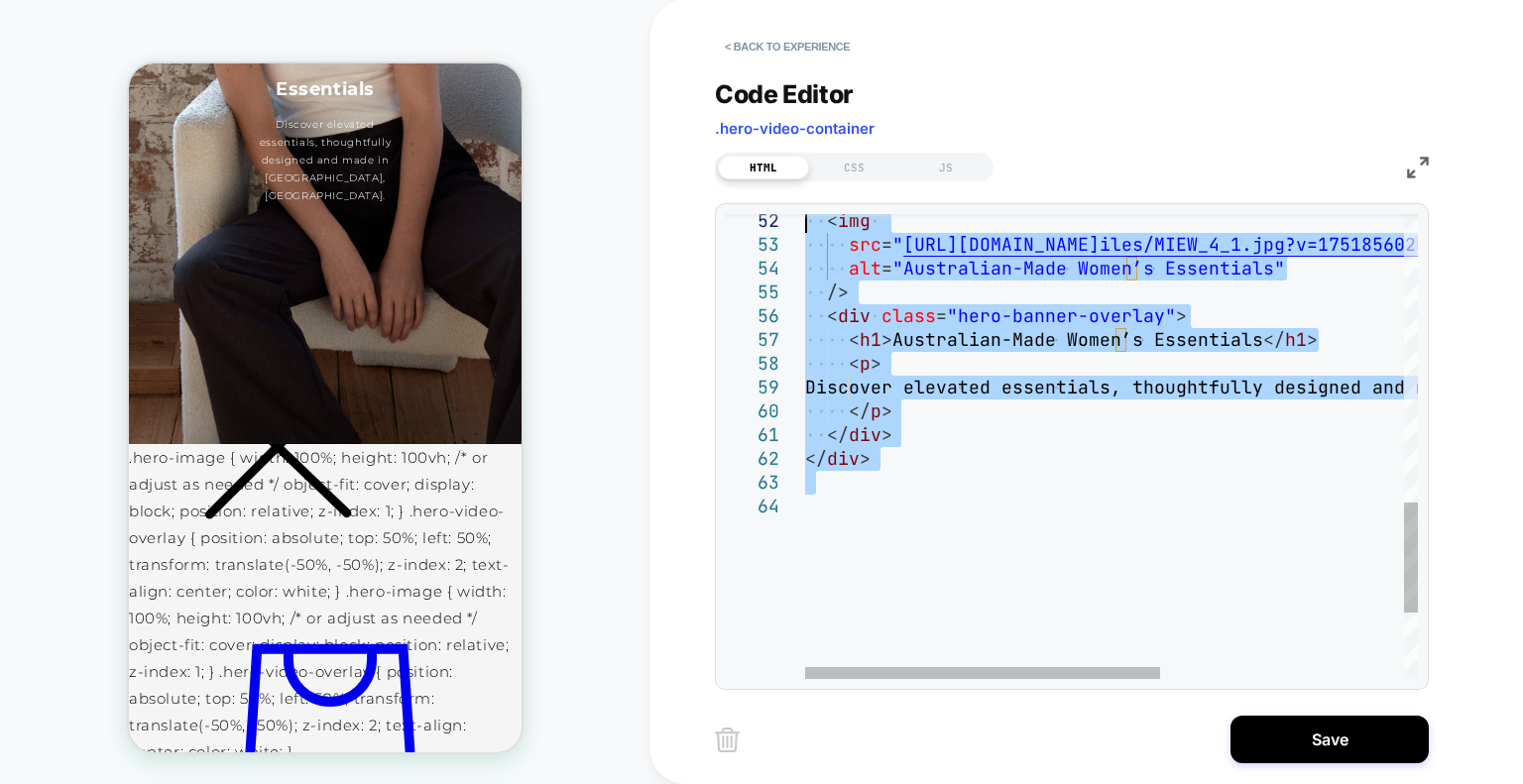 type on "**********" 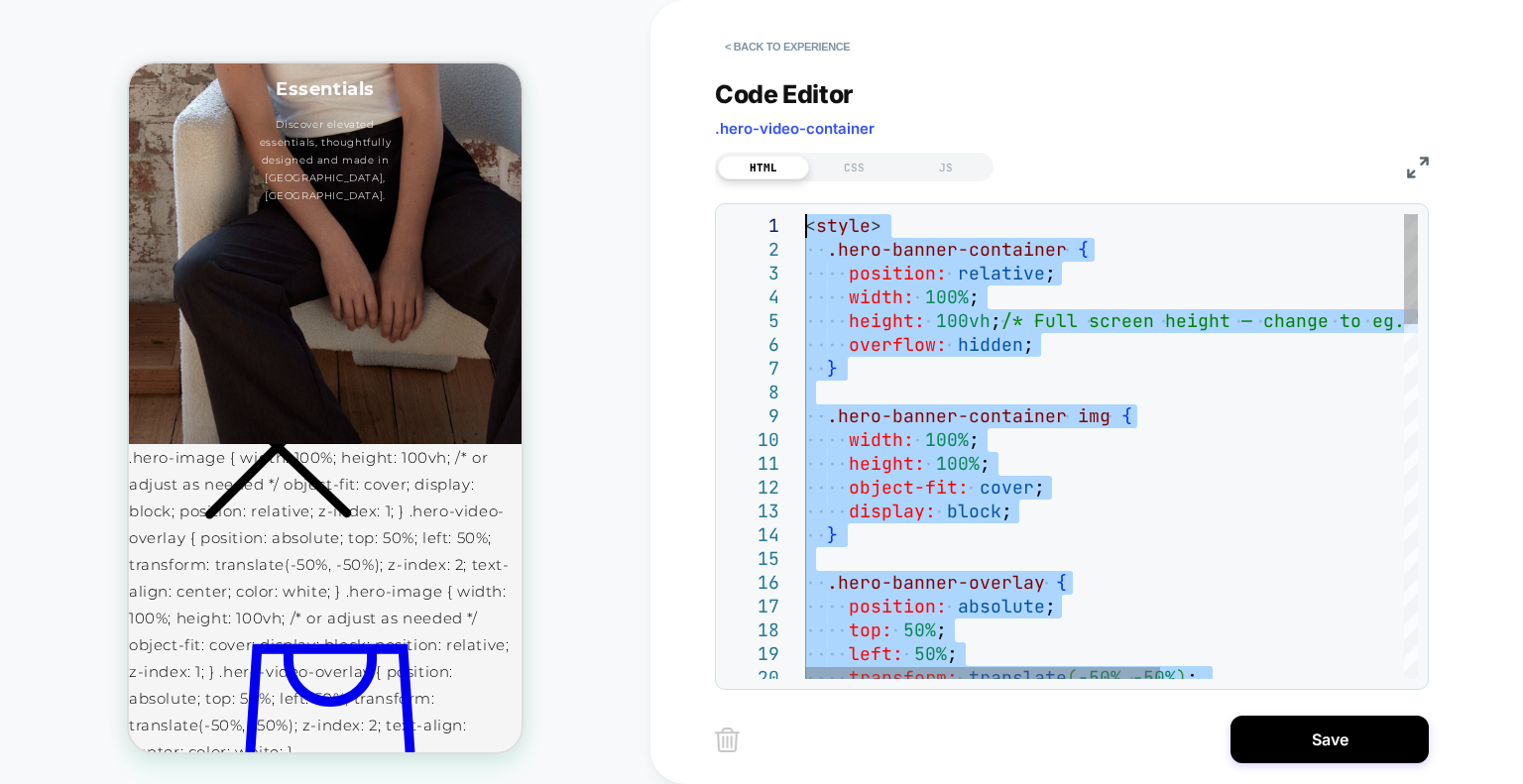 drag, startPoint x: 1000, startPoint y: 432, endPoint x: 696, endPoint y: -51, distance: 570.7057 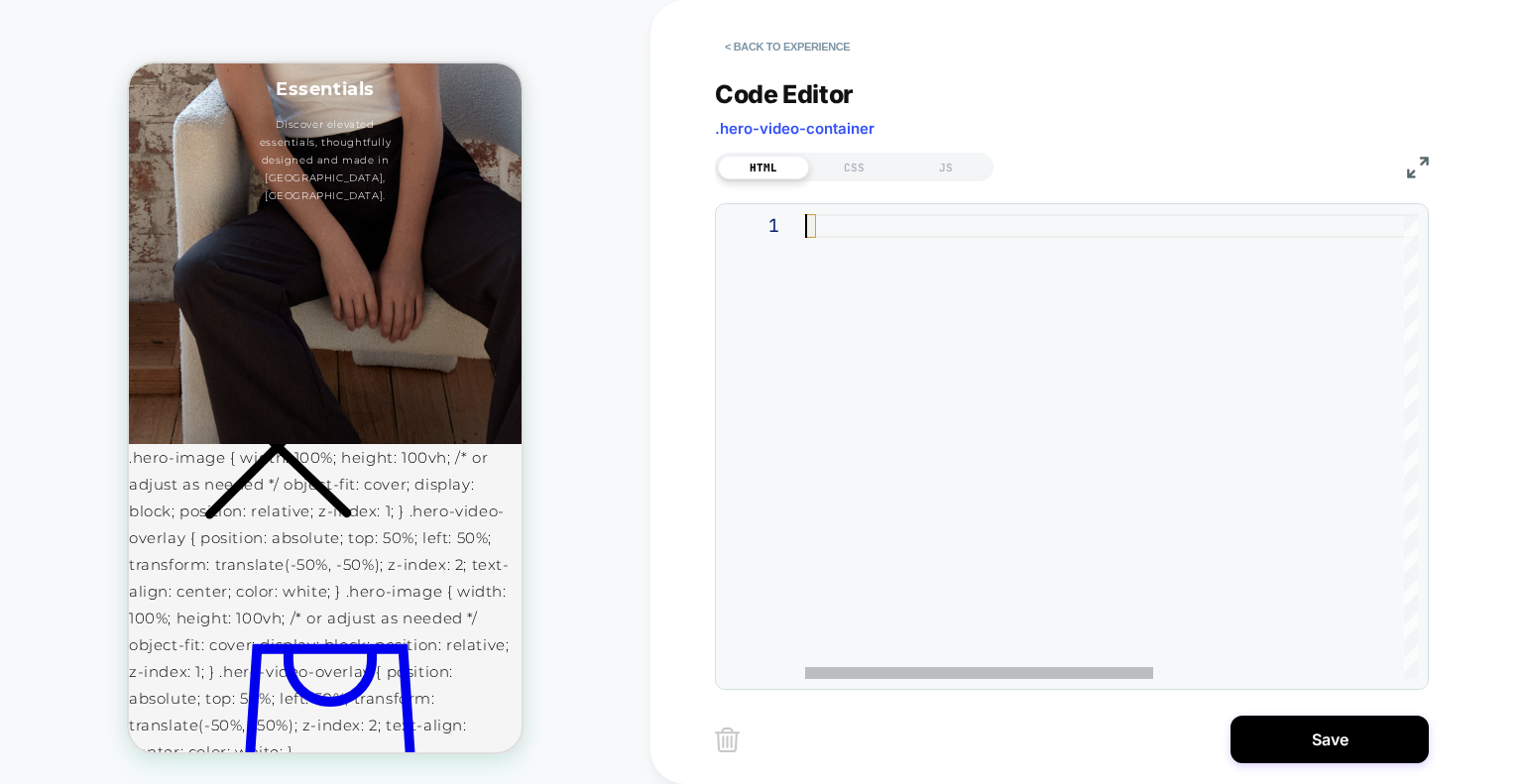 scroll, scrollTop: 23, scrollLeft: 0, axis: vertical 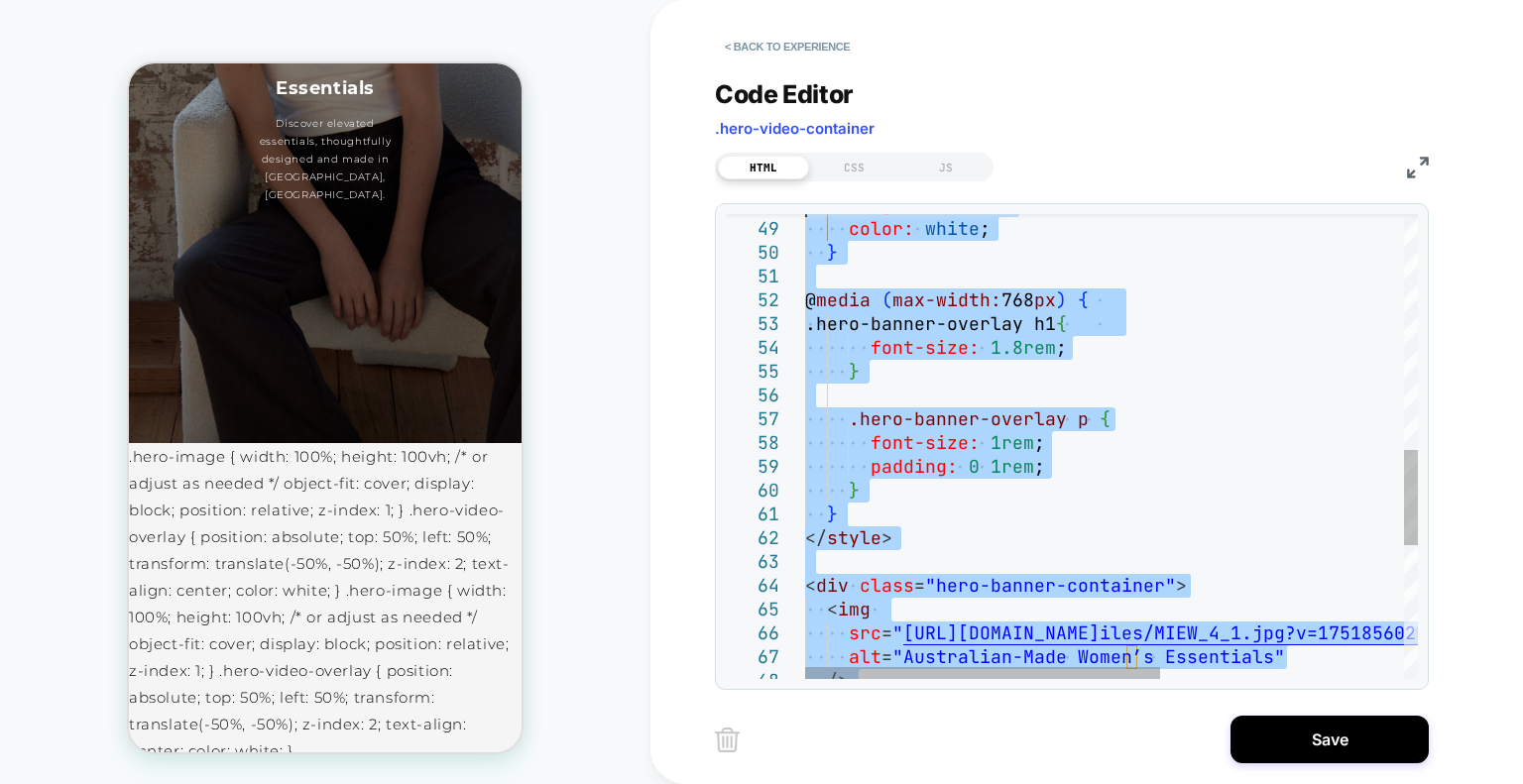 type on "**********" 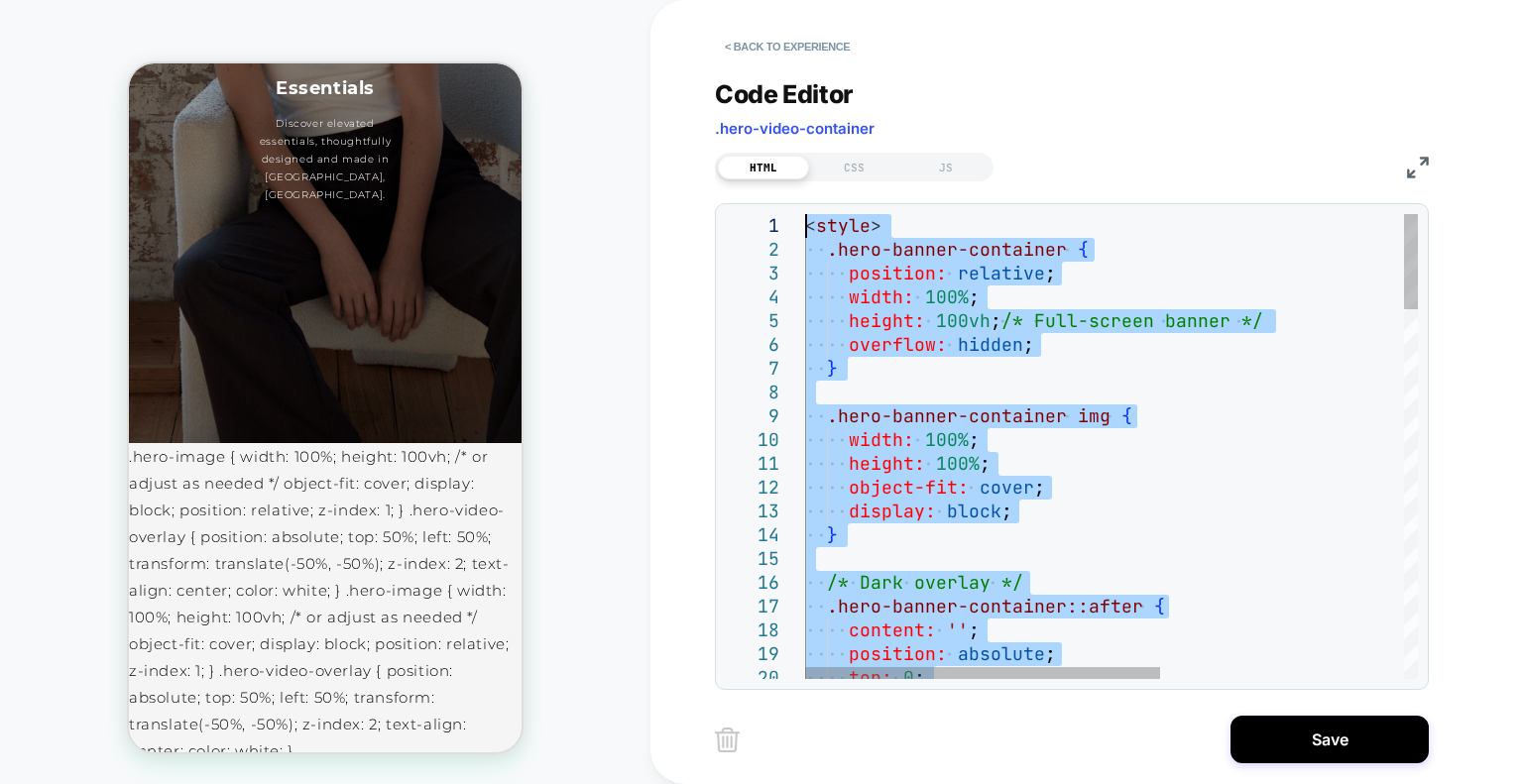drag, startPoint x: 1134, startPoint y: 555, endPoint x: 573, endPoint y: -120, distance: 877.6936 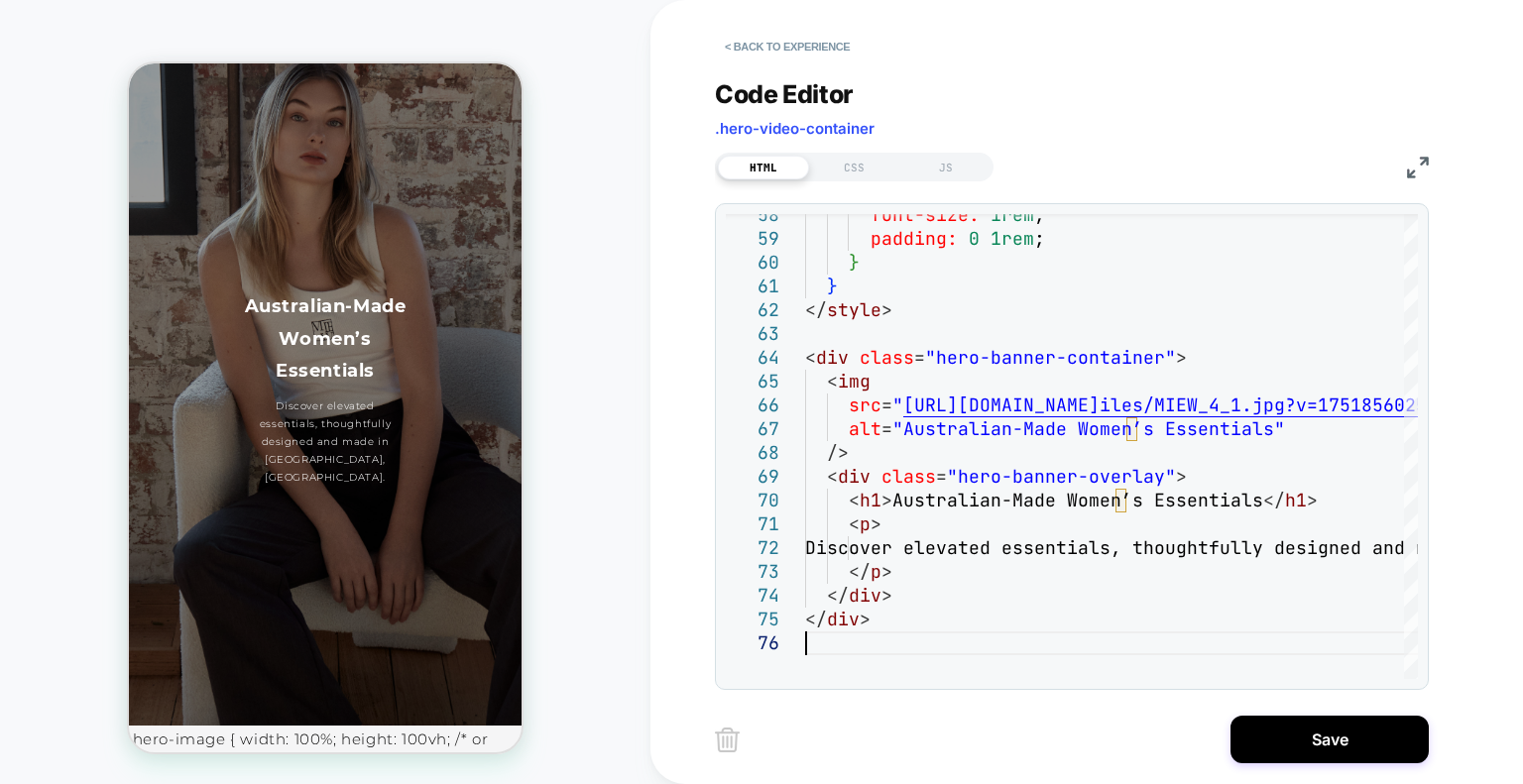 scroll, scrollTop: 1685, scrollLeft: 0, axis: vertical 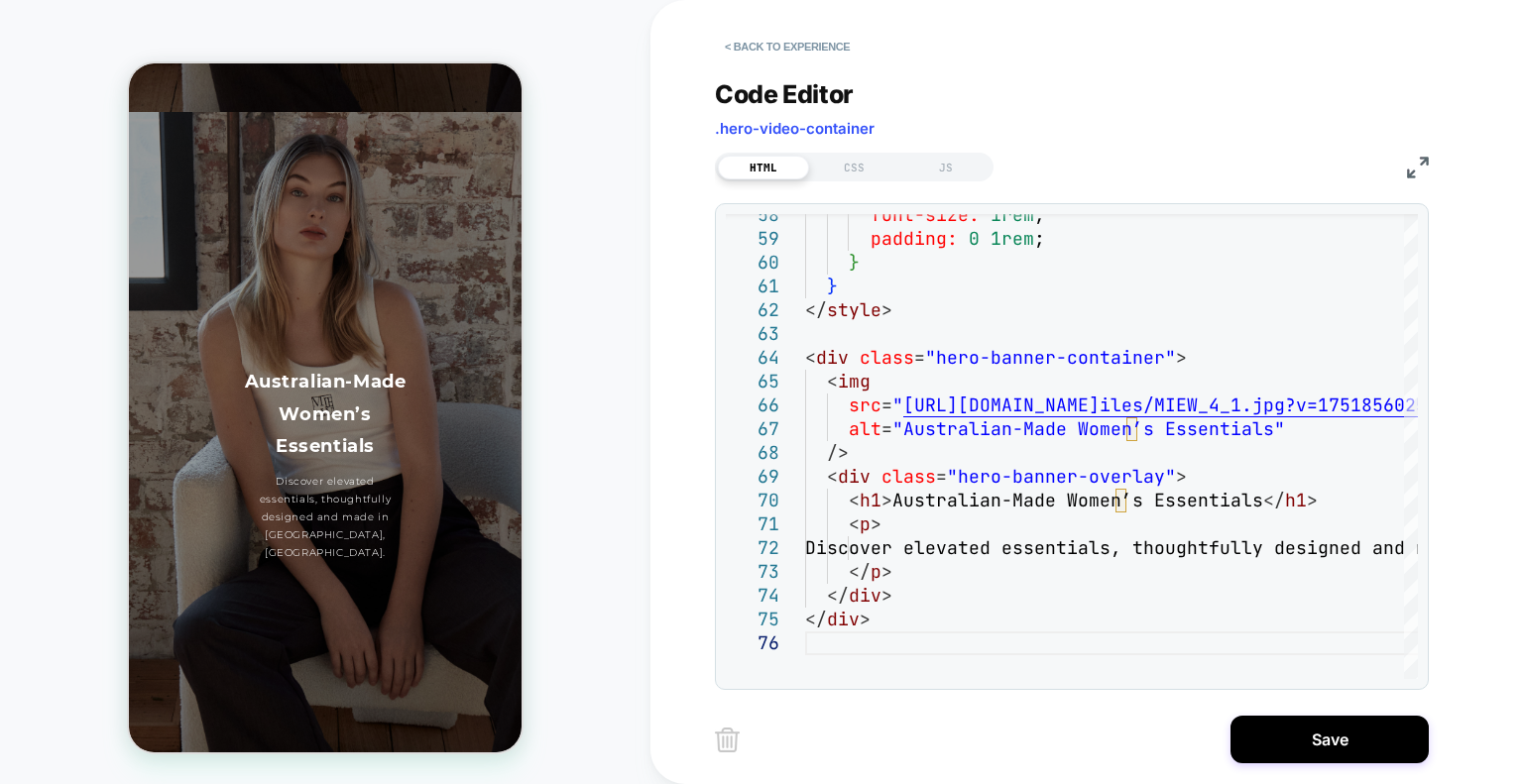 click on "Australian-Made Women’s Essentials
Discover elevated essentials, thoughtfully designed and made in [GEOGRAPHIC_DATA], [GEOGRAPHIC_DATA]." at bounding box center [325, 456] 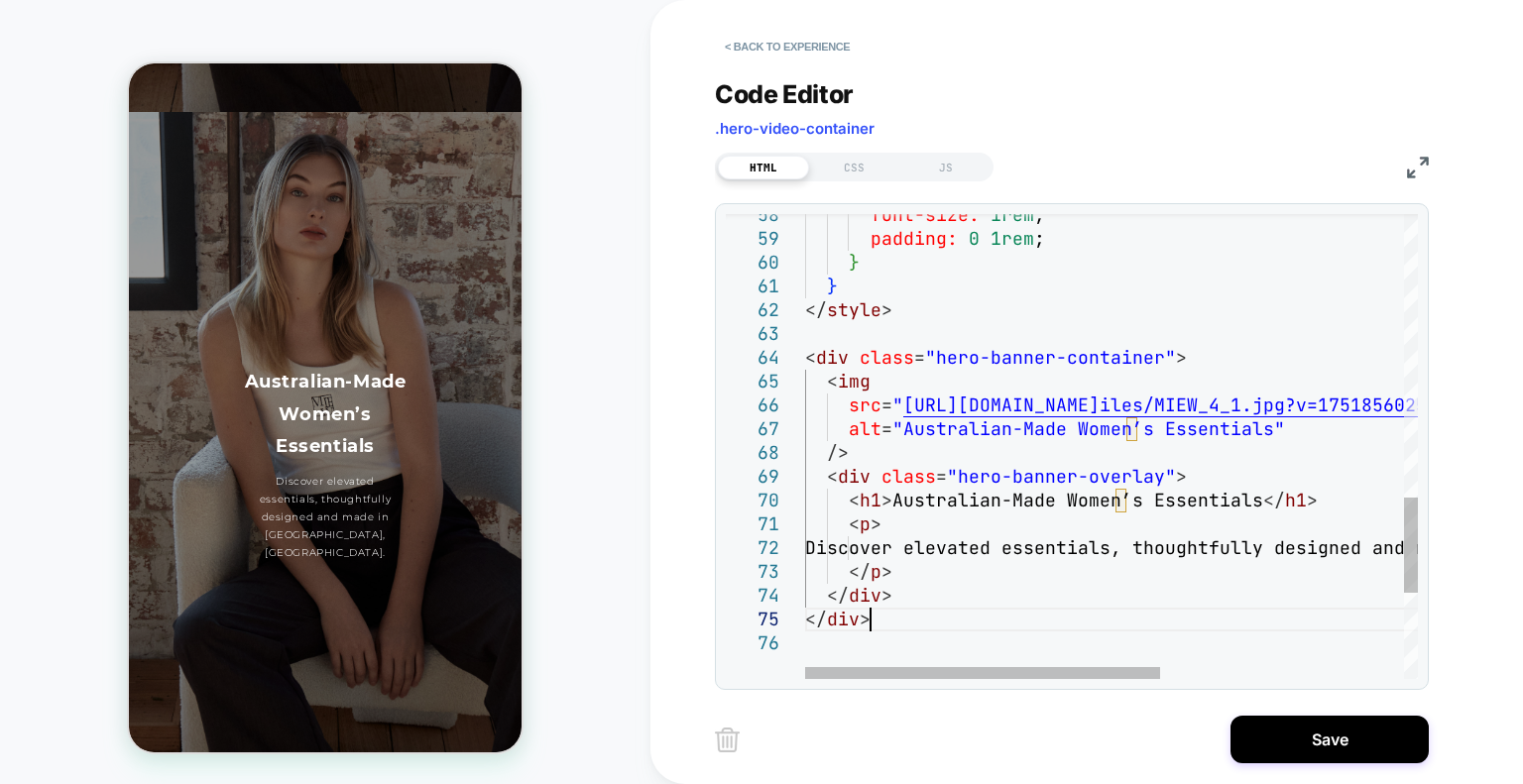 scroll, scrollTop: 23, scrollLeft: 0, axis: vertical 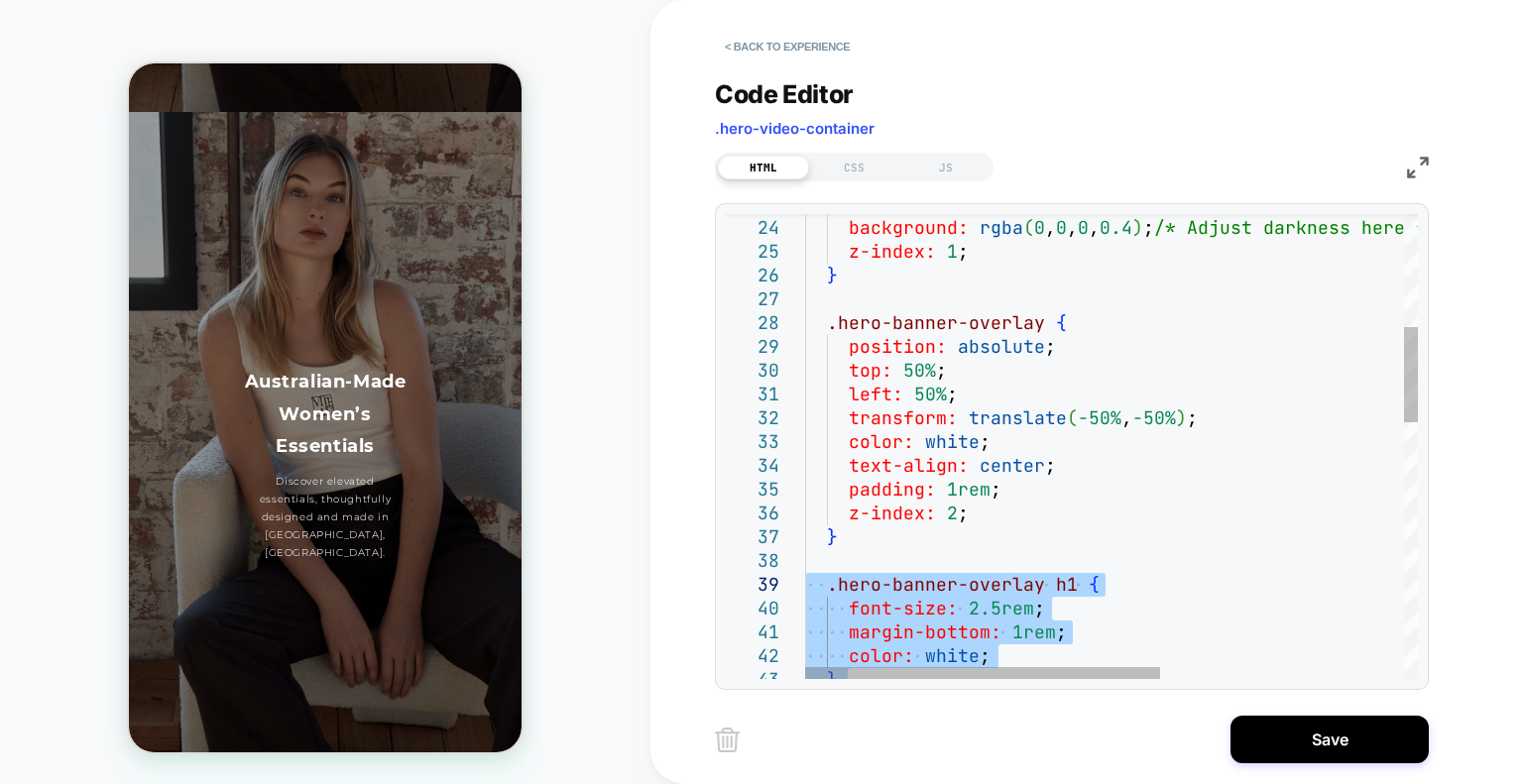 drag, startPoint x: 940, startPoint y: 621, endPoint x: 788, endPoint y: 582, distance: 156.92355 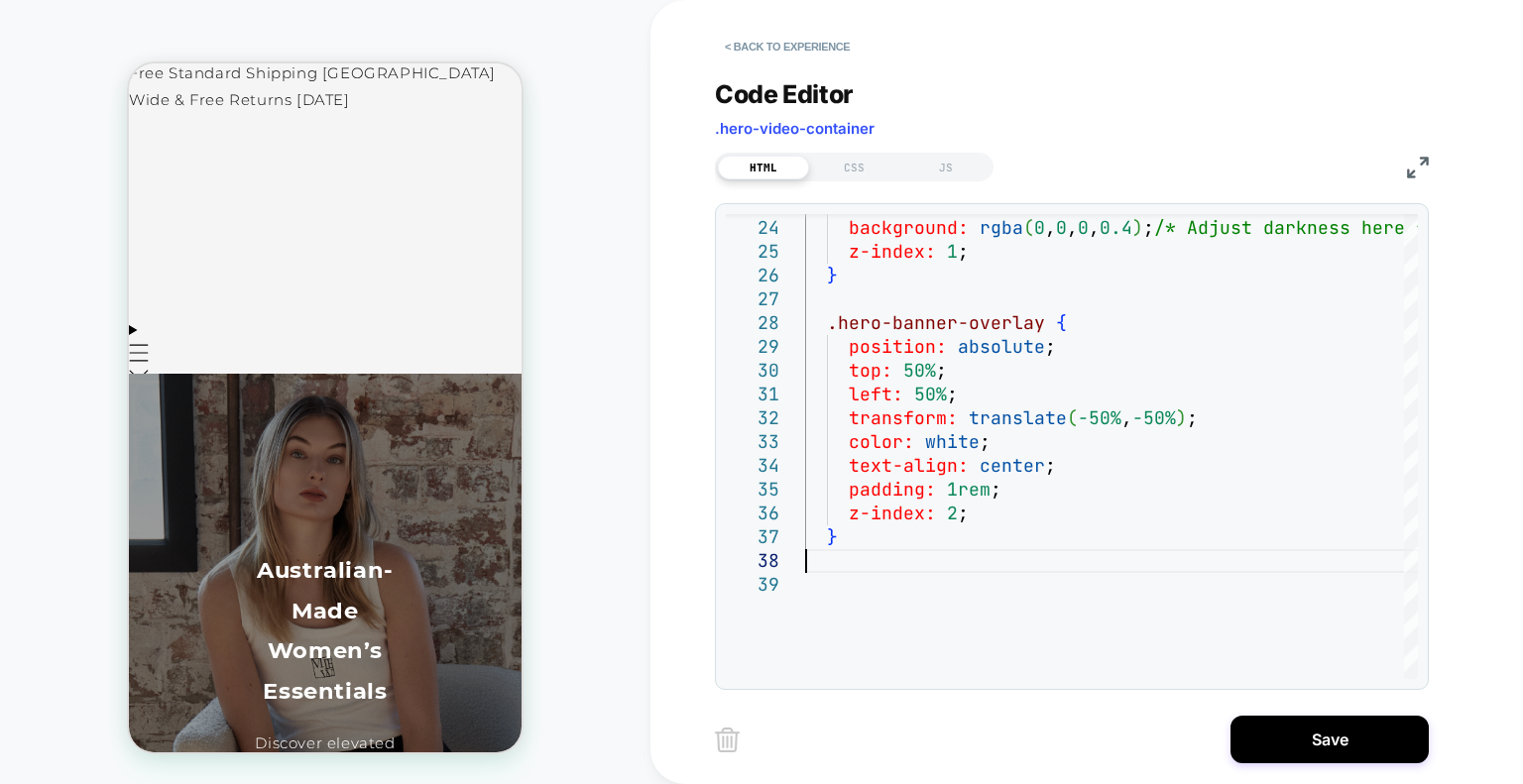 scroll, scrollTop: 0, scrollLeft: 0, axis: both 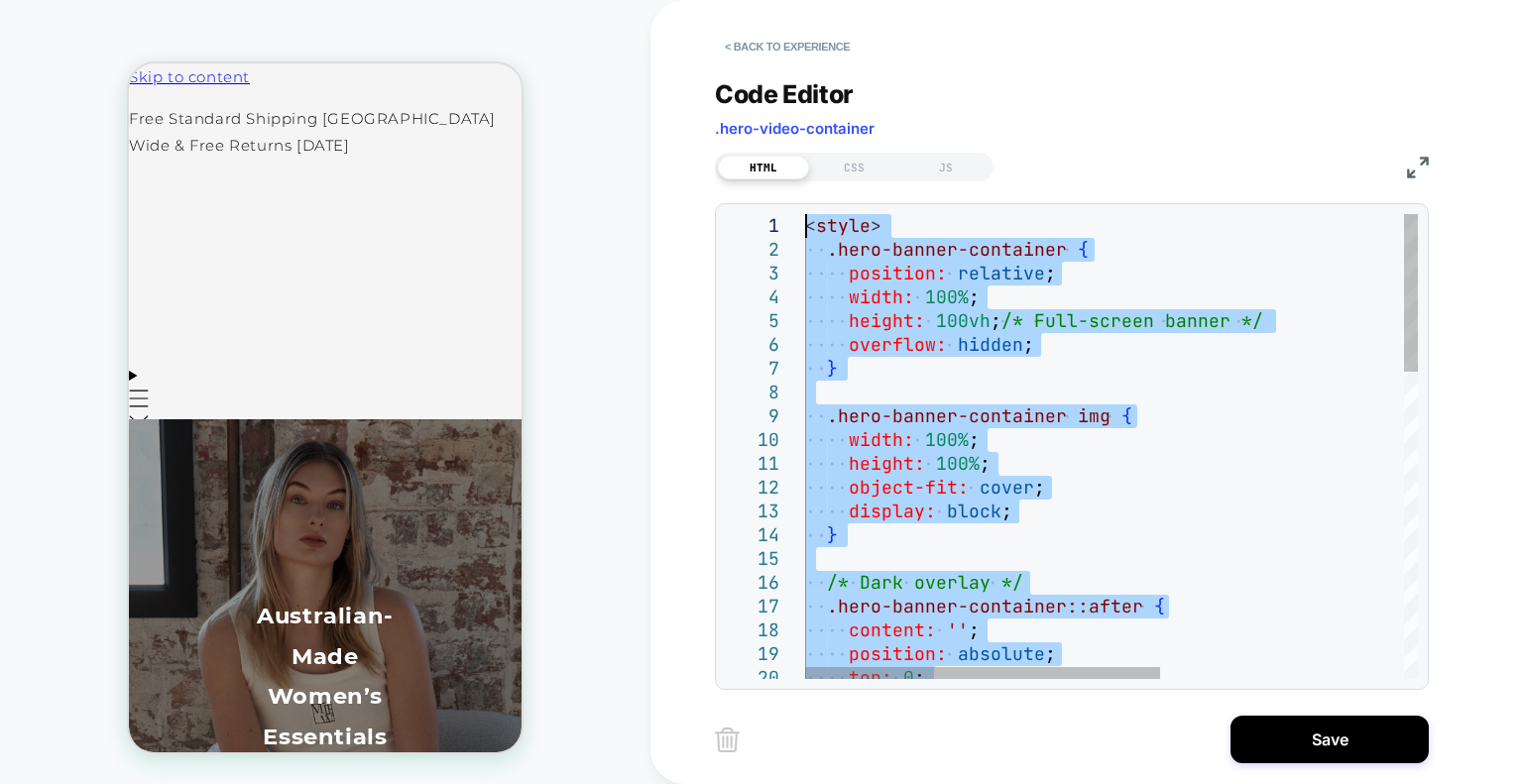 drag, startPoint x: 899, startPoint y: 551, endPoint x: 770, endPoint y: 82, distance: 486.4175 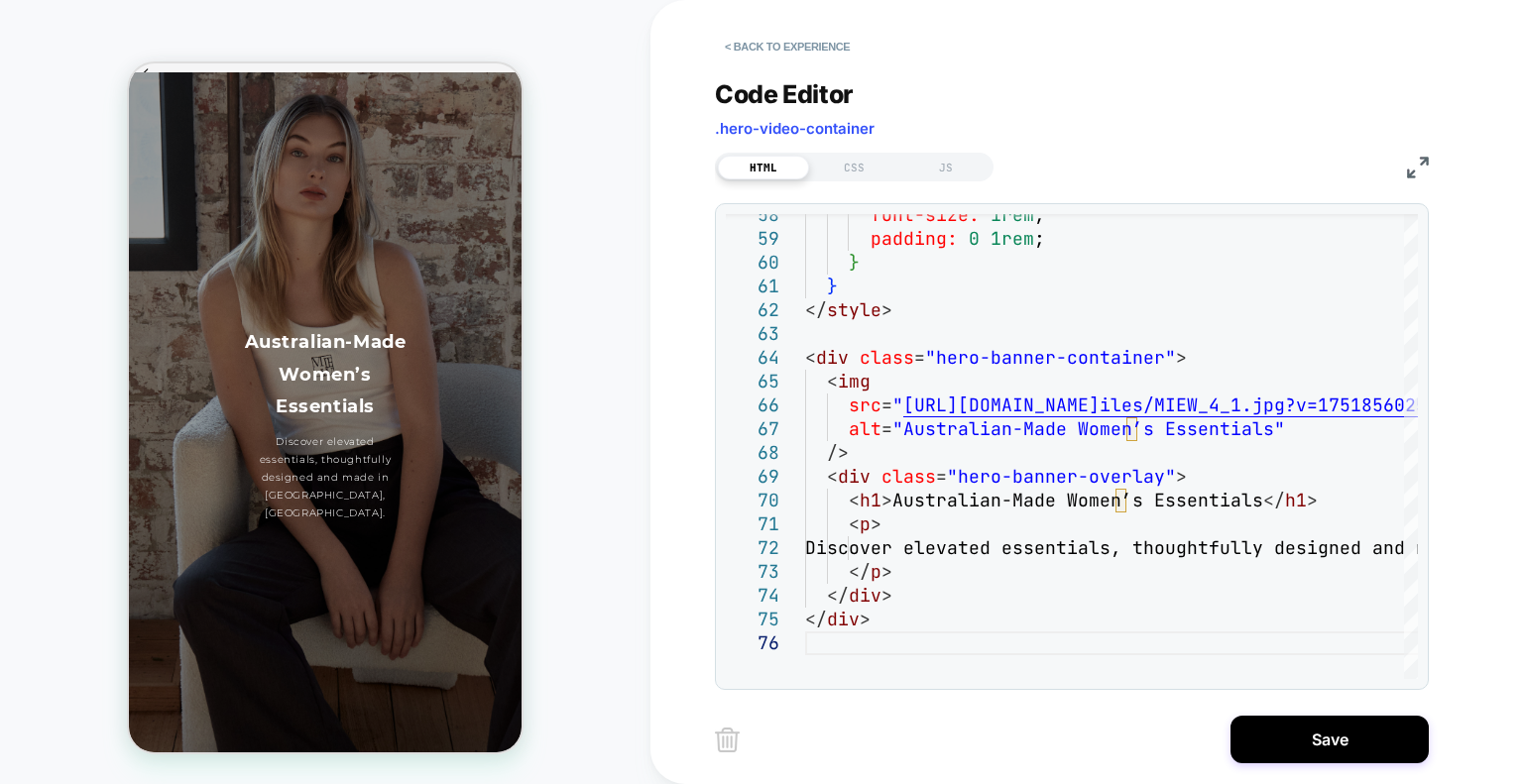 scroll, scrollTop: 0, scrollLeft: 0, axis: both 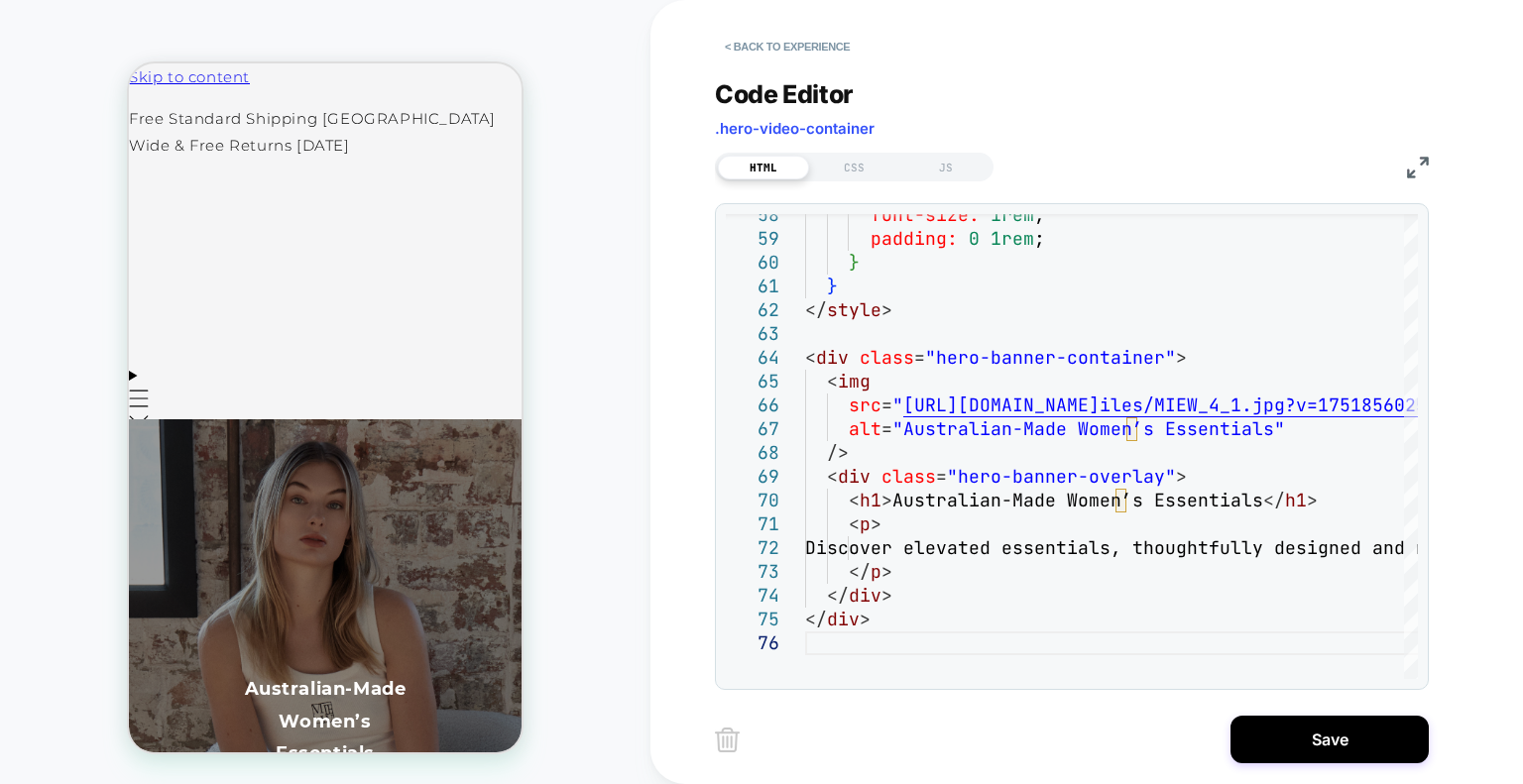 click on "Australian-Made Women’s Essentials
Discover elevated essentials, thoughtfully designed and made in [GEOGRAPHIC_DATA], [GEOGRAPHIC_DATA]." at bounding box center [325, 763] 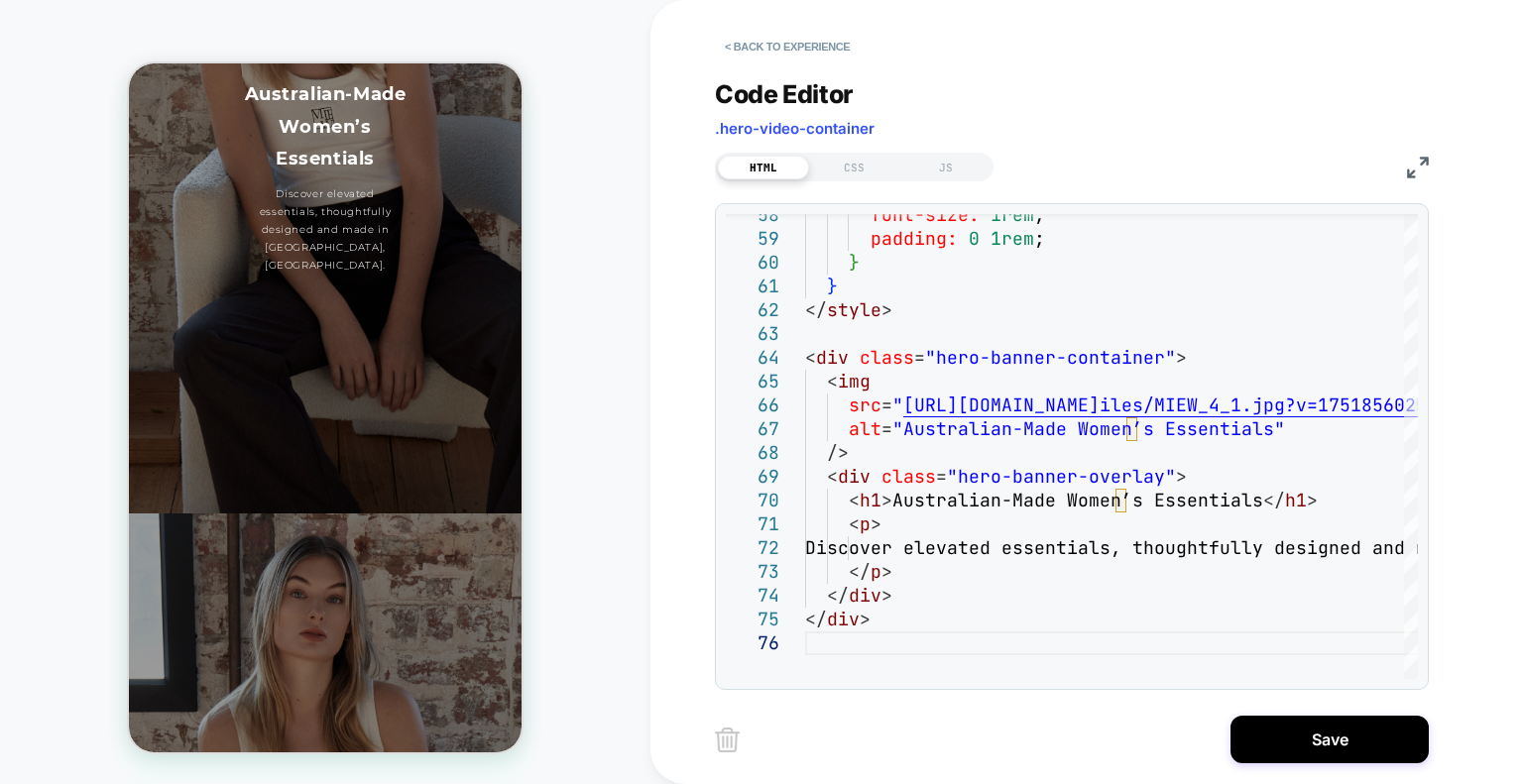 click on "Australian-Made Women’s Essentials
Discover elevated essentials, thoughtfully designed and made in [GEOGRAPHIC_DATA], [GEOGRAPHIC_DATA]." at bounding box center (325, 857) 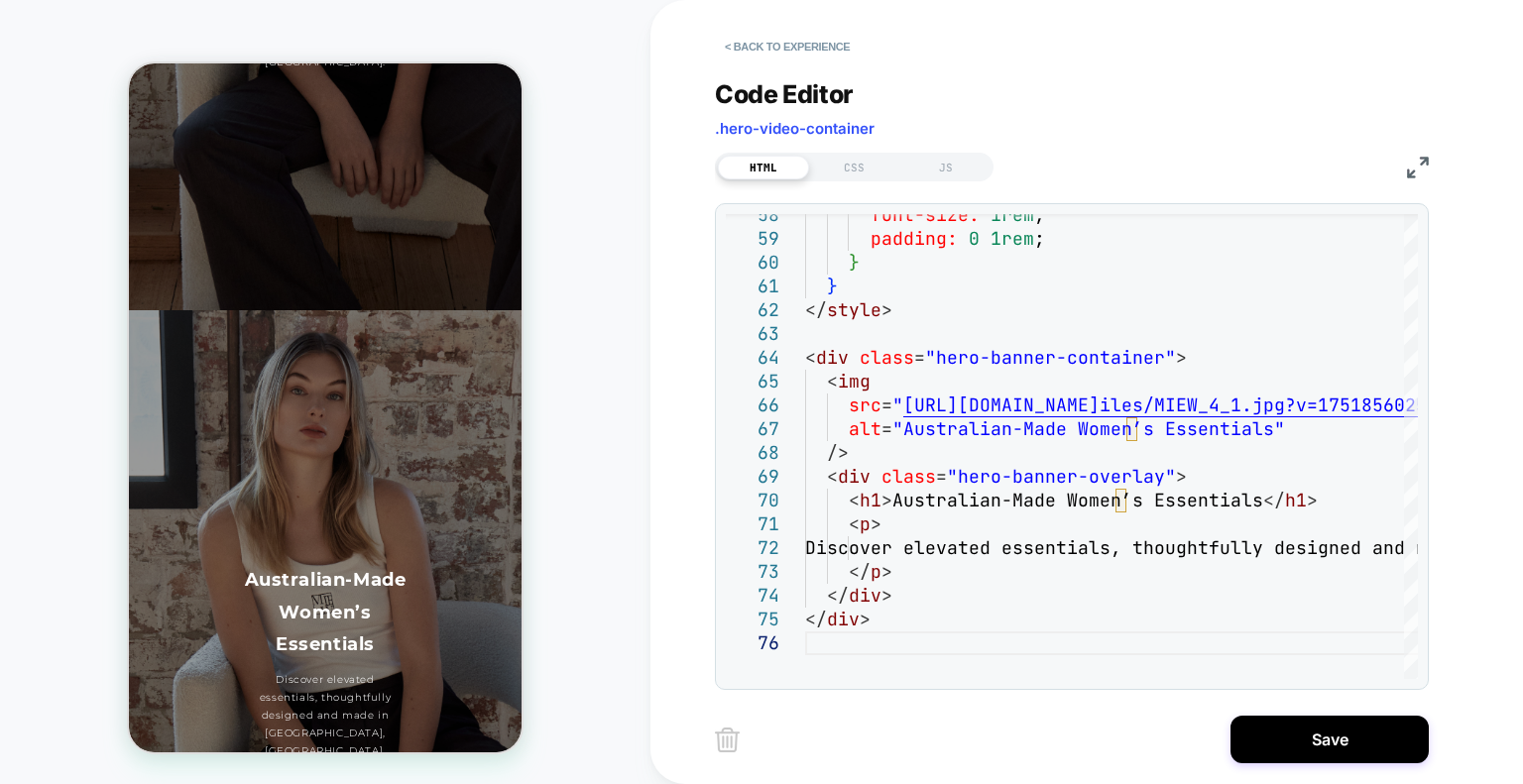 click on "Australian-Made Women’s Essentials" at bounding box center [325, 612] 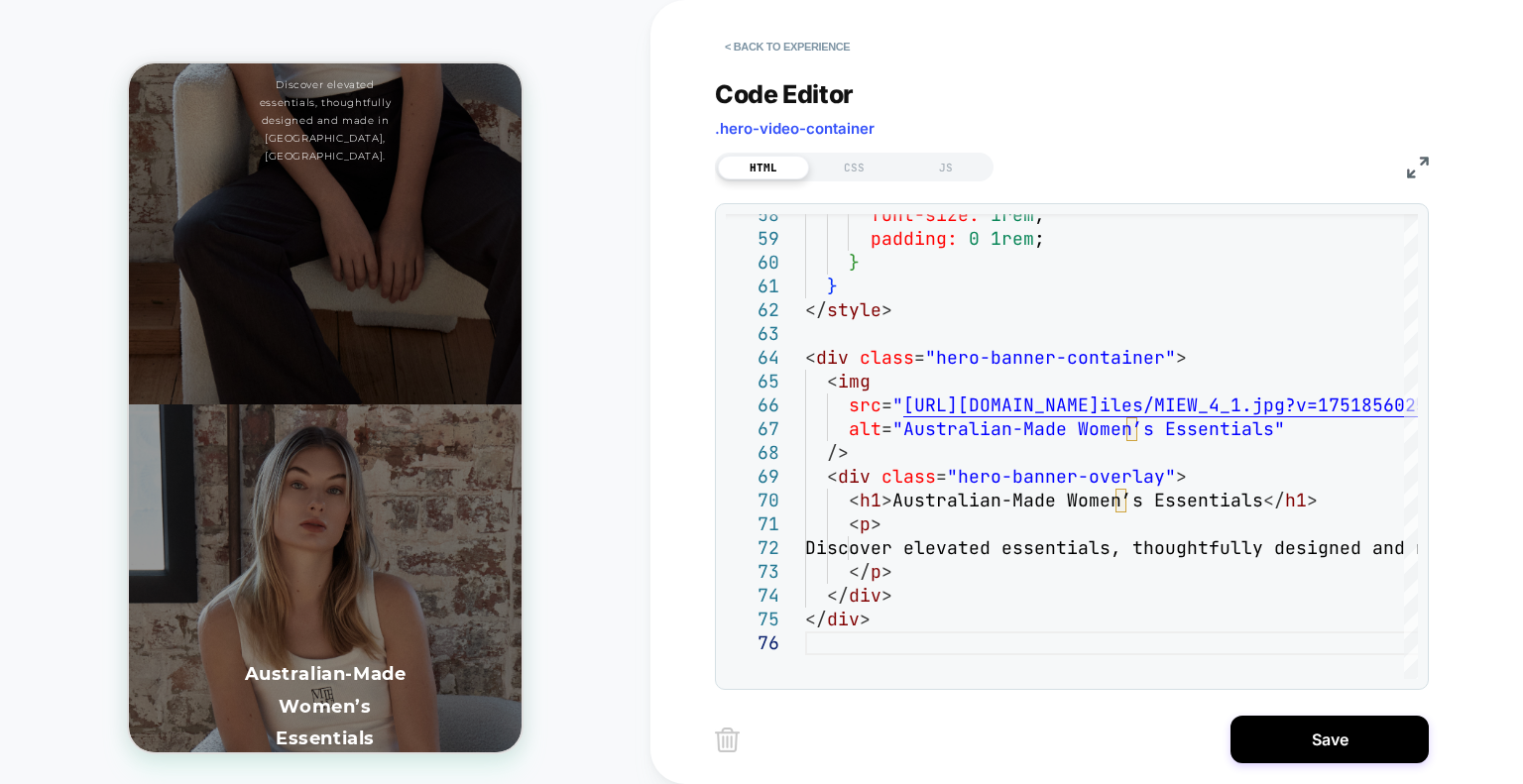 click on "Australian-Made Women’s Essentials
Discover elevated essentials, thoughtfully designed and made in [GEOGRAPHIC_DATA], [GEOGRAPHIC_DATA]." at bounding box center (325, 748) 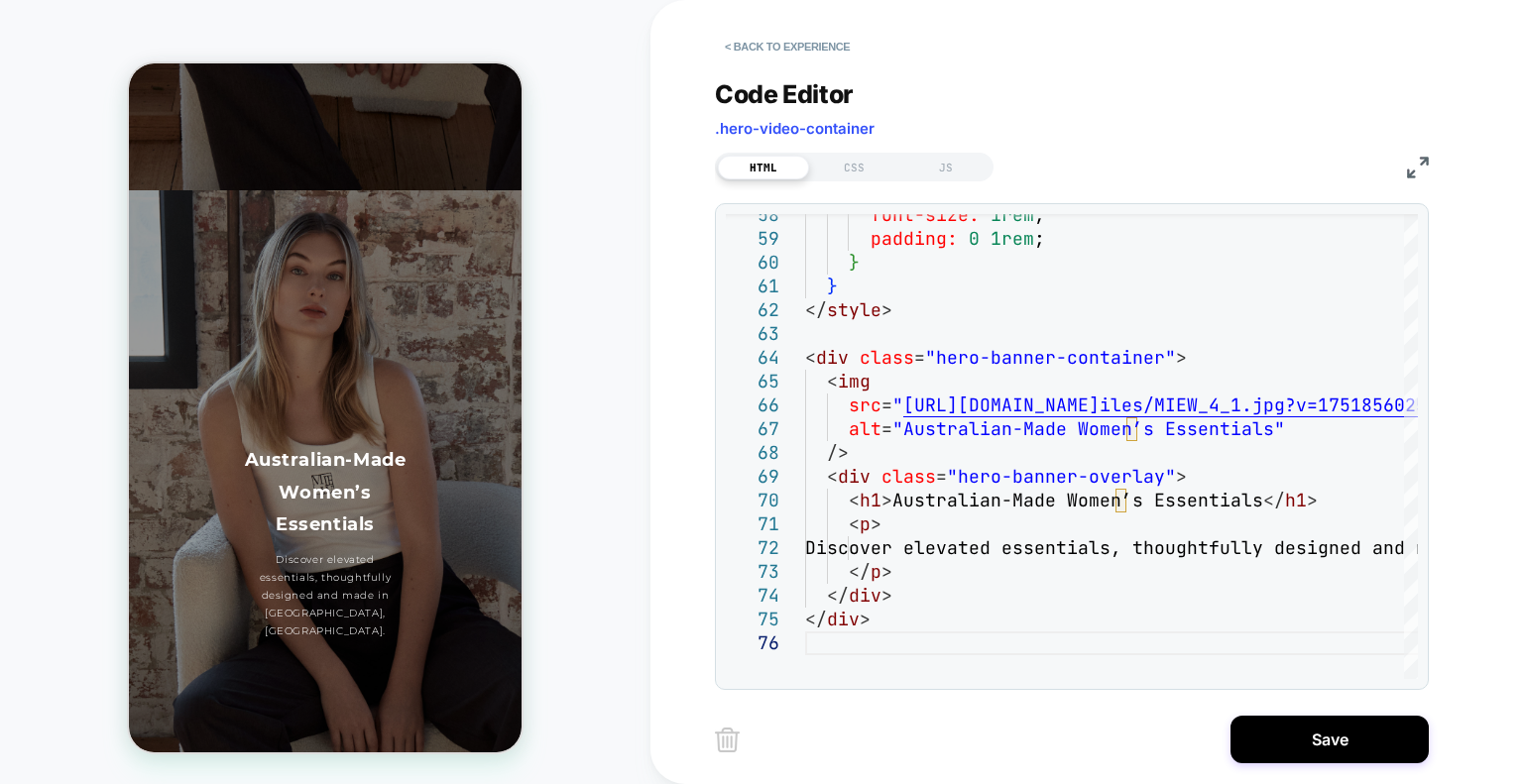scroll, scrollTop: 2676, scrollLeft: 0, axis: vertical 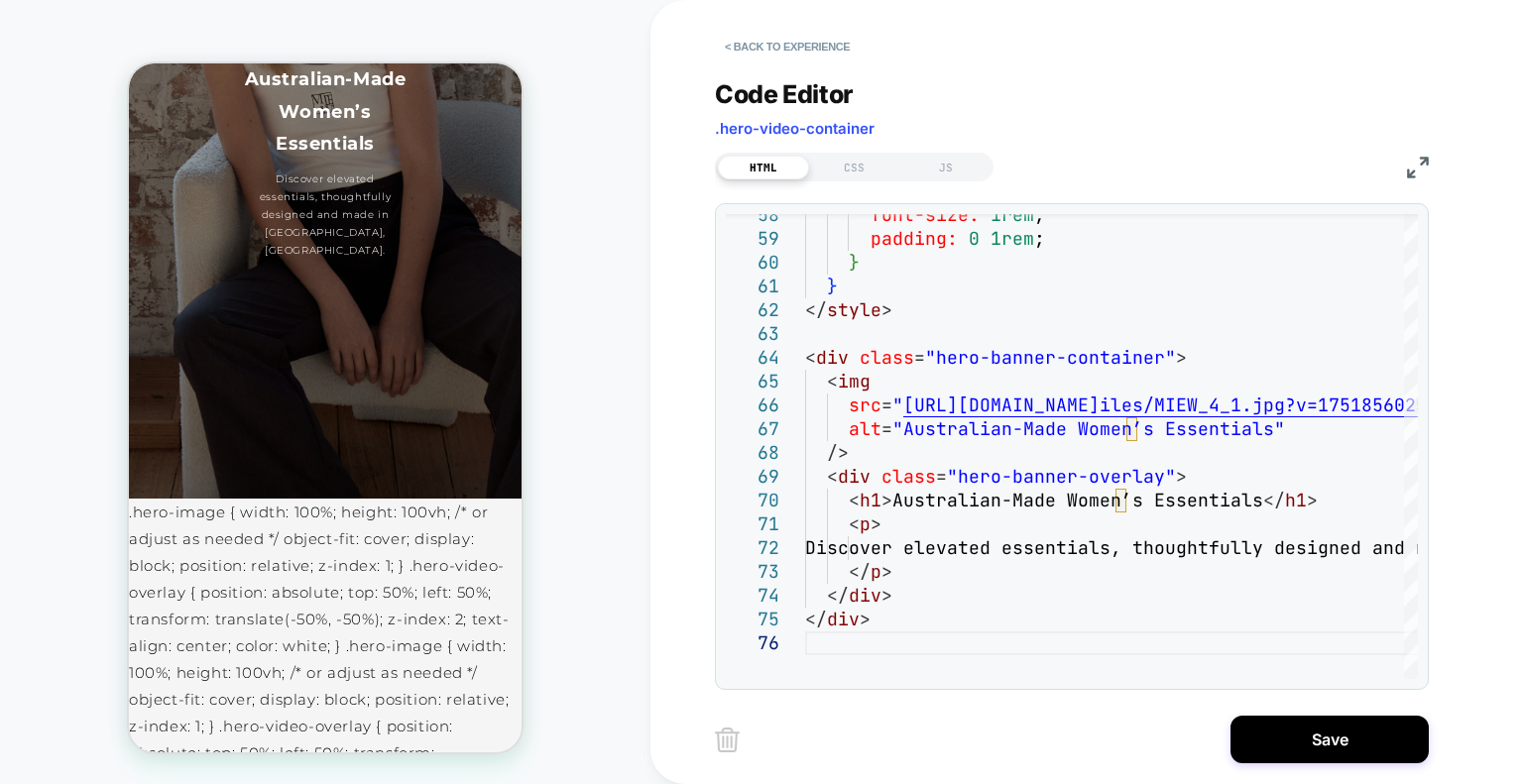 click on "Australian-Made Women’s Essentials
Discover elevated essentials, thoughtfully designed and made in [GEOGRAPHIC_DATA], [GEOGRAPHIC_DATA].
[DEMOGRAPHIC_DATA]-Made Women’s Essentials
Discover elevated essentials, thoughtfully designed and made in [GEOGRAPHIC_DATA], [GEOGRAPHIC_DATA].
[DEMOGRAPHIC_DATA]-Made Women’s Essentials
Discover elevated essentials, thoughtfully designed and made in [GEOGRAPHIC_DATA], [GEOGRAPHIC_DATA].
[DEMOGRAPHIC_DATA]-Made Women’s Essentials
Discover elevated essentials, thoughtfully designed and made in [GEOGRAPHIC_DATA], [GEOGRAPHIC_DATA]." at bounding box center (325, -715) 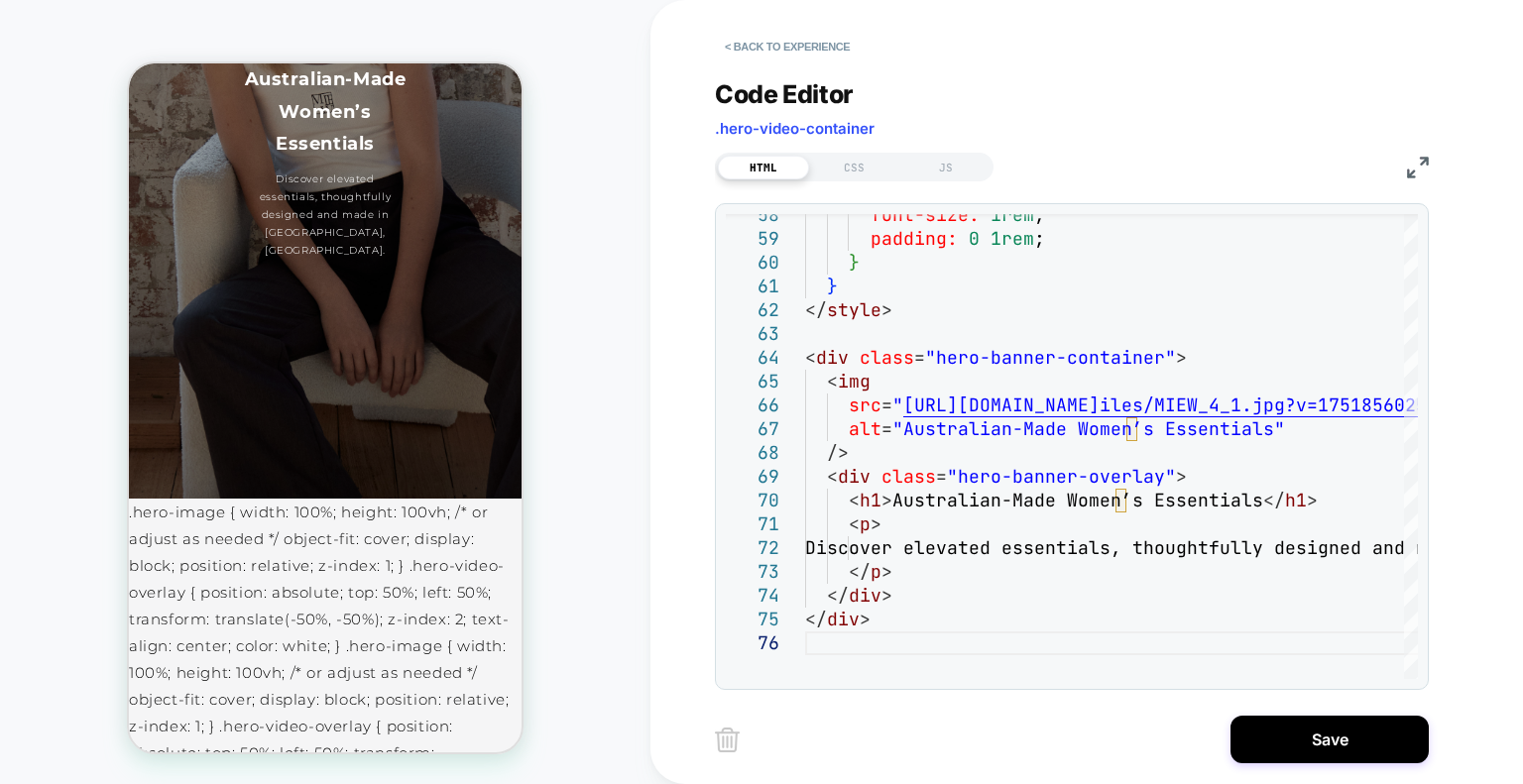 drag, startPoint x: 308, startPoint y: 588, endPoint x: 255, endPoint y: 352, distance: 241.87807 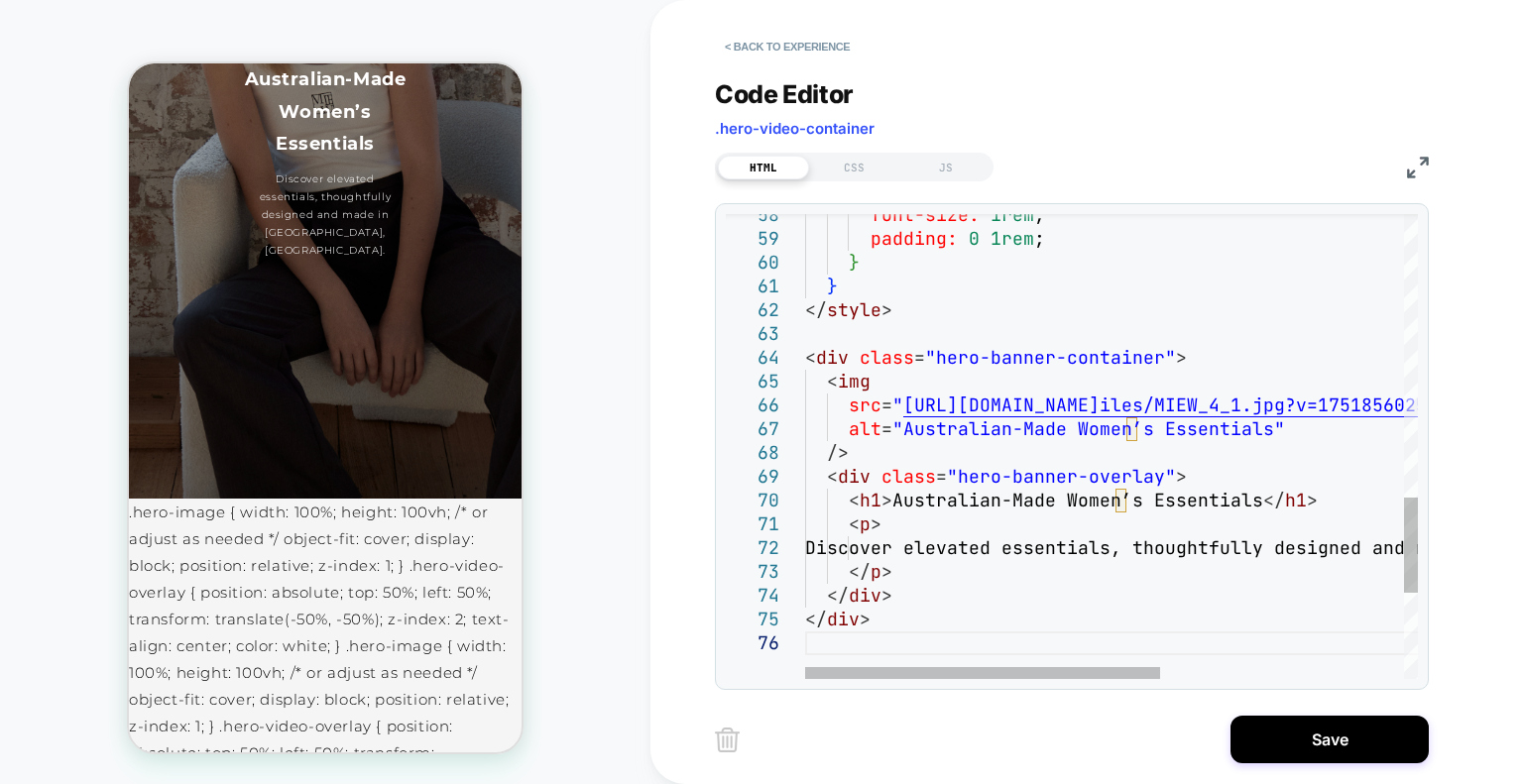 drag, startPoint x: 960, startPoint y: 472, endPoint x: 924, endPoint y: 530, distance: 68.264193 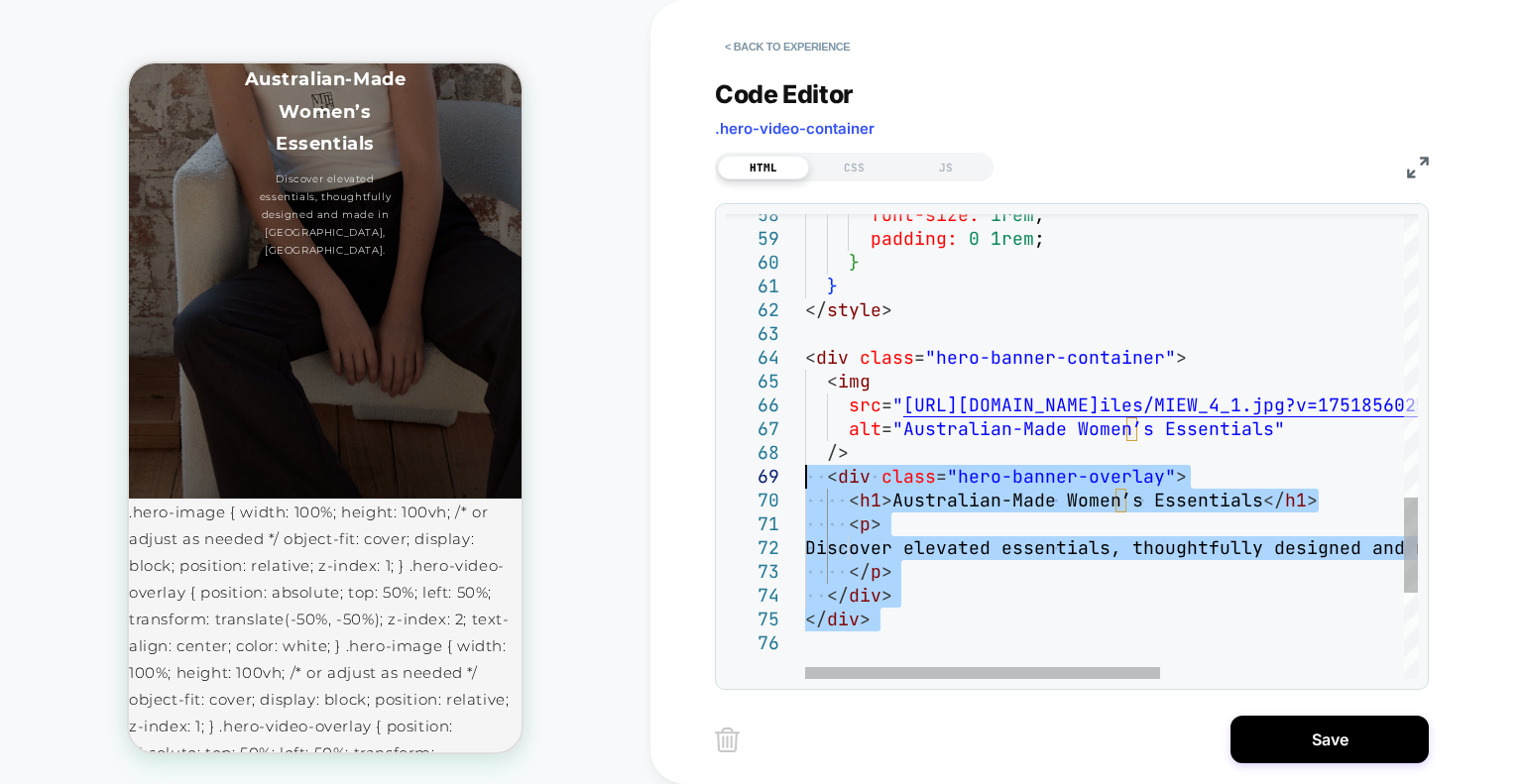 type on "**********" 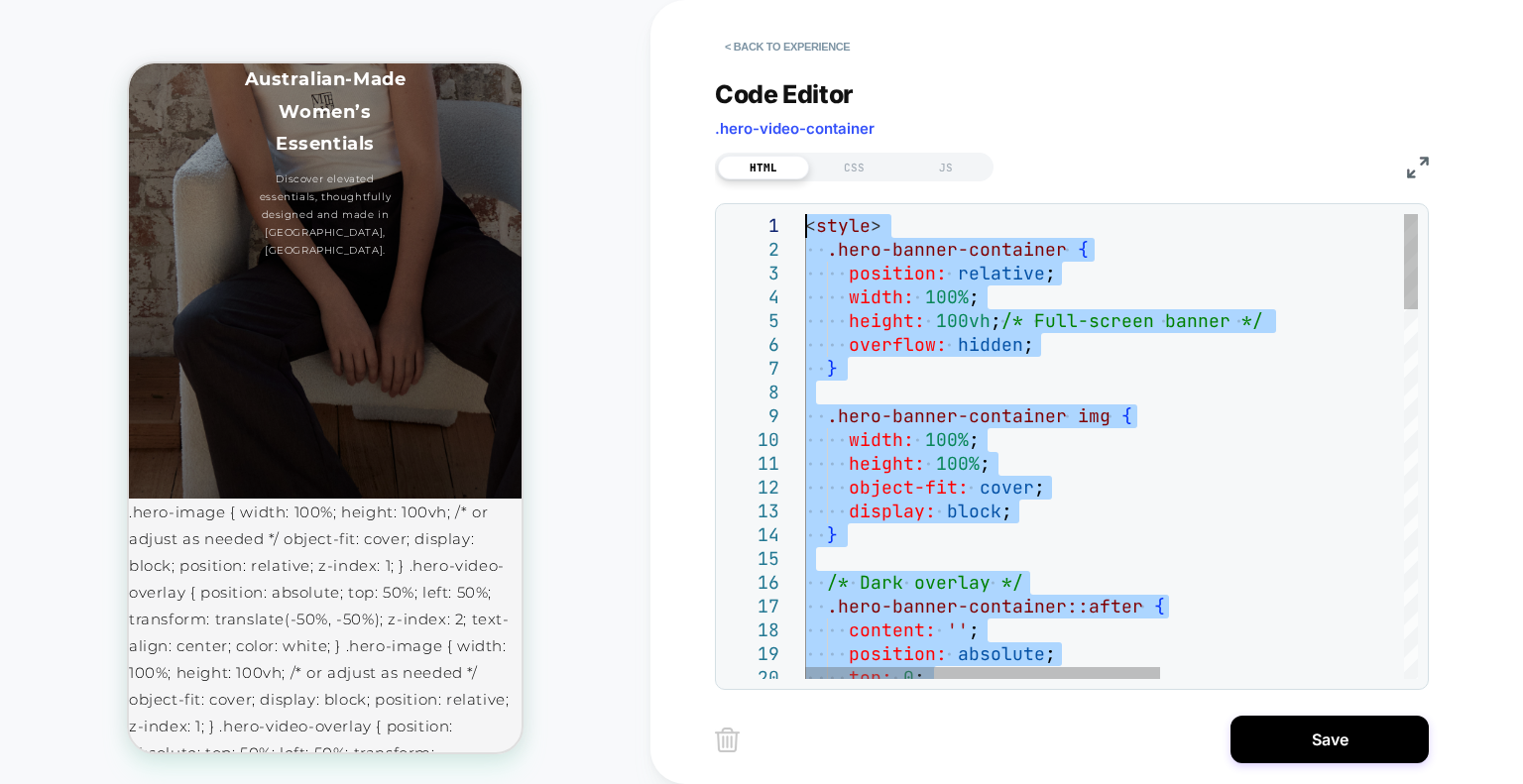 drag, startPoint x: 908, startPoint y: 651, endPoint x: 592, endPoint y: -22, distance: 743.4951 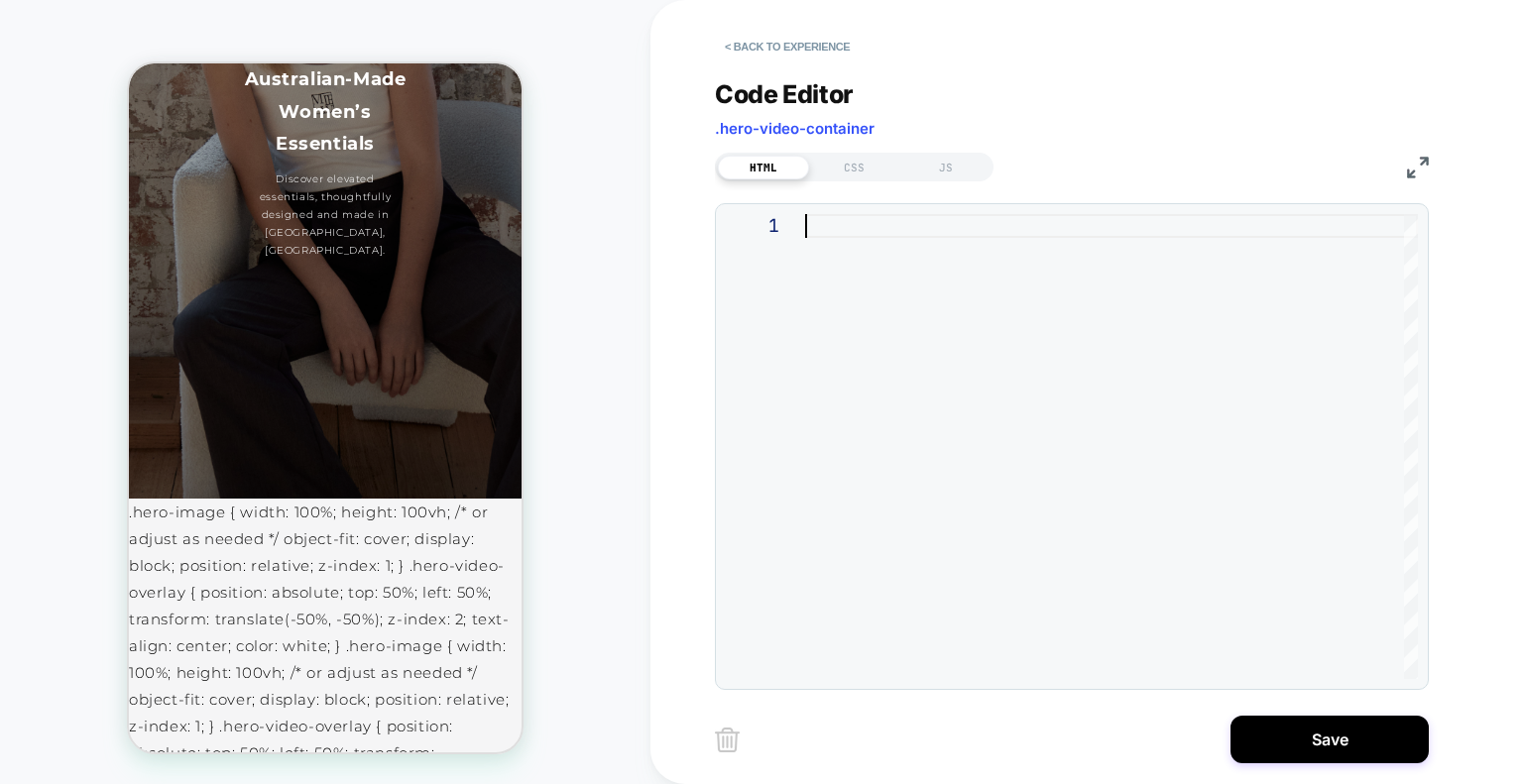 type on "******
******" 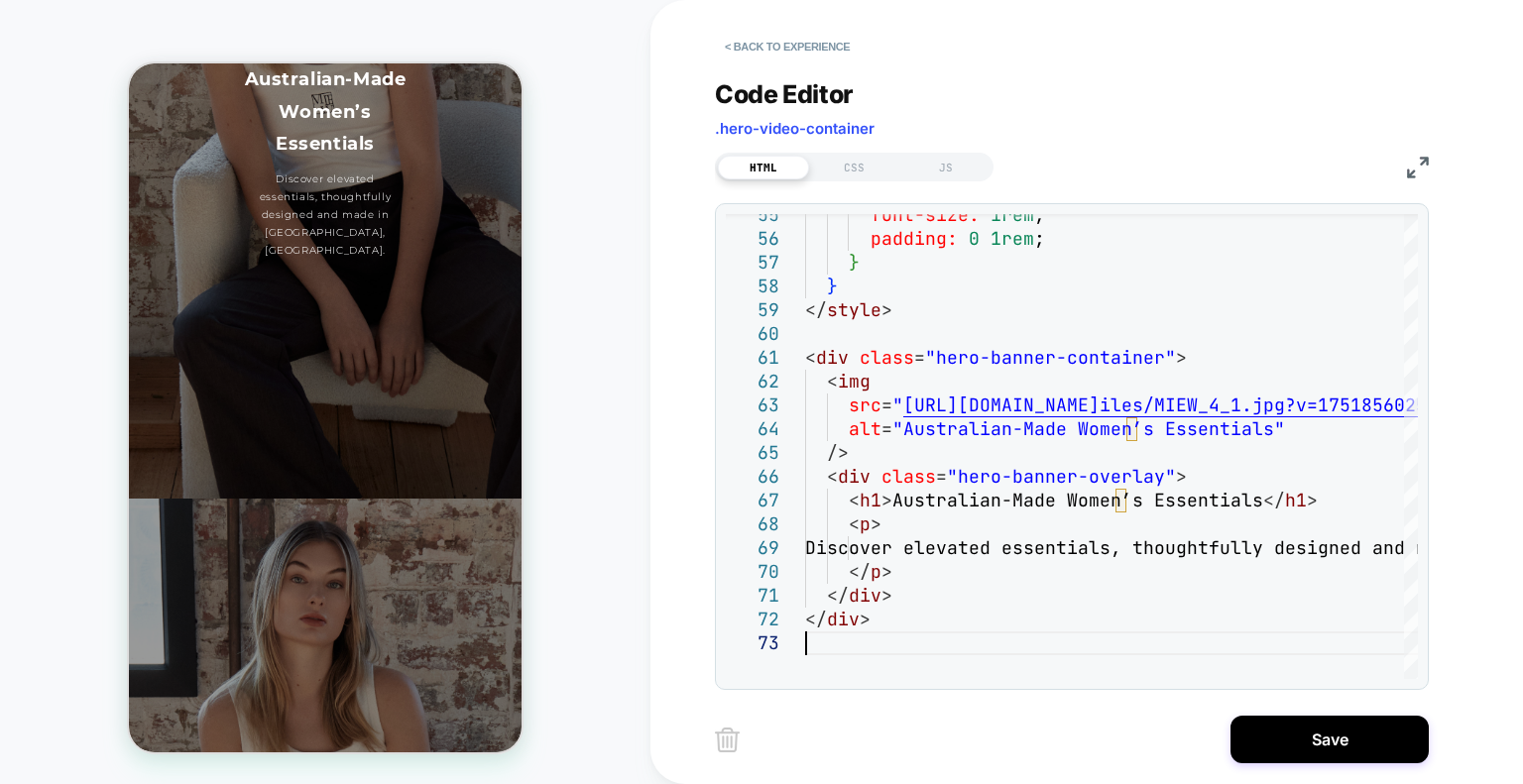 scroll, scrollTop: 3366, scrollLeft: 0, axis: vertical 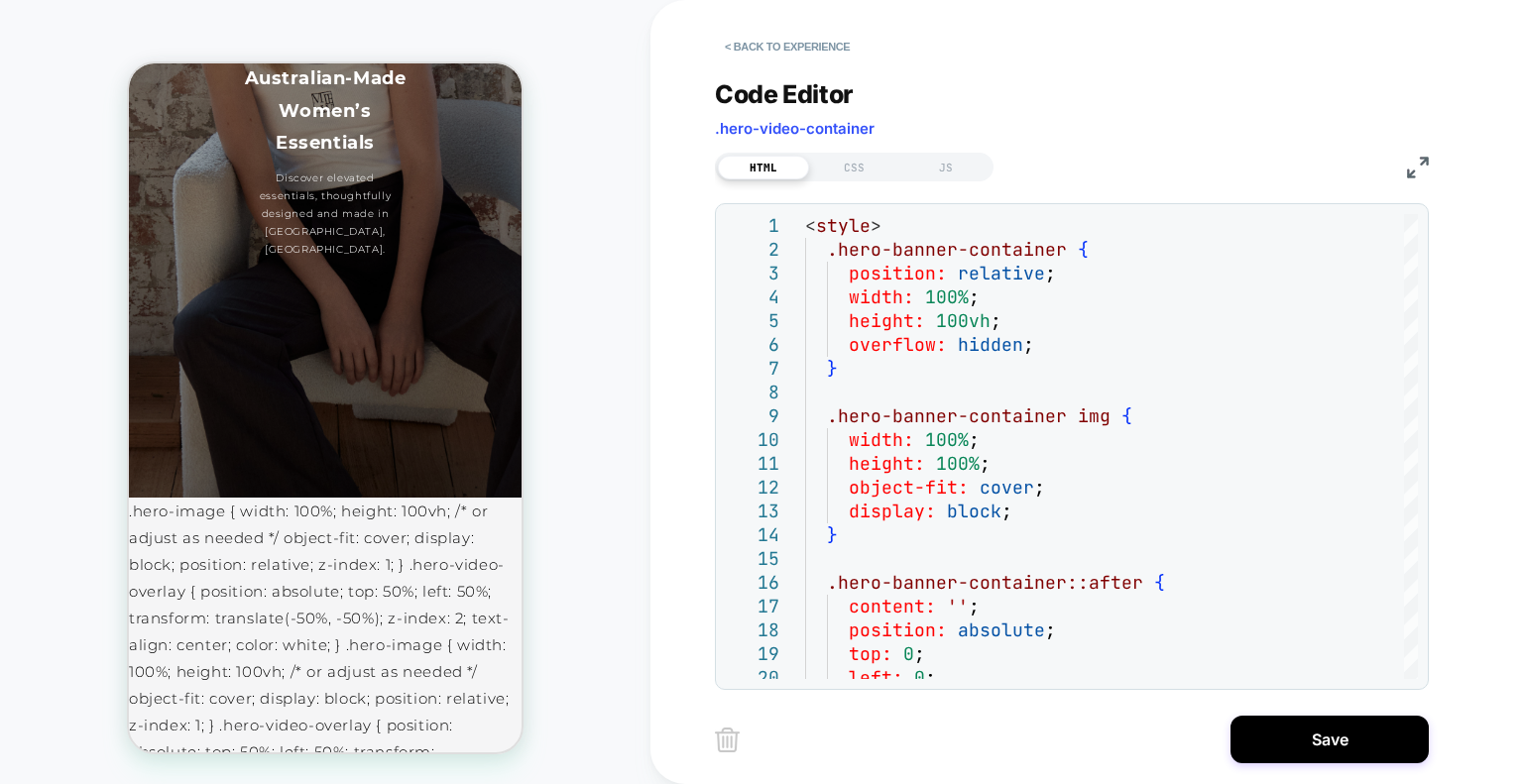 click on "Australian-Made Women’s Essentials
Discover elevated essentials, thoughtfully designed and made in [GEOGRAPHIC_DATA], [GEOGRAPHIC_DATA].
[DEMOGRAPHIC_DATA]-Made Women’s Essentials
Discover elevated essentials, thoughtfully designed and made in [GEOGRAPHIC_DATA], [GEOGRAPHIC_DATA].
[DEMOGRAPHIC_DATA]-Made Women’s Essentials
Discover elevated essentials, thoughtfully designed and made in [GEOGRAPHIC_DATA], [GEOGRAPHIC_DATA].
[DEMOGRAPHIC_DATA]-Made Women’s Essentials
Discover elevated essentials, thoughtfully designed and made in [GEOGRAPHIC_DATA], [GEOGRAPHIC_DATA].
[DEMOGRAPHIC_DATA]-Made Women’s Essentials
Discover elevated essentials, thoughtfully designed and made in [GEOGRAPHIC_DATA], [GEOGRAPHIC_DATA]." at bounding box center [325, -1060] 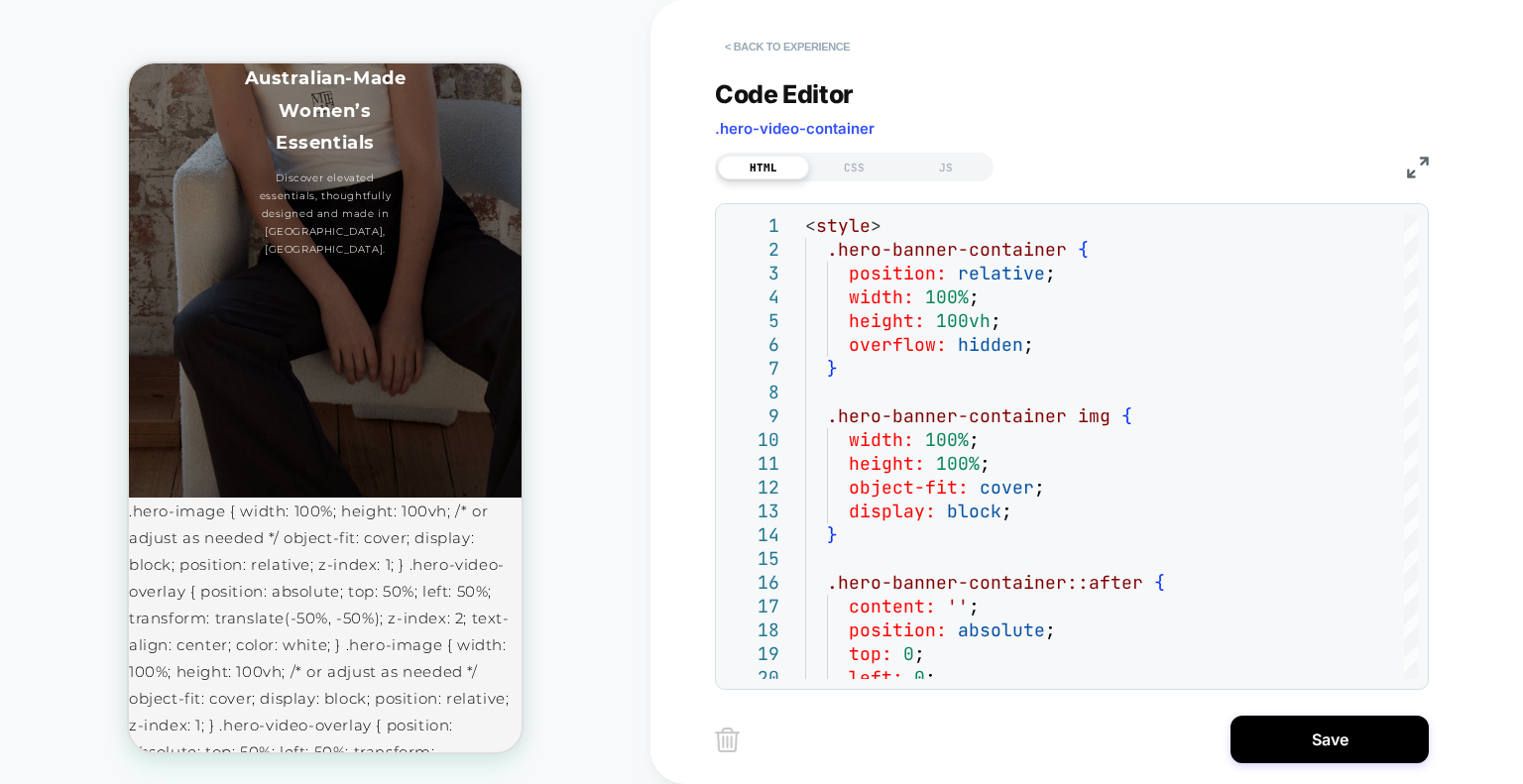 click on "< Back to experience" at bounding box center (787, 47) 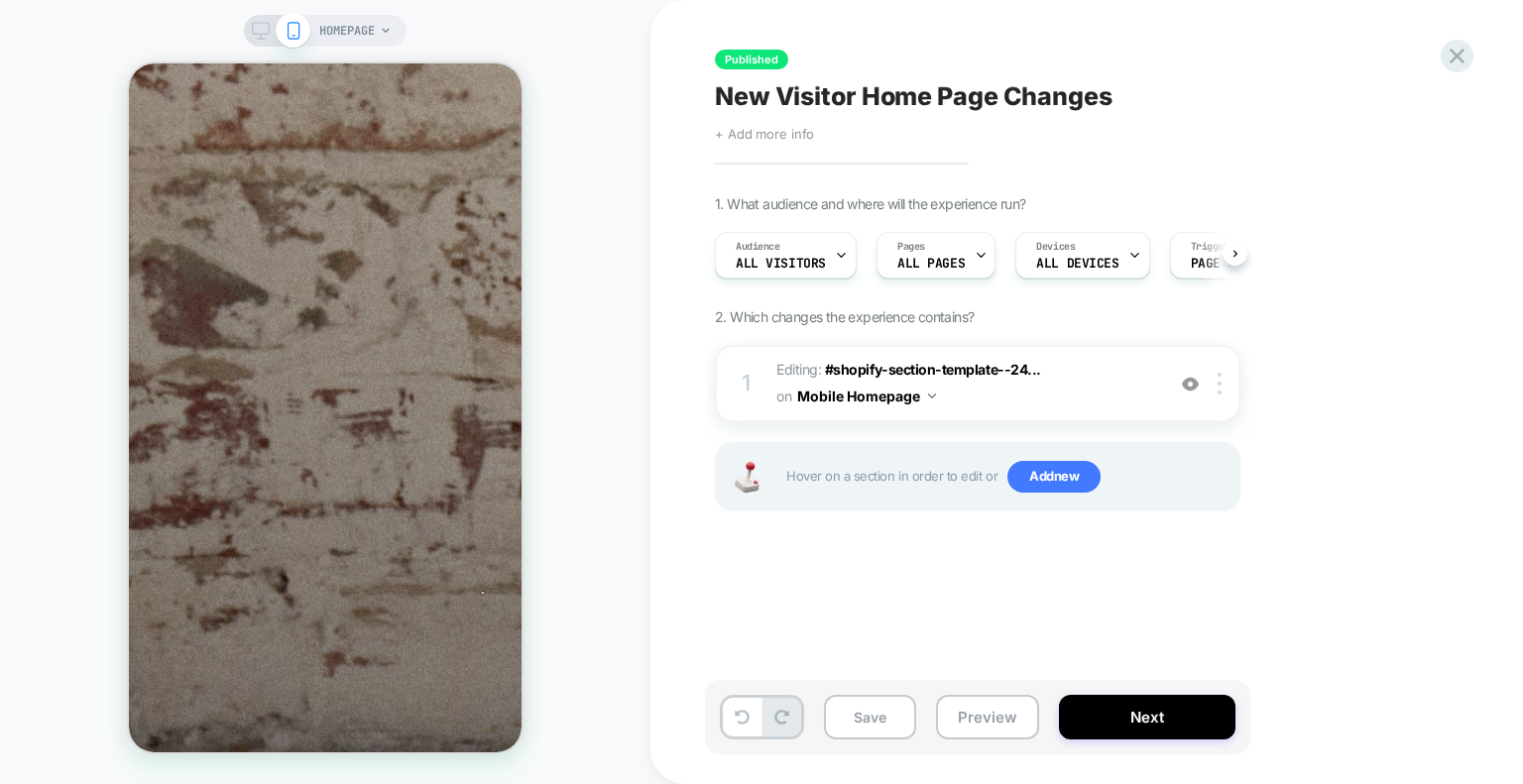 scroll, scrollTop: 0, scrollLeft: 0, axis: both 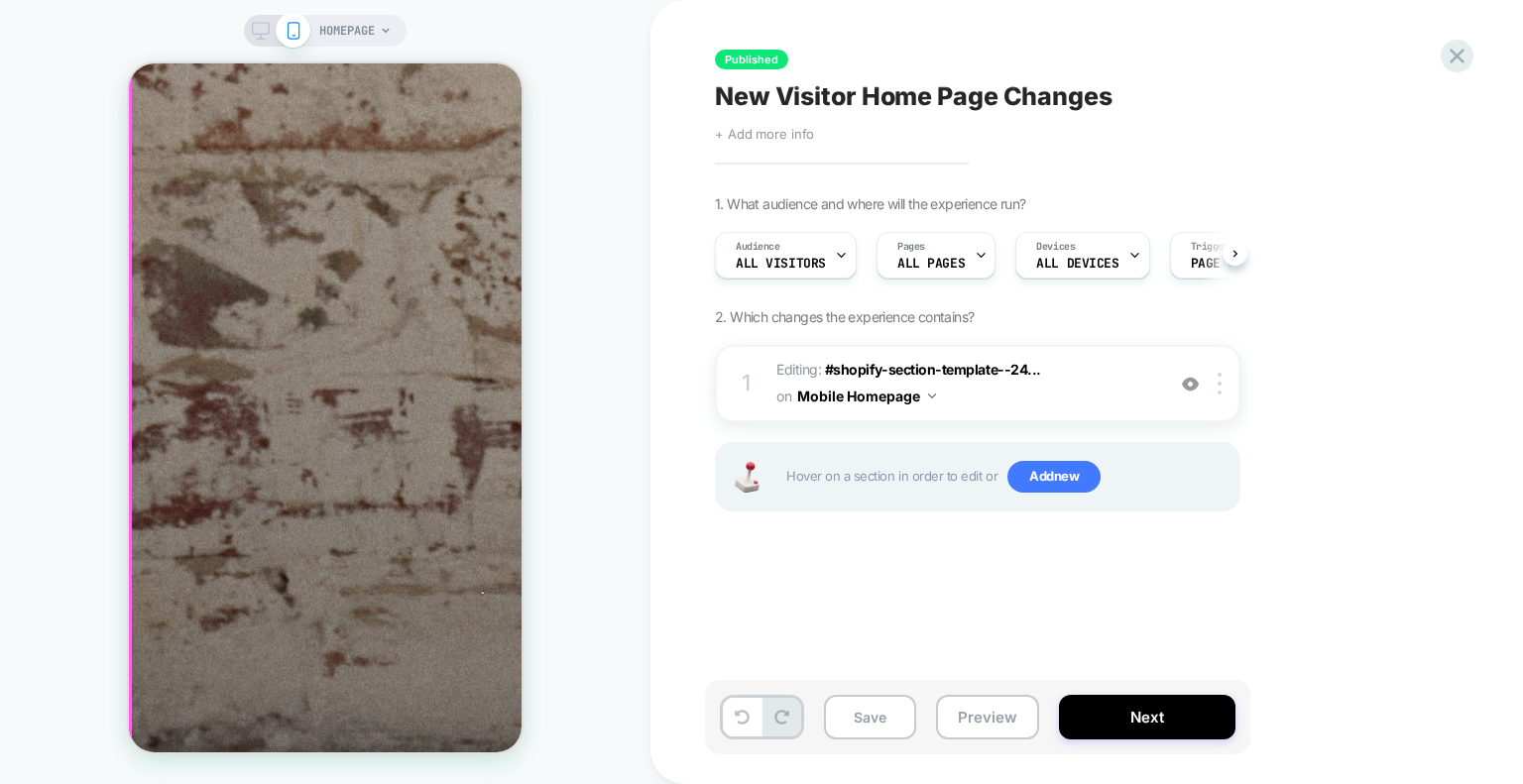 click at bounding box center [2975, -362] 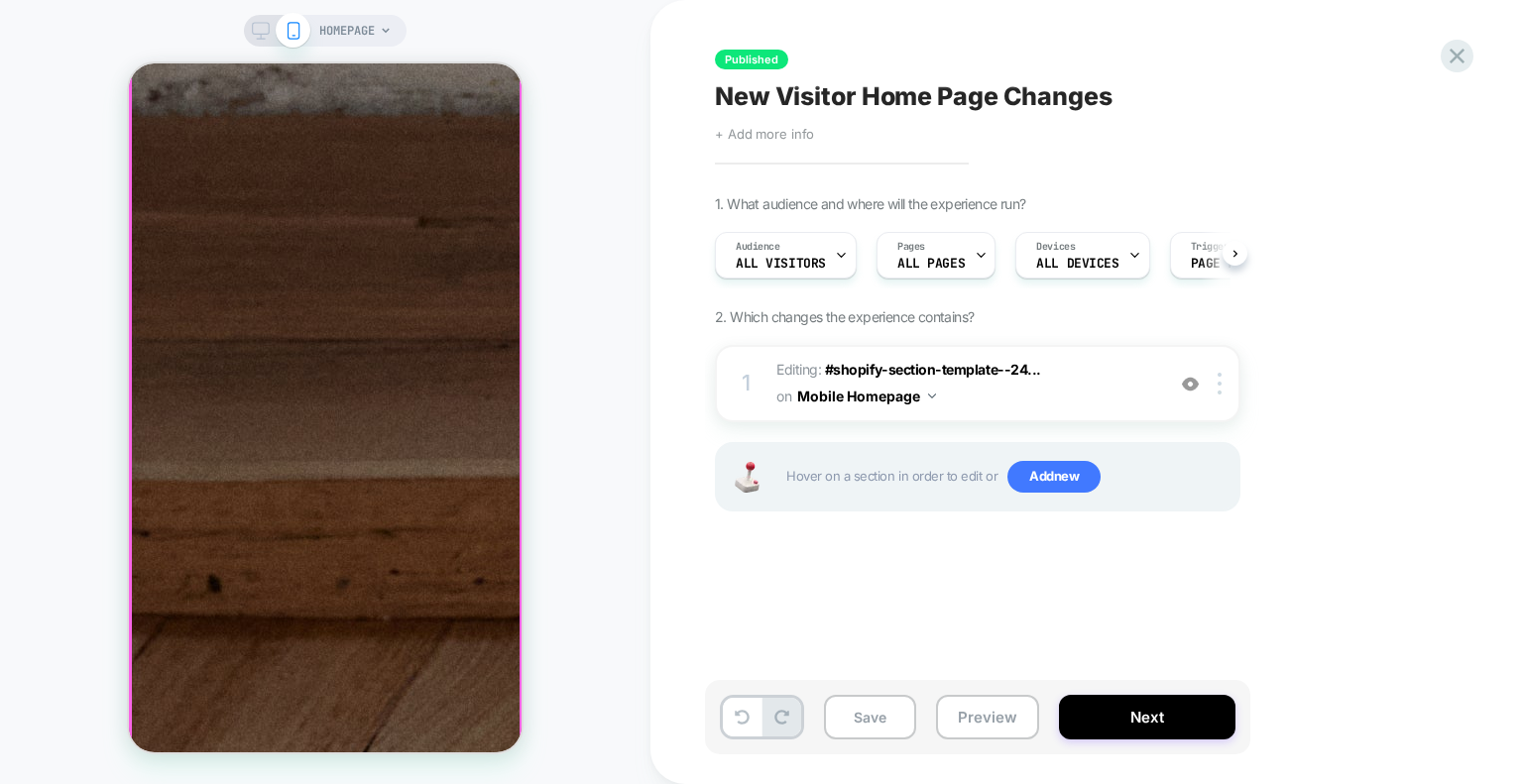scroll, scrollTop: 3862, scrollLeft: 0, axis: vertical 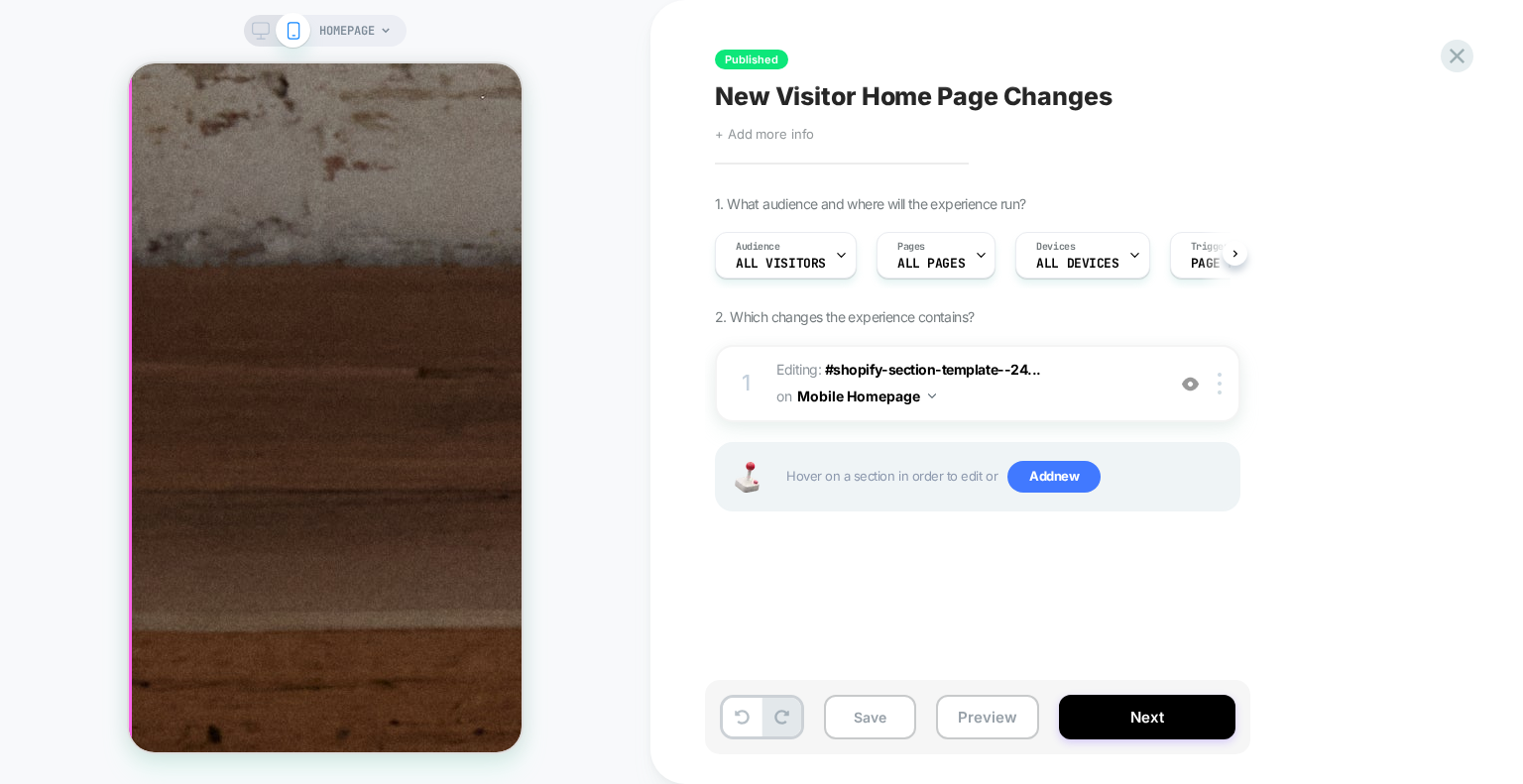 click at bounding box center [2975, -857] 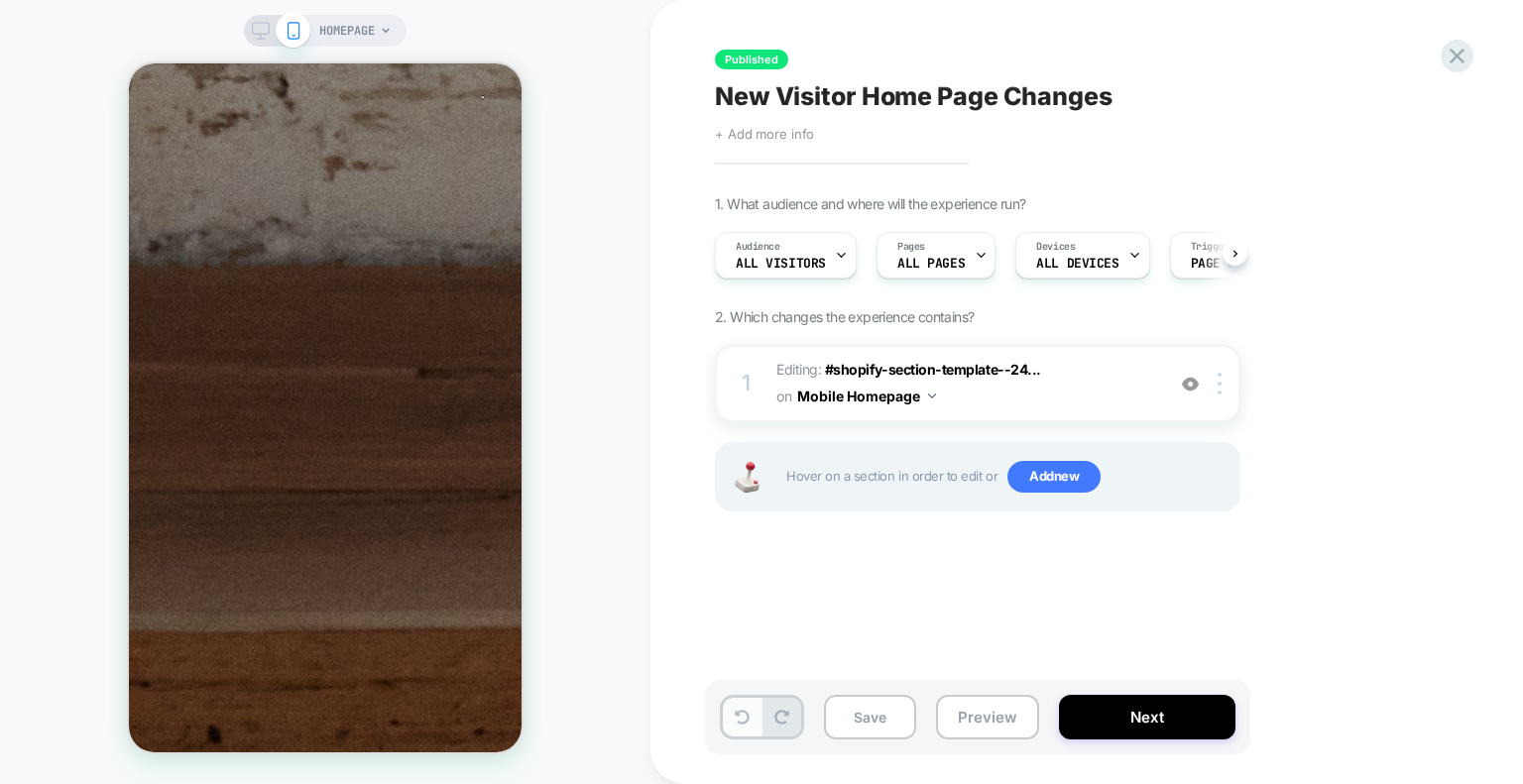 click at bounding box center (742, 717) 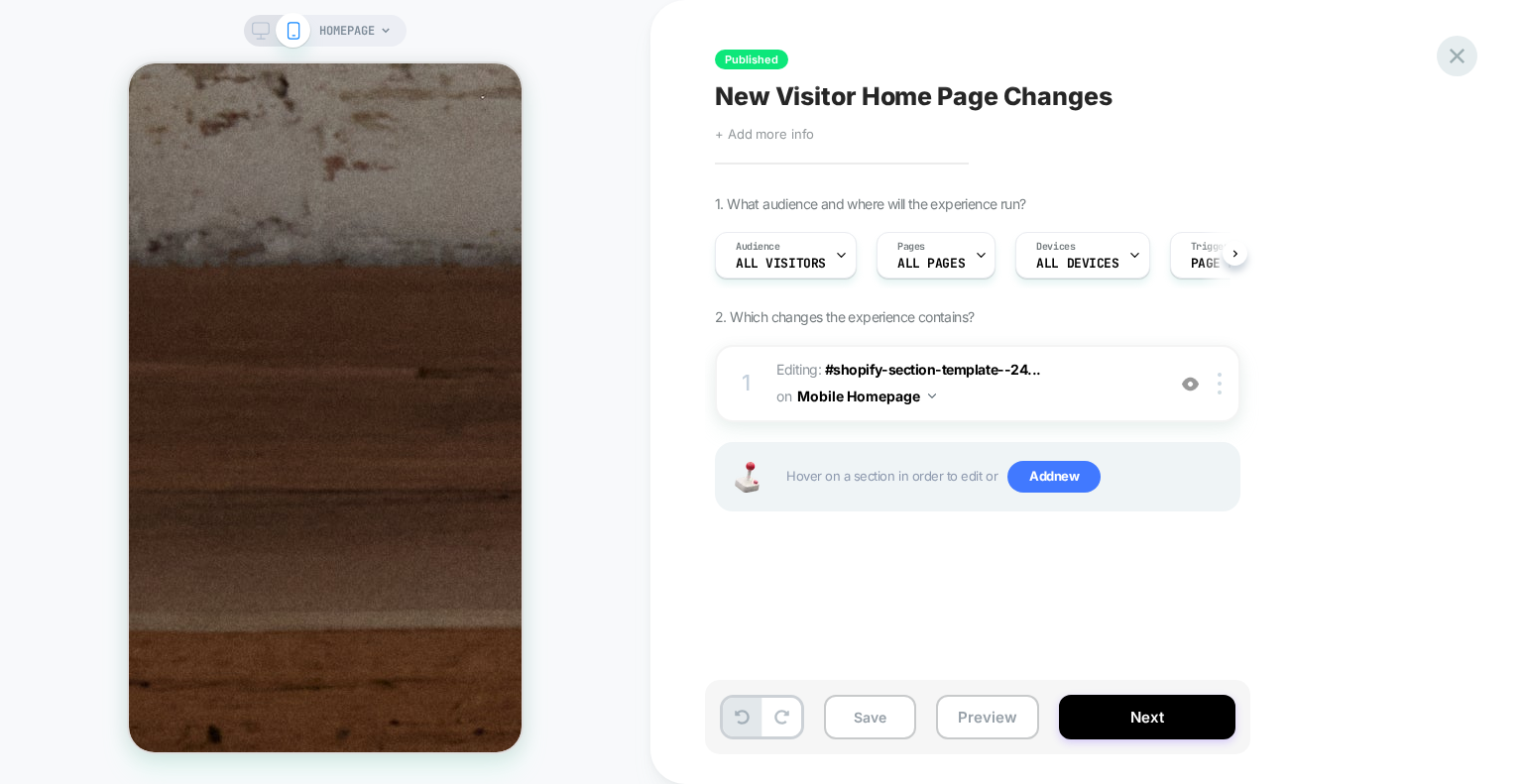 click 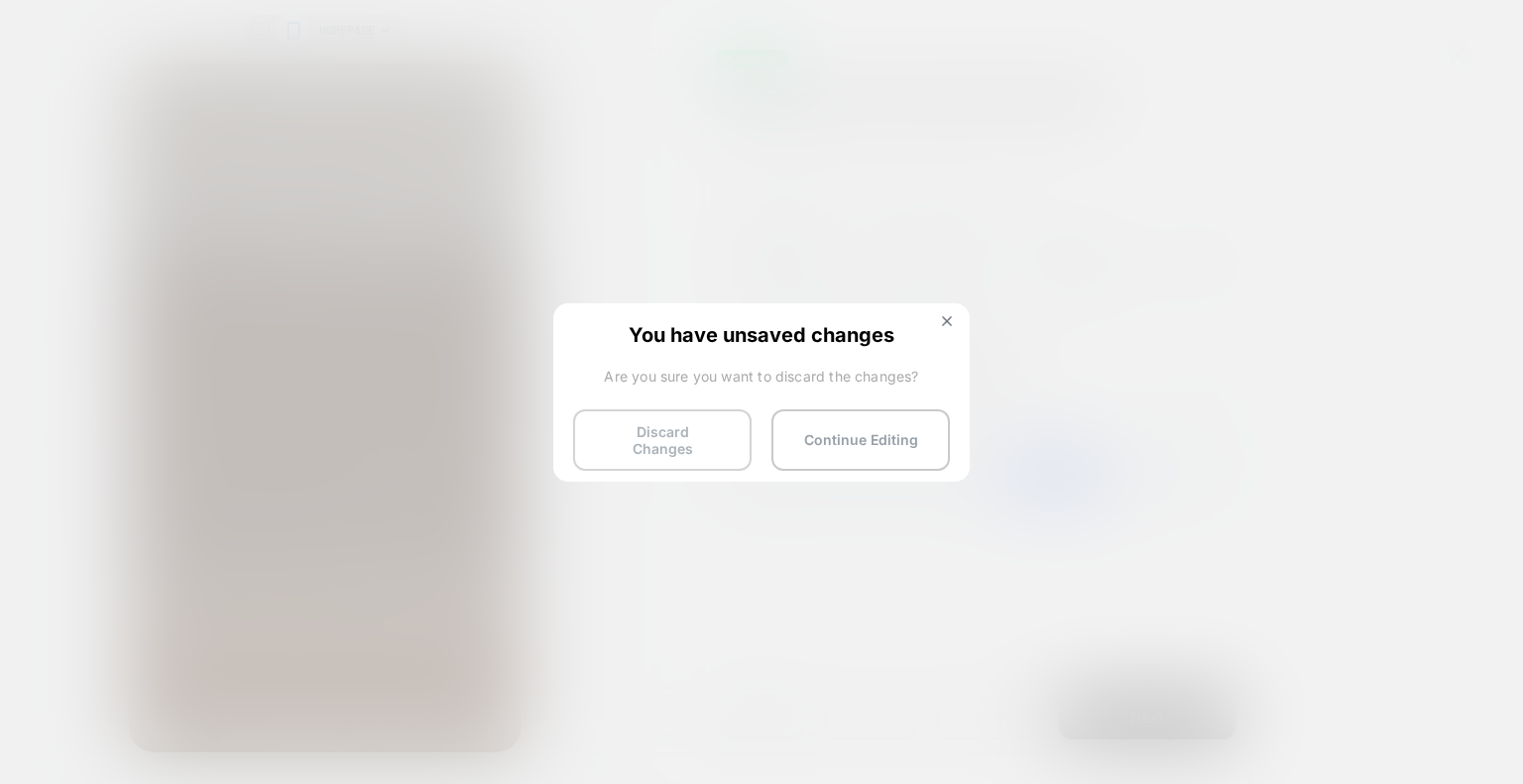 click on "Discard Changes" at bounding box center (662, 440) 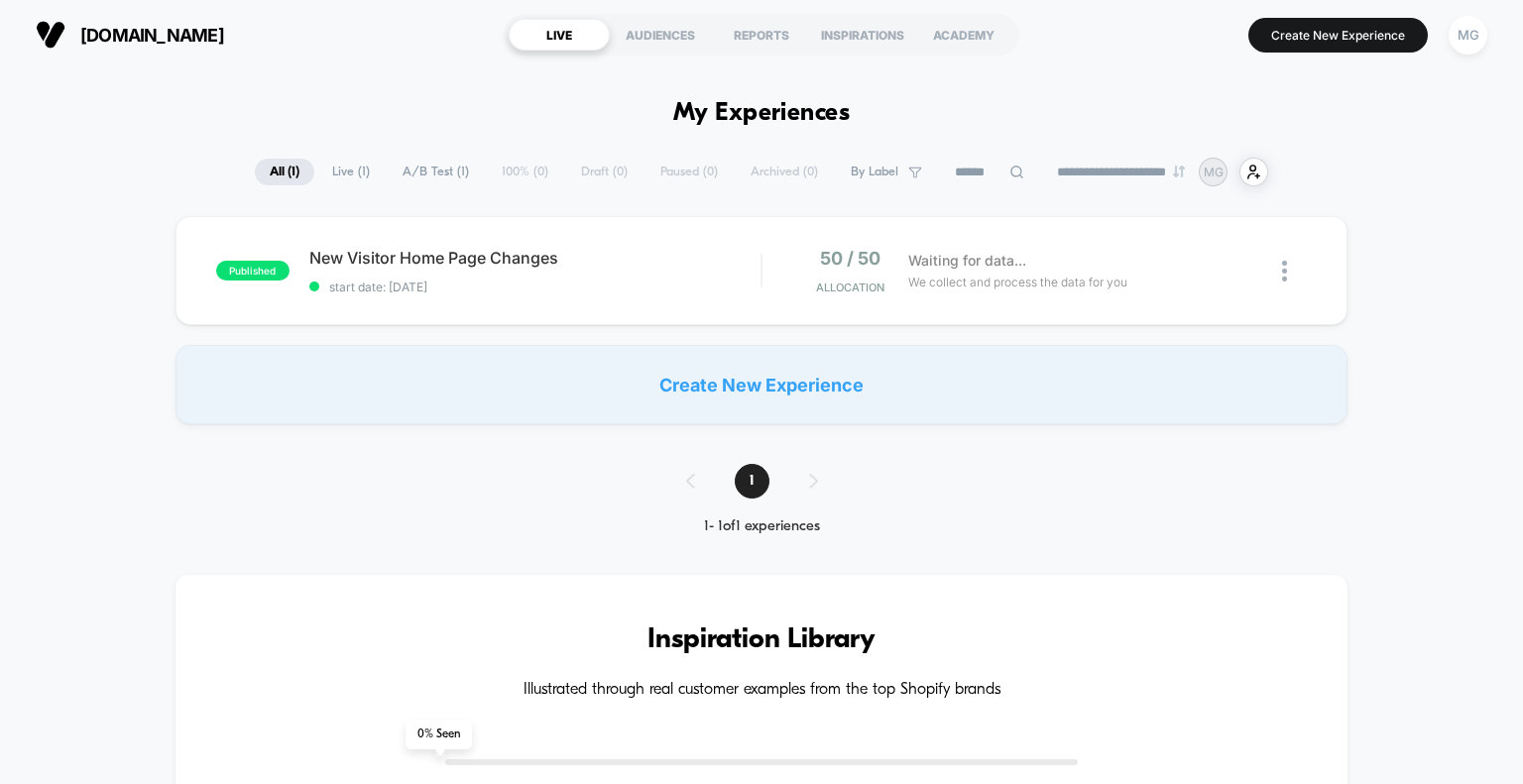 scroll, scrollTop: 0, scrollLeft: 0, axis: both 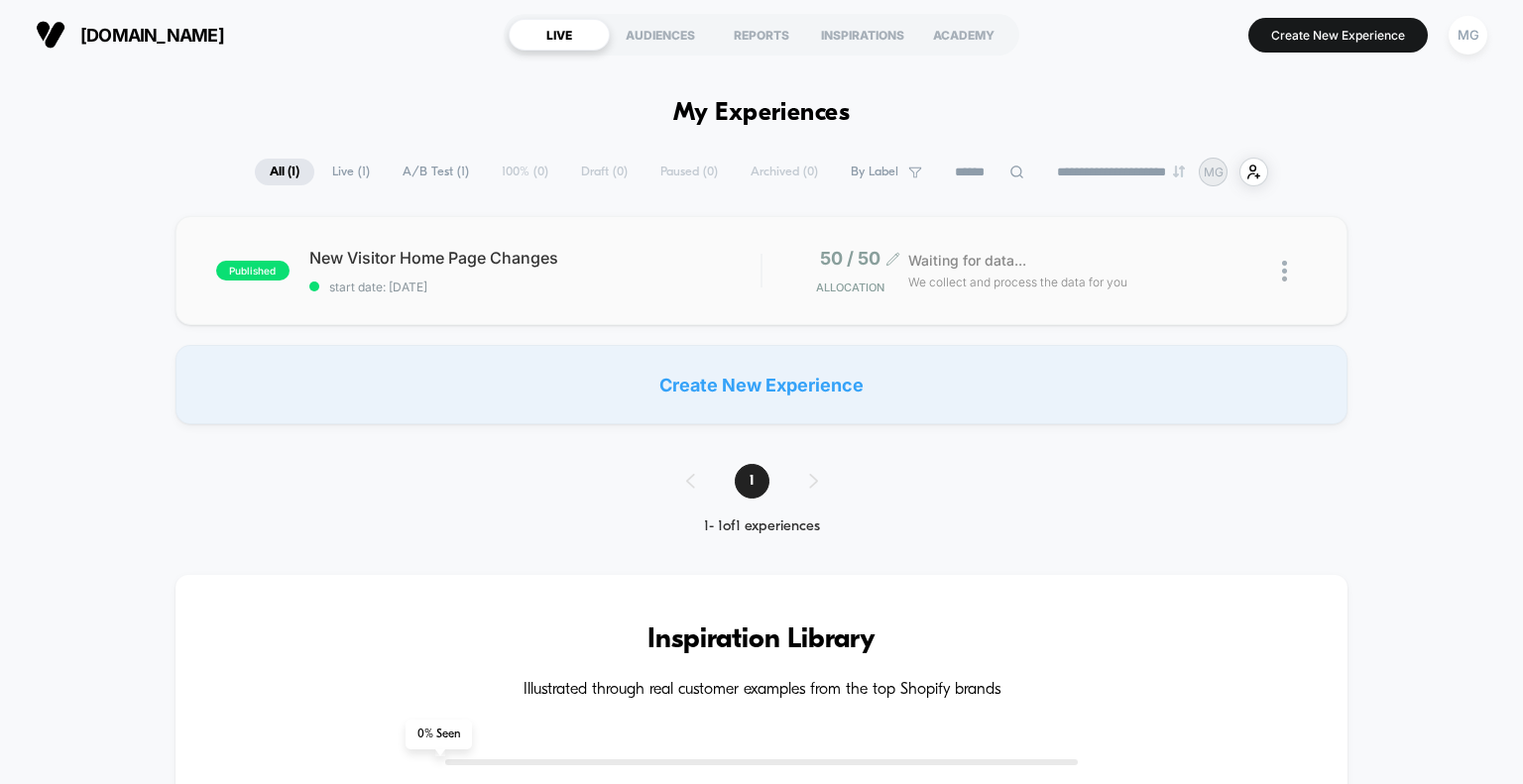 click on "50 / 50 Allocation" at bounding box center (845, 271) 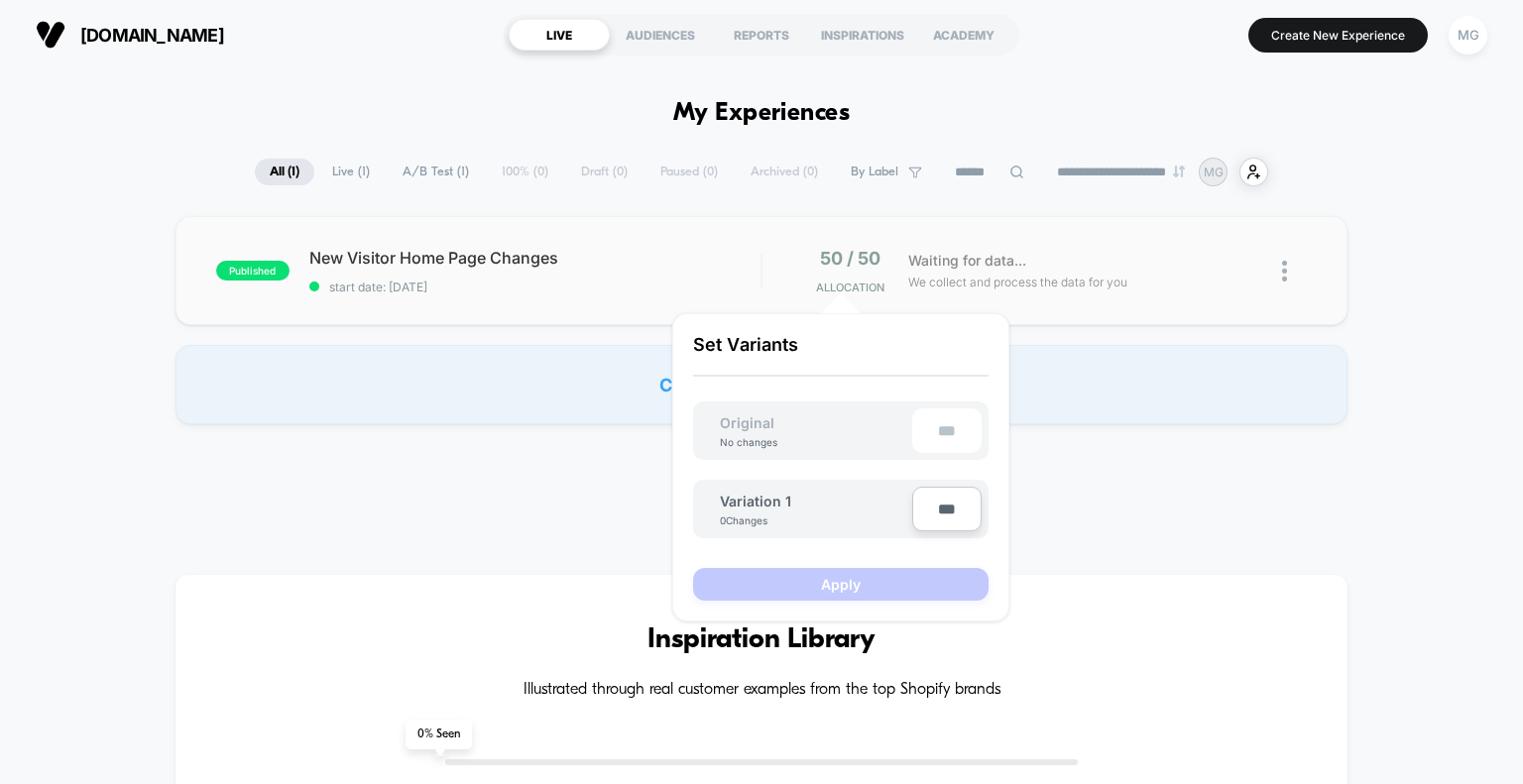 click on "50 / 50 Allocation Waiting for data... We collect and process the data for you" at bounding box center [1035, 271] 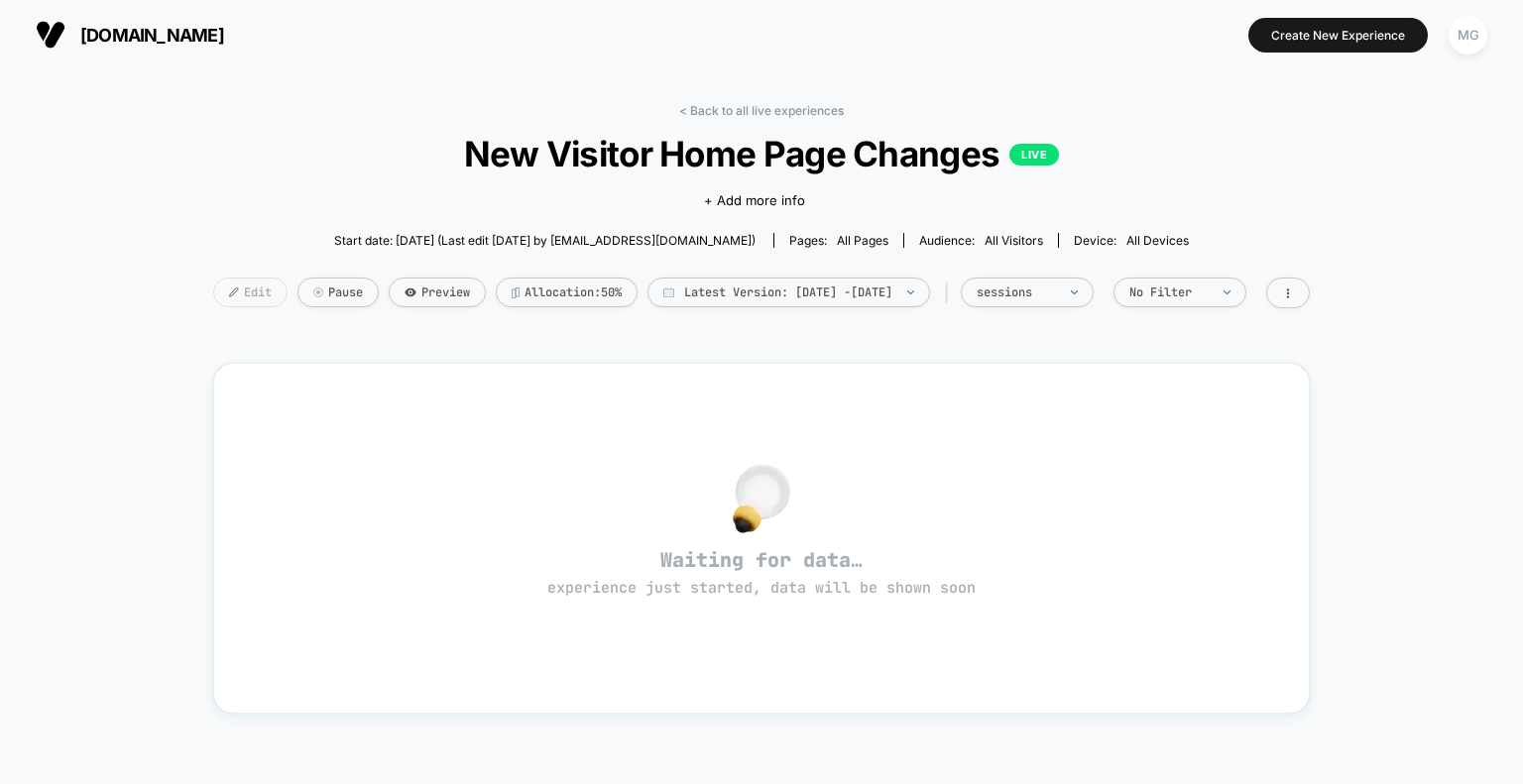 click on "Edit" at bounding box center [250, 292] 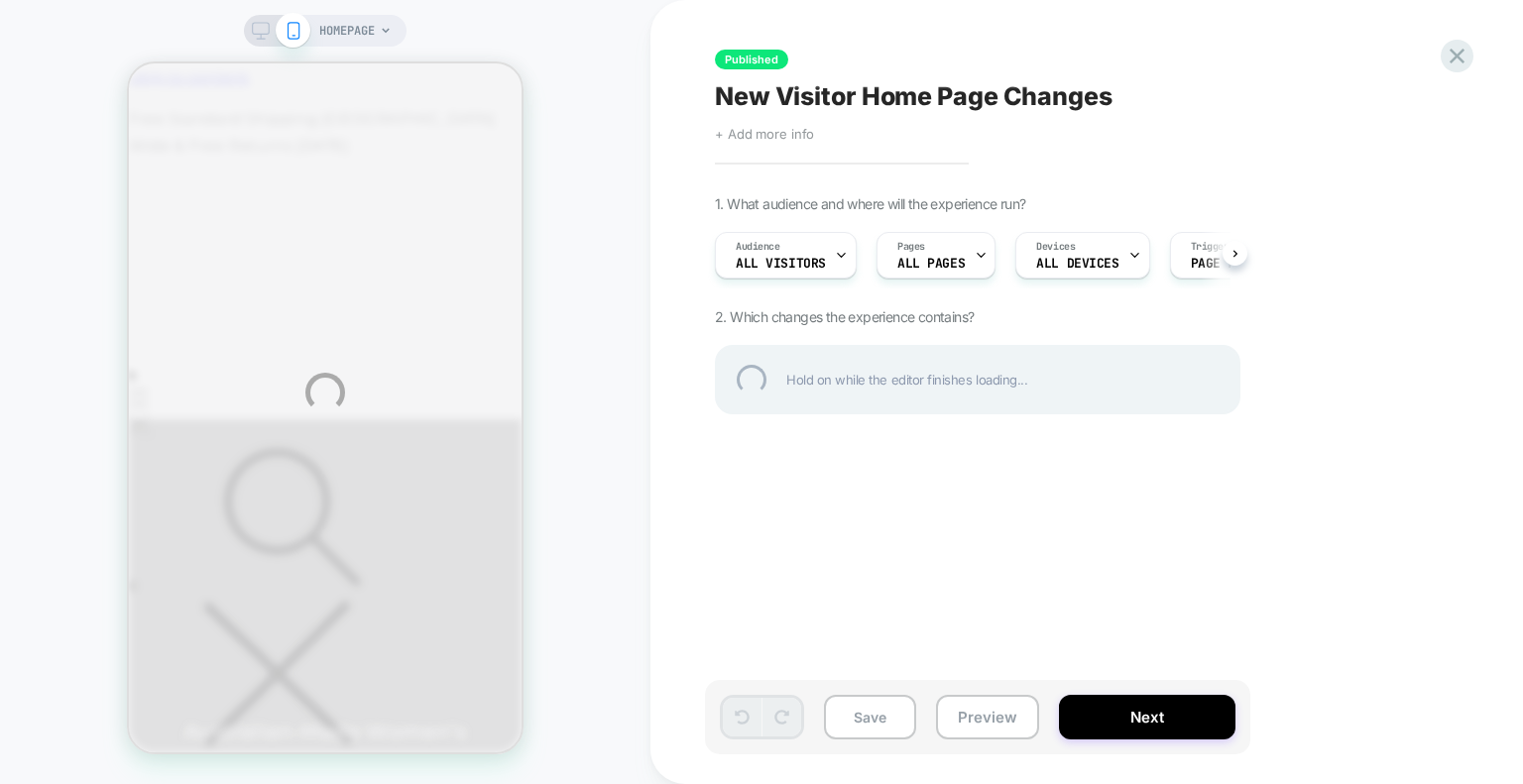 scroll, scrollTop: 0, scrollLeft: 0, axis: both 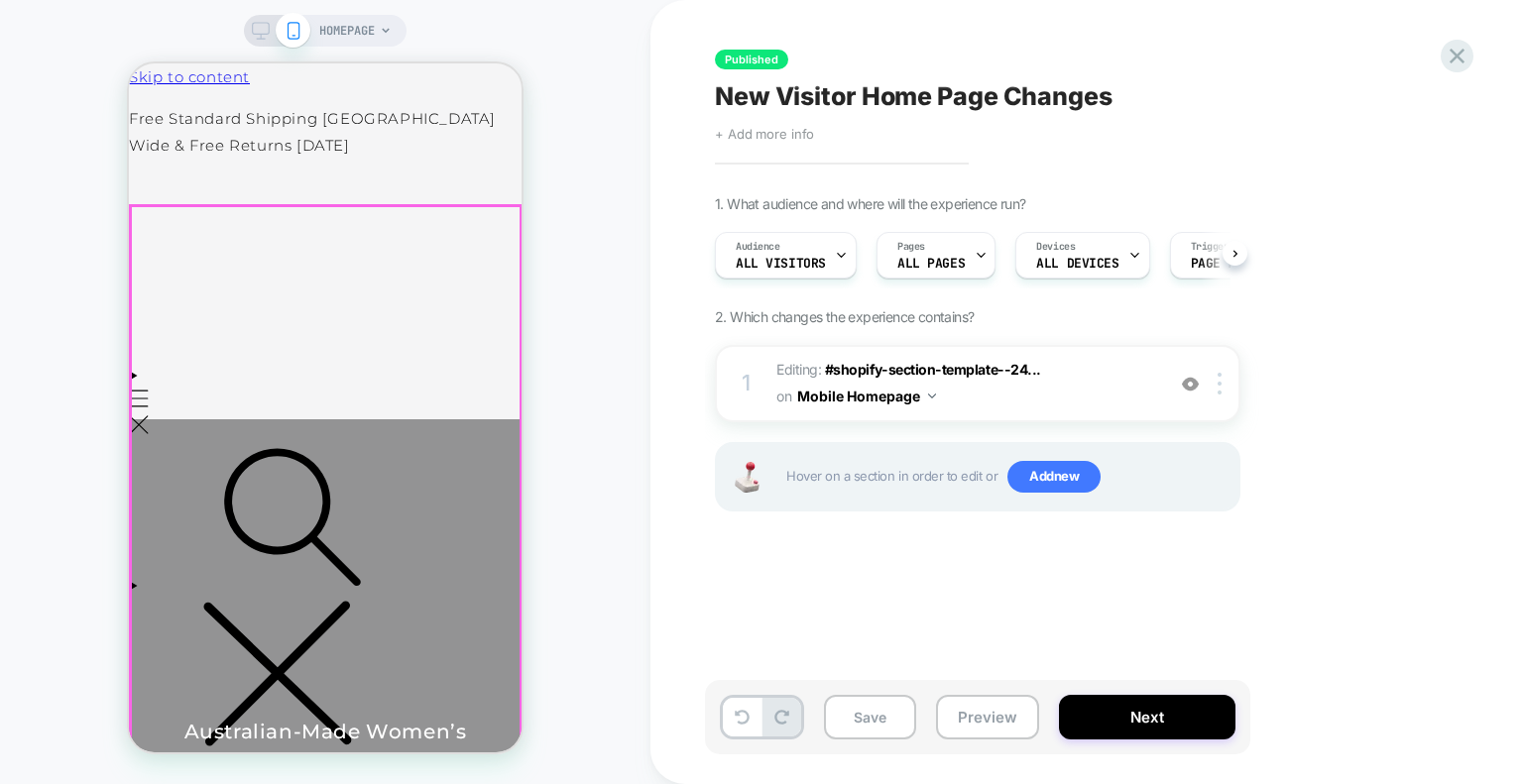 click on "Your browser does not support the video tag.
[DEMOGRAPHIC_DATA]-Made Women’s Essentials
Discover elevated essentials, thoughtfully designed and made in [GEOGRAPHIC_DATA], [GEOGRAPHIC_DATA]." at bounding box center (325, 763) 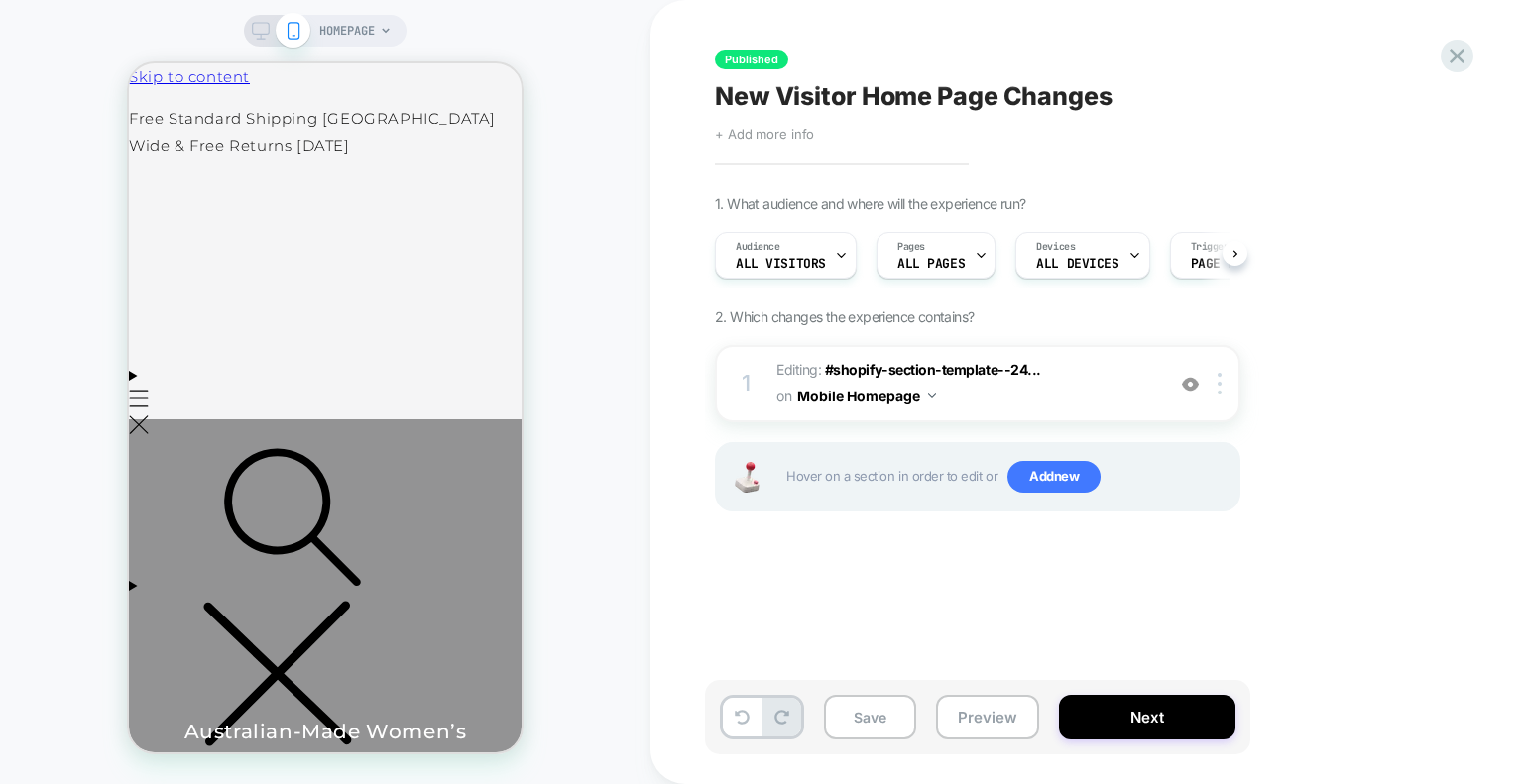 scroll, scrollTop: 0, scrollLeft: 0, axis: both 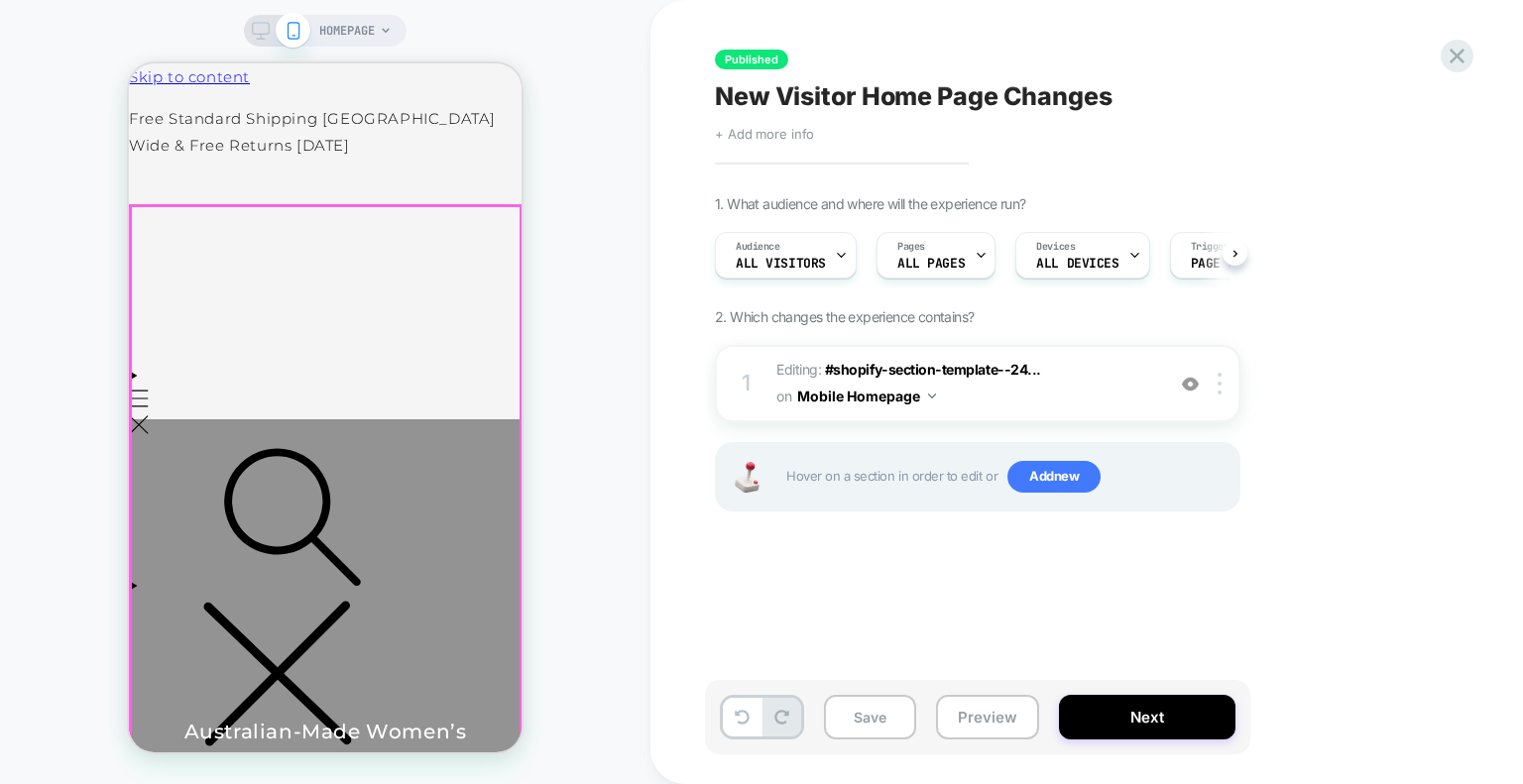 click on "Your browser does not support the video tag.
[DEMOGRAPHIC_DATA]-Made Women’s Essentials
Discover elevated essentials, thoughtfully designed and made in [GEOGRAPHIC_DATA], [GEOGRAPHIC_DATA]." at bounding box center [325, 763] 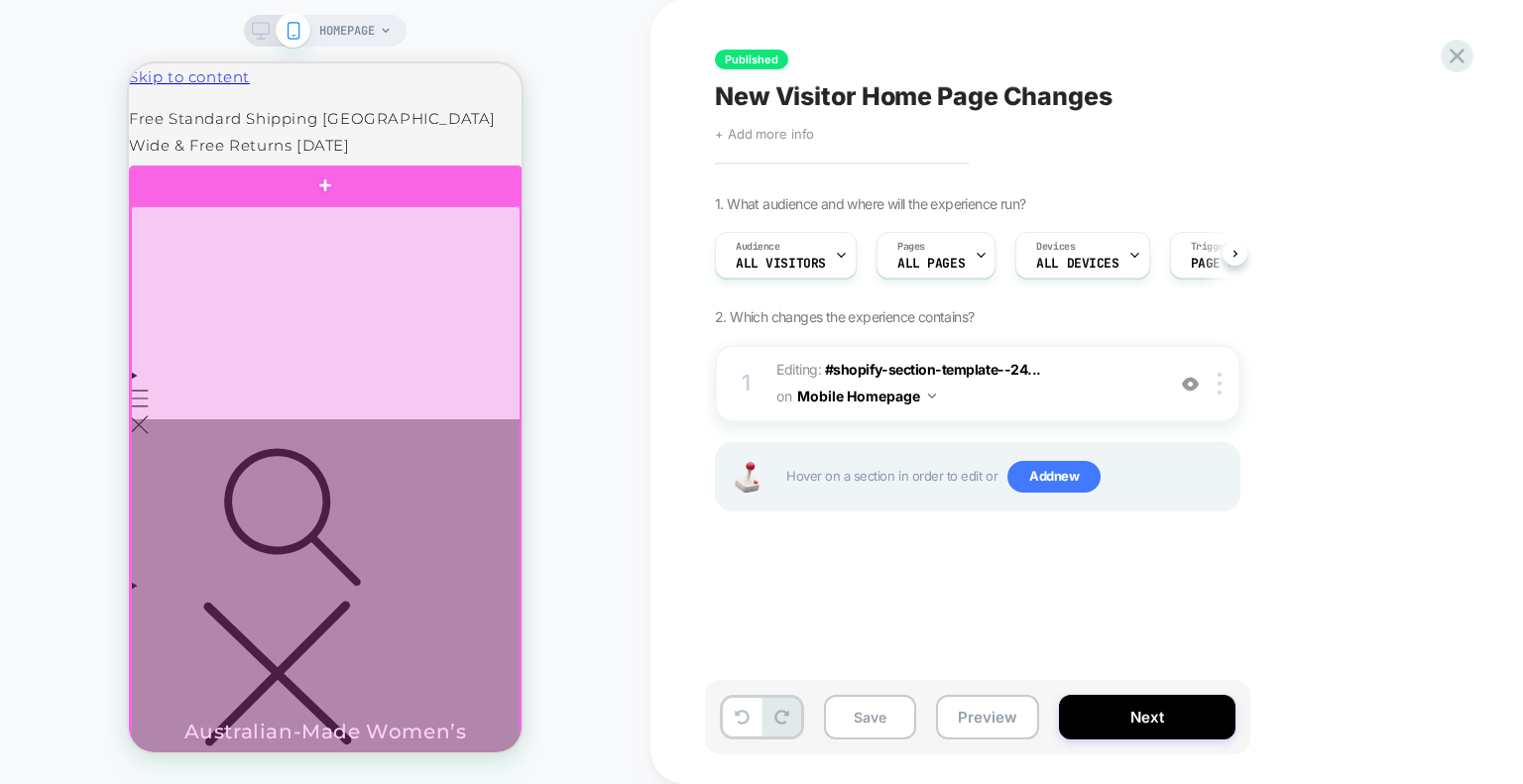 click at bounding box center [325, 549] 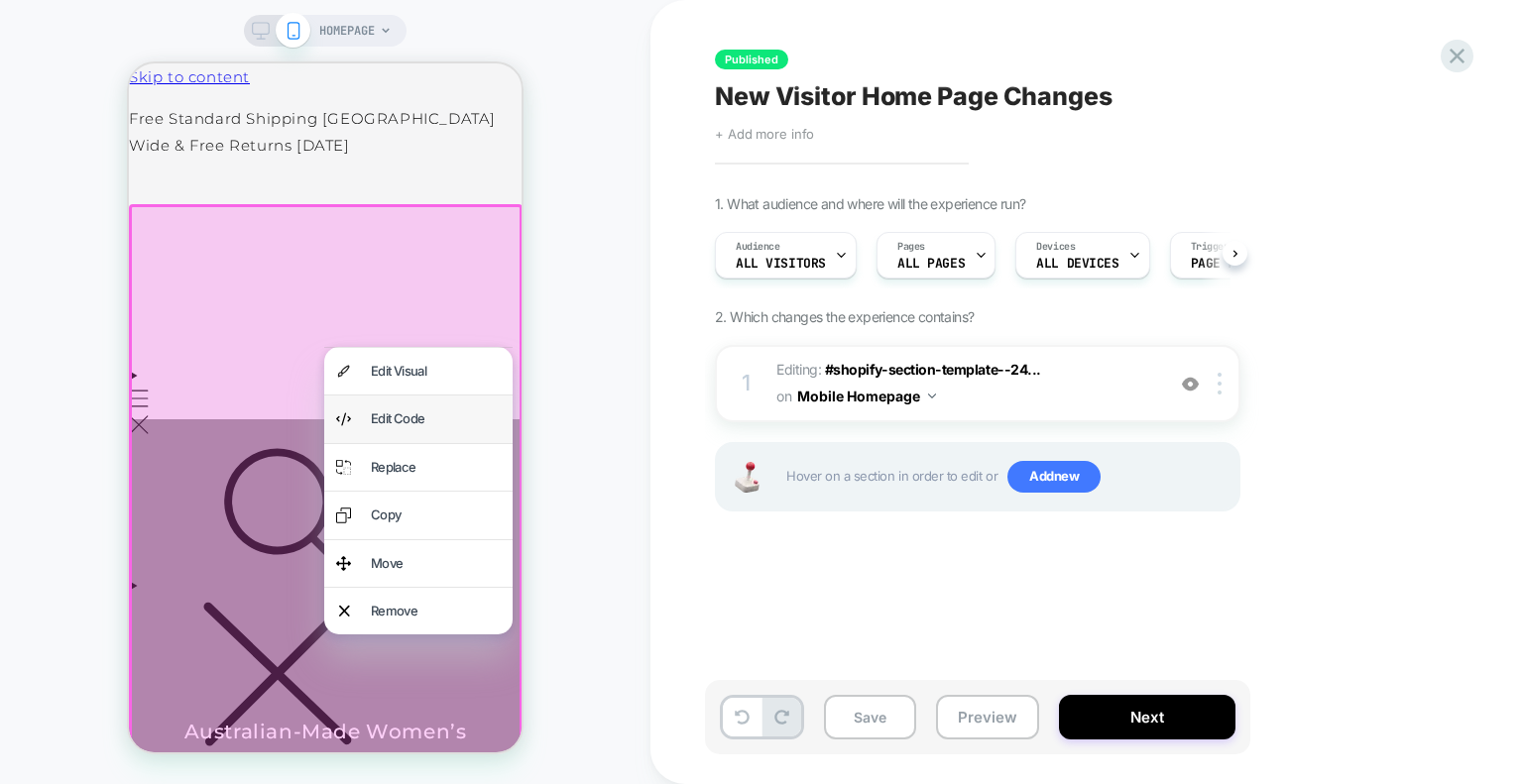 click on "Edit Code" at bounding box center [435, 418] 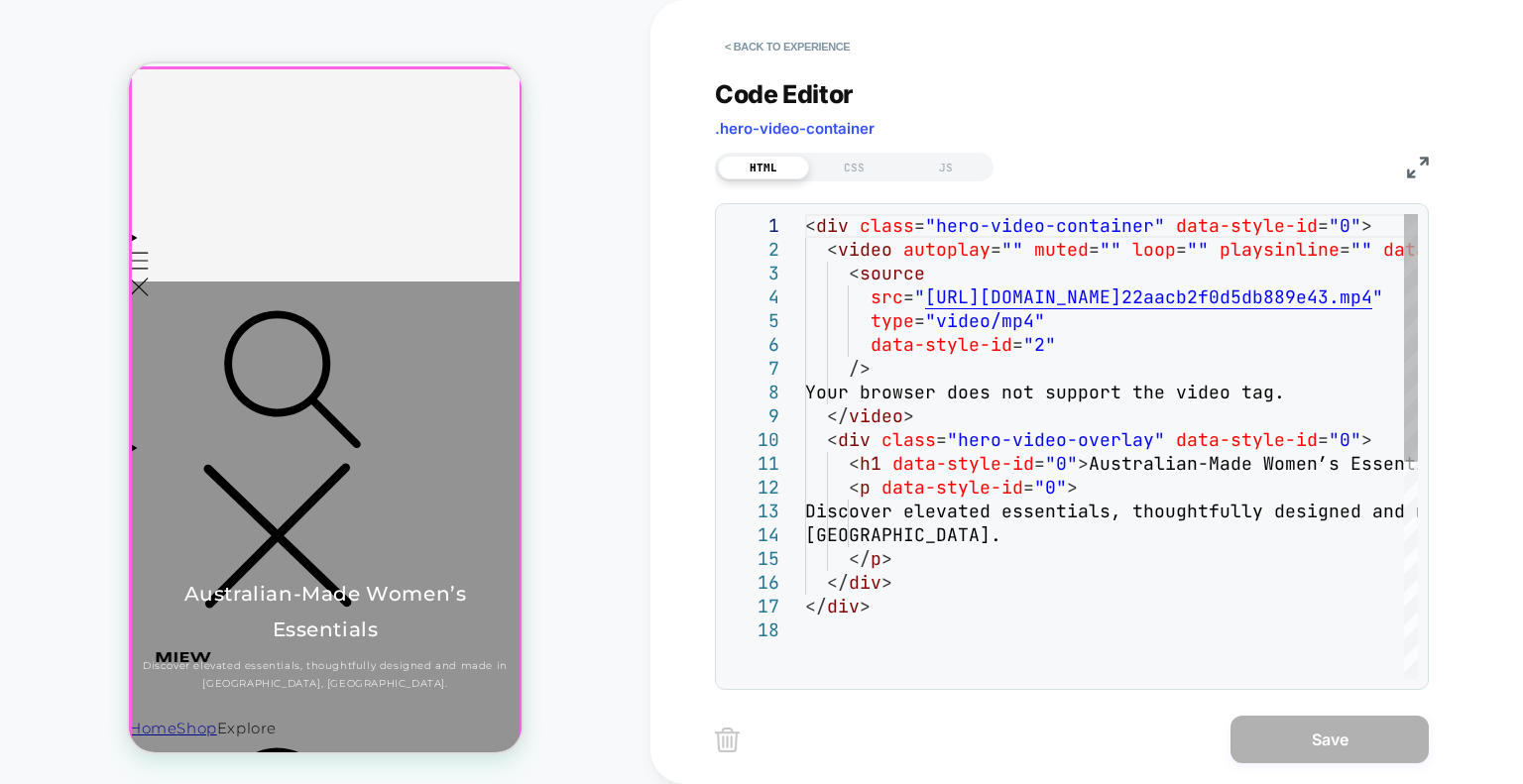 scroll, scrollTop: 141, scrollLeft: 0, axis: vertical 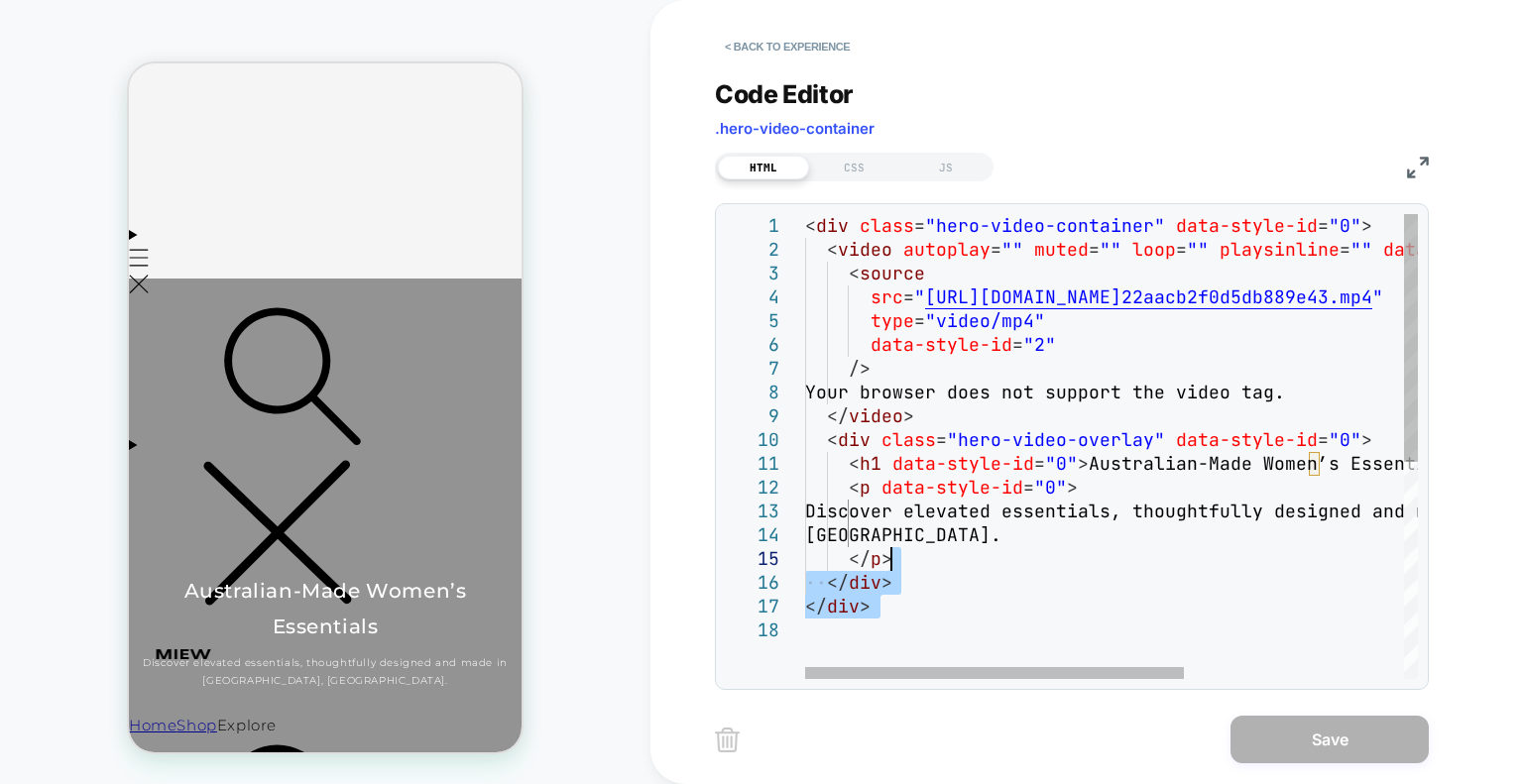 type on "**********" 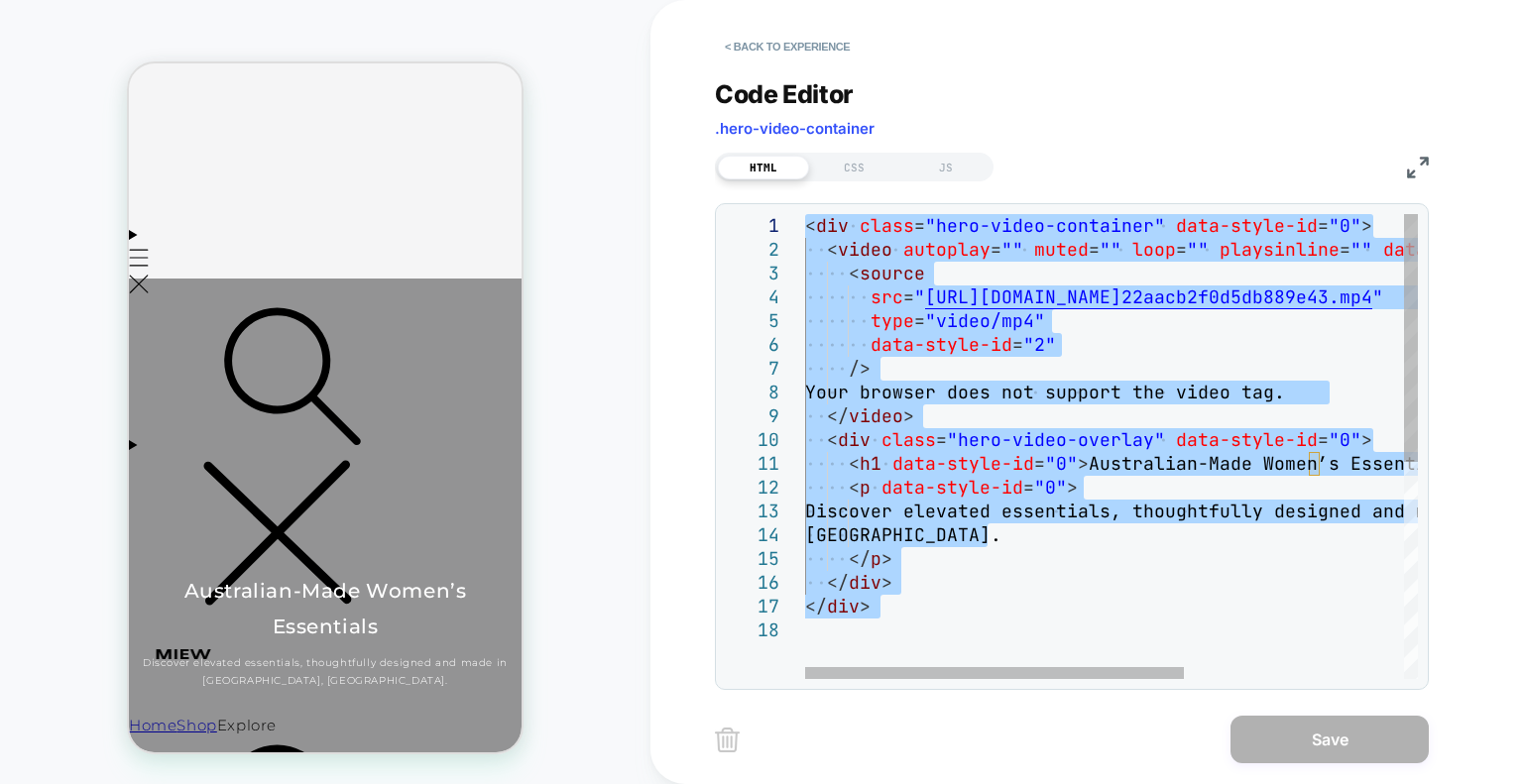 drag, startPoint x: 916, startPoint y: 657, endPoint x: 754, endPoint y: 163, distance: 519.885 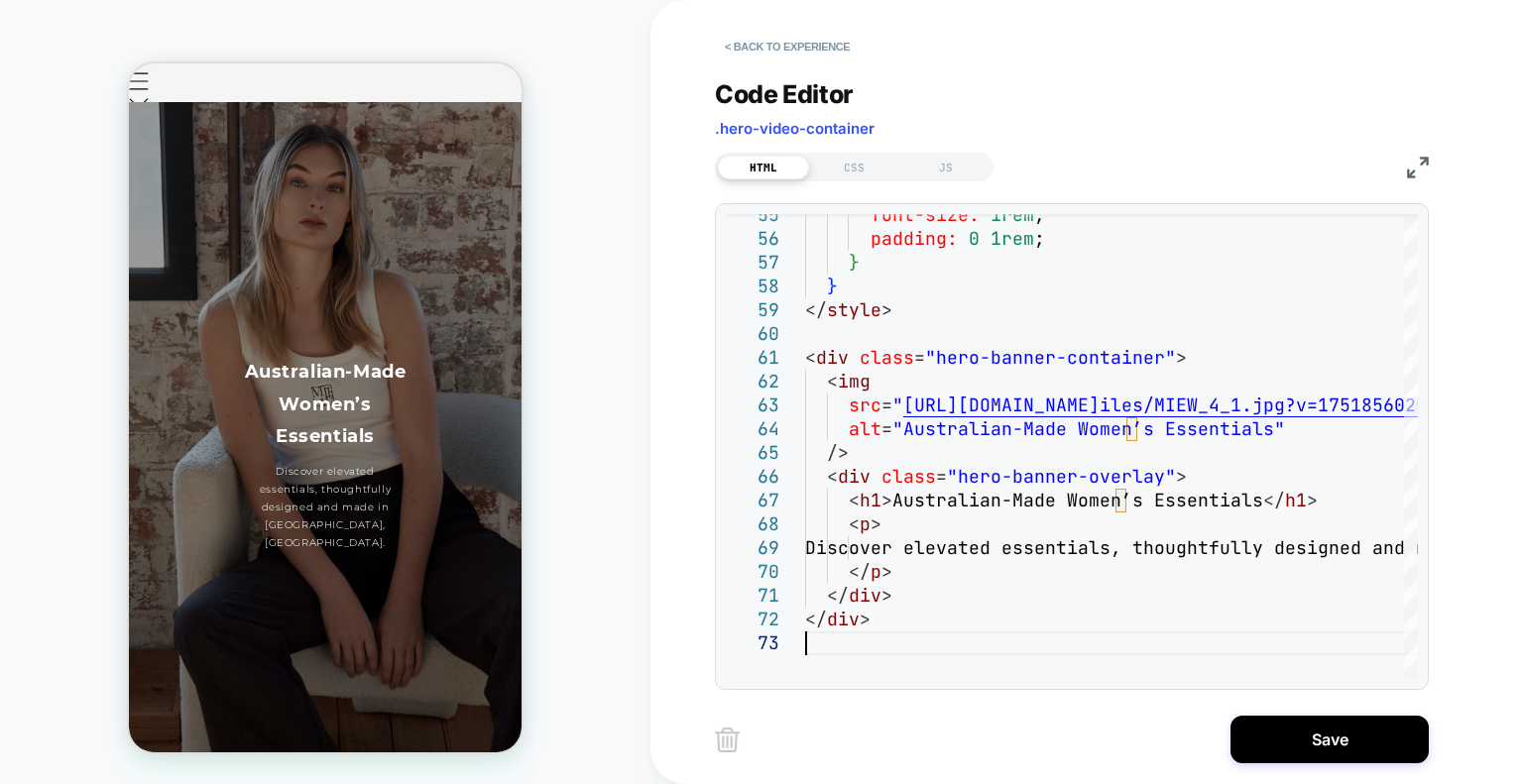 scroll, scrollTop: 0, scrollLeft: 0, axis: both 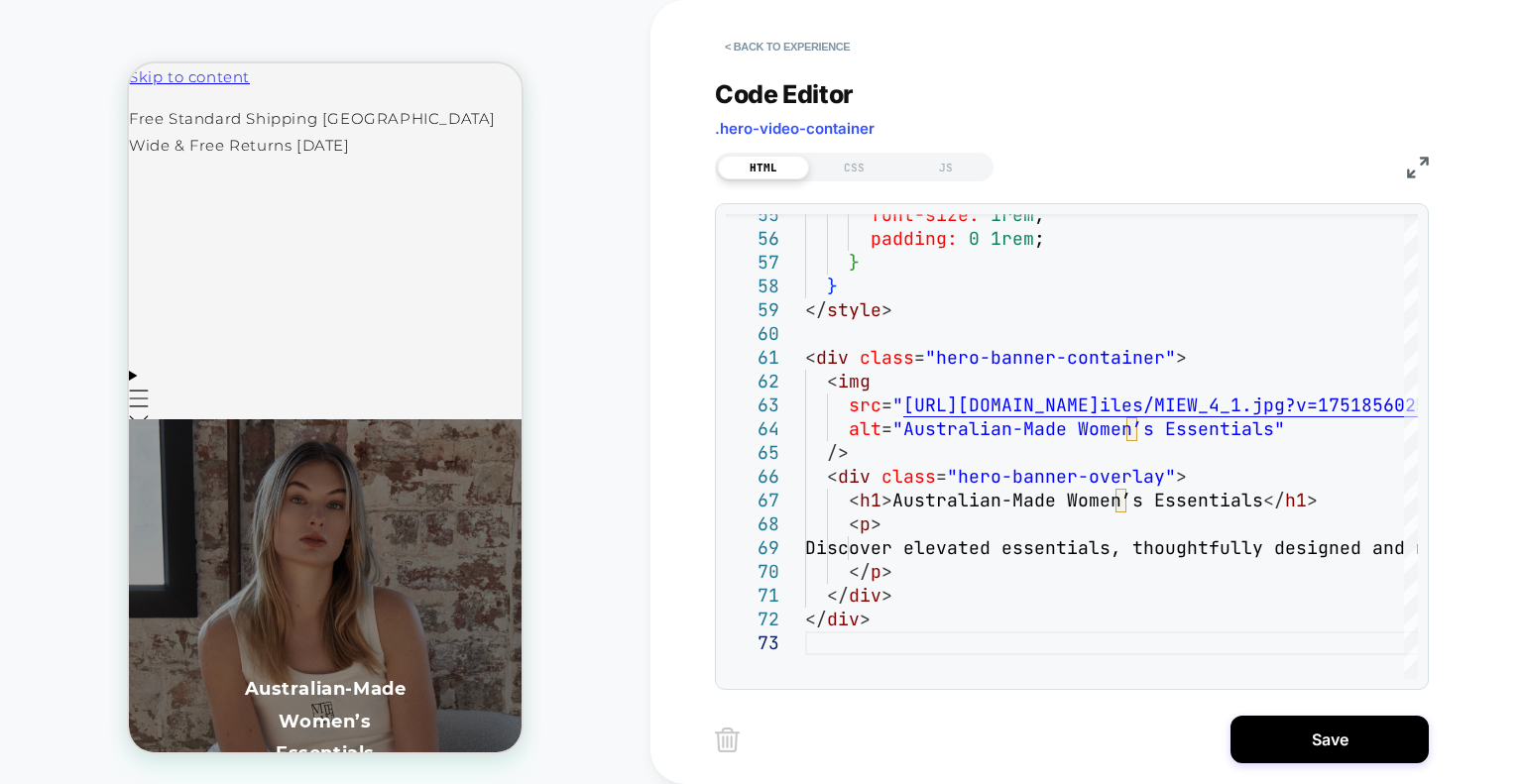 click on "Australian-Made Women’s Essentials" at bounding box center (325, 721) 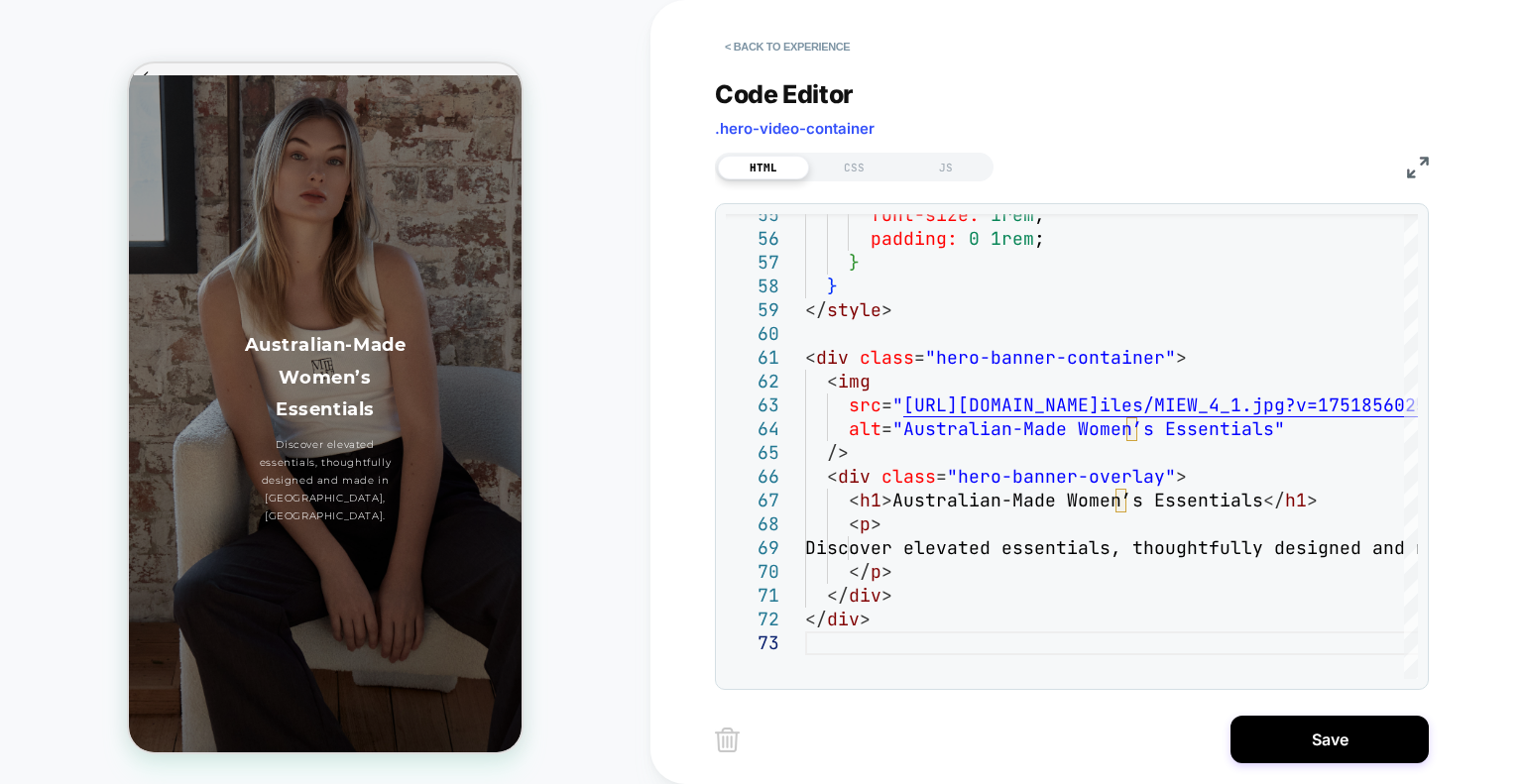 scroll, scrollTop: 0, scrollLeft: 0, axis: both 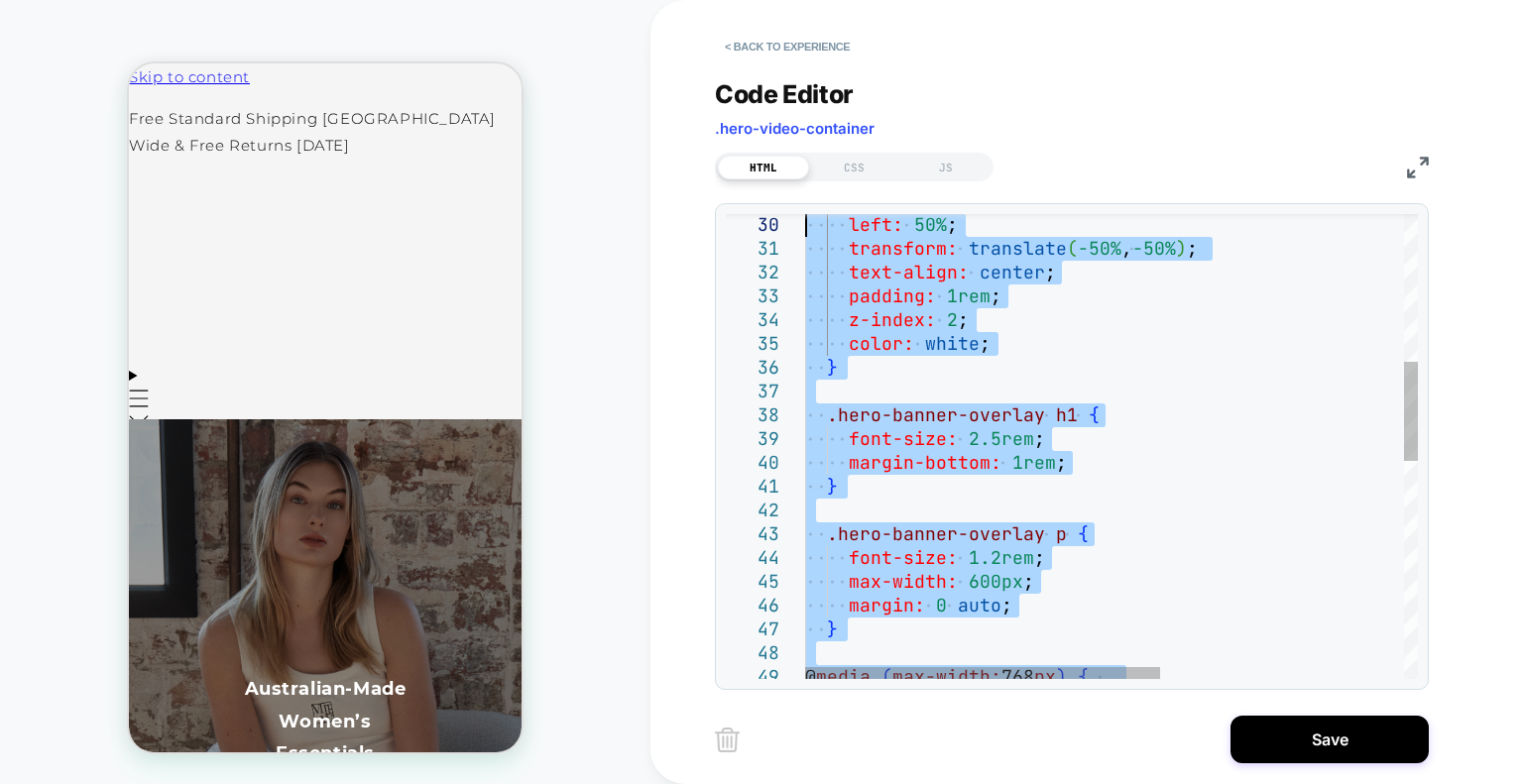 type on "**********" 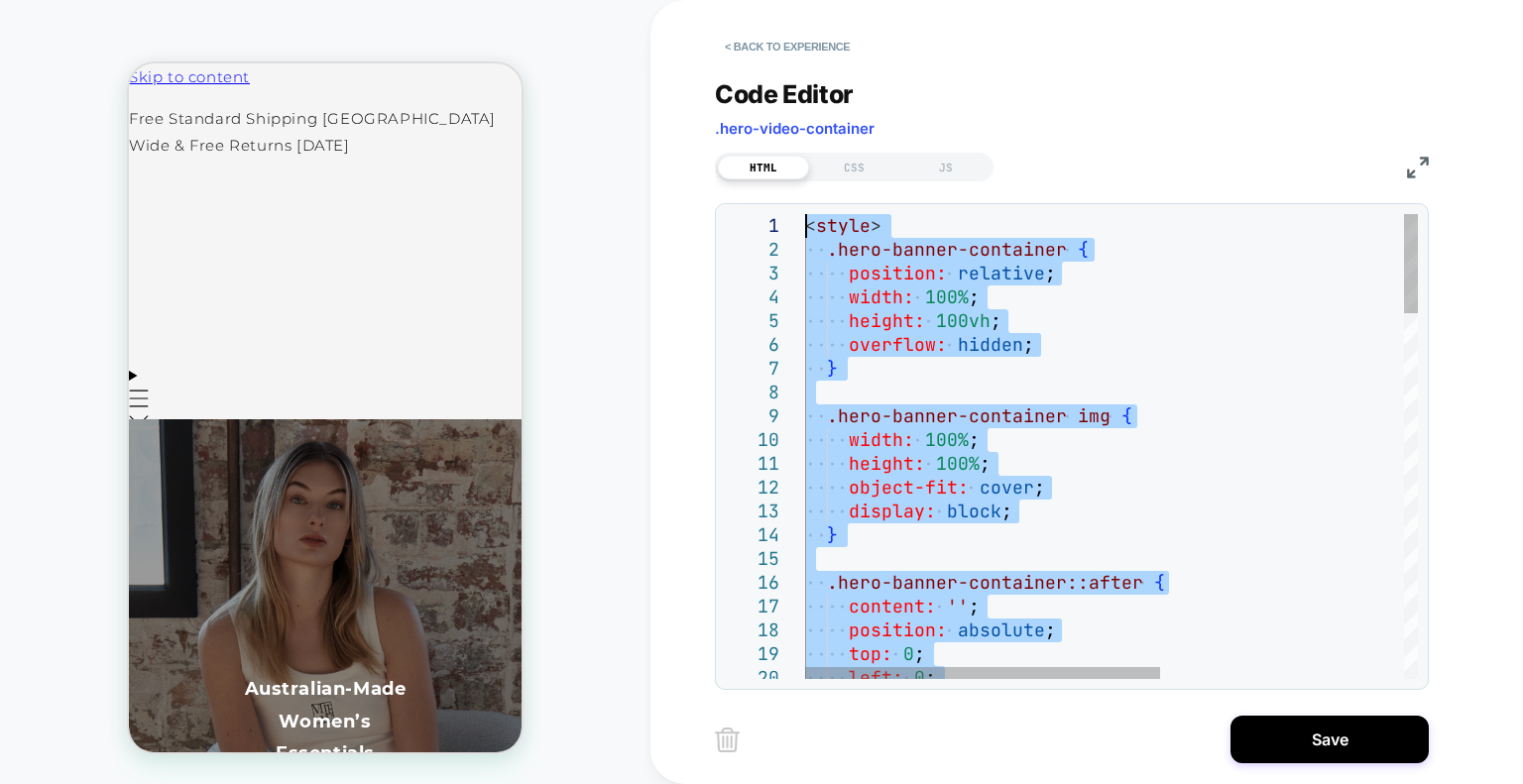 drag, startPoint x: 890, startPoint y: 601, endPoint x: 789, endPoint y: 164, distance: 448.51979 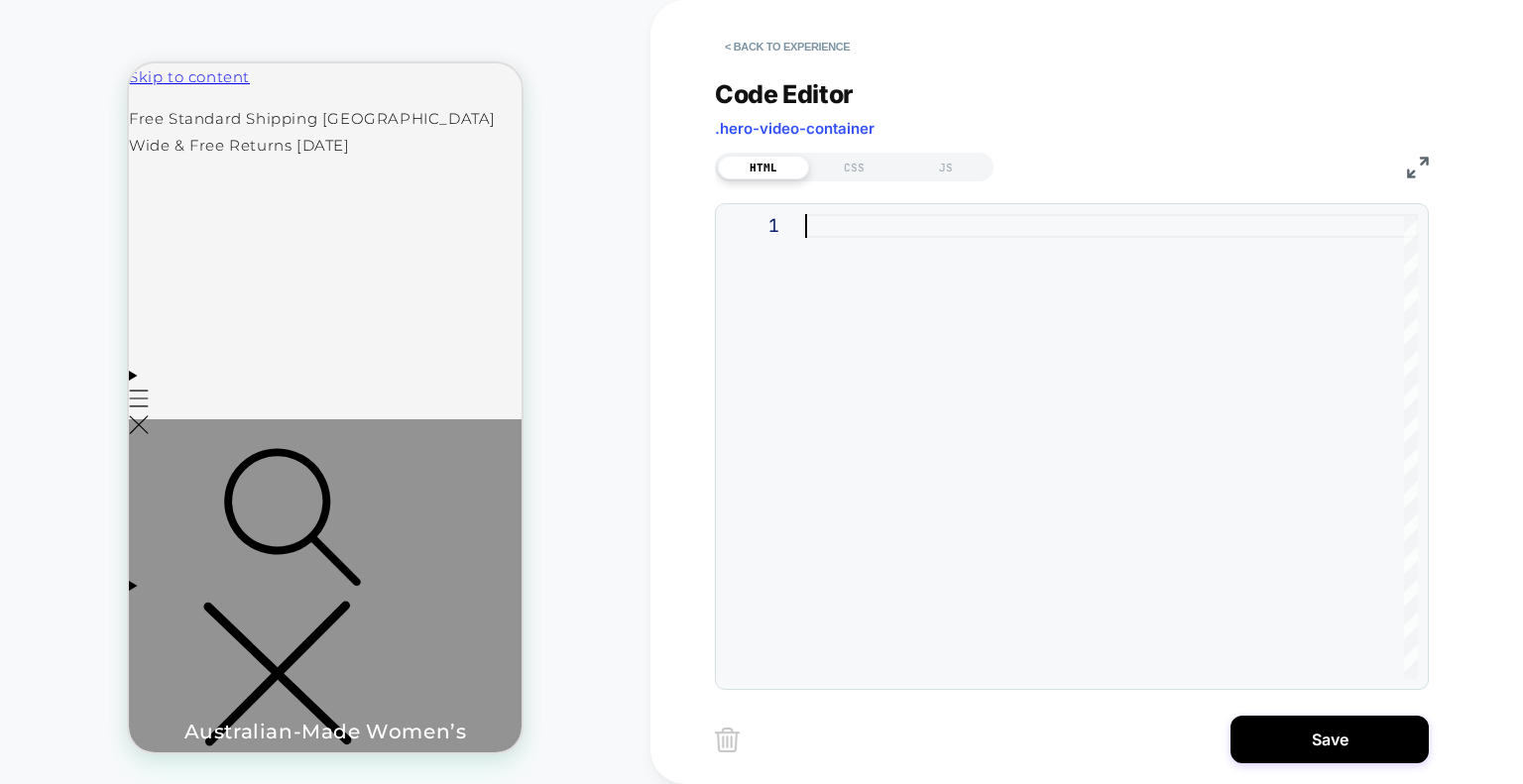 type on "**********" 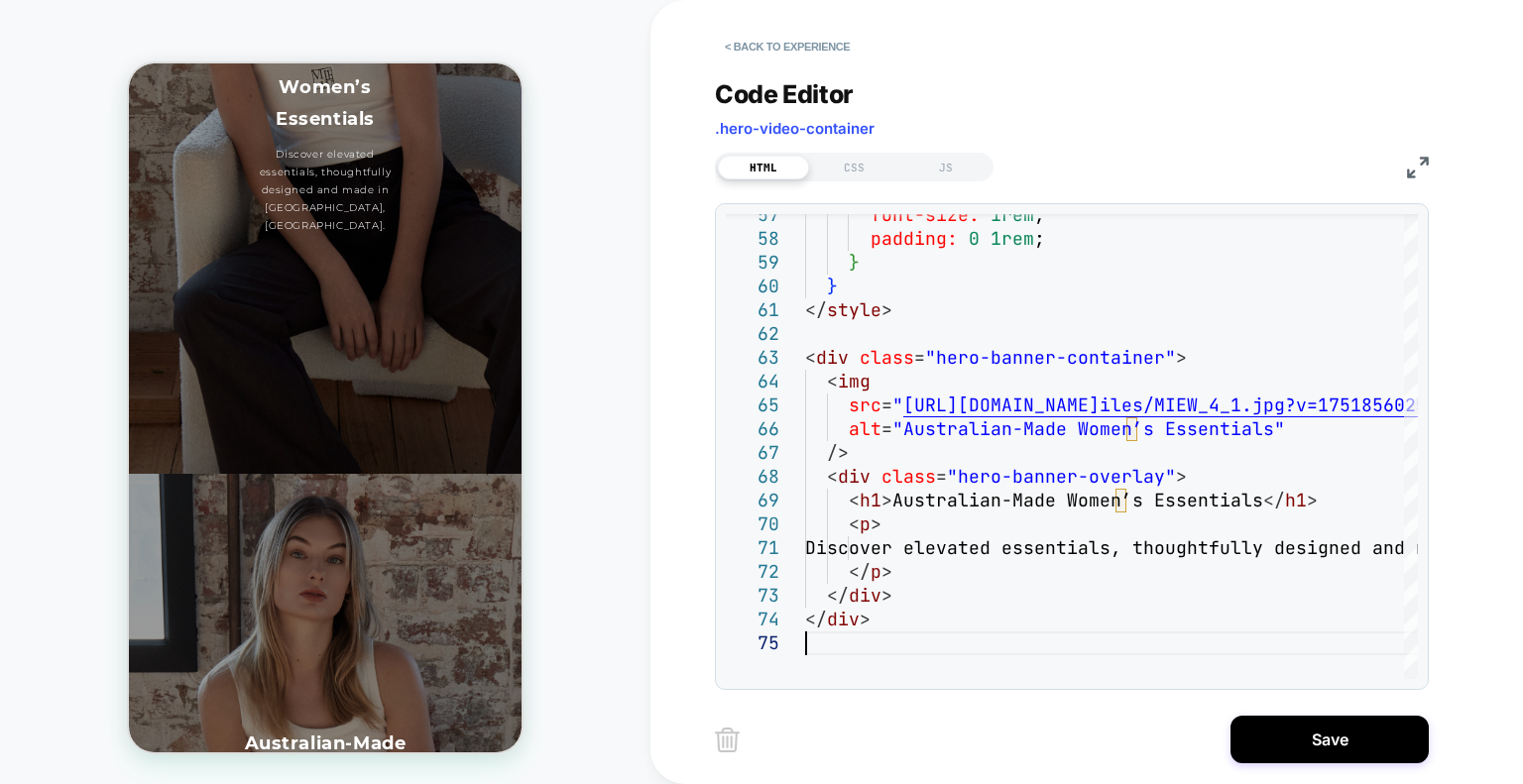 scroll, scrollTop: 793, scrollLeft: 0, axis: vertical 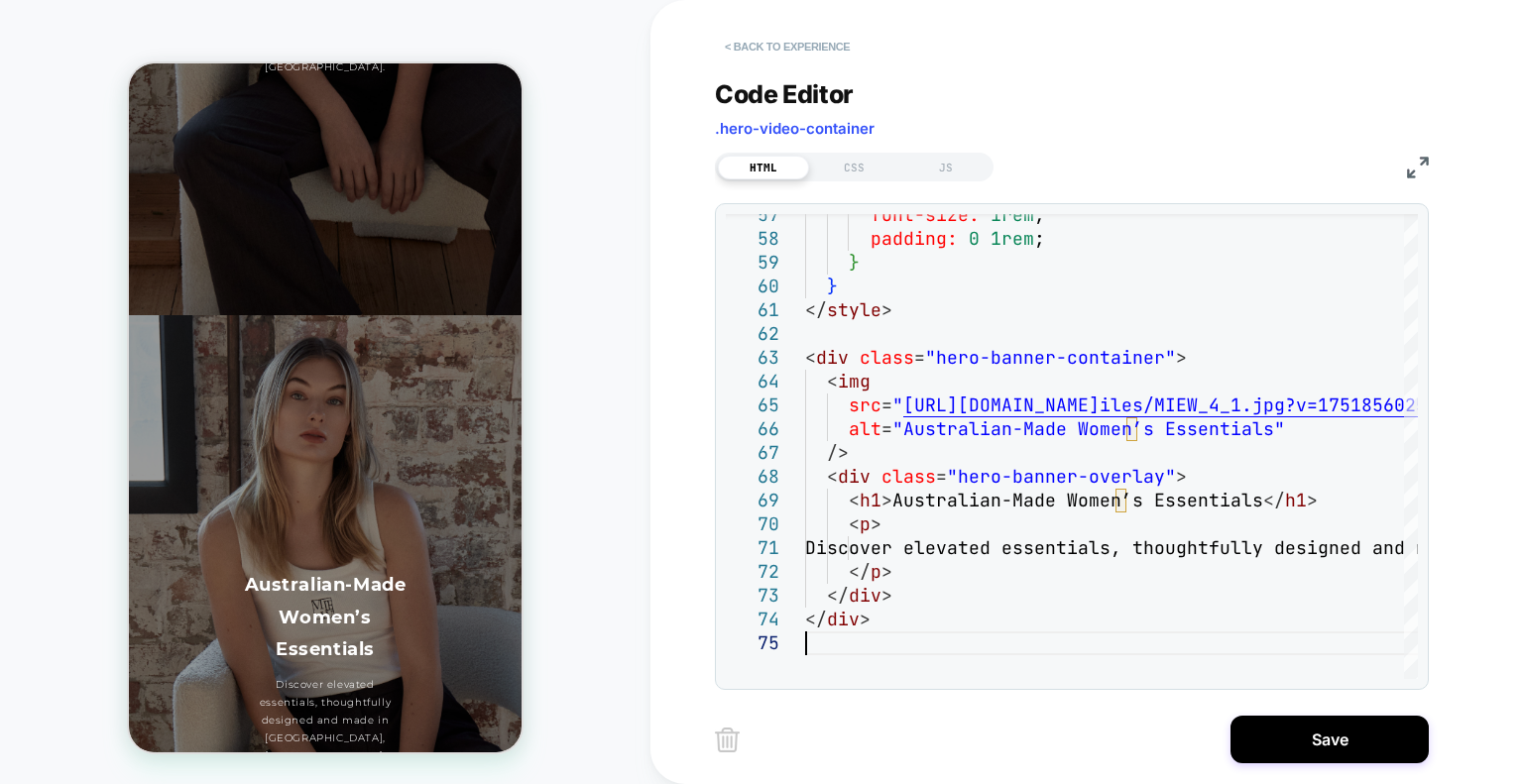 click on "< Back to experience" at bounding box center [787, 47] 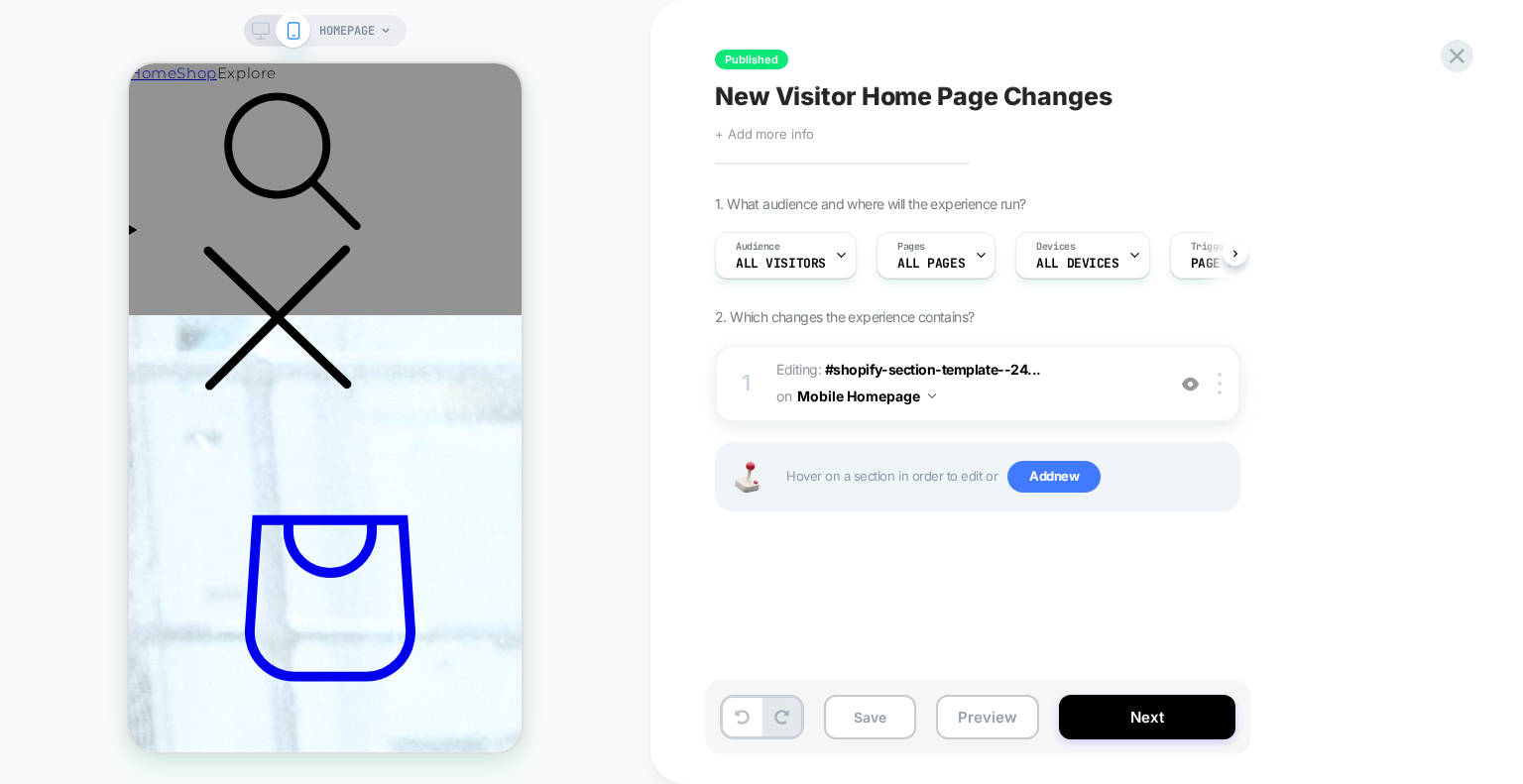 scroll, scrollTop: 0, scrollLeft: 0, axis: both 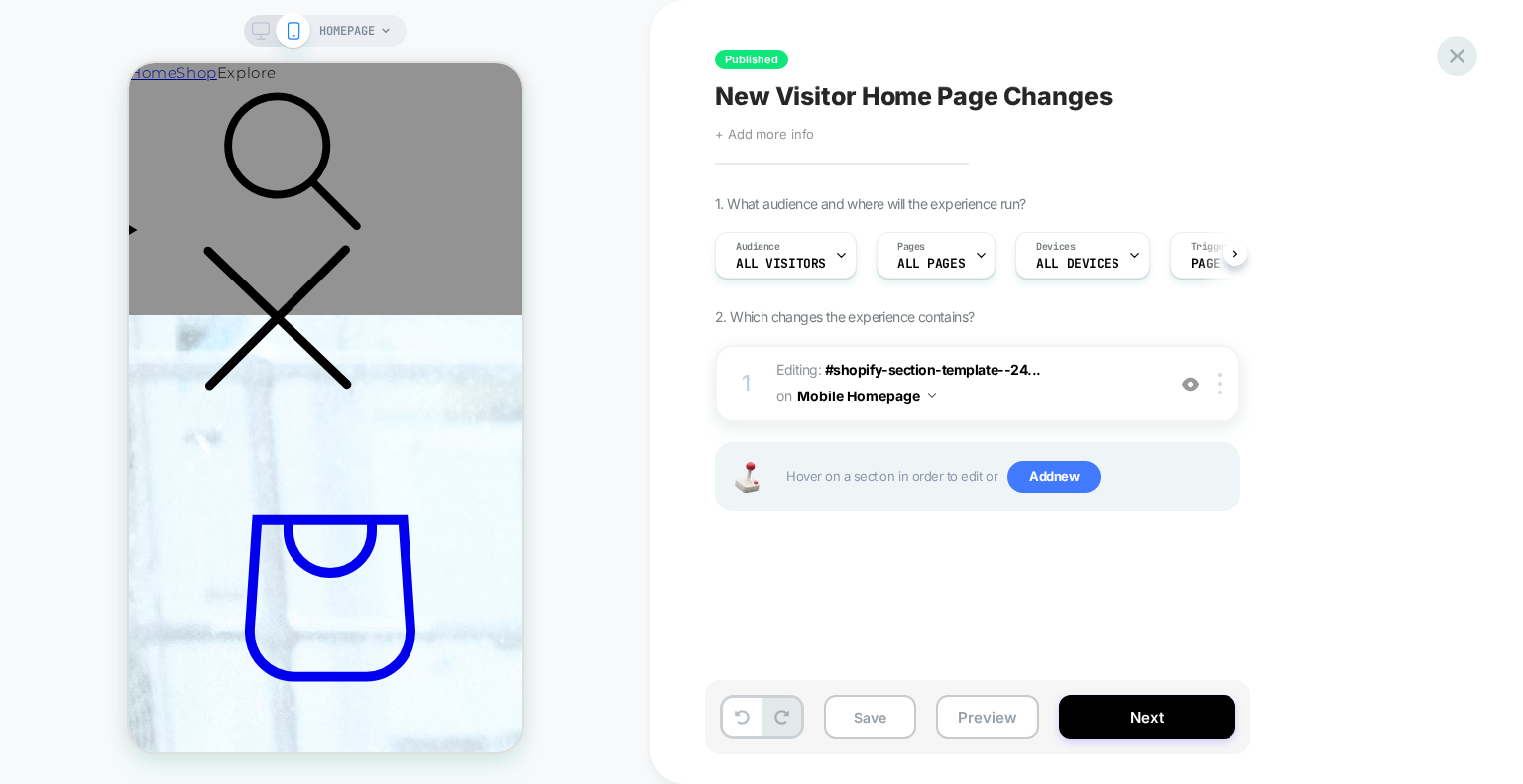 click 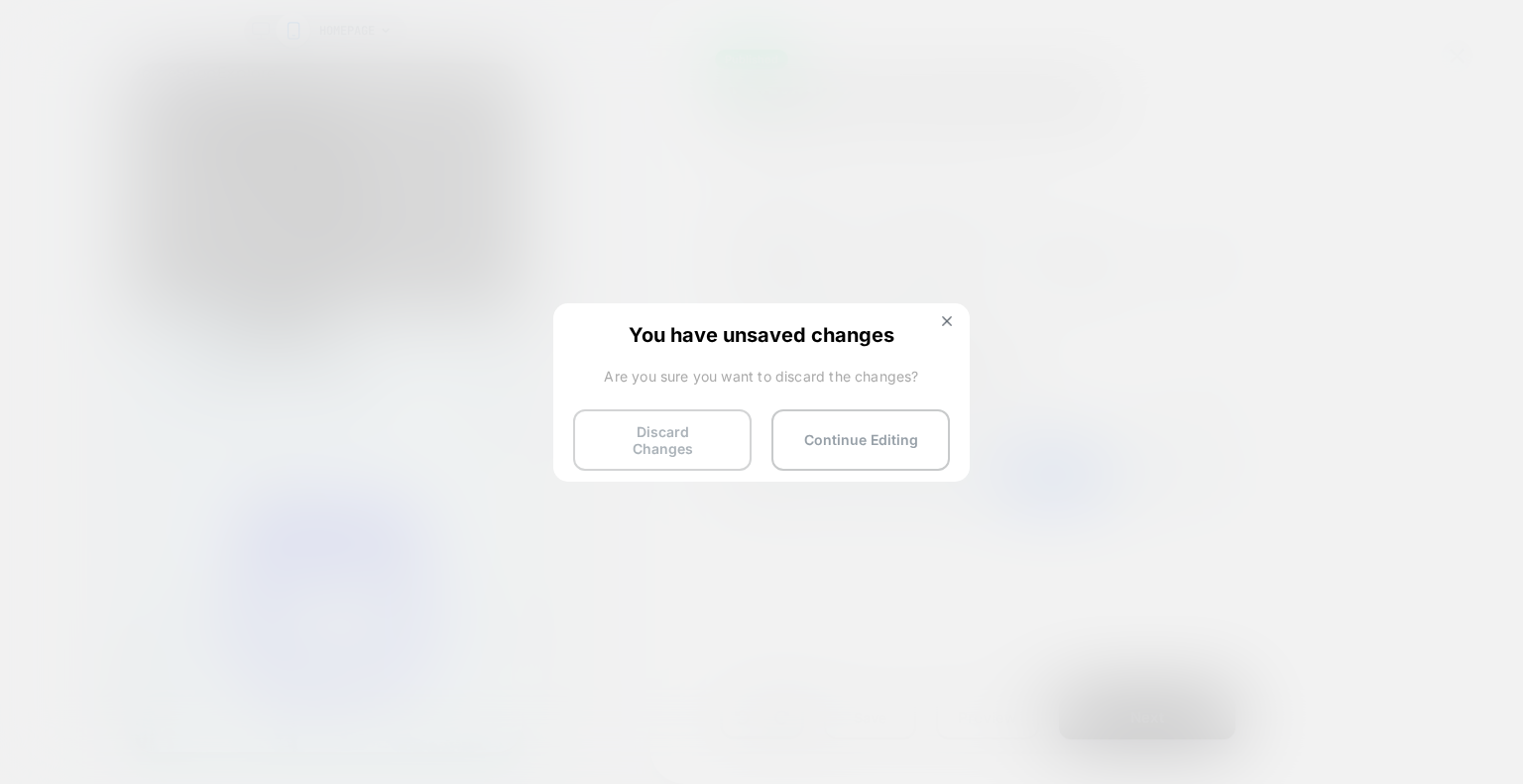 click on "Discard Changes" at bounding box center [662, 440] 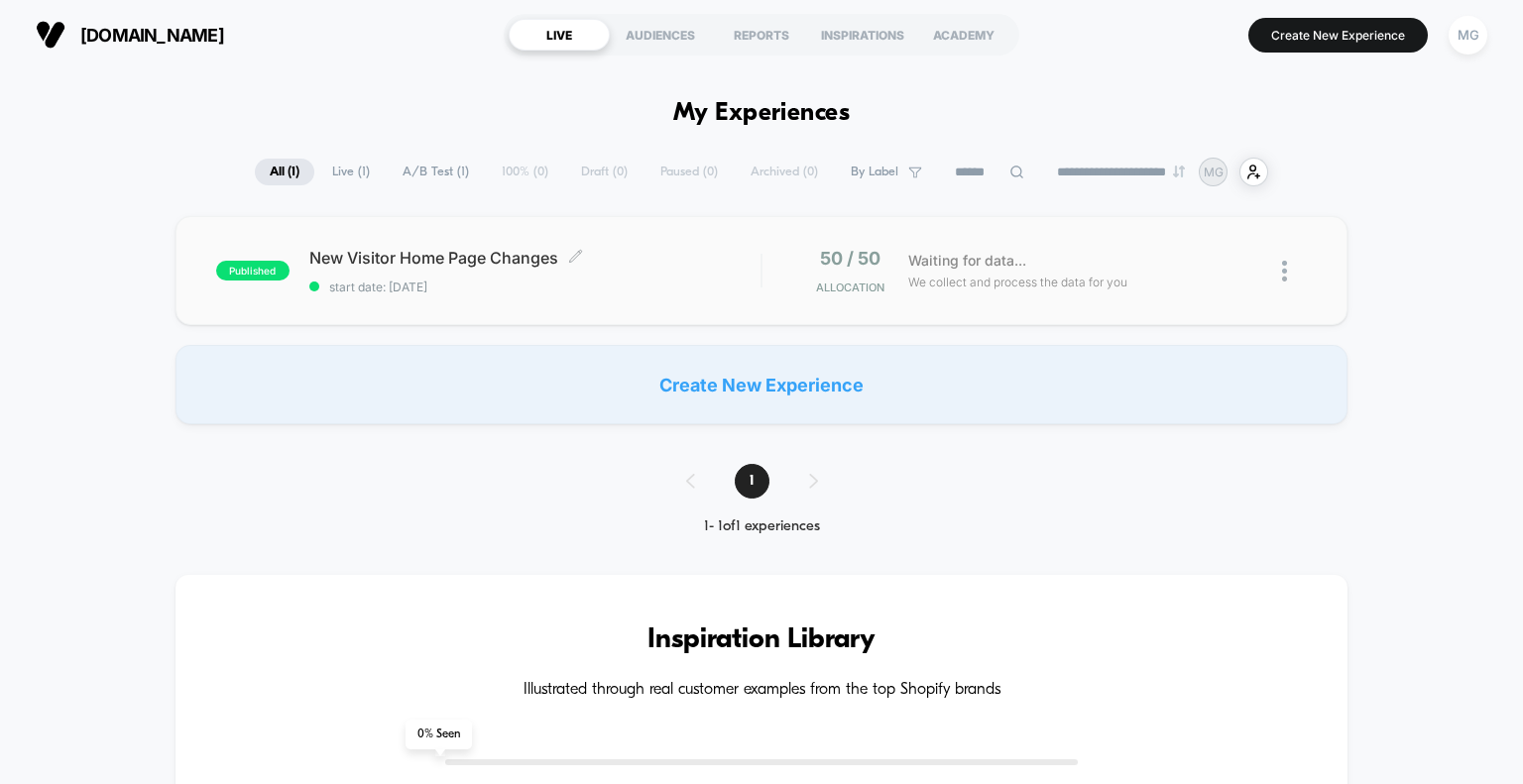 scroll, scrollTop: 0, scrollLeft: 0, axis: both 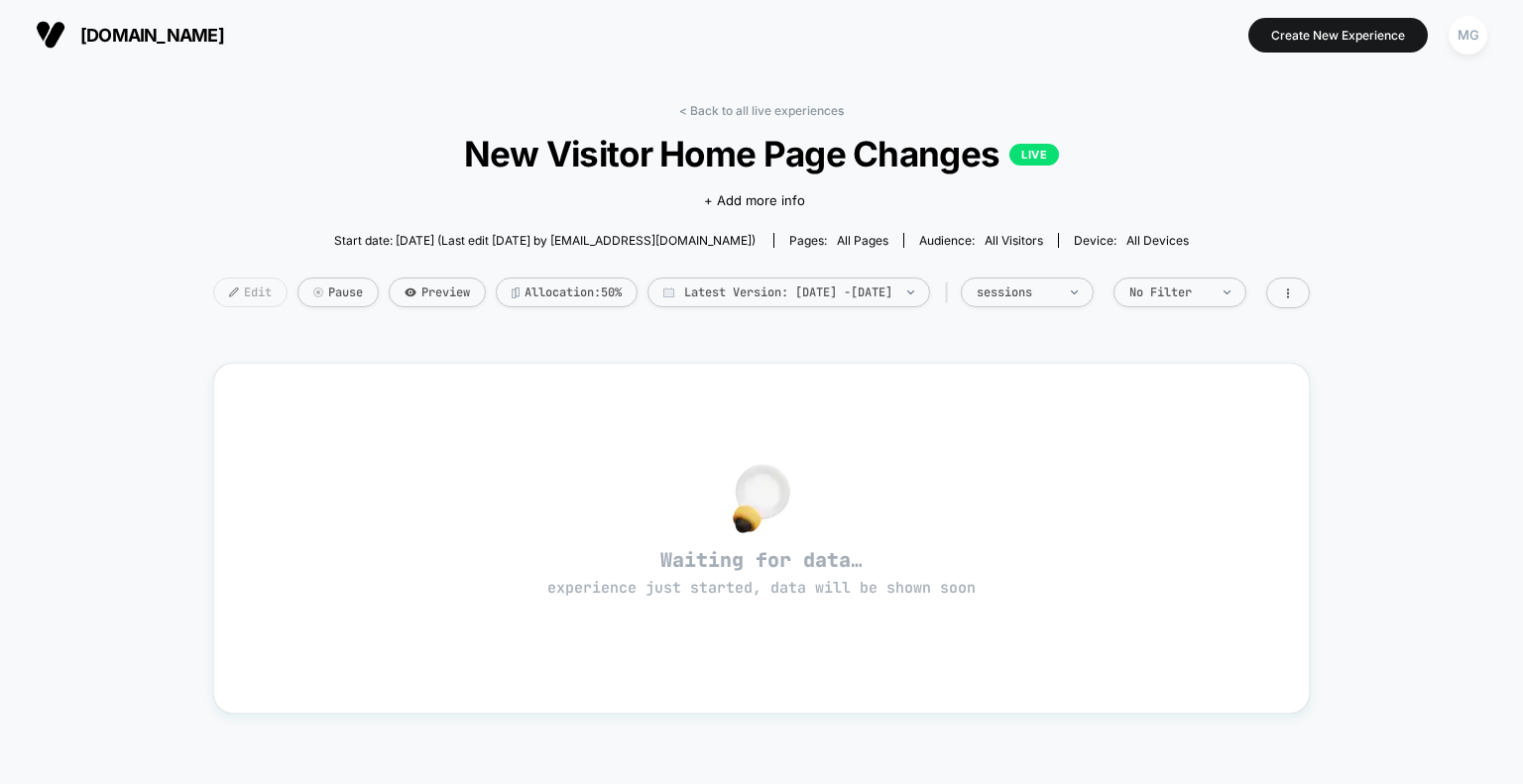 click on "Edit" at bounding box center (250, 292) 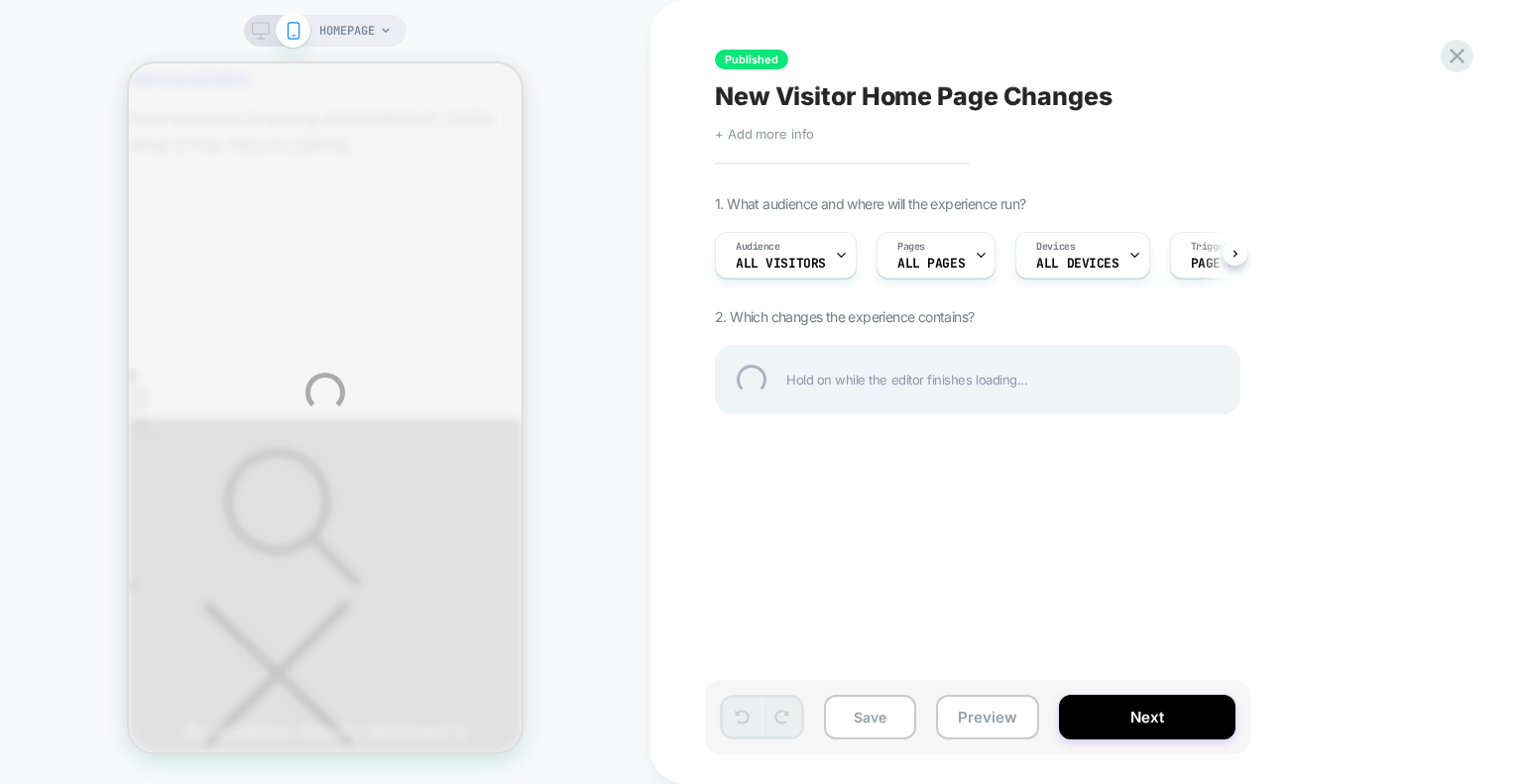 scroll, scrollTop: 0, scrollLeft: 0, axis: both 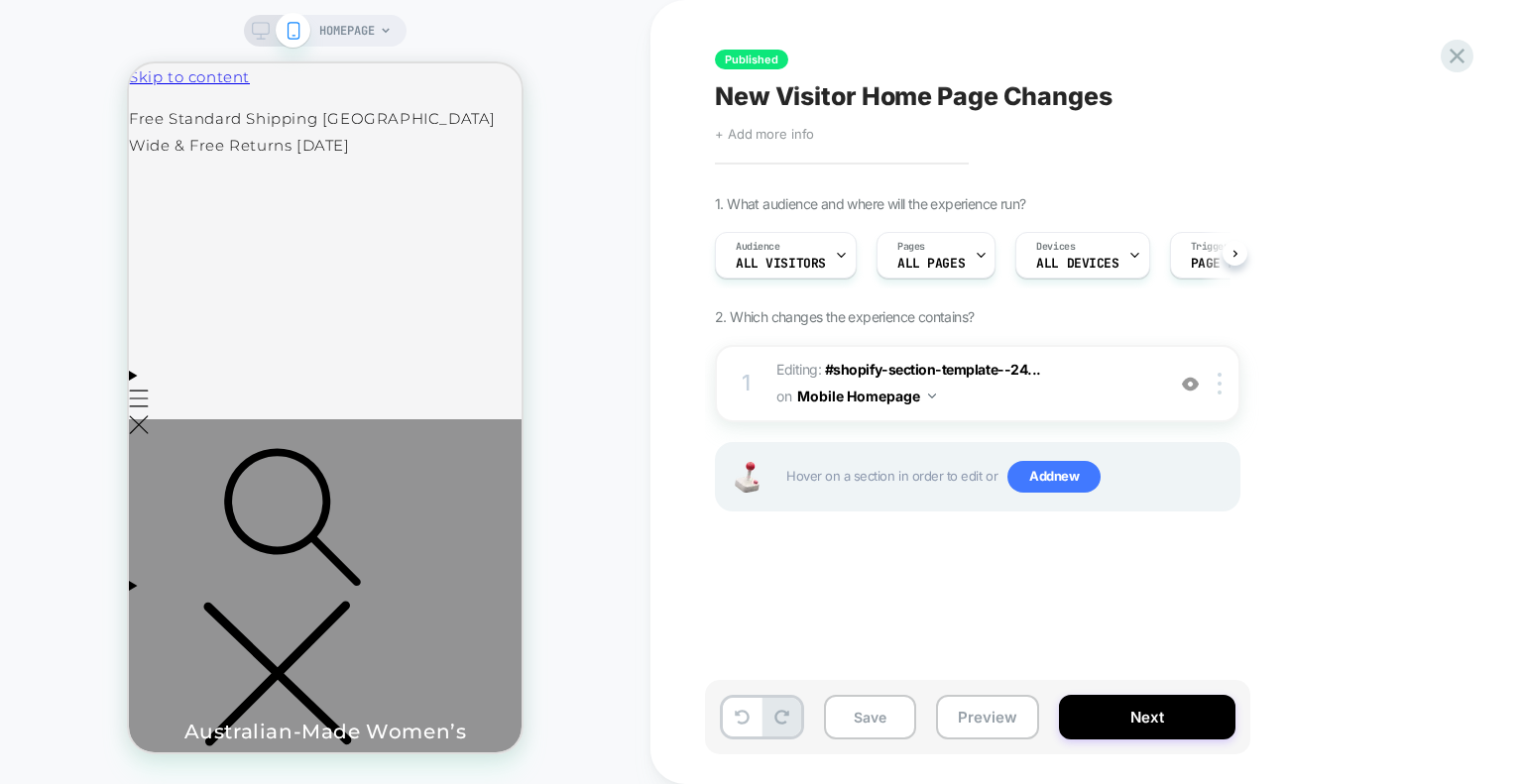 click on "Your browser does not support the video tag.
[DEMOGRAPHIC_DATA]-Made Women’s Essentials
Discover elevated essentials, thoughtfully designed and made in [GEOGRAPHIC_DATA], [GEOGRAPHIC_DATA]." at bounding box center [325, 763] 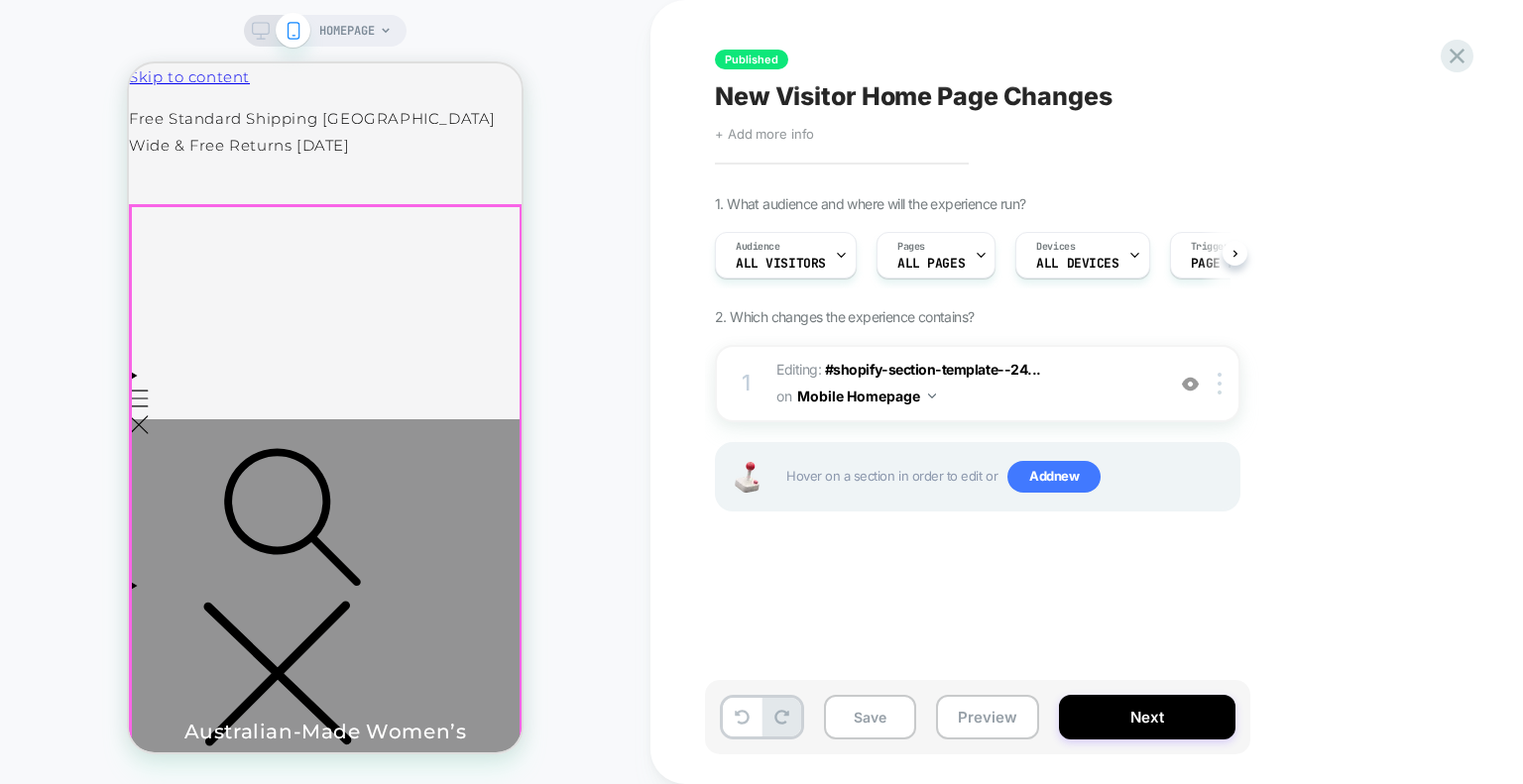 click on "Your browser does not support the video tag.
[DEMOGRAPHIC_DATA]-Made Women’s Essentials
Discover elevated essentials, thoughtfully designed and made in [GEOGRAPHIC_DATA], [GEOGRAPHIC_DATA]." at bounding box center [325, 763] 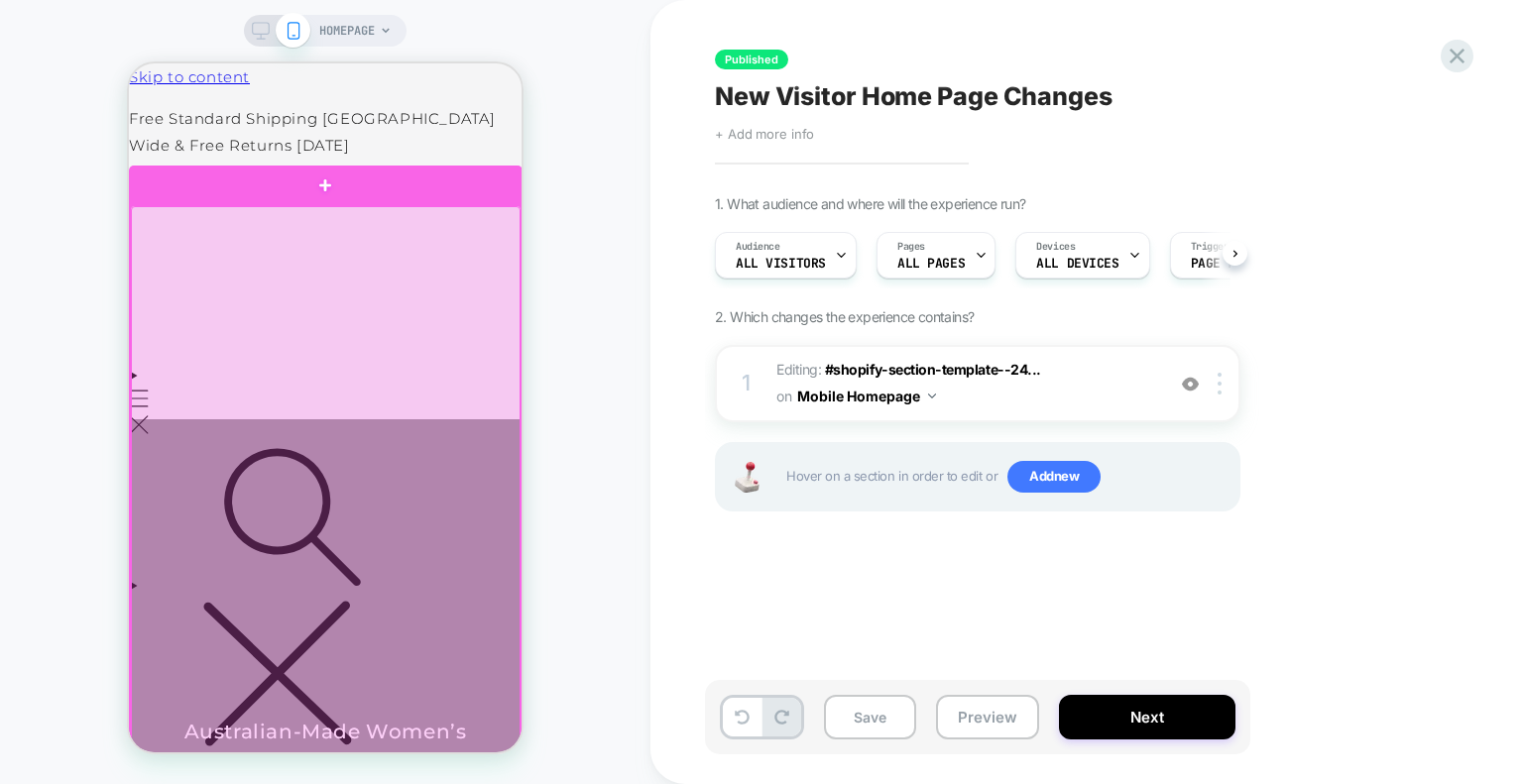 click at bounding box center (325, 549) 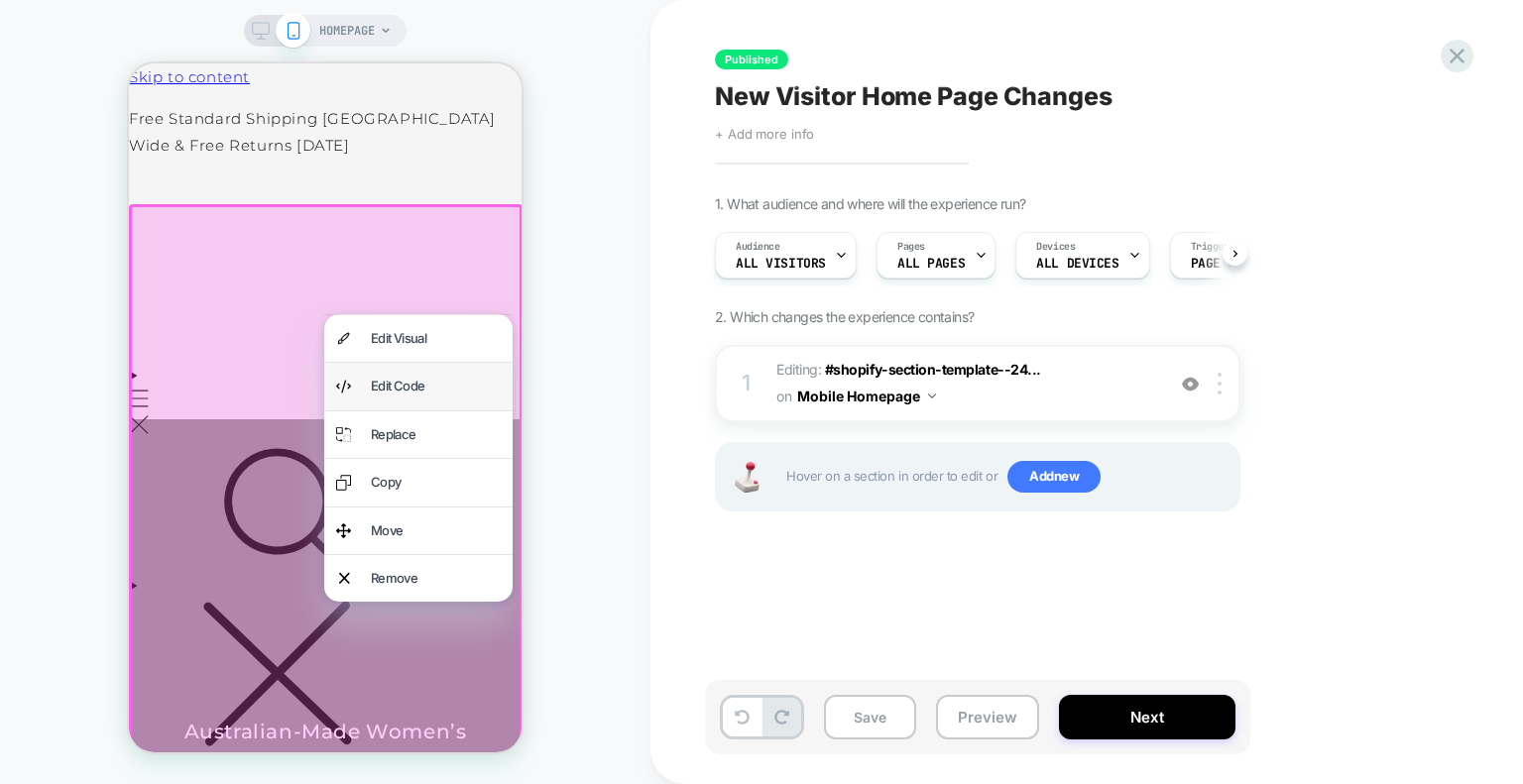 click on "Edit Code" at bounding box center (435, 386) 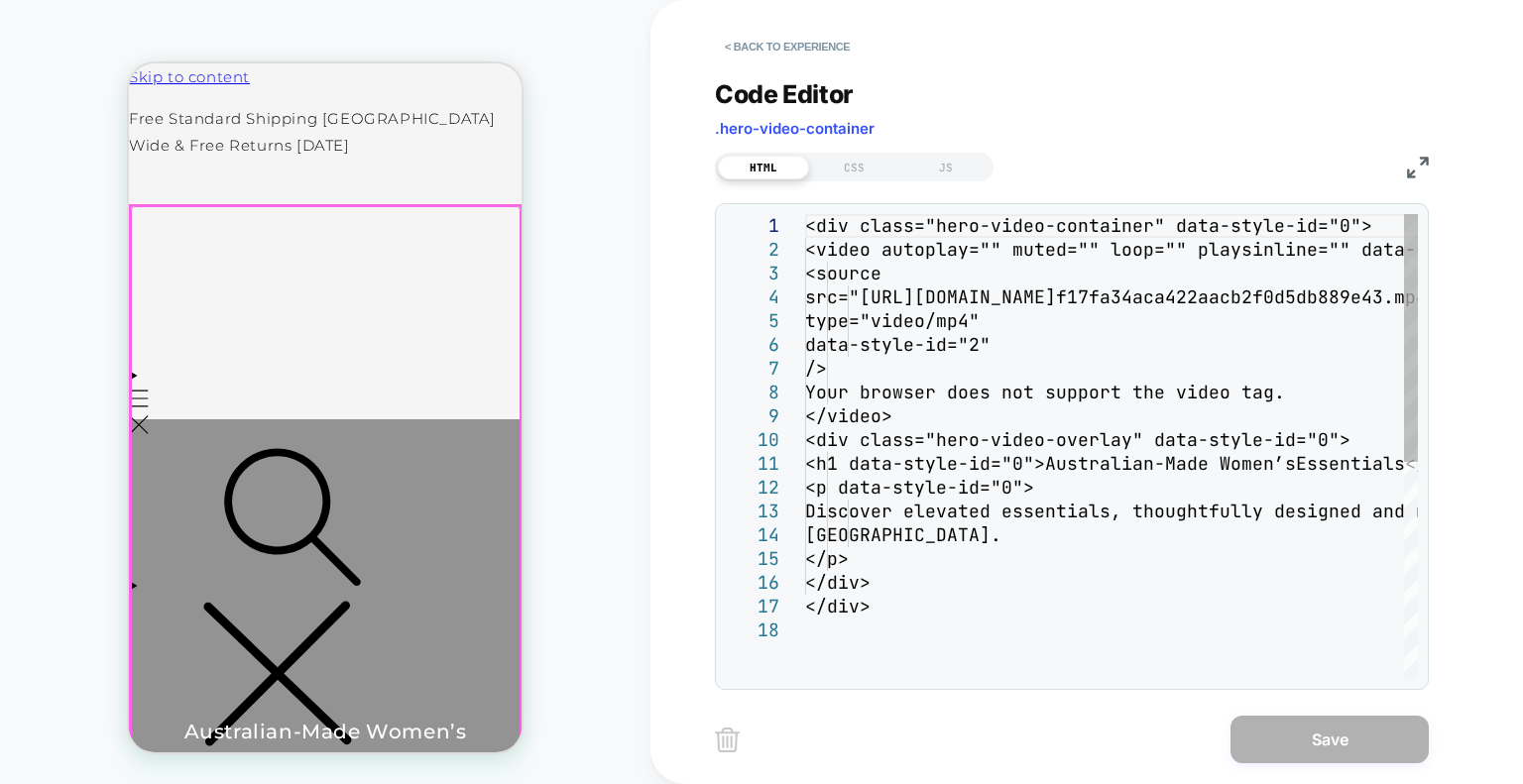 scroll, scrollTop: 141, scrollLeft: 0, axis: vertical 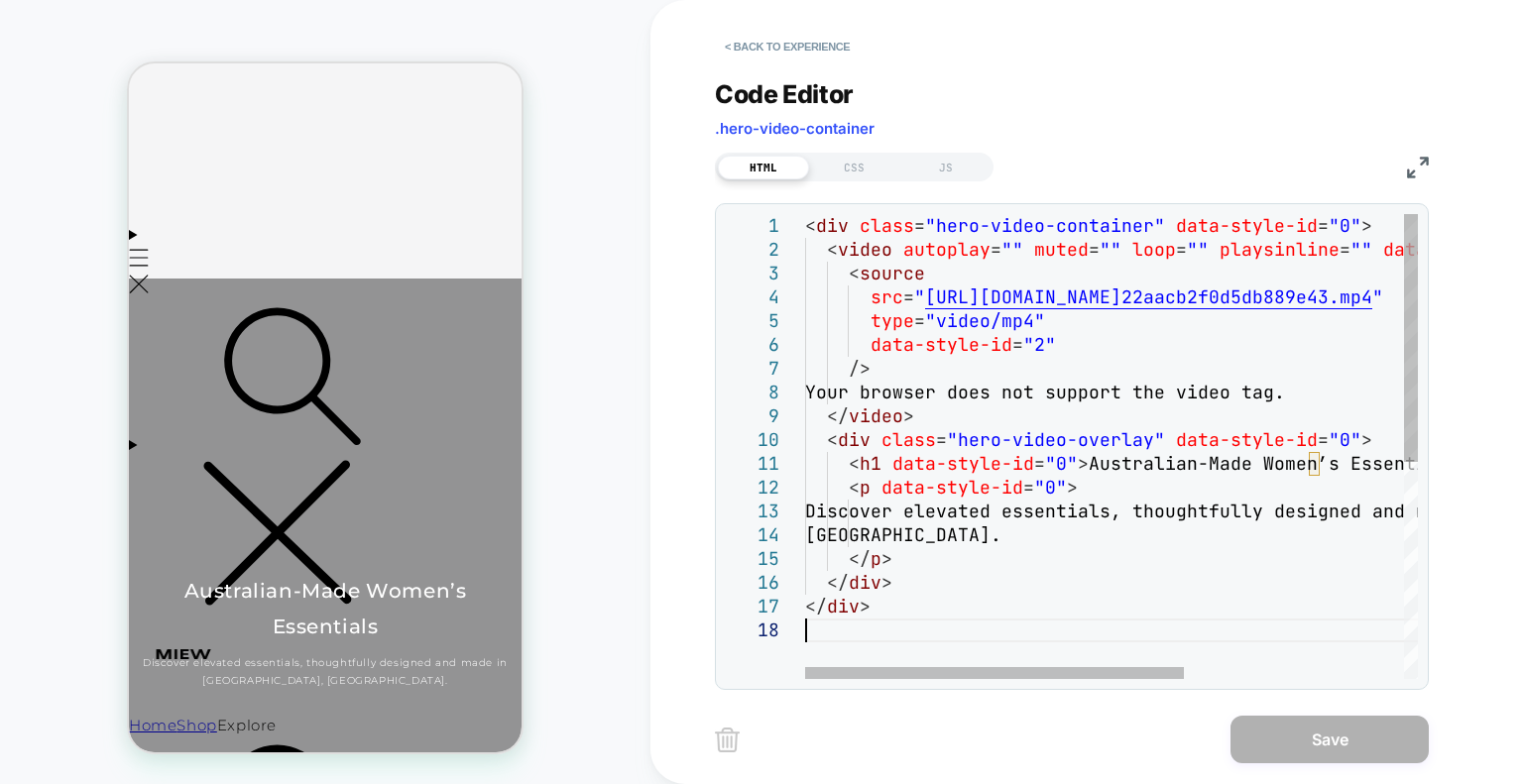 type on "**********" 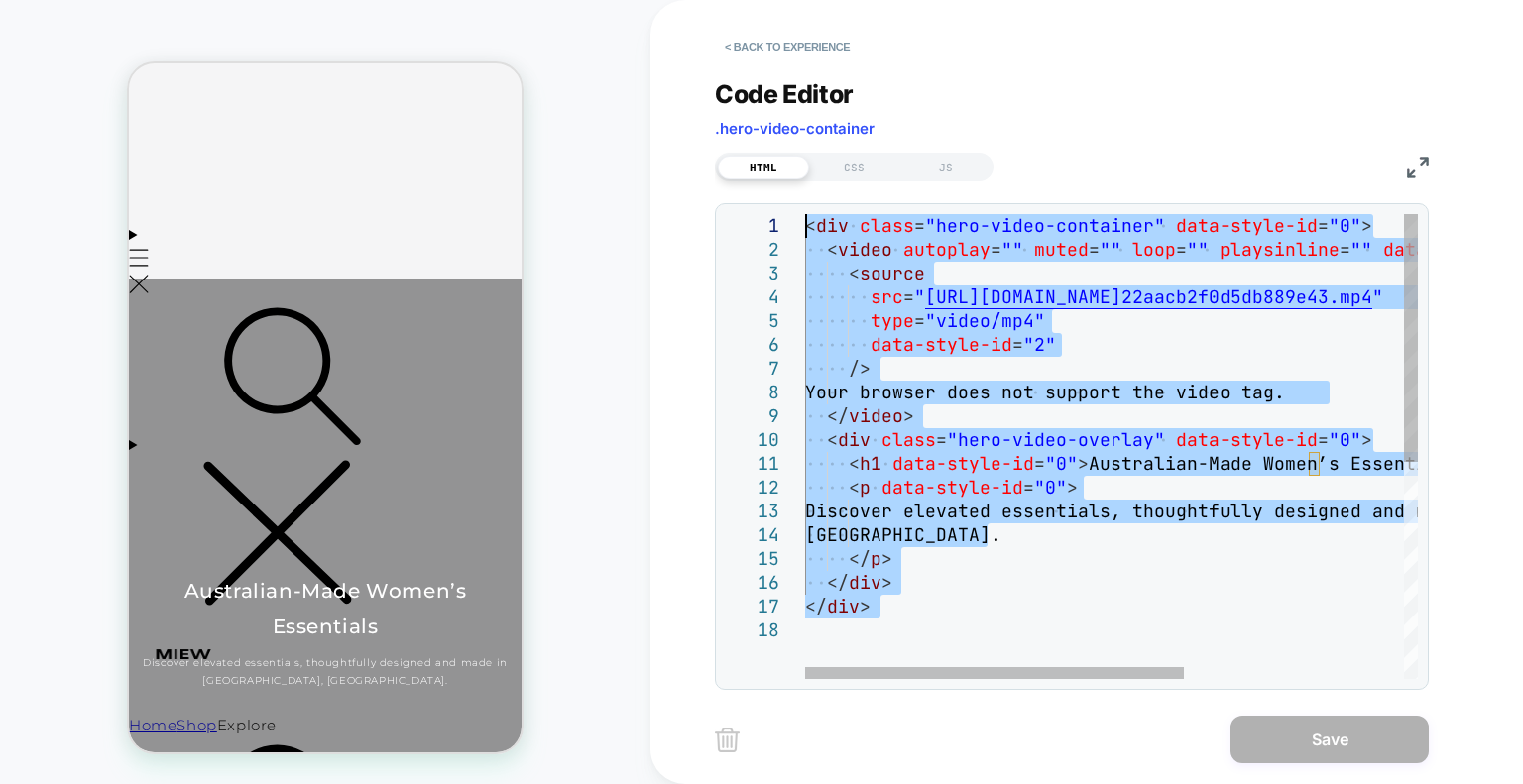 drag, startPoint x: 900, startPoint y: 643, endPoint x: 728, endPoint y: 67, distance: 601.13226 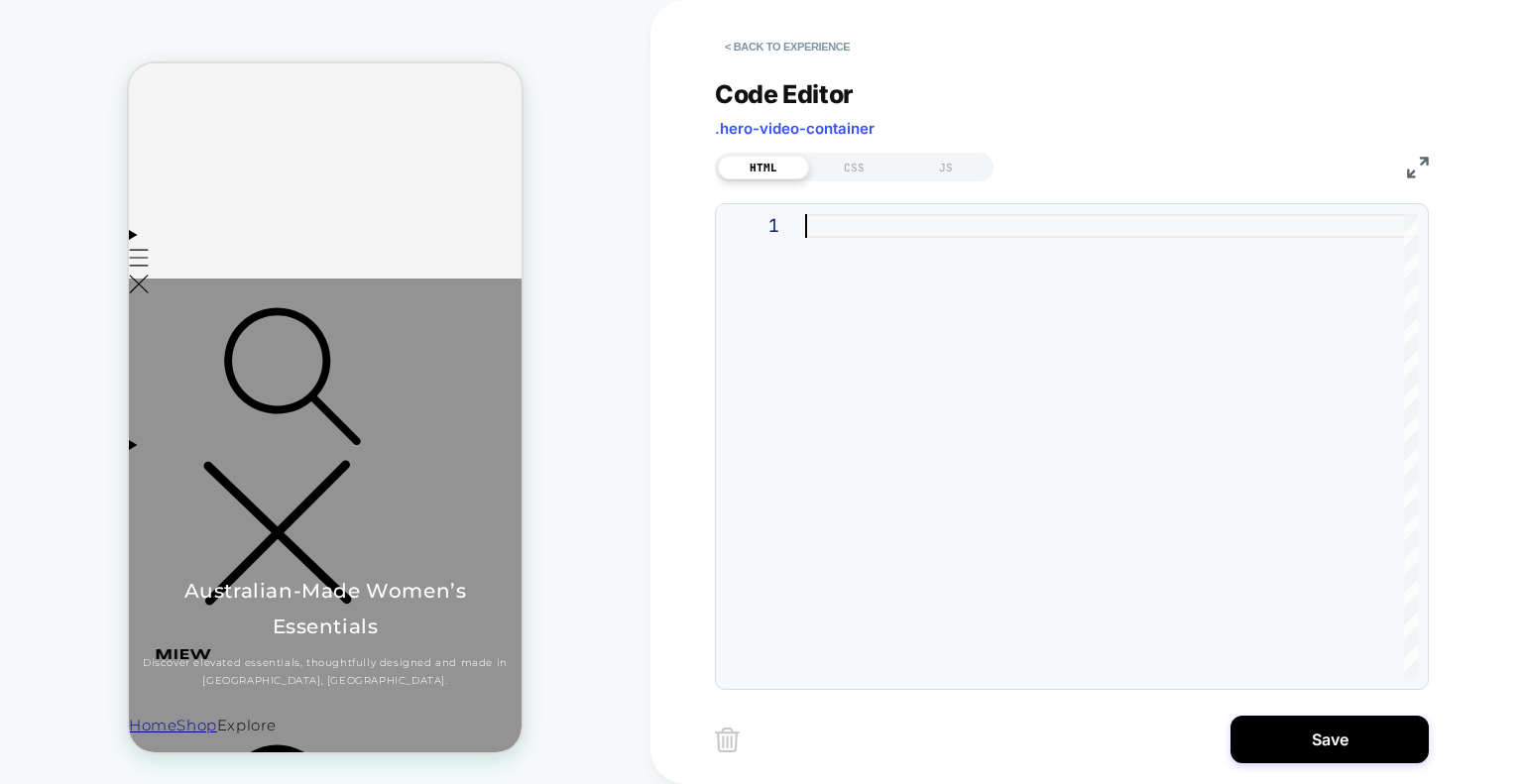 type on "**********" 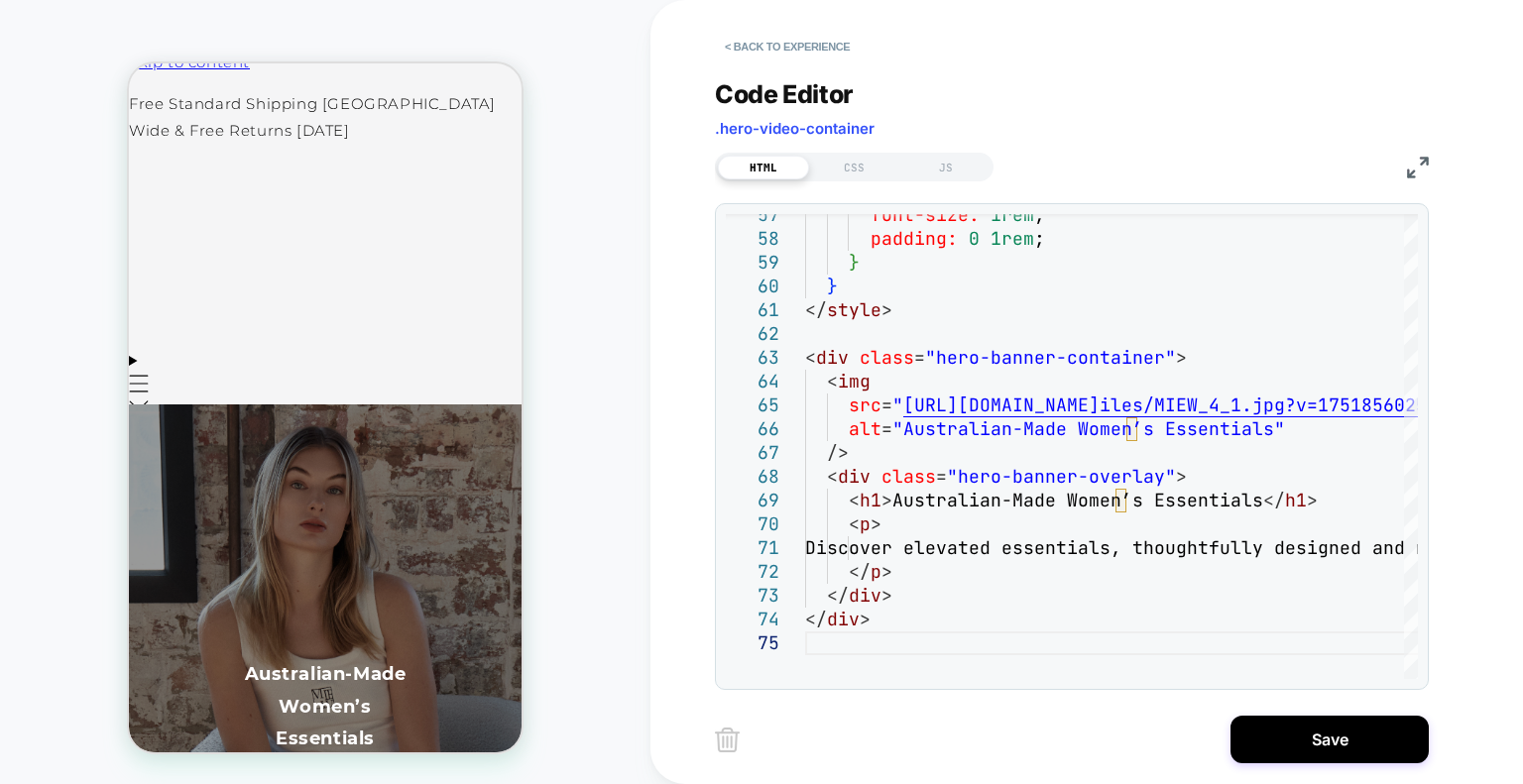 scroll, scrollTop: 0, scrollLeft: 0, axis: both 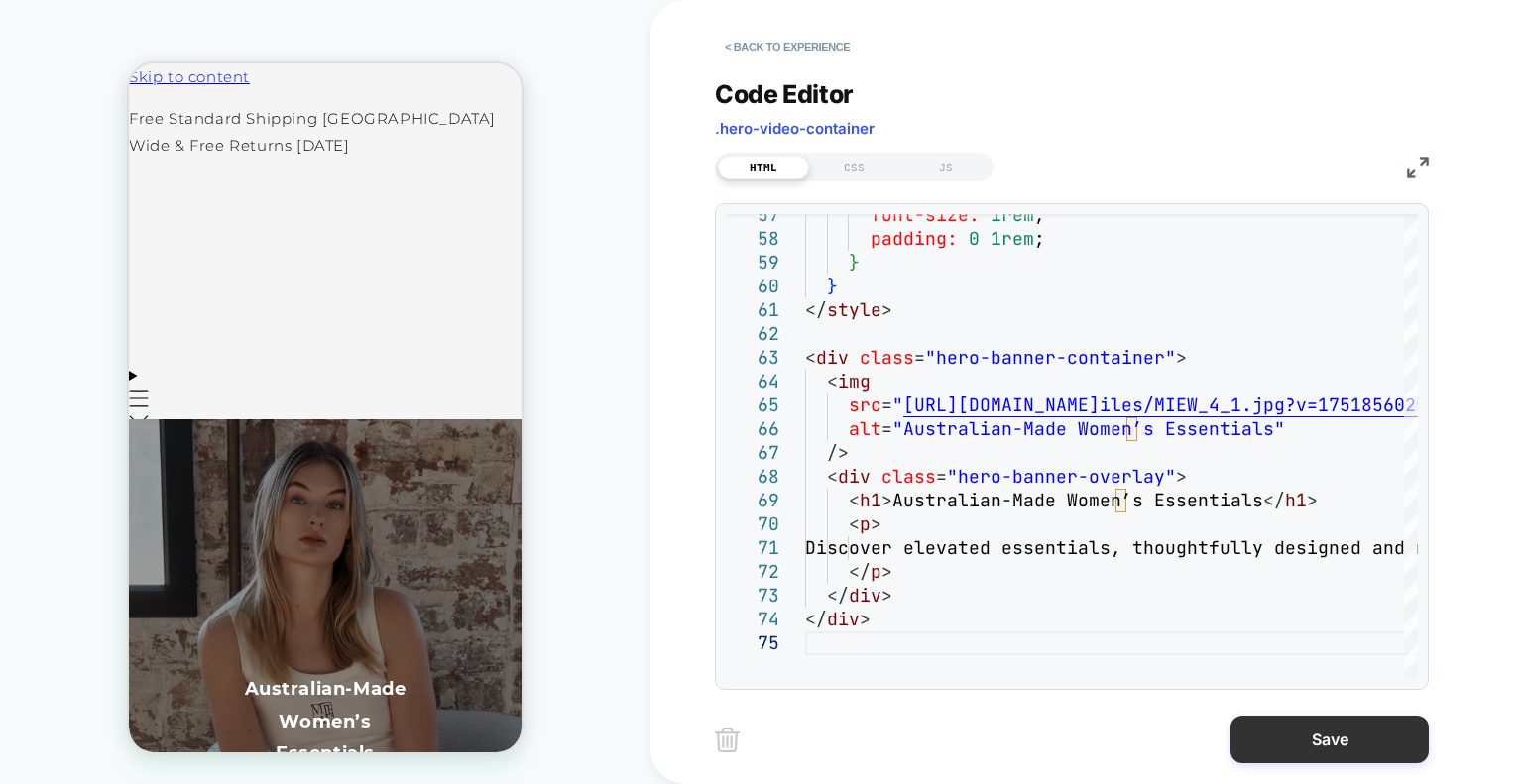 click on "Save" at bounding box center (1330, 739) 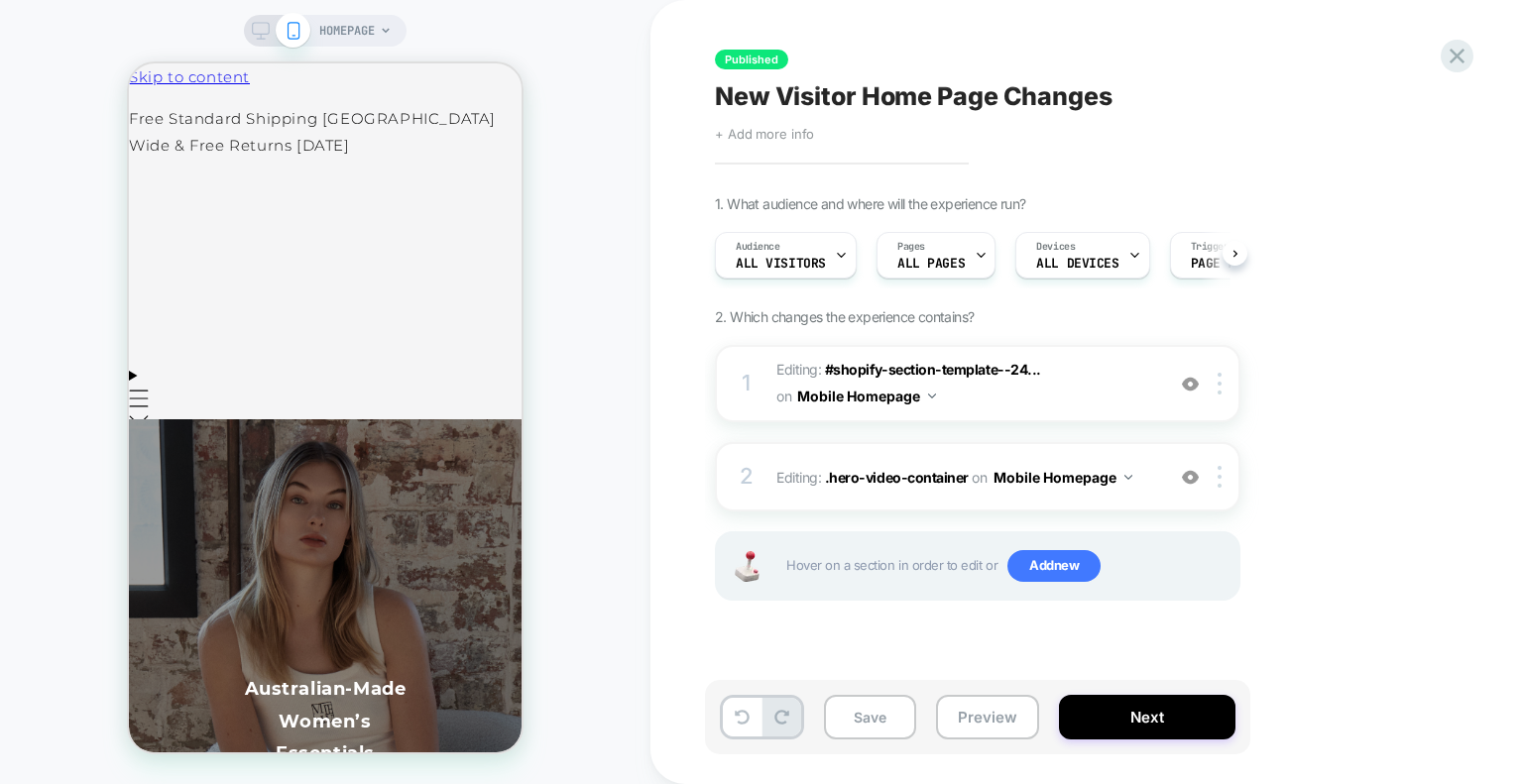 scroll, scrollTop: 0, scrollLeft: 0, axis: both 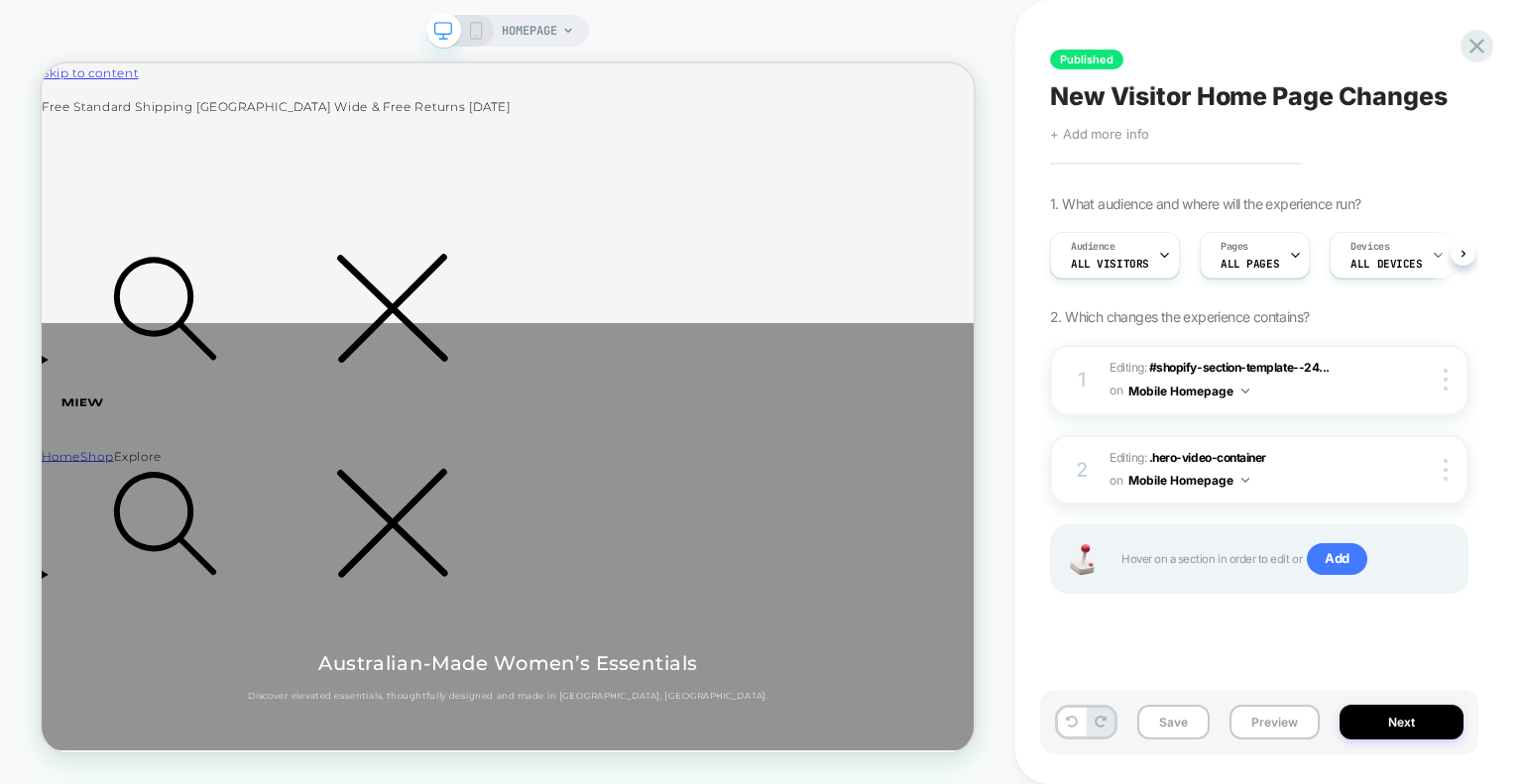 click 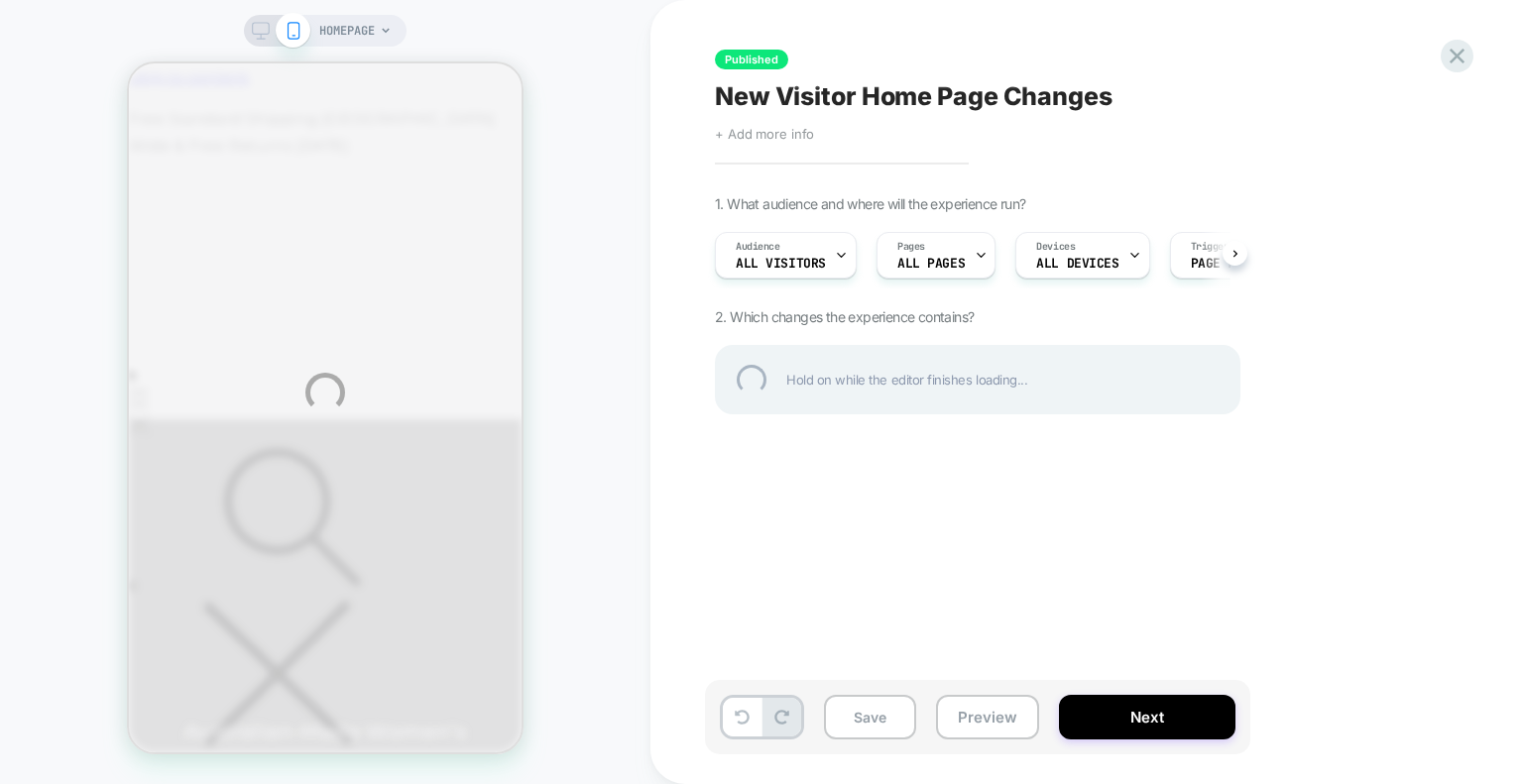 scroll, scrollTop: 0, scrollLeft: 0, axis: both 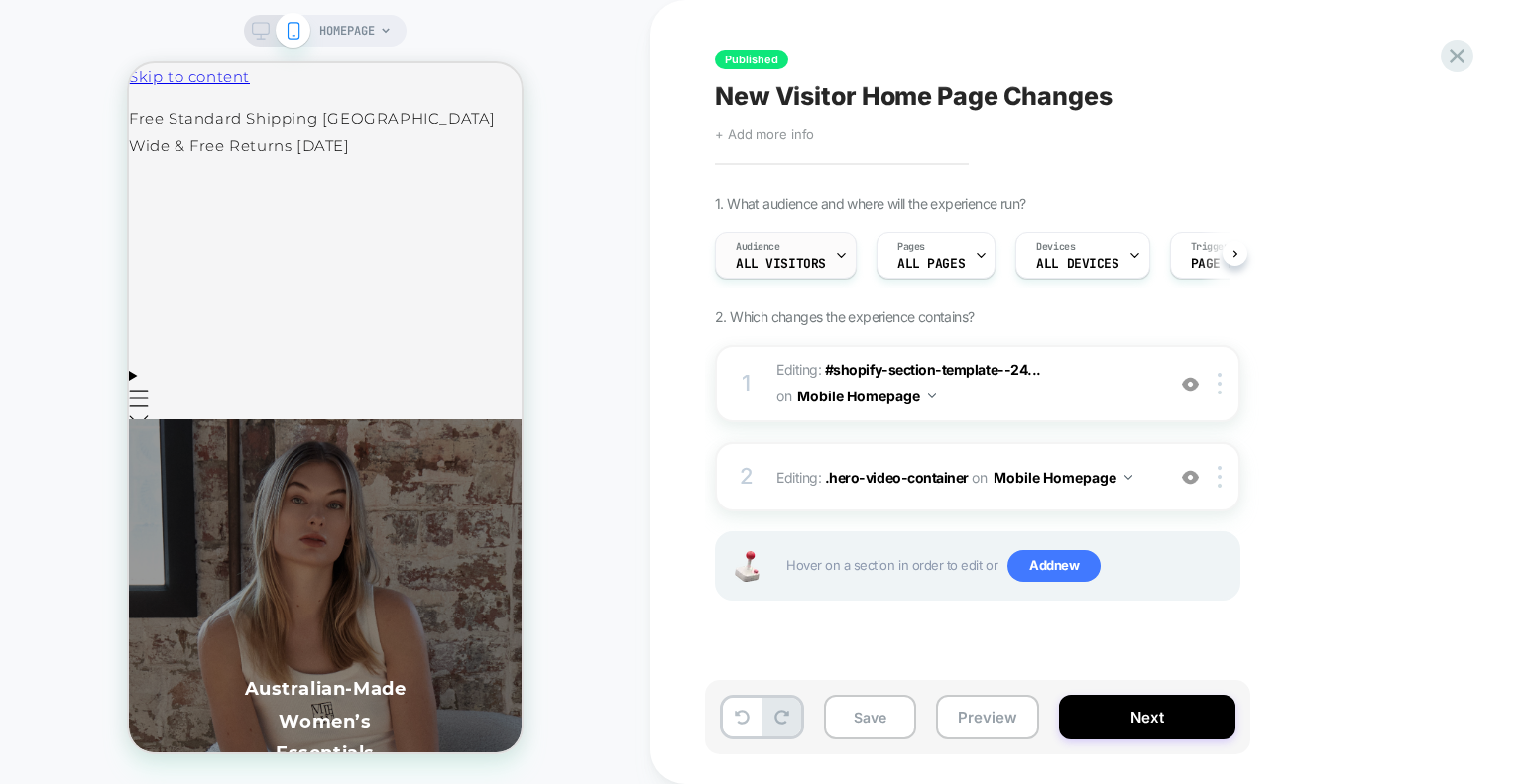 click on "Audience All Visitors" at bounding box center (780, 255) 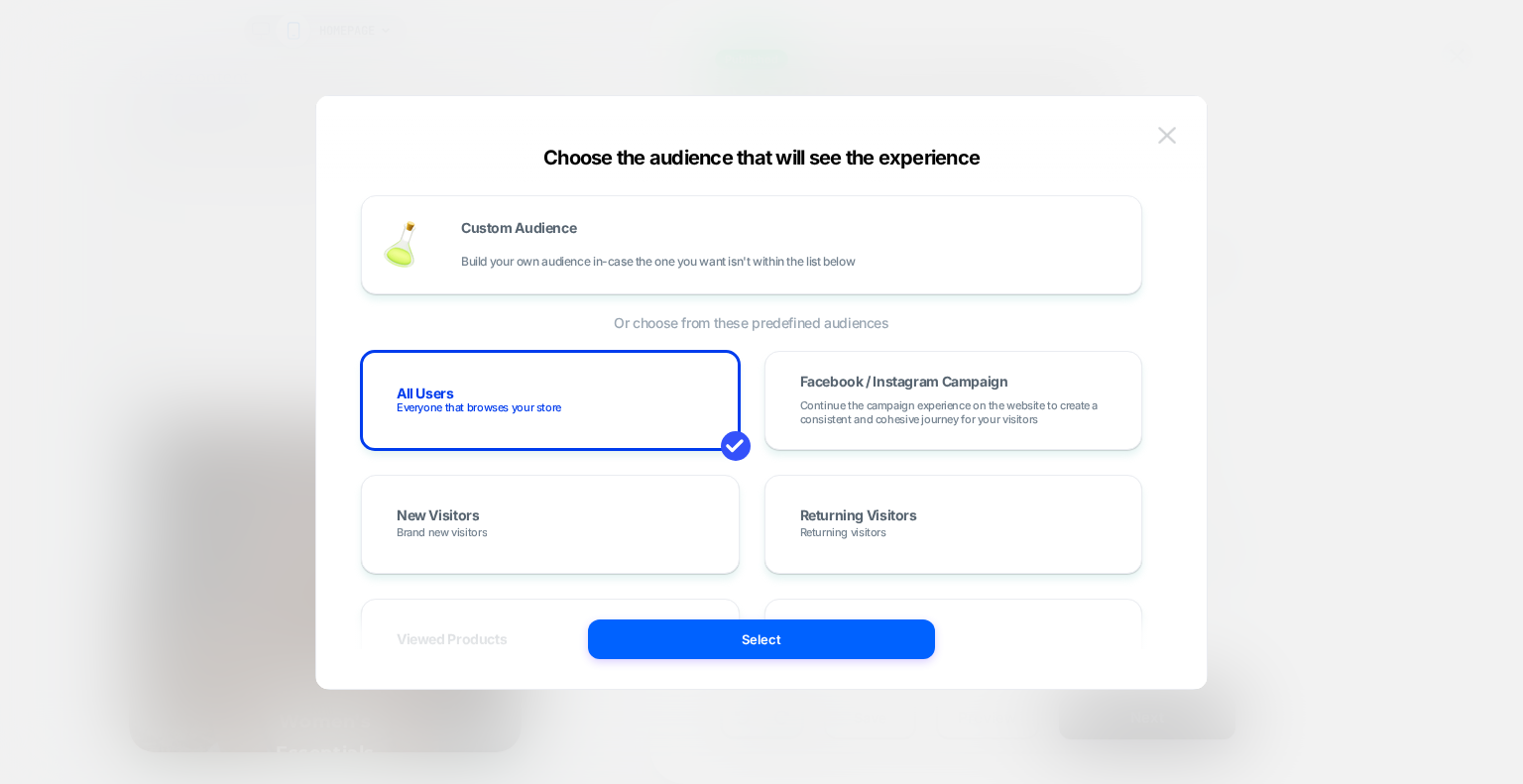 click at bounding box center (1167, 135) 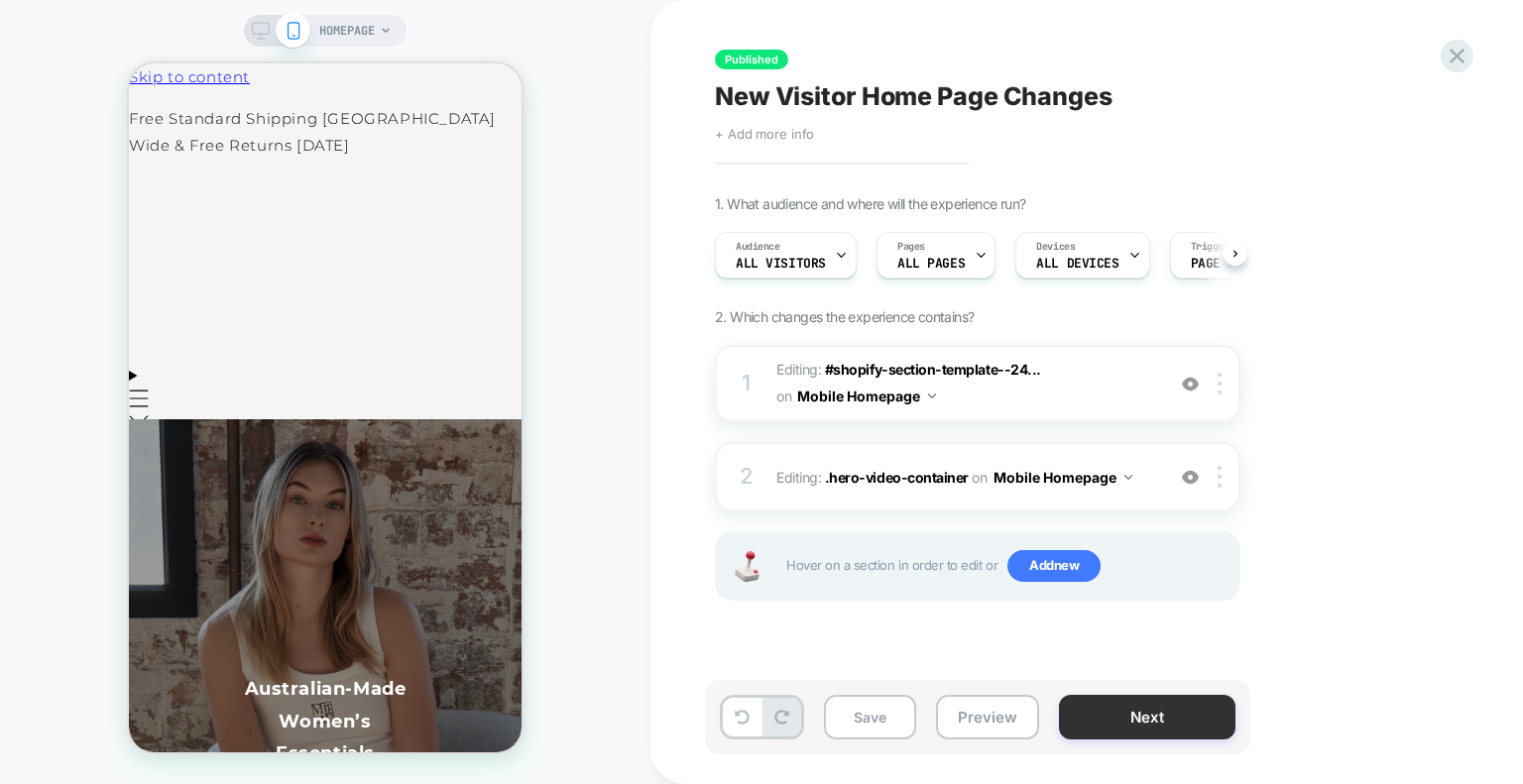 click on "Next" at bounding box center (1147, 717) 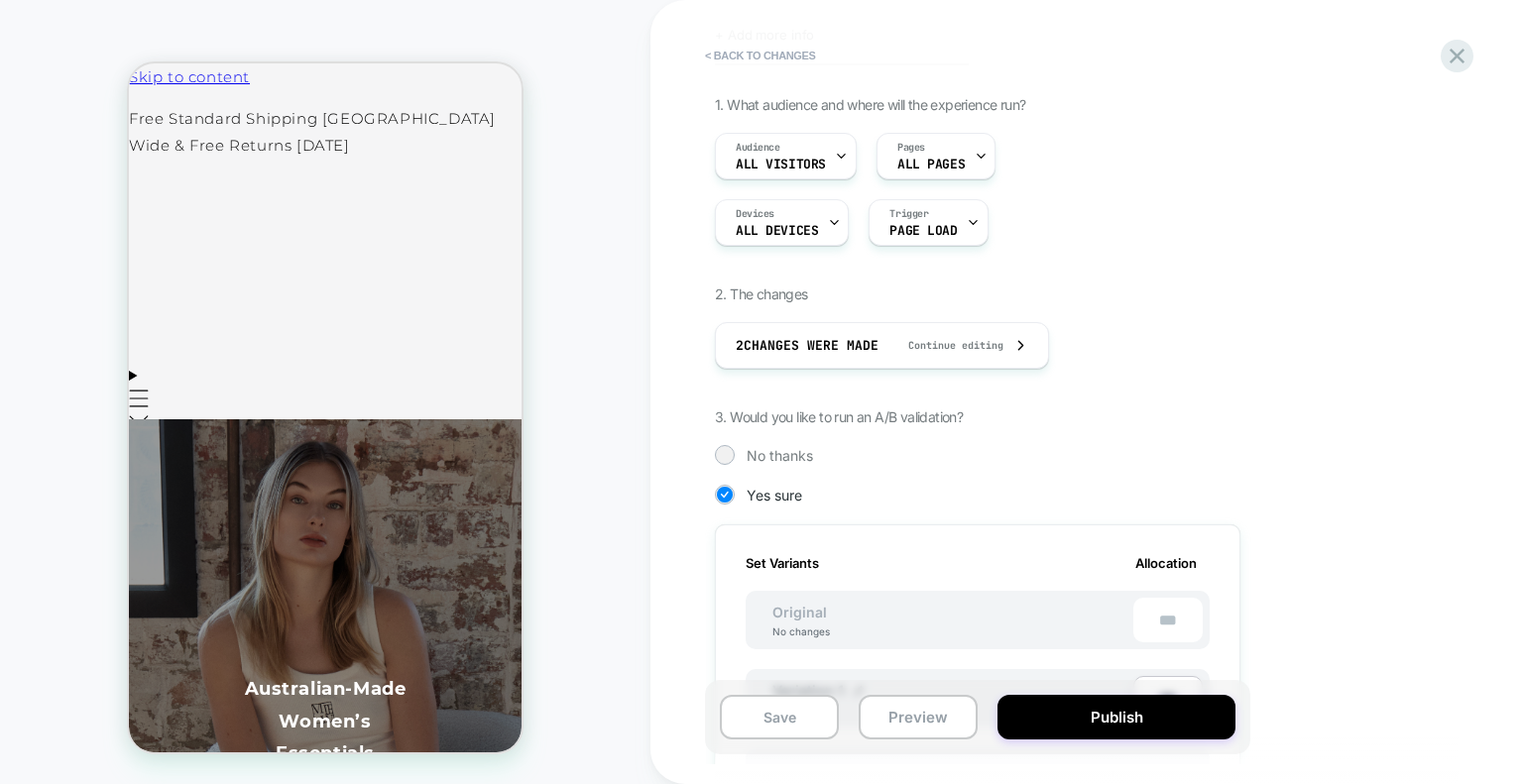 click on "1. What audience and where will the experience run? Audience All Visitors Pages ALL PAGES Devices ALL DEVICES Trigger Page Load 2. The changes 2  Changes were made Continue editing 3. Would you like to run an A/B validation? No thanks Yes sure Set Variants Allocation Original No changes *** Variation 1 2  Changes *** Create another variant Set Goals ? Conversion Rate Per Session Value Profit Set Primary Goal ? Conversion Rate Per Session Value Profit Send events to google analytics 4. When do you like to run this experience? Now I would like to schedule the run" at bounding box center [1077, 663] 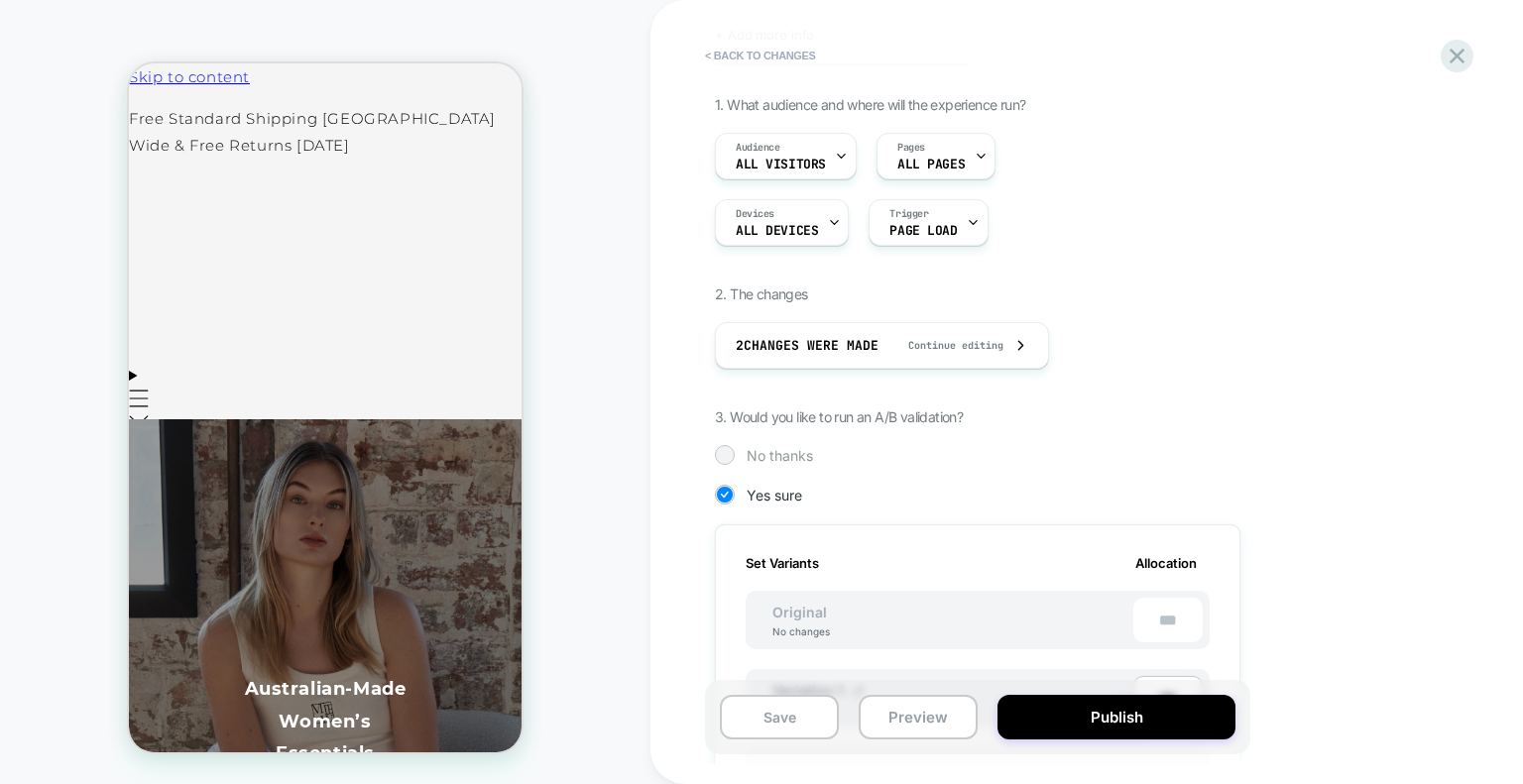 click on "No thanks" at bounding box center (779, 455) 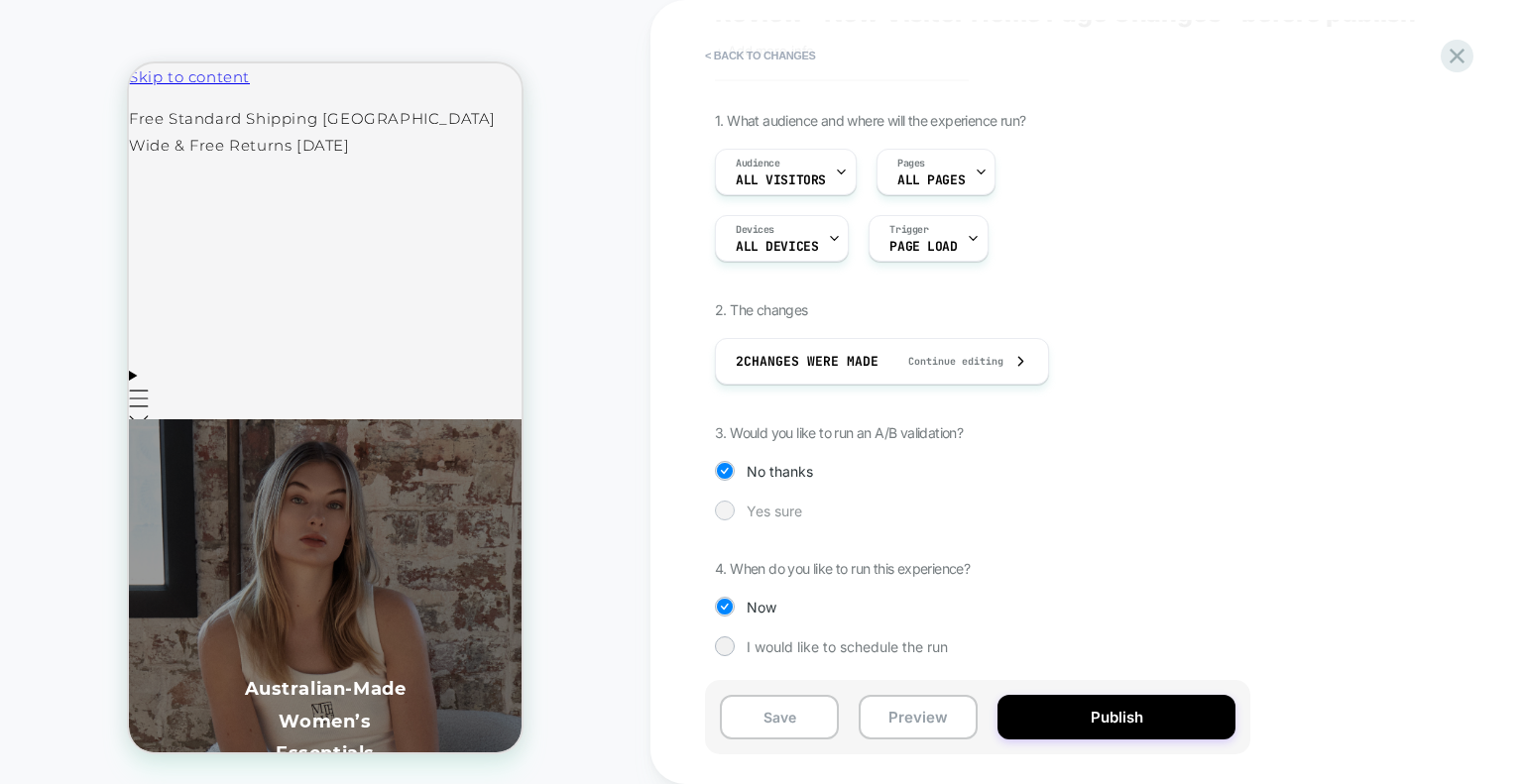 click on "Yes sure" at bounding box center [774, 510] 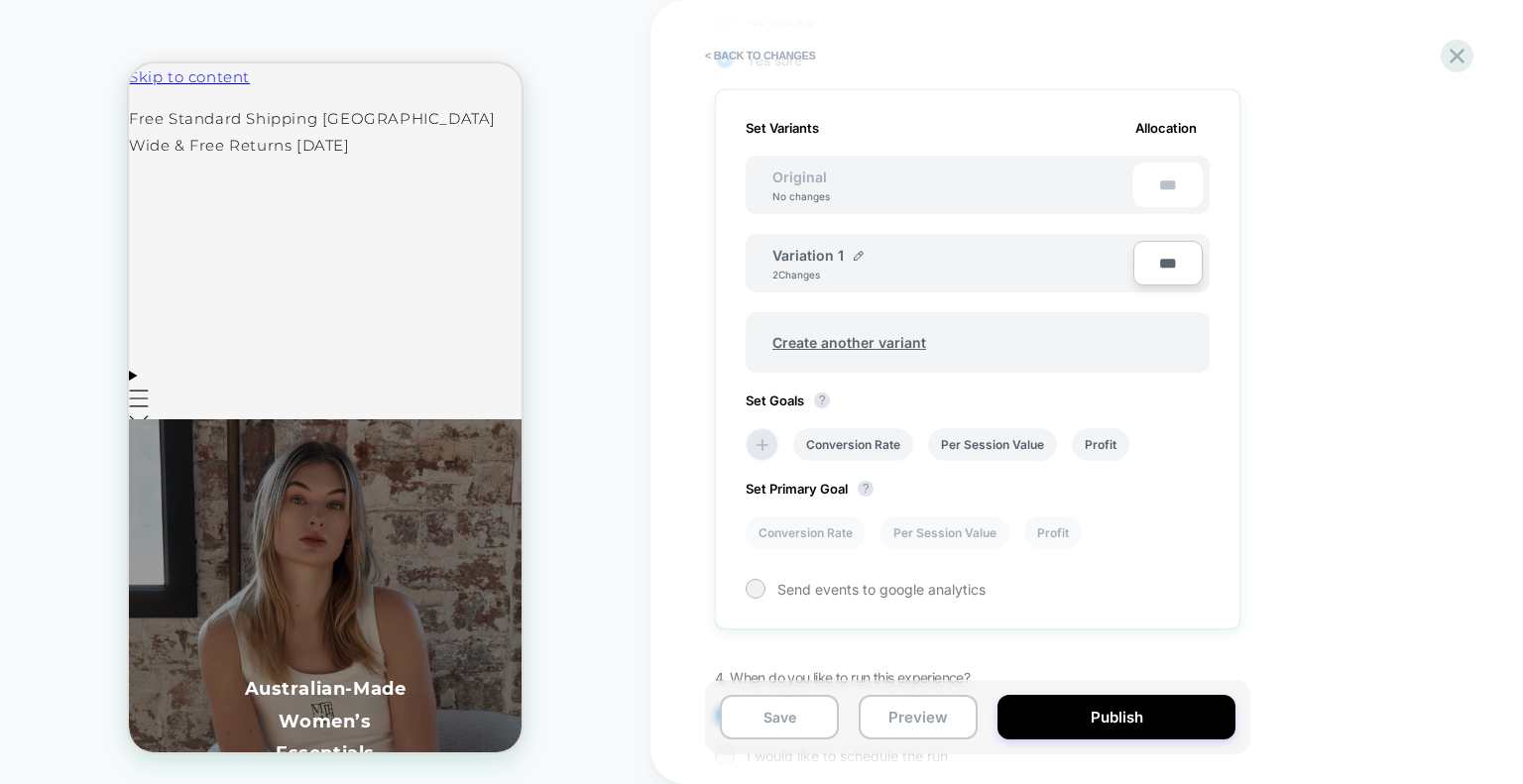scroll, scrollTop: 639, scrollLeft: 0, axis: vertical 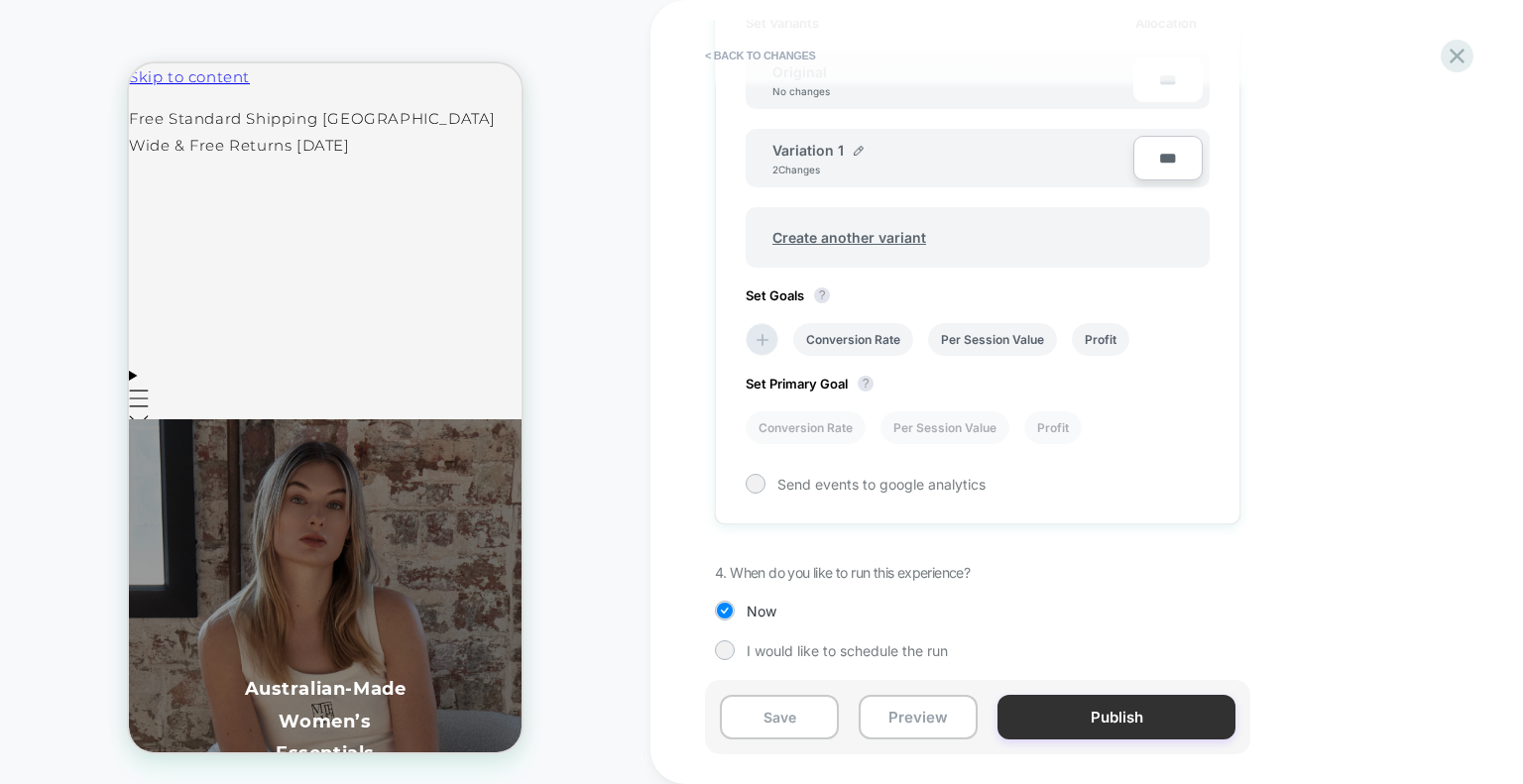 click on "Publish" at bounding box center [1116, 717] 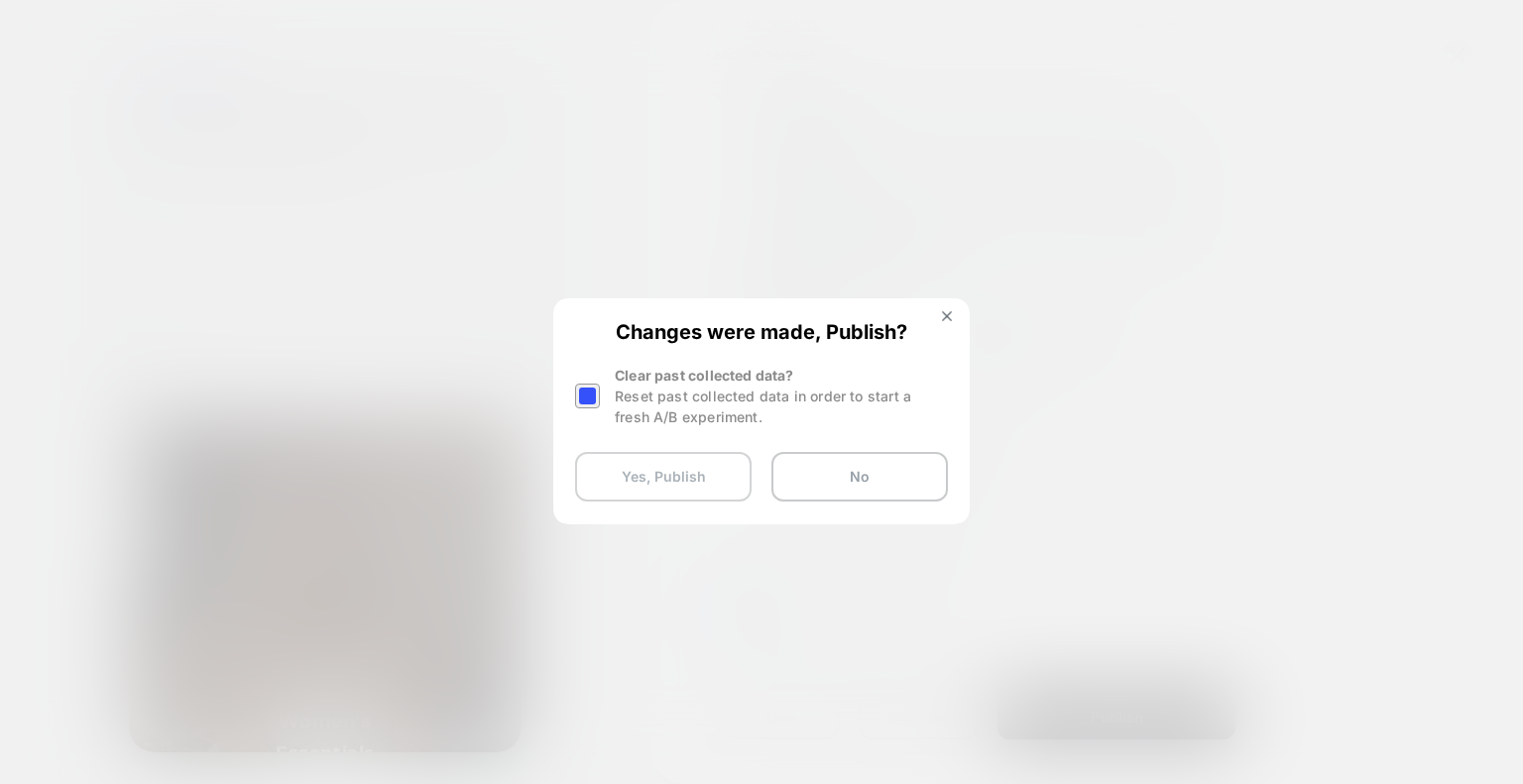 click on "Yes, Publish" at bounding box center [663, 477] 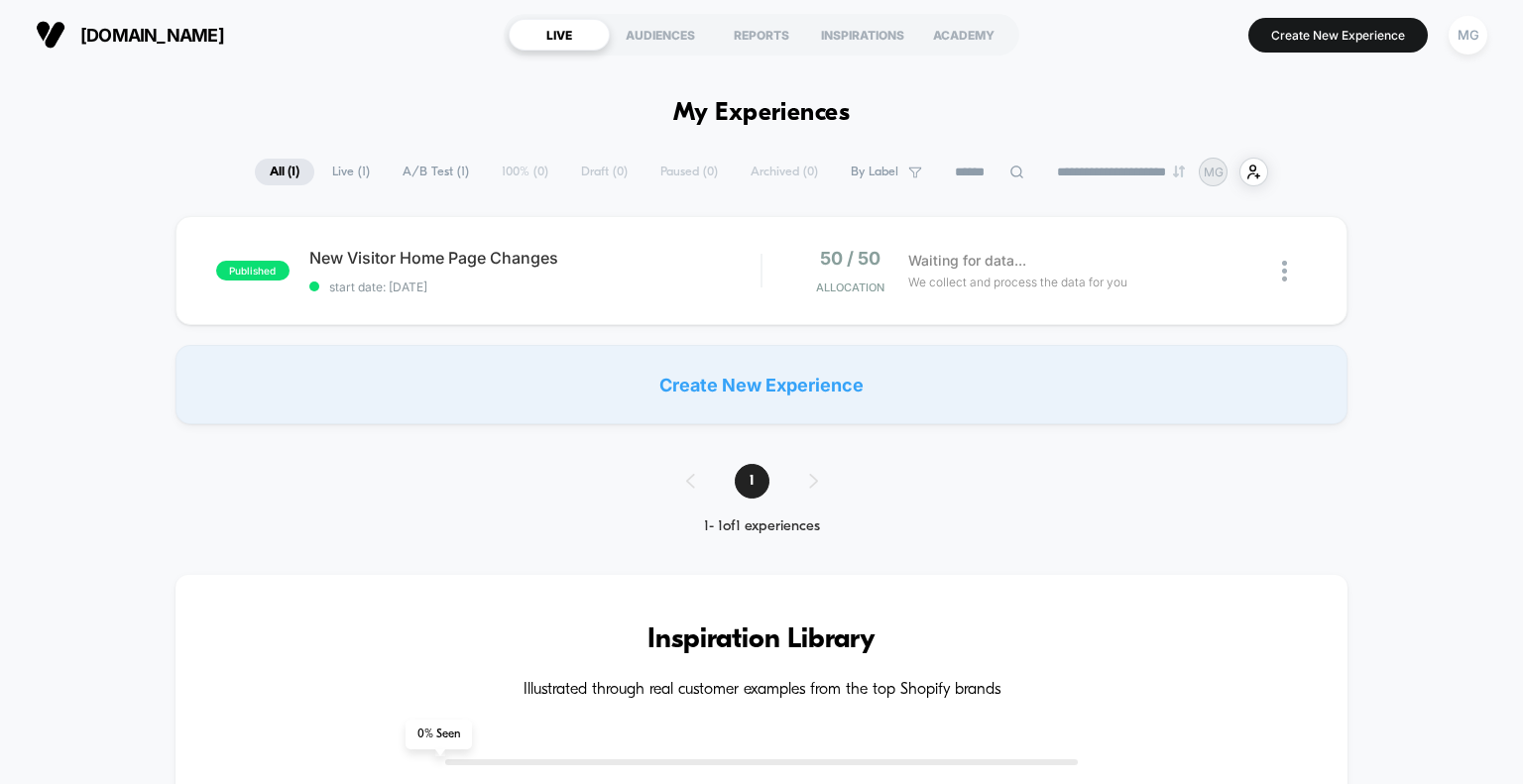 scroll, scrollTop: 0, scrollLeft: 0, axis: both 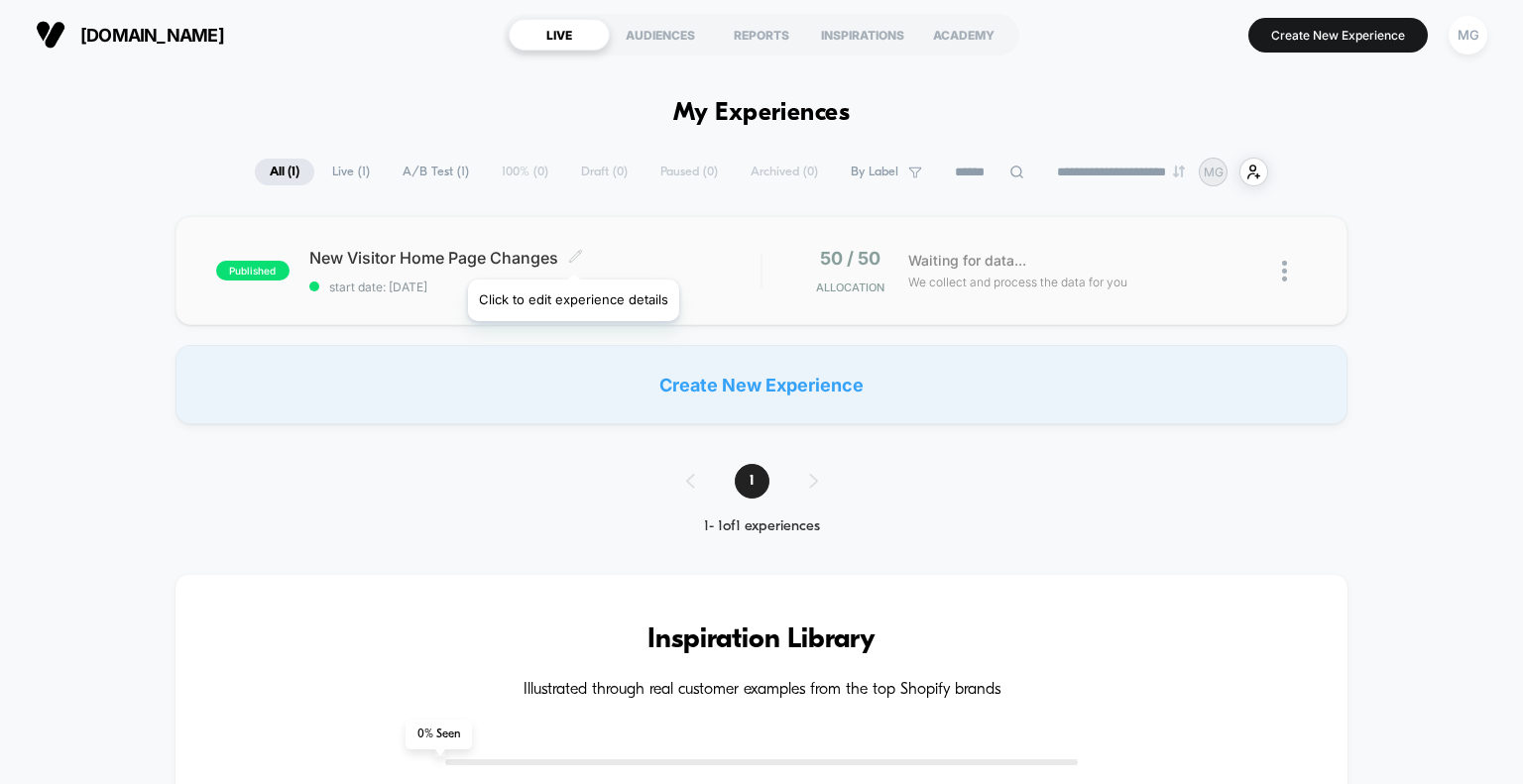 click 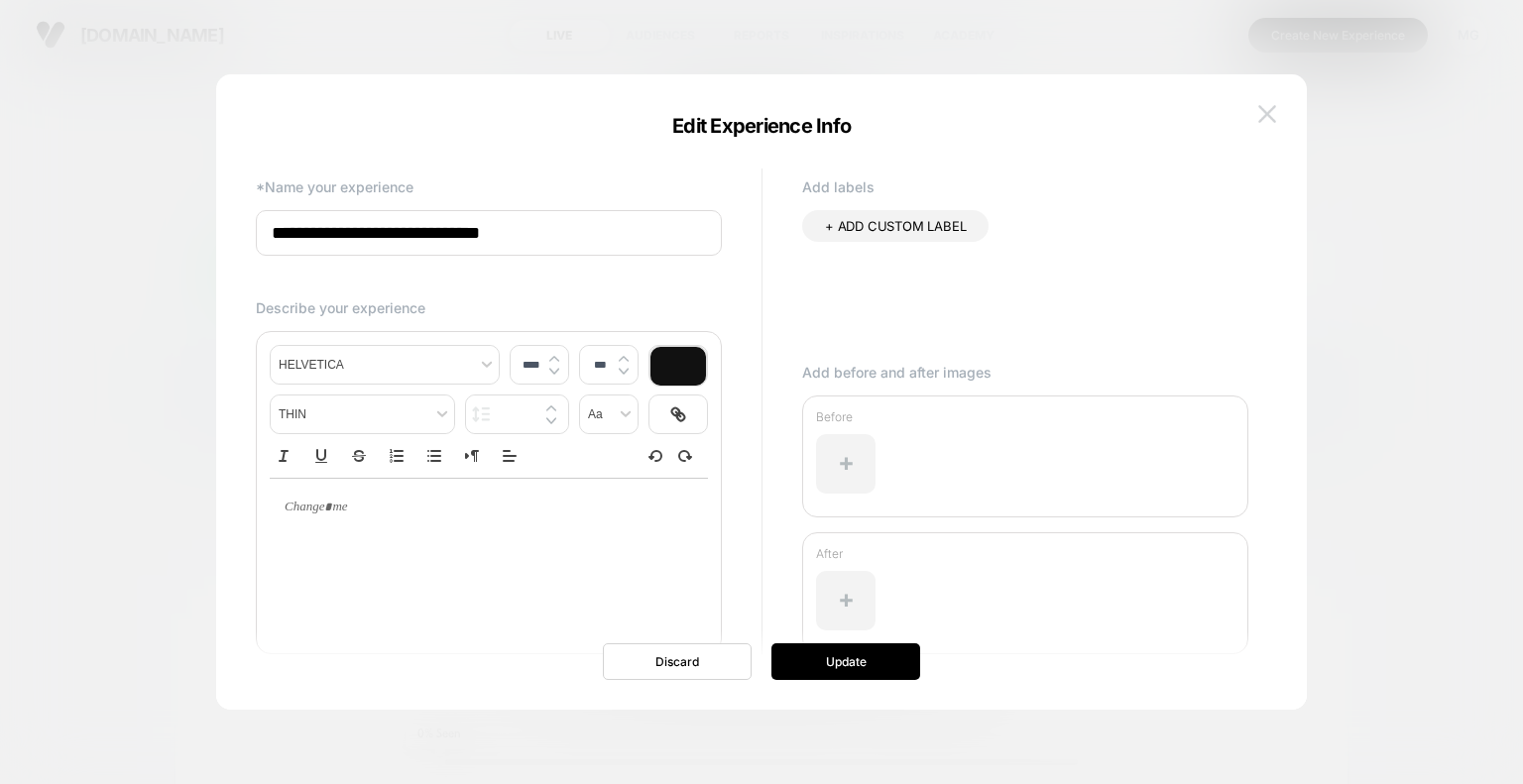 click at bounding box center (1267, 113) 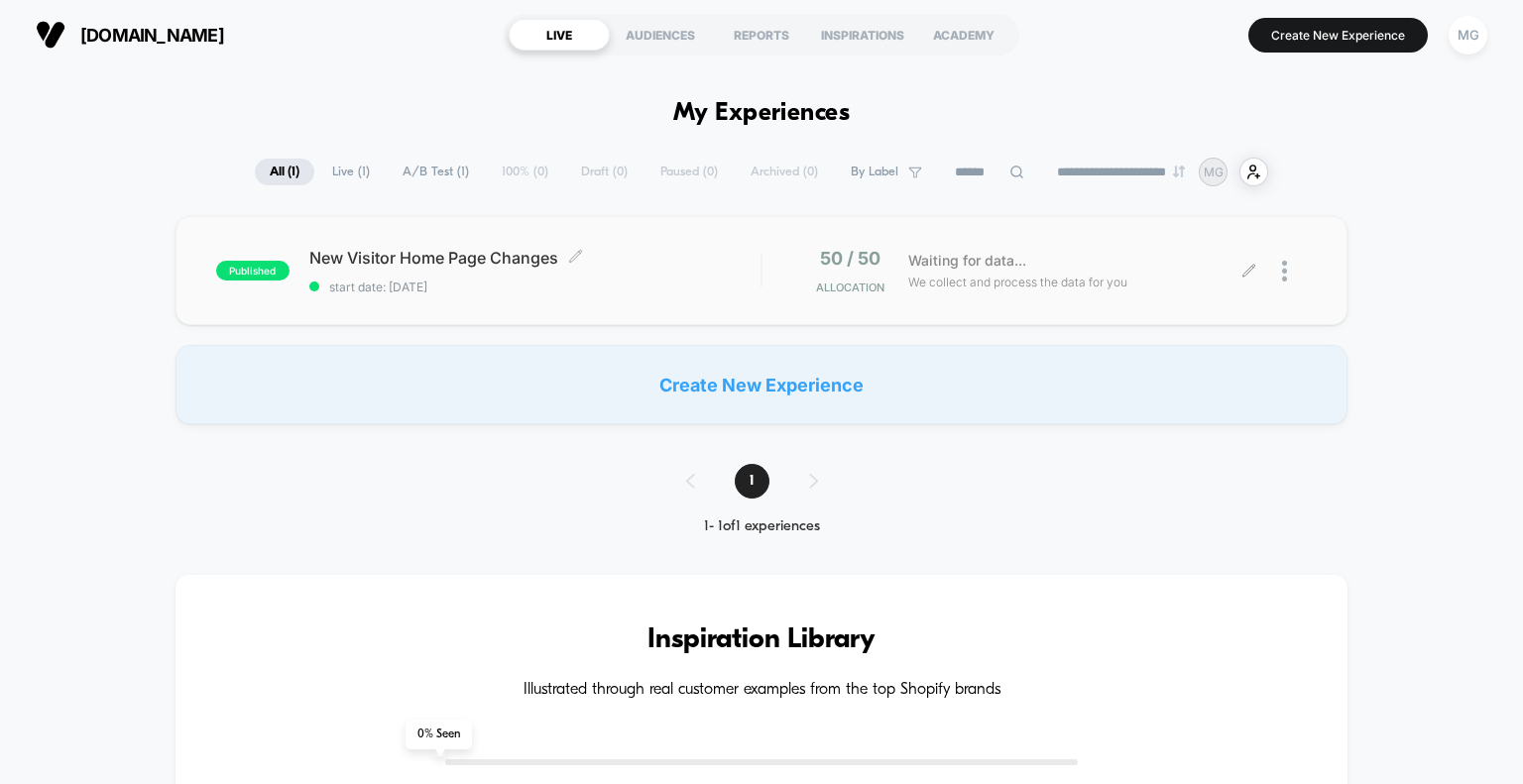 click 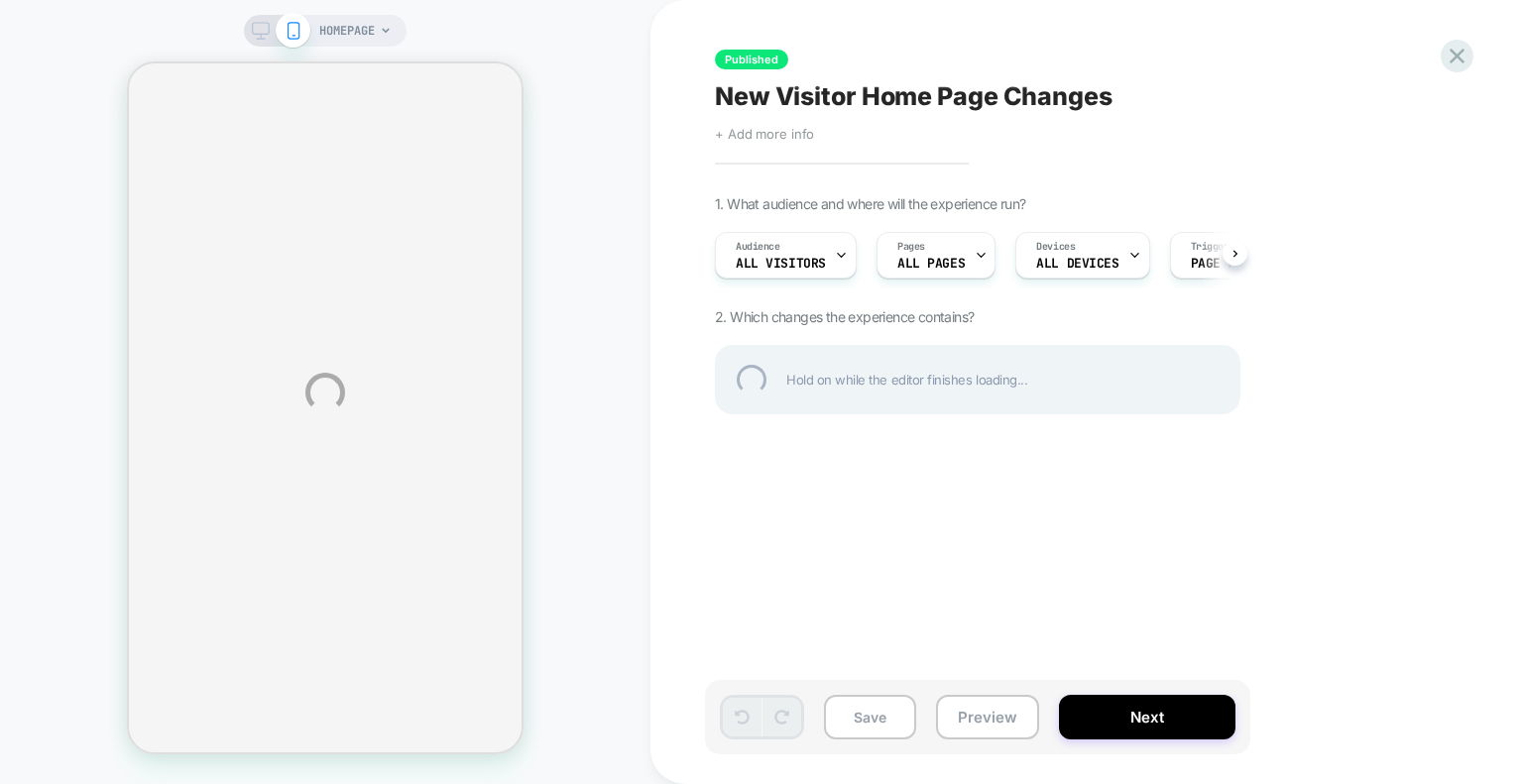 click on "HOMEPAGE Published New Visitor Home Page Changes  Click to edit experience details + Add more info 1. What audience and where will the experience run? Audience All Visitors Pages ALL PAGES Devices ALL DEVICES Trigger Page Load 2. Which changes the experience contains? Hold on while the editor finishes loading... Save Preview Next" at bounding box center [762, 392] 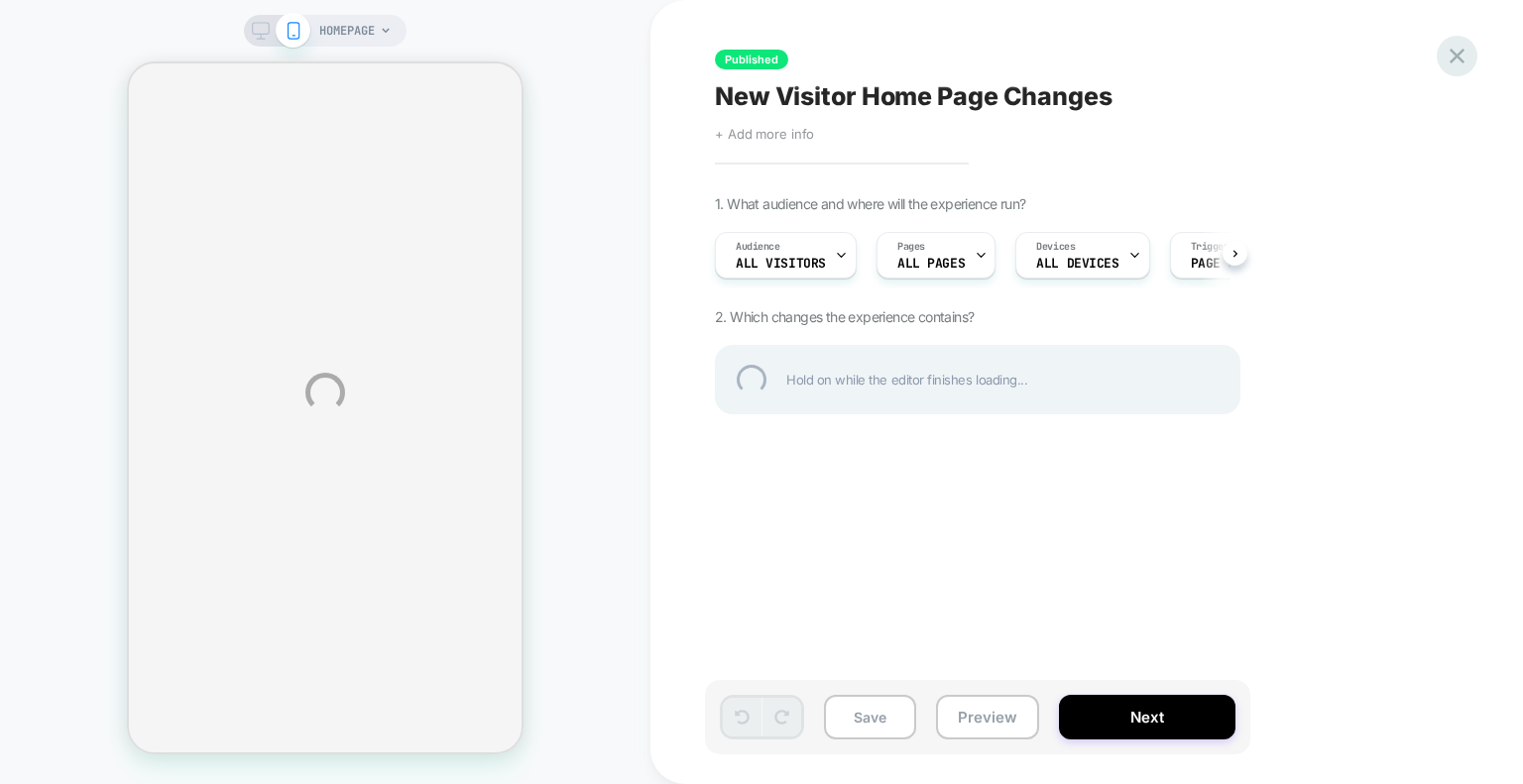 click at bounding box center (1457, 56) 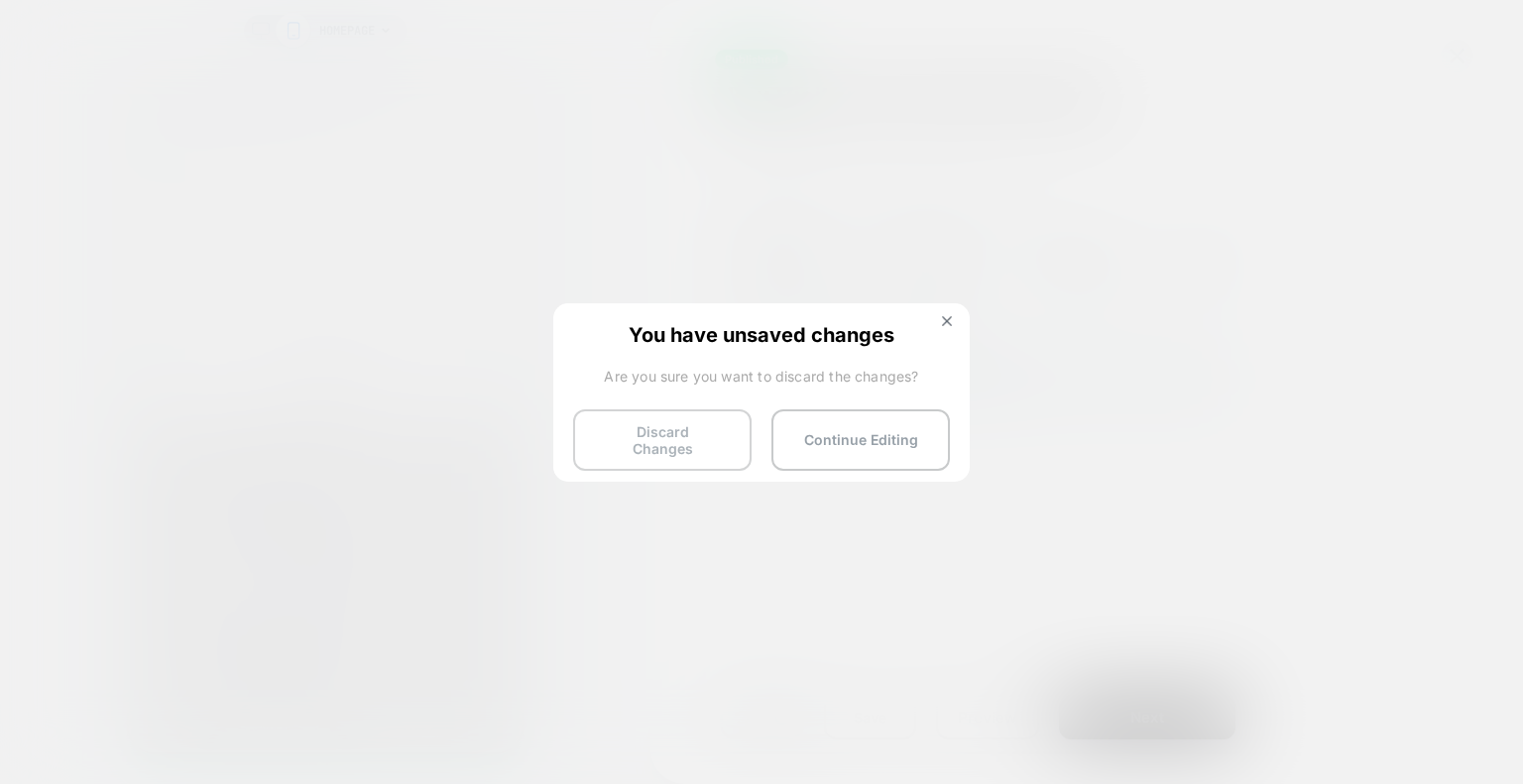 scroll, scrollTop: 0, scrollLeft: 0, axis: both 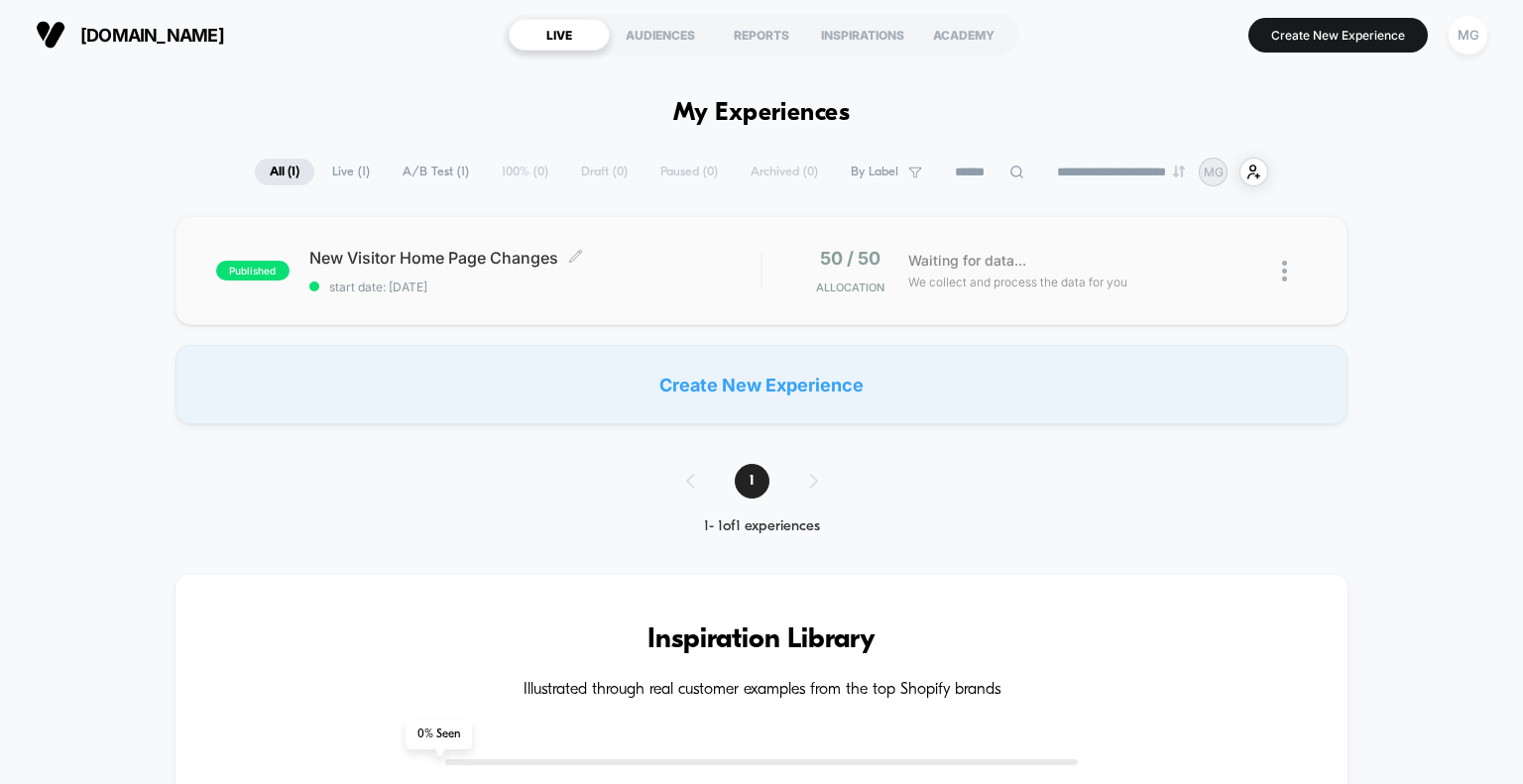 click on "published New Visitor Home Page Changes  Click to edit experience details Click to edit experience details start date: [DATE]" at bounding box center [489, 271] 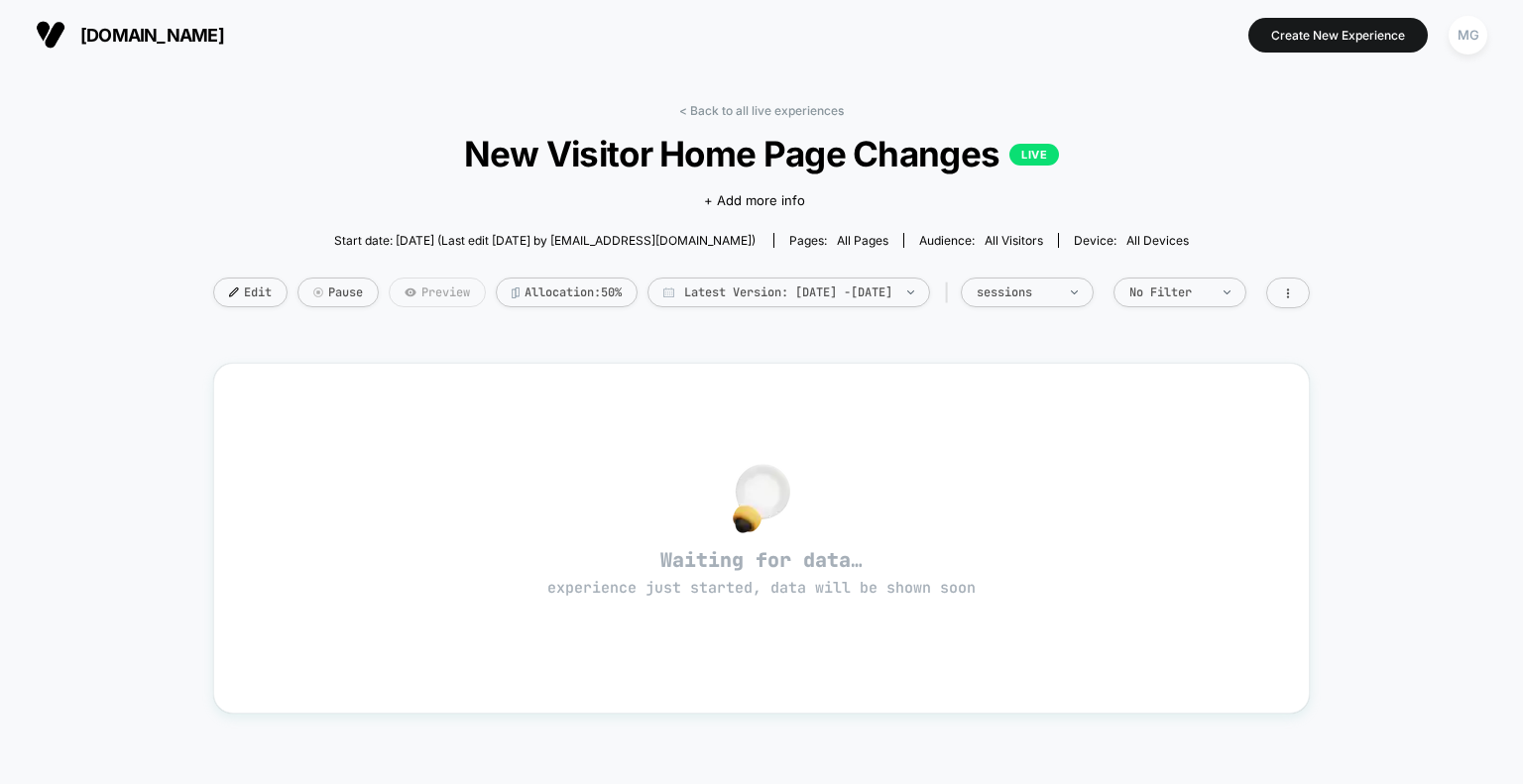 click on "Preview" at bounding box center [437, 292] 